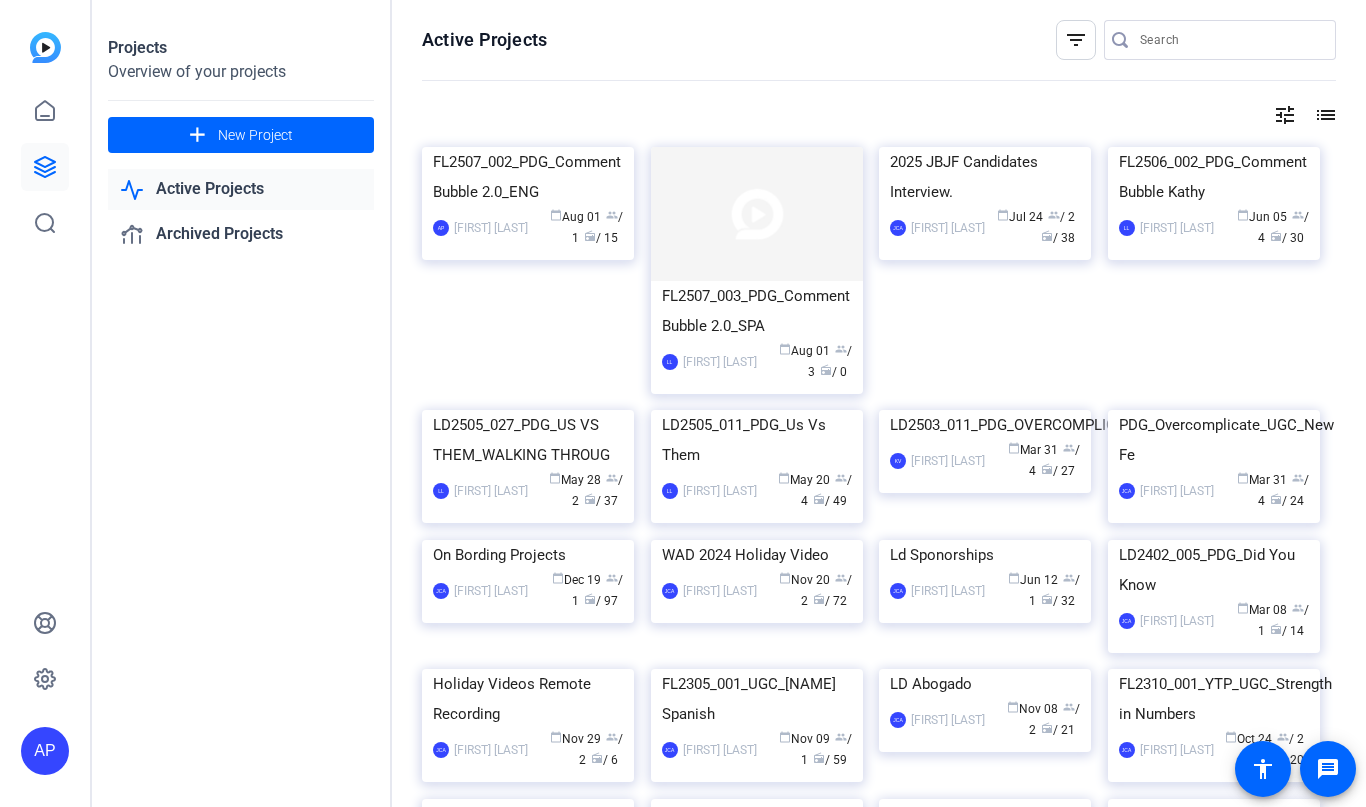 scroll, scrollTop: 0, scrollLeft: 0, axis: both 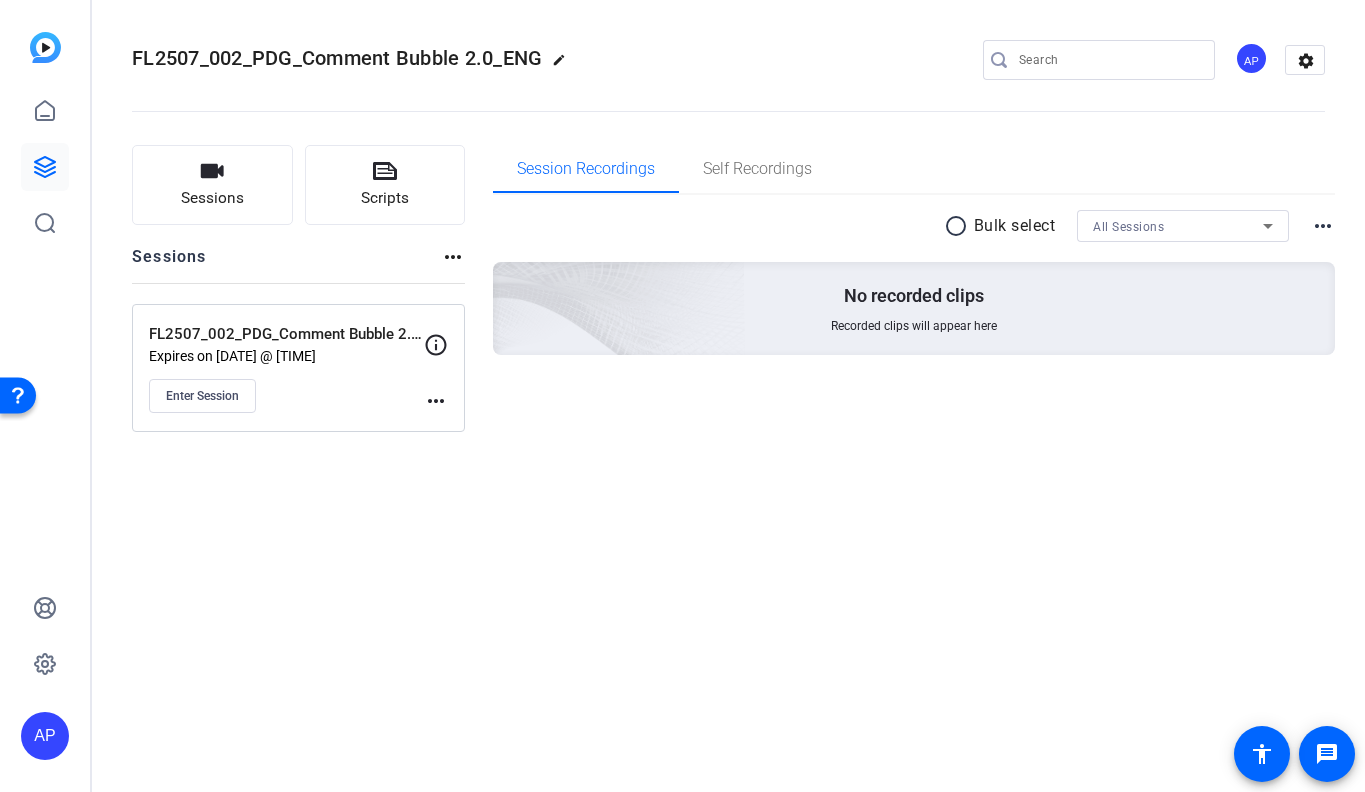 click on "more_horiz" 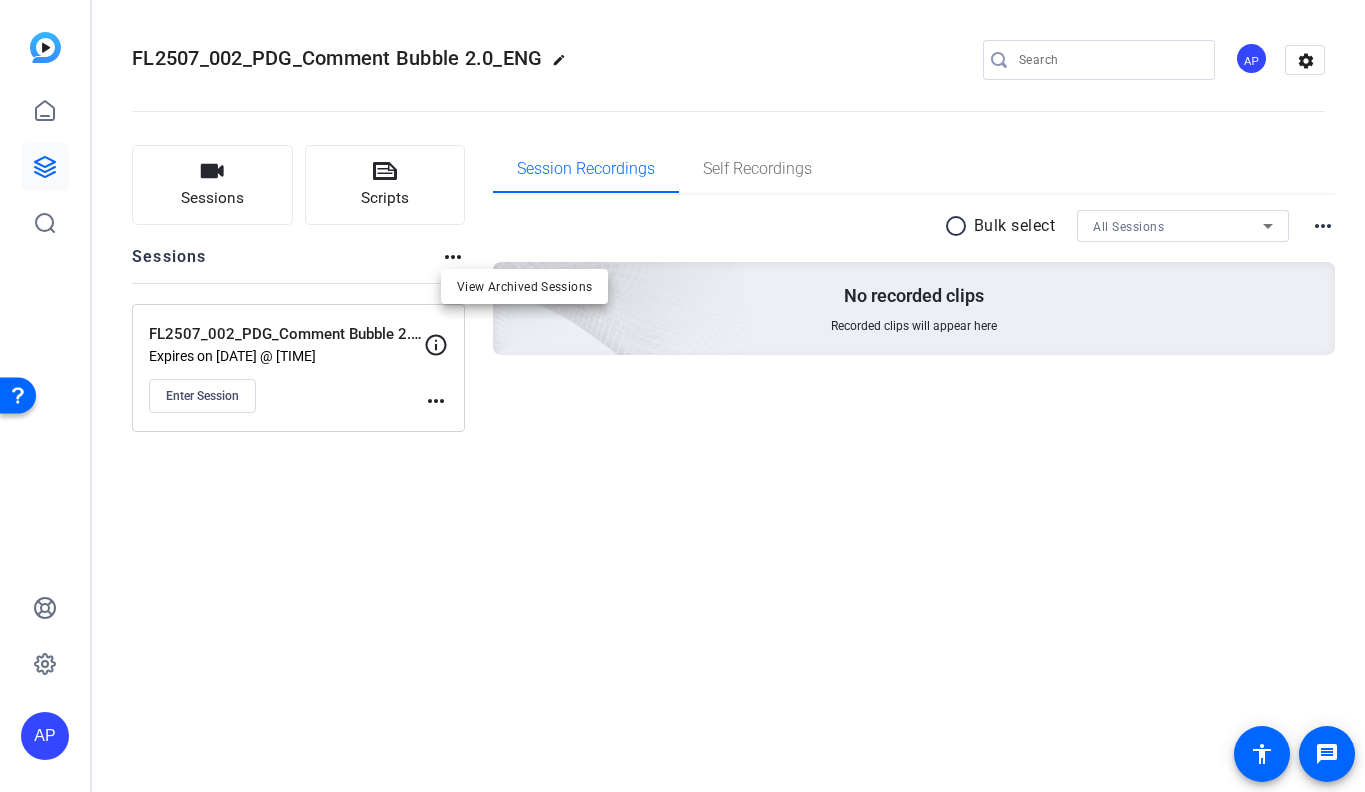 click at bounding box center (682, 396) 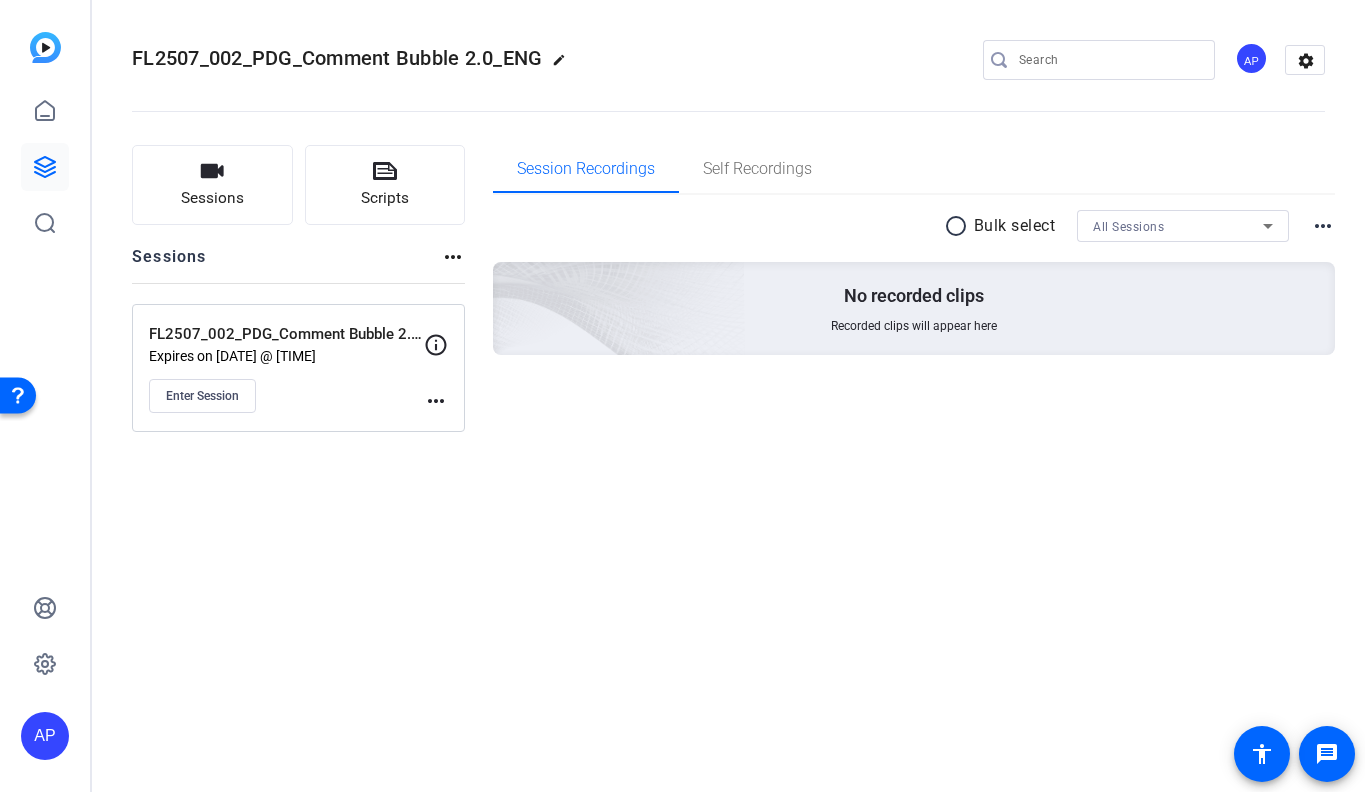 click on "Sessions
Scripts  Sessions more_horiz  FL2507_002_PDG_Comment Bubble 2.0_ENG   Expires on Aug 06, 2025 @ 1:00 PM
Enter Session
more_horiz Session Recordings Self Recordings radio_button_unchecked Bulk select All Sessions more_horiz No recorded clips Recorded clips will appear here" 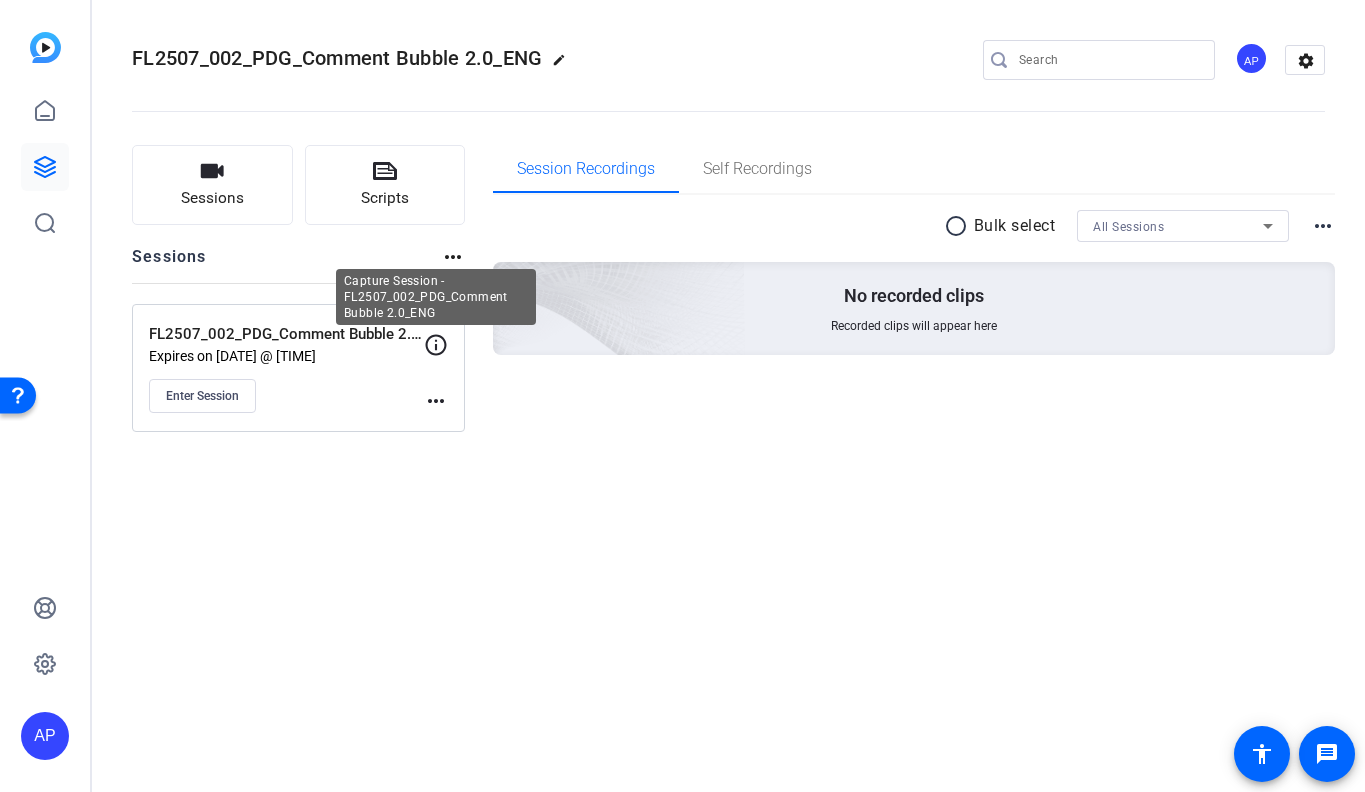 click 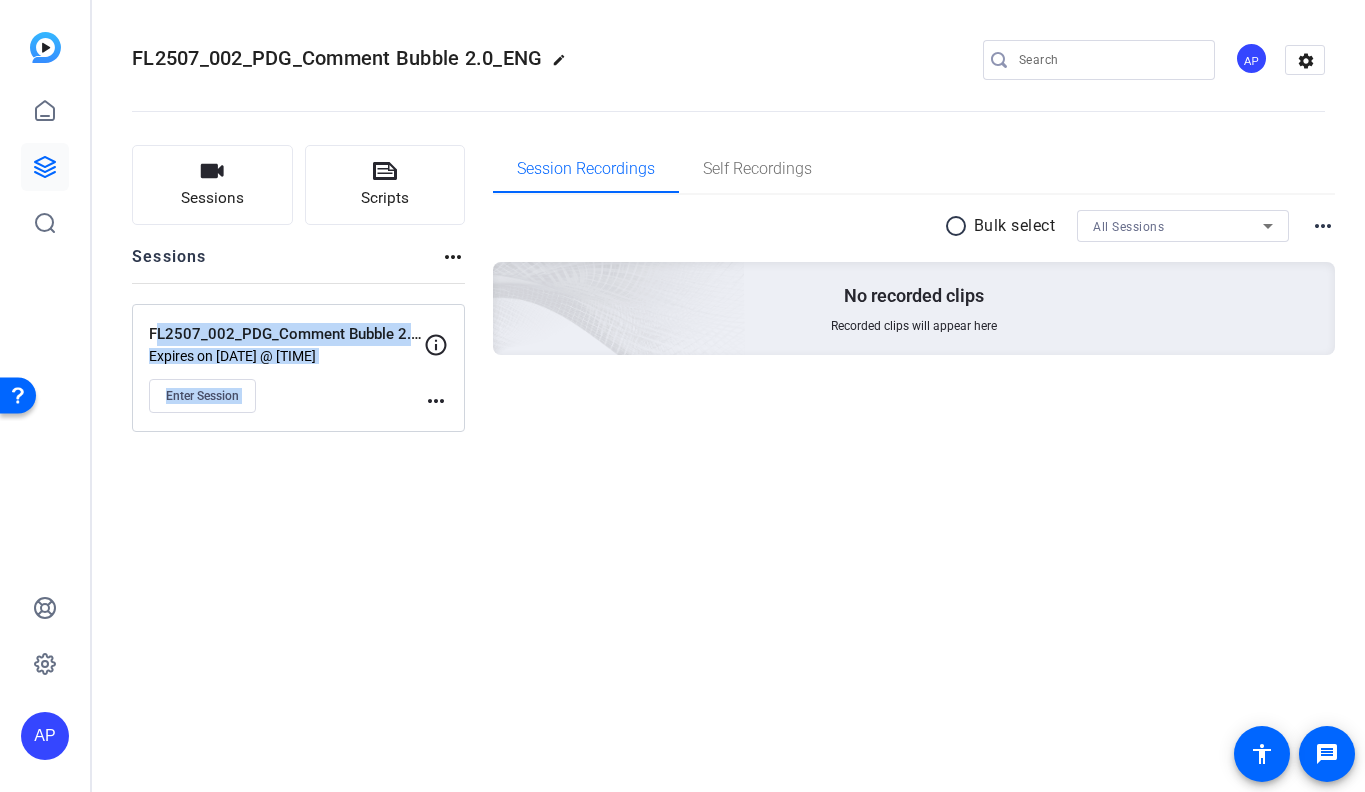 drag, startPoint x: 440, startPoint y: 316, endPoint x: 384, endPoint y: 307, distance: 56.718605 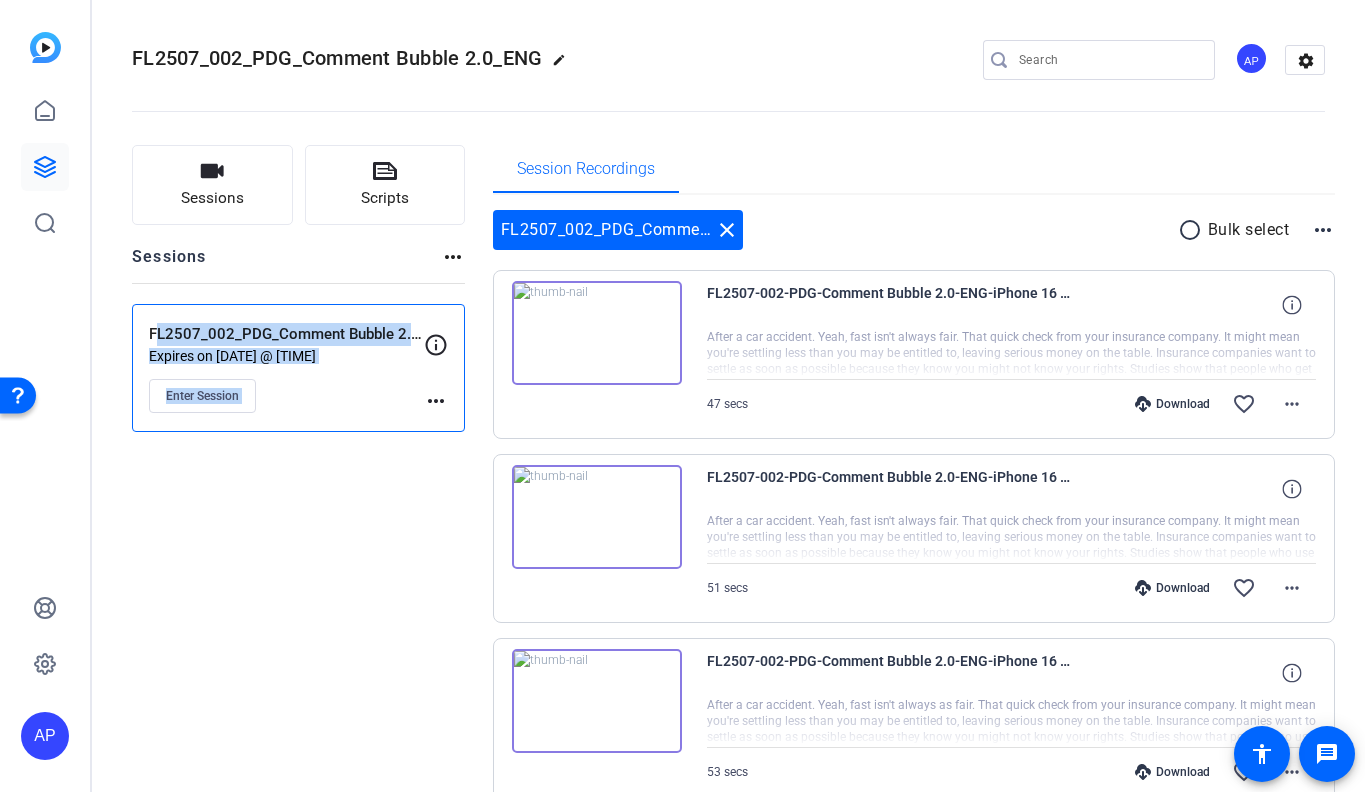 click on "edit" 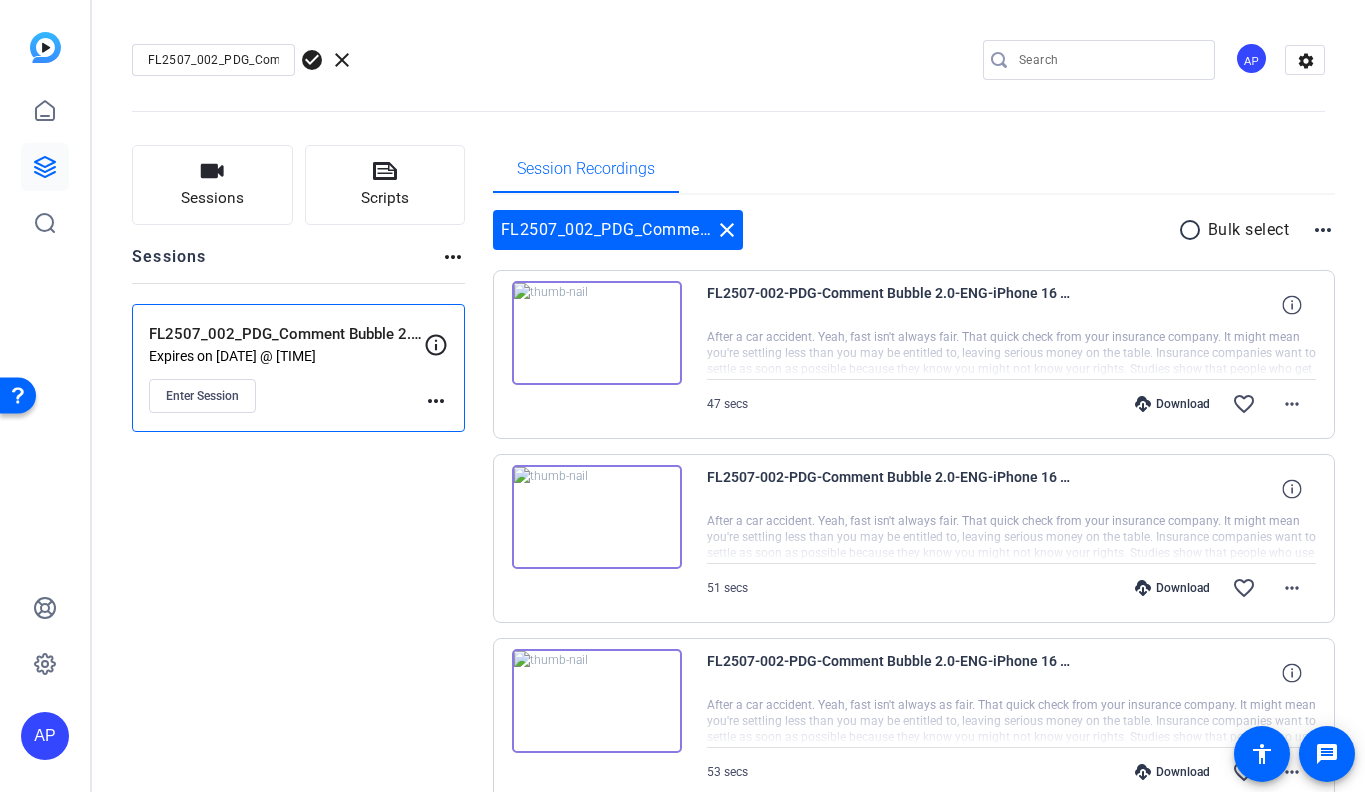 click on "FL2507_002_PDG_Comment Bubble 2.0_ENG" at bounding box center [213, 60] 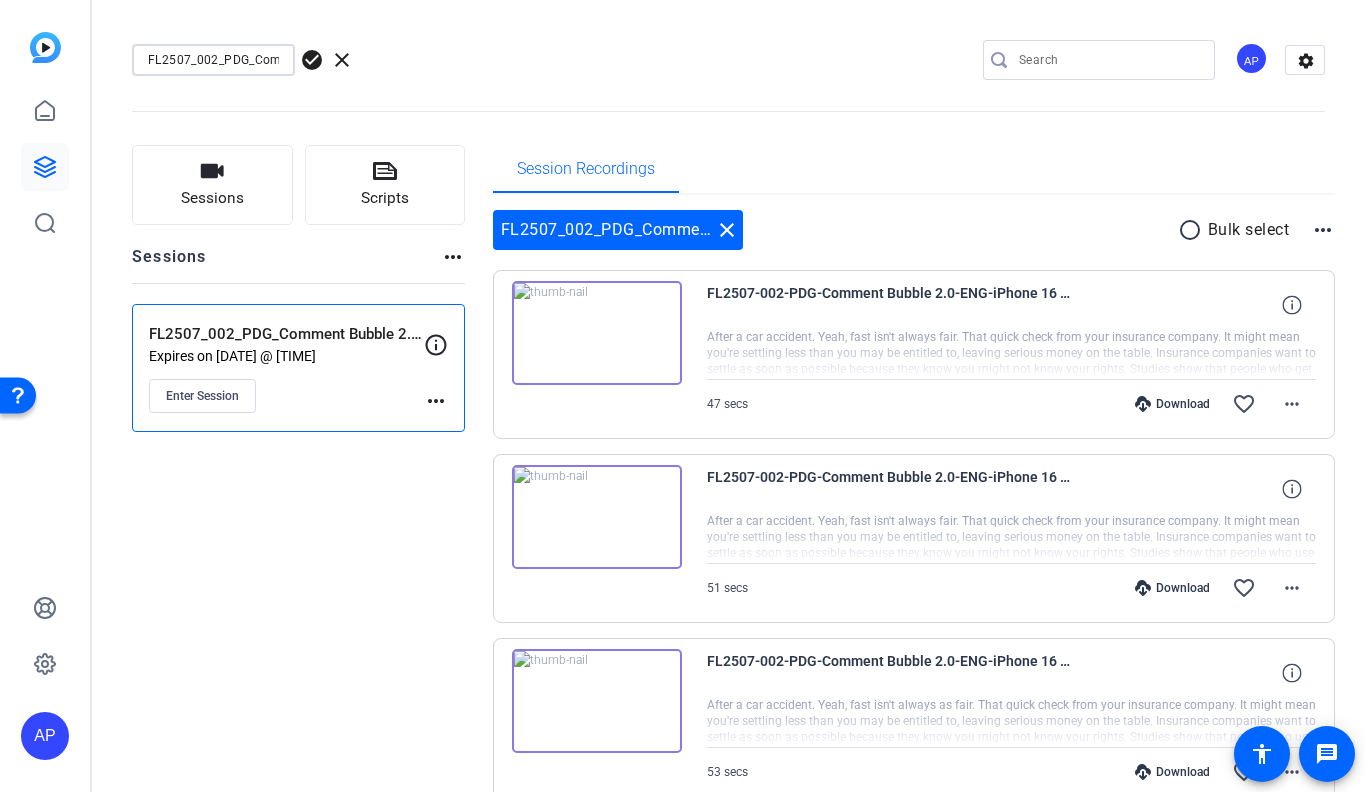 click on "FL2507_002_PDG_Comment Bubble 2.0_ENG" at bounding box center [213, 60] 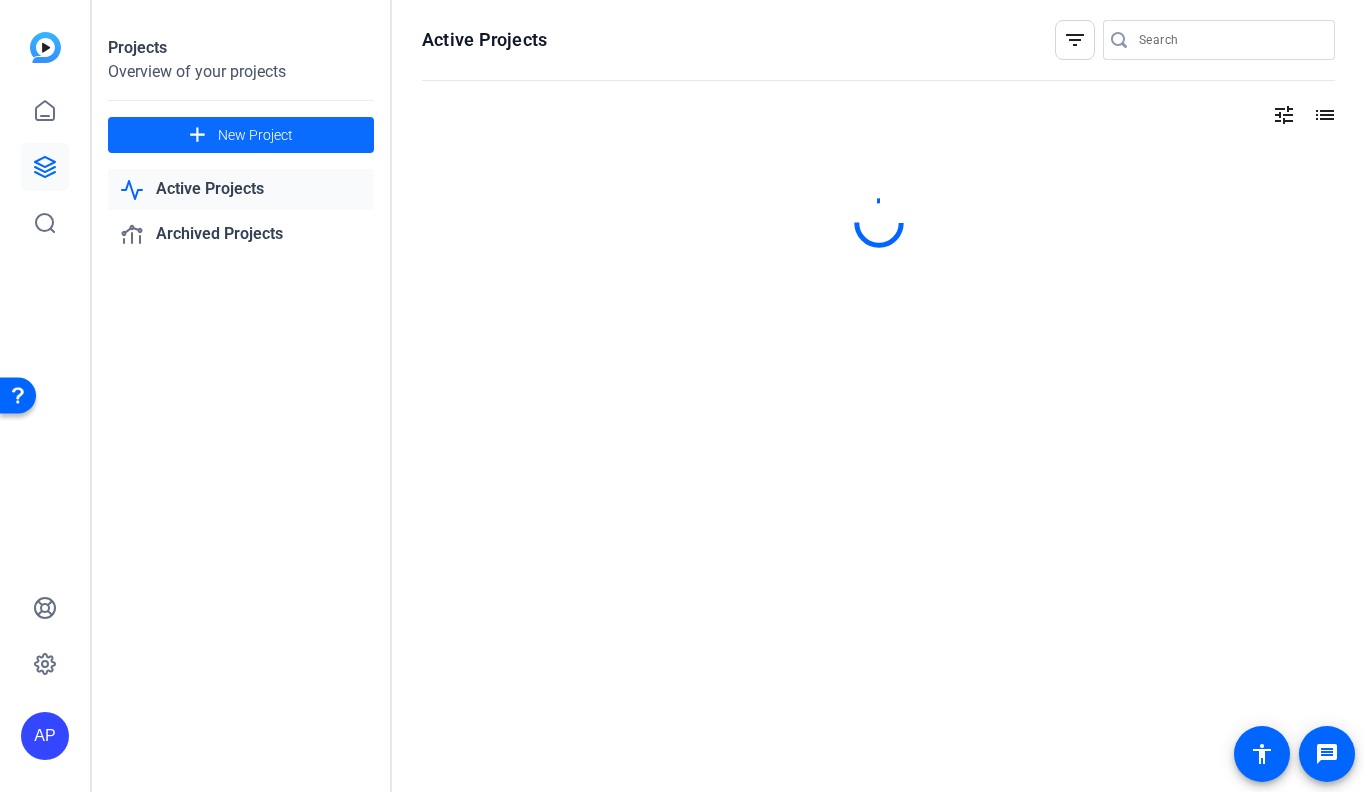 click 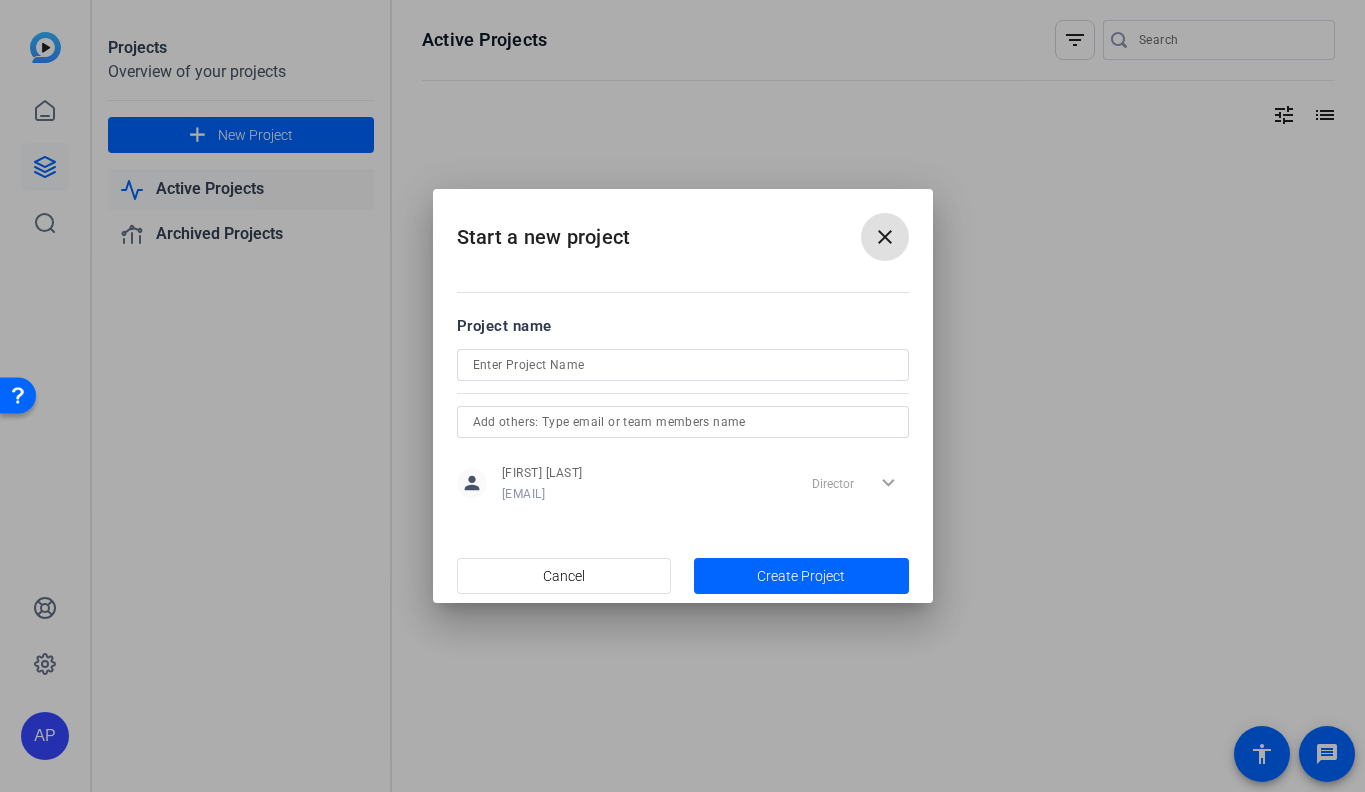 type 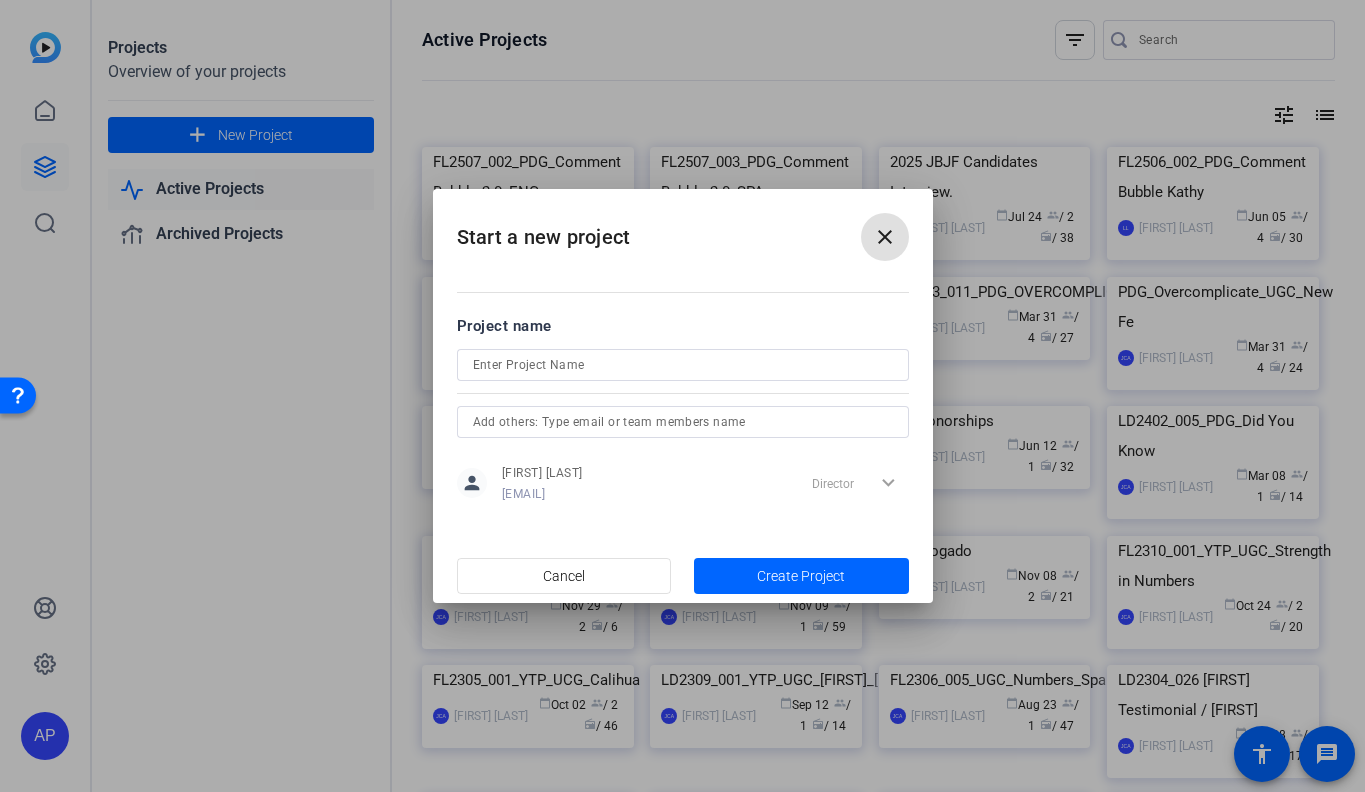 click at bounding box center (683, 365) 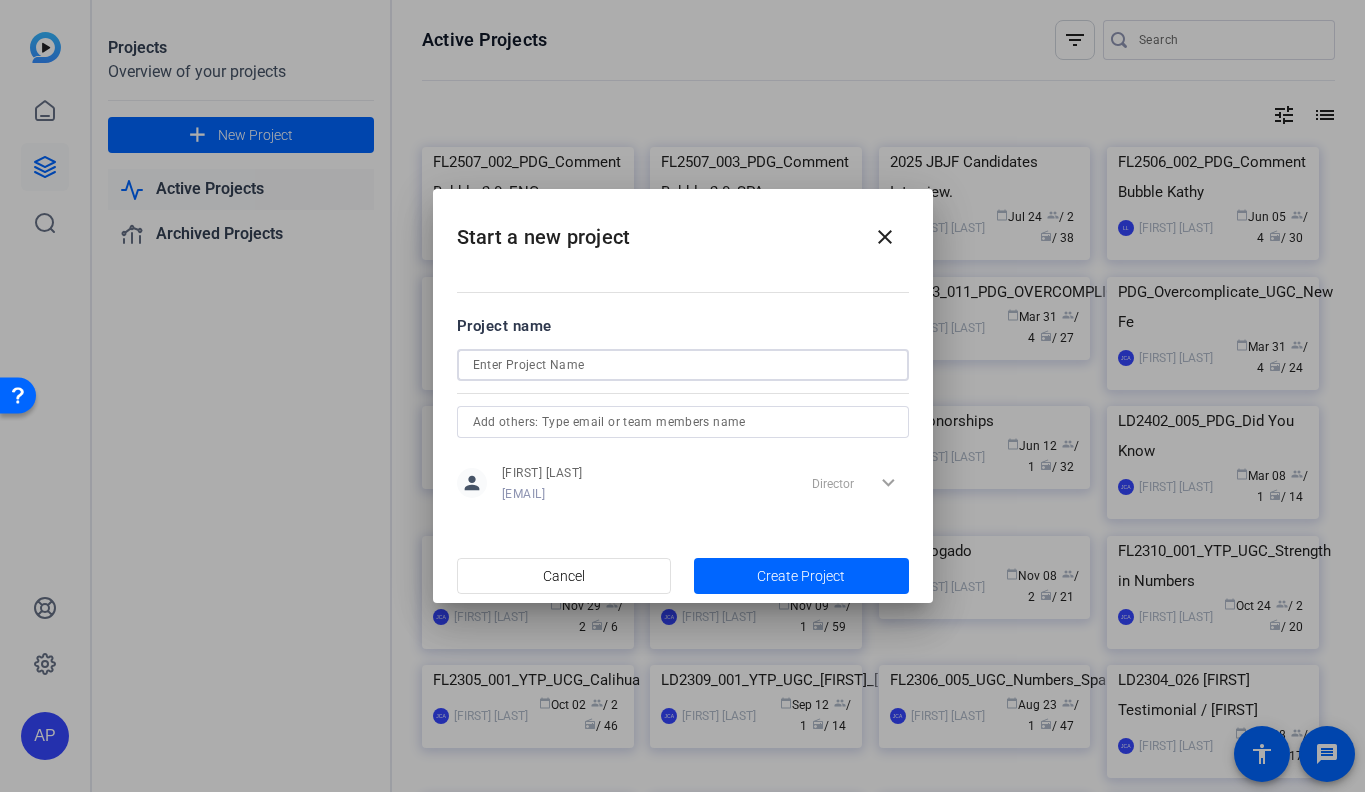 paste on "FL2507_002_PDG_Comment Bubble 2.0_ENG" 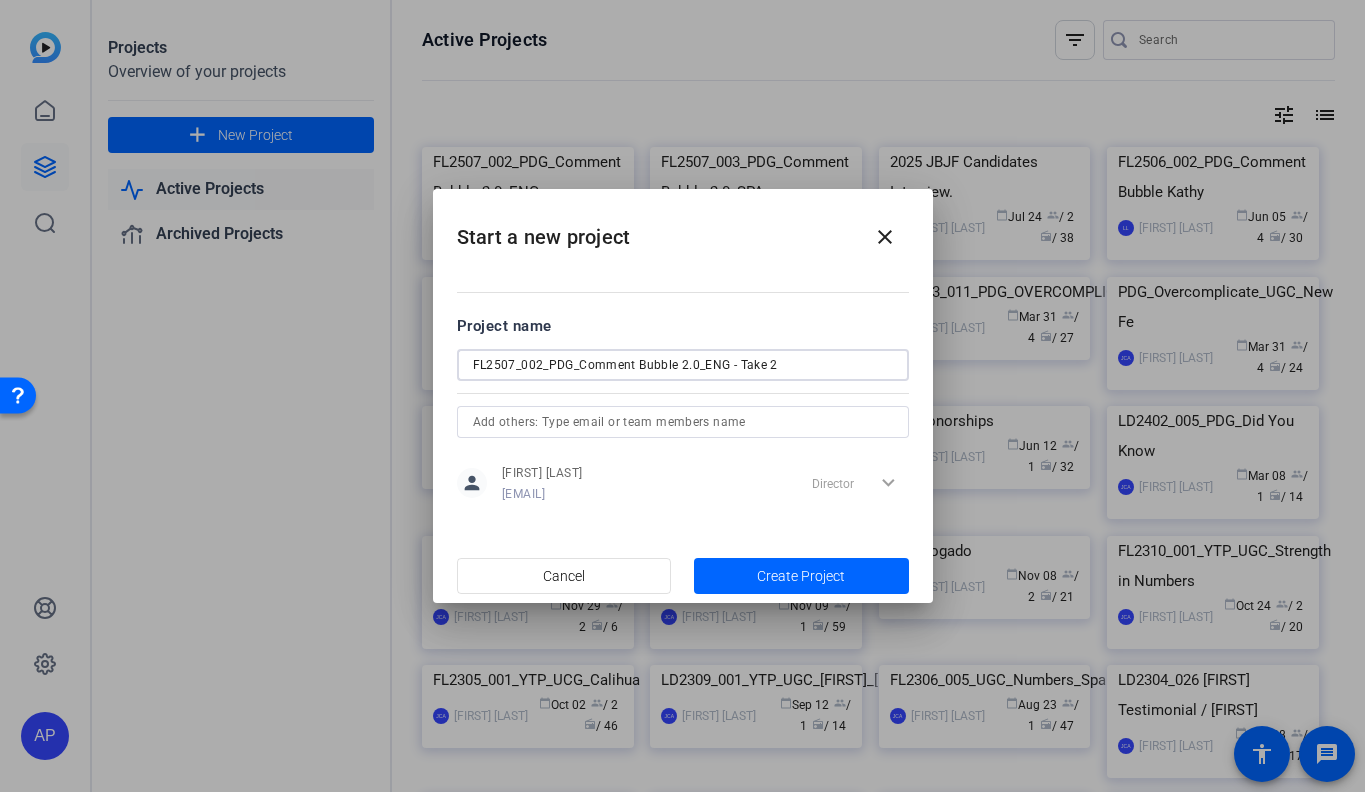 type on "FL2507_002_PDG_Comment Bubble 2.0_ENG - Take 2" 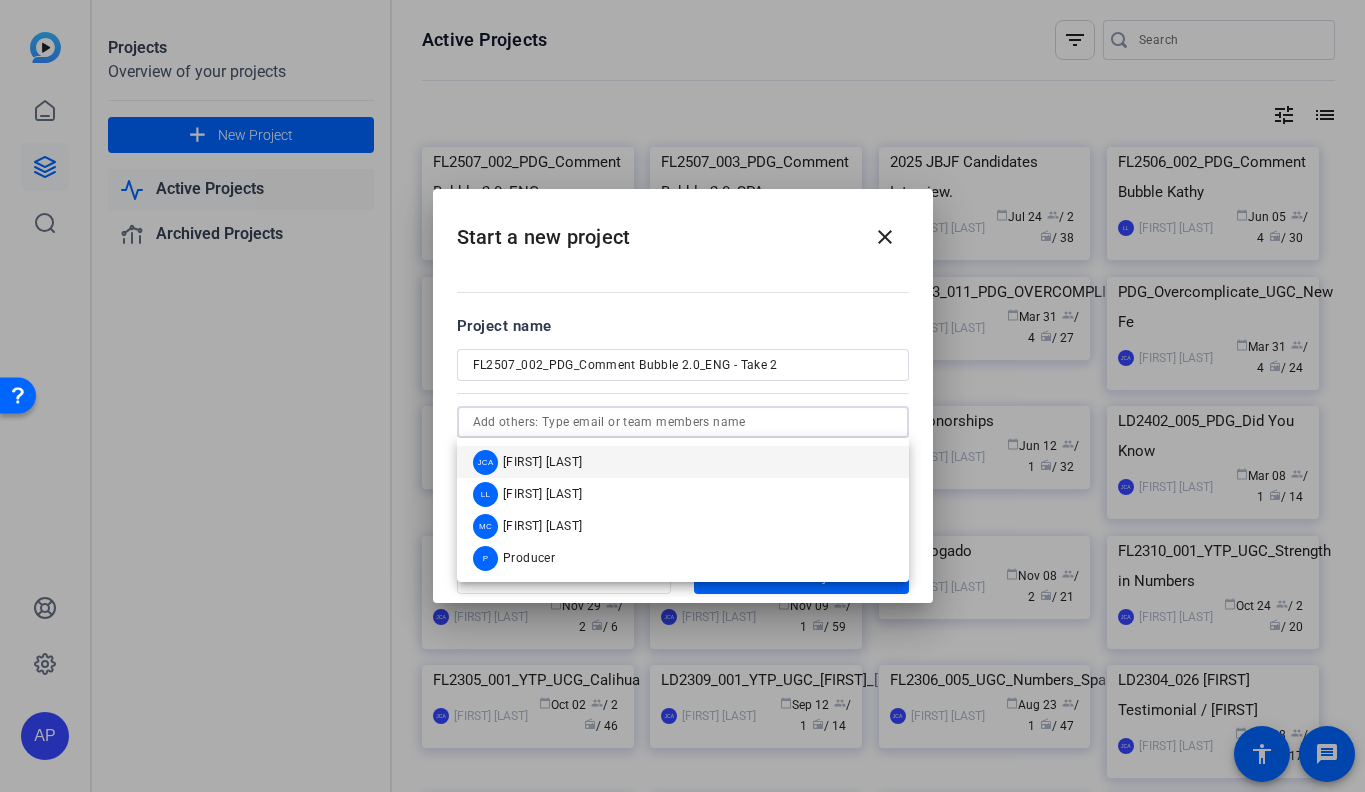 click at bounding box center [683, 422] 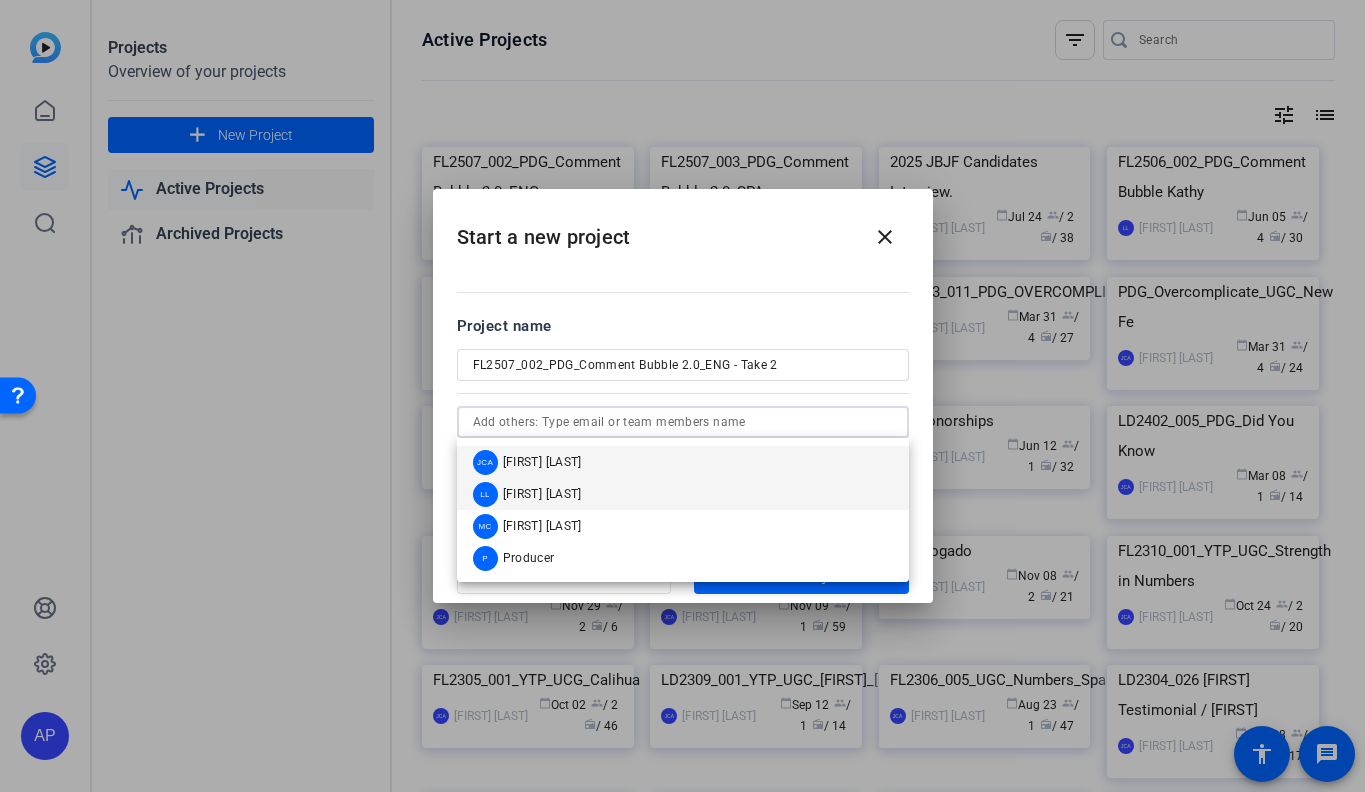 click on "LL  Louie Lopez" at bounding box center [683, 494] 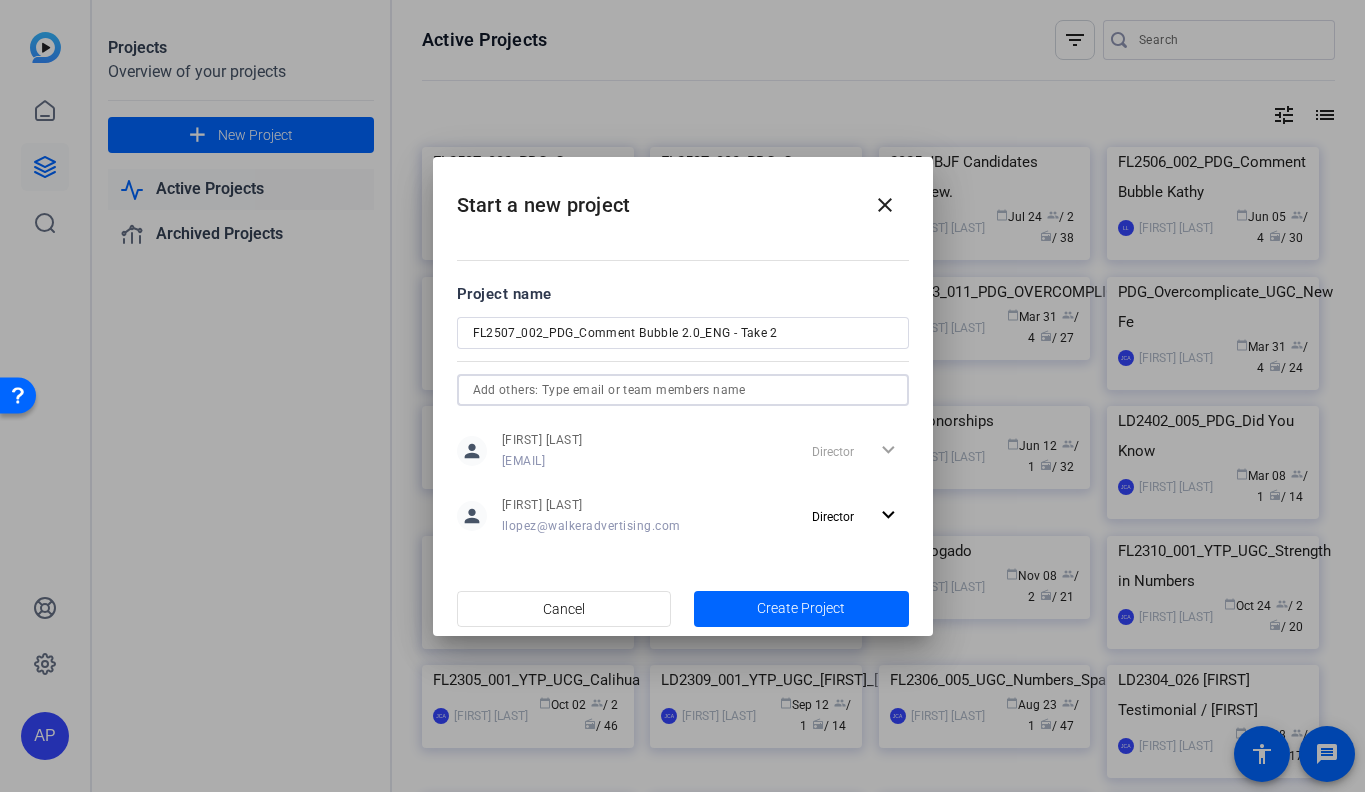 click on "Director expand_more" 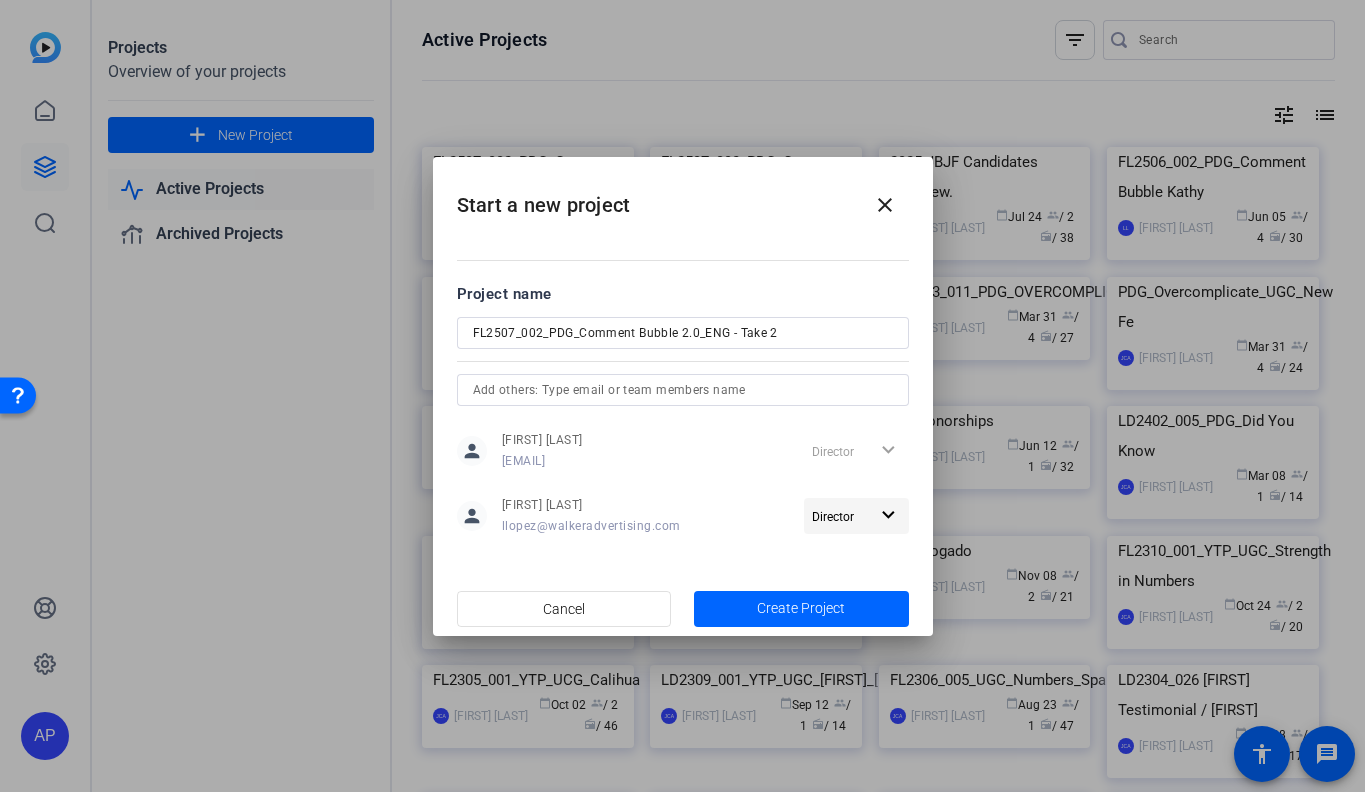 click on "expand_more" 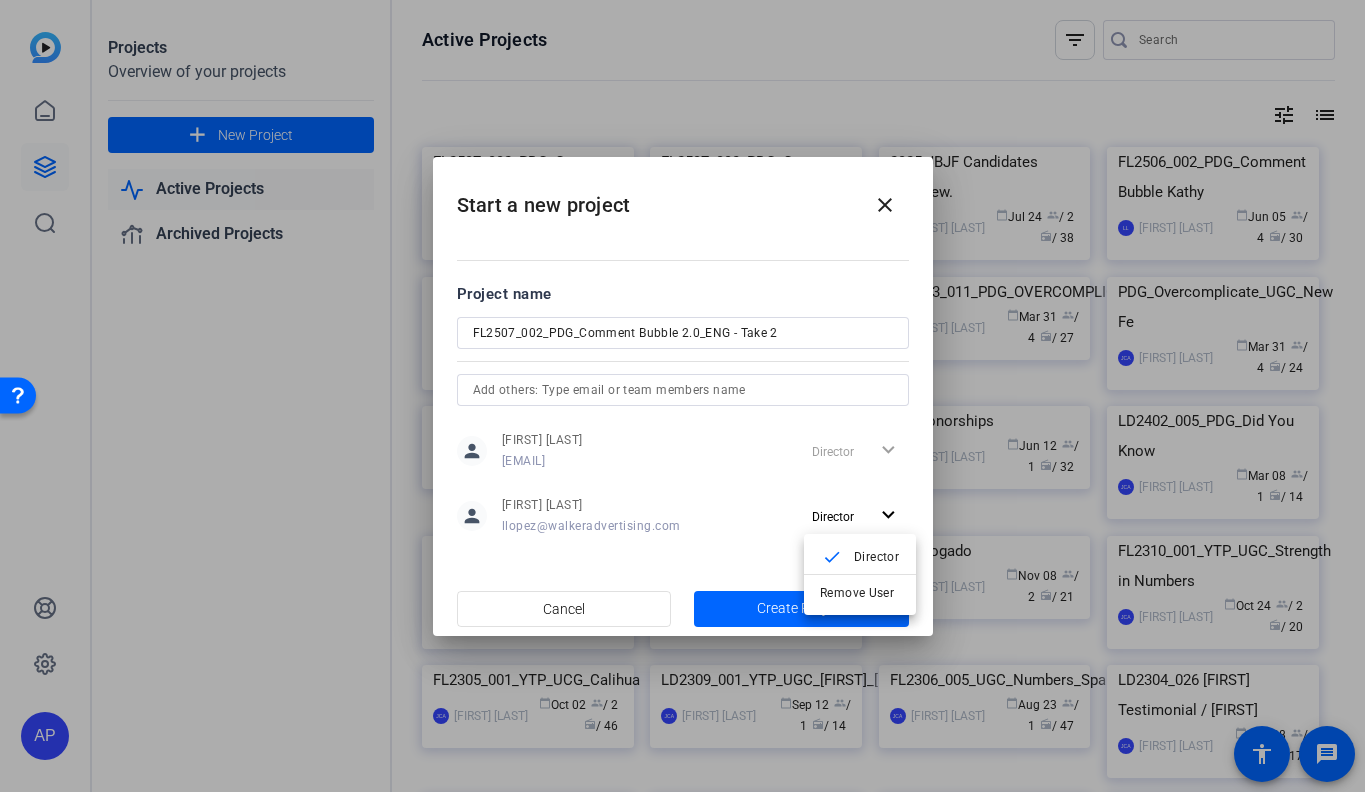 click at bounding box center [682, 396] 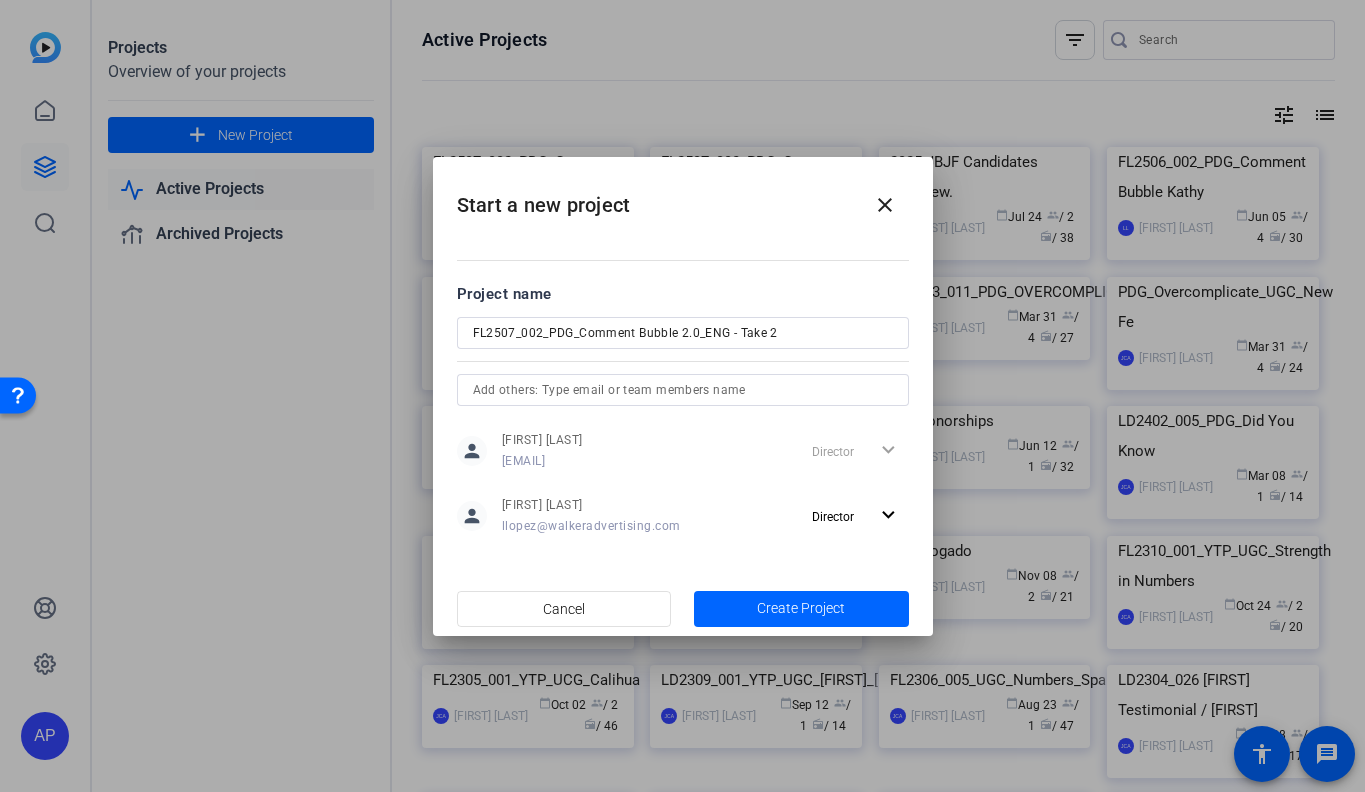 click at bounding box center [683, 390] 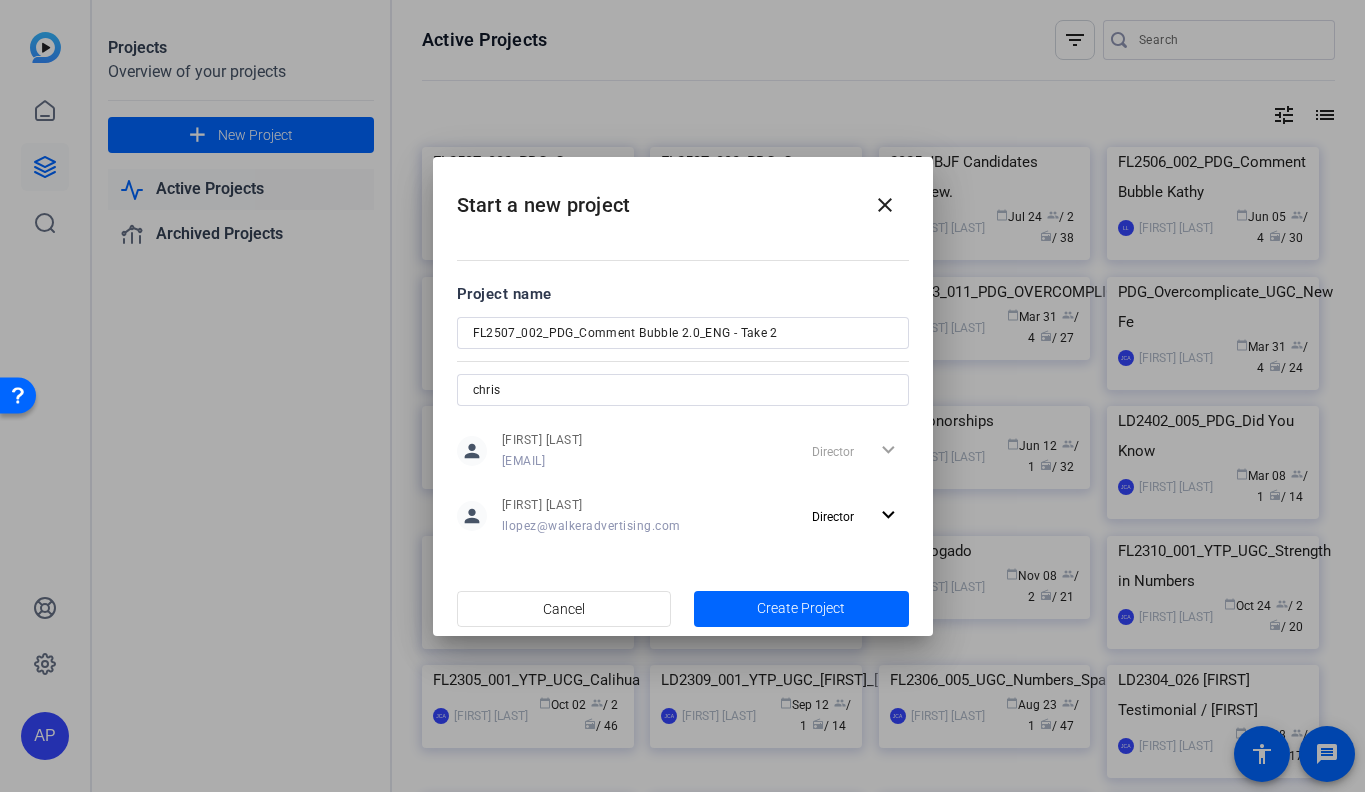 click on "chris" at bounding box center (683, 390) 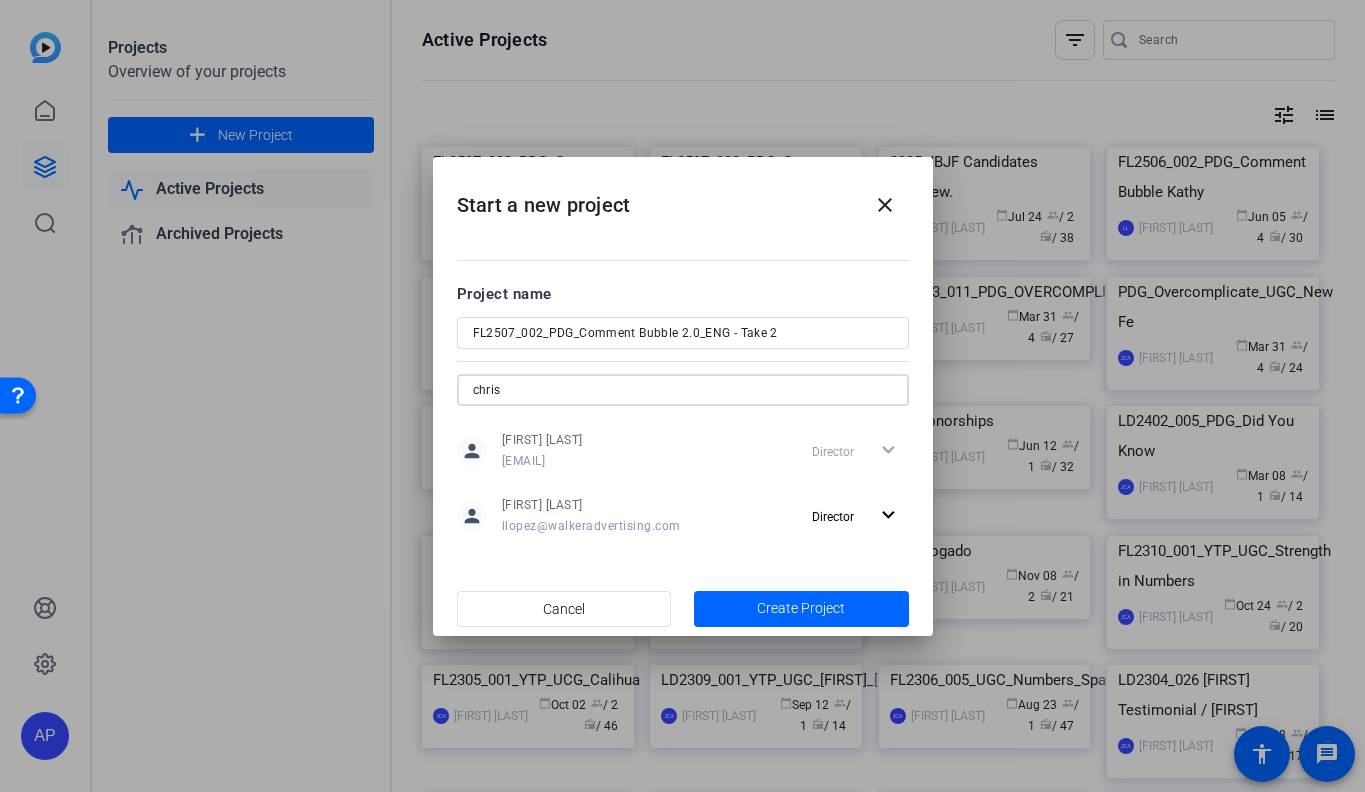 click on "chris" at bounding box center (683, 390) 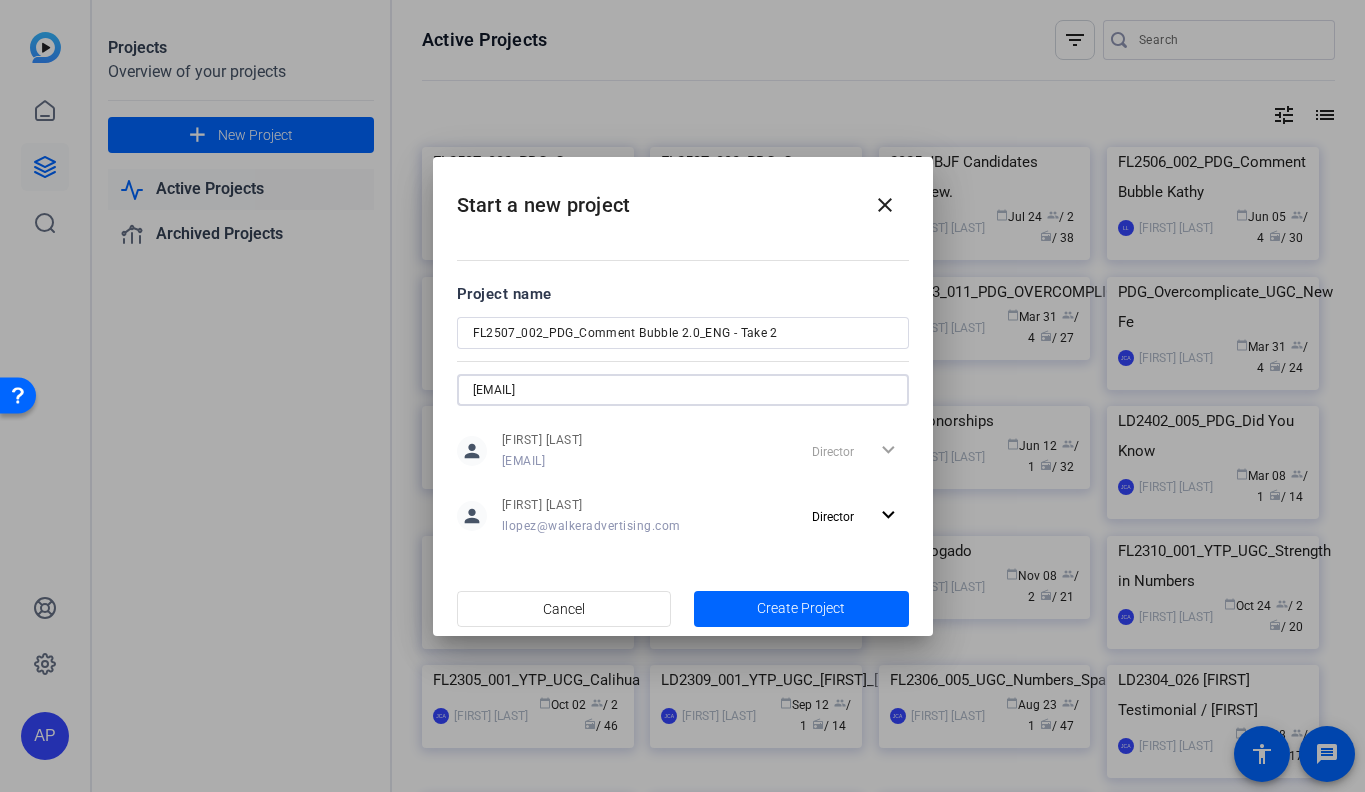 type on "christinakessmanugc@gmail.com" 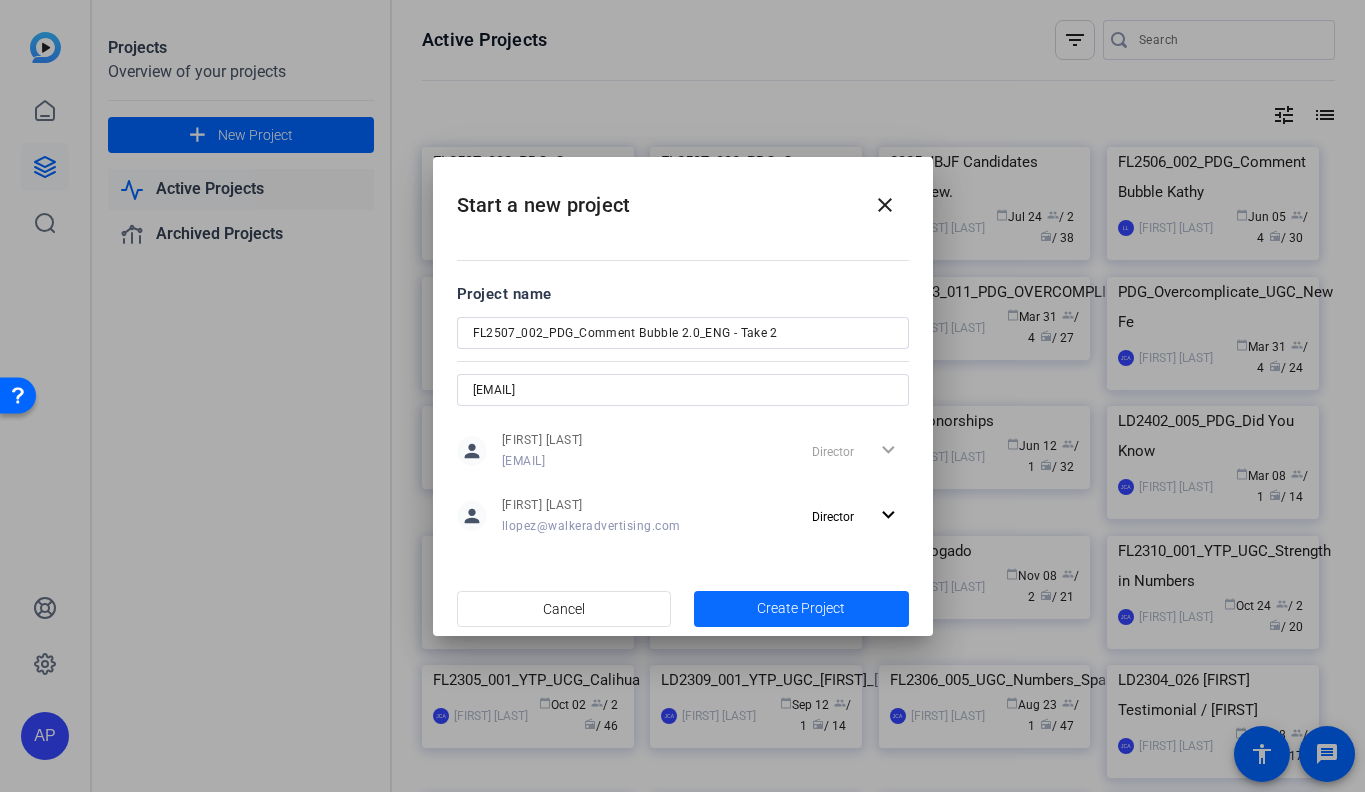 click on "Create Project" 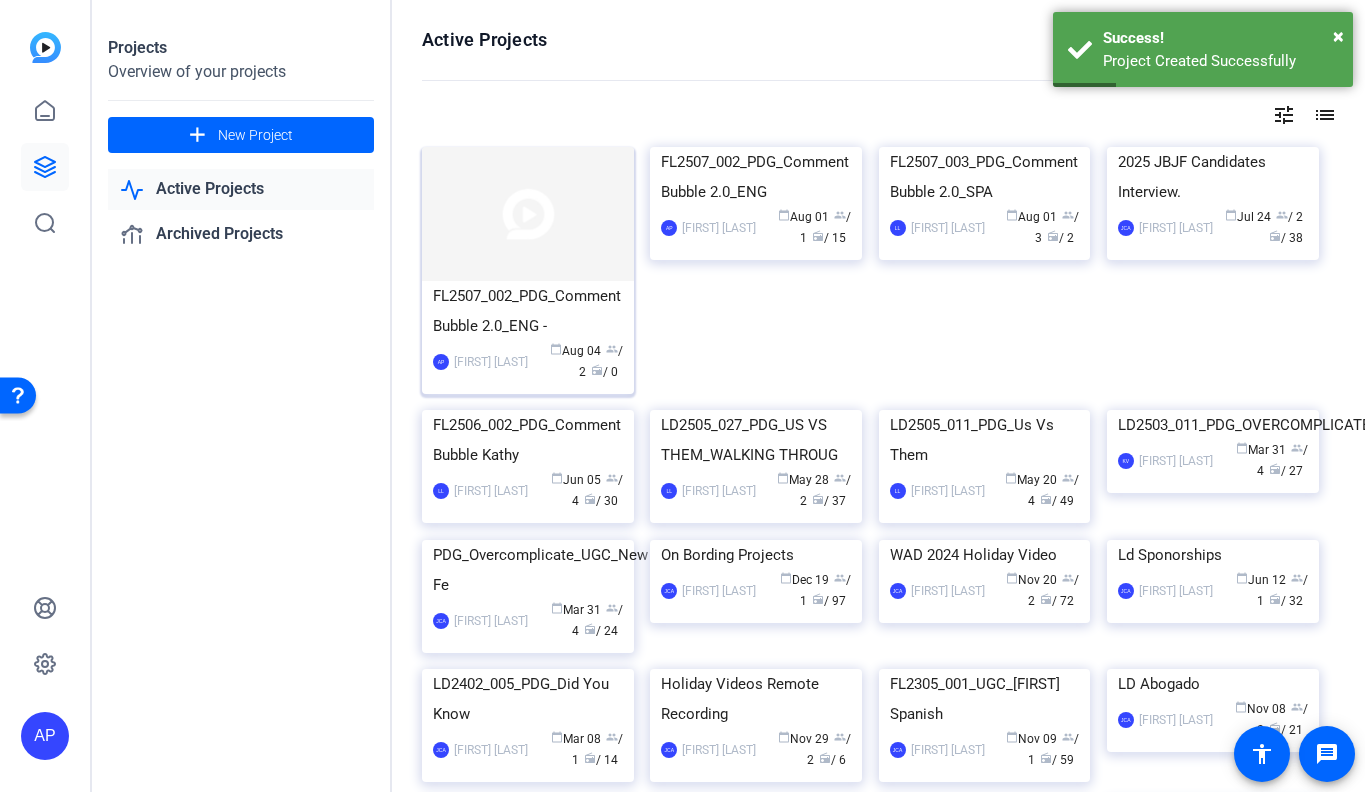 click 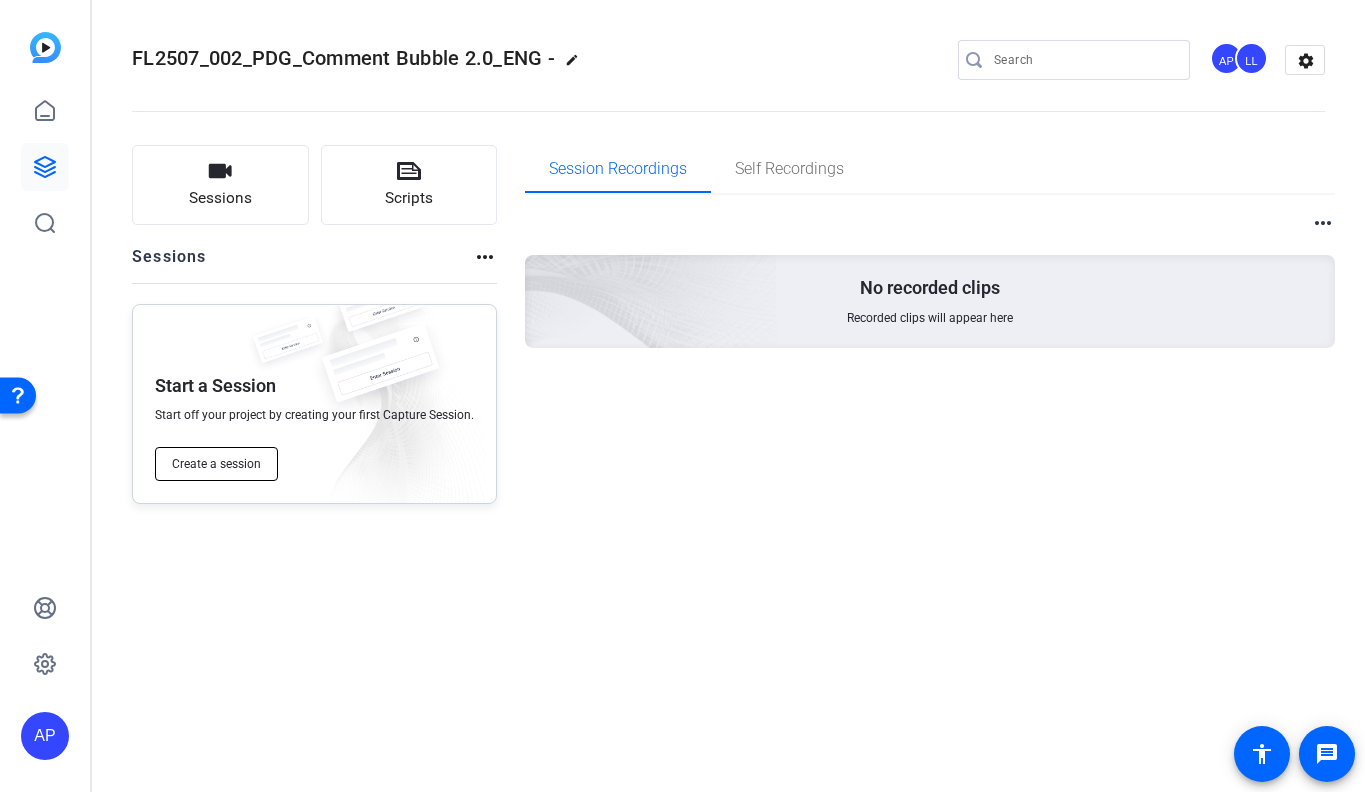 click on "Create a session" 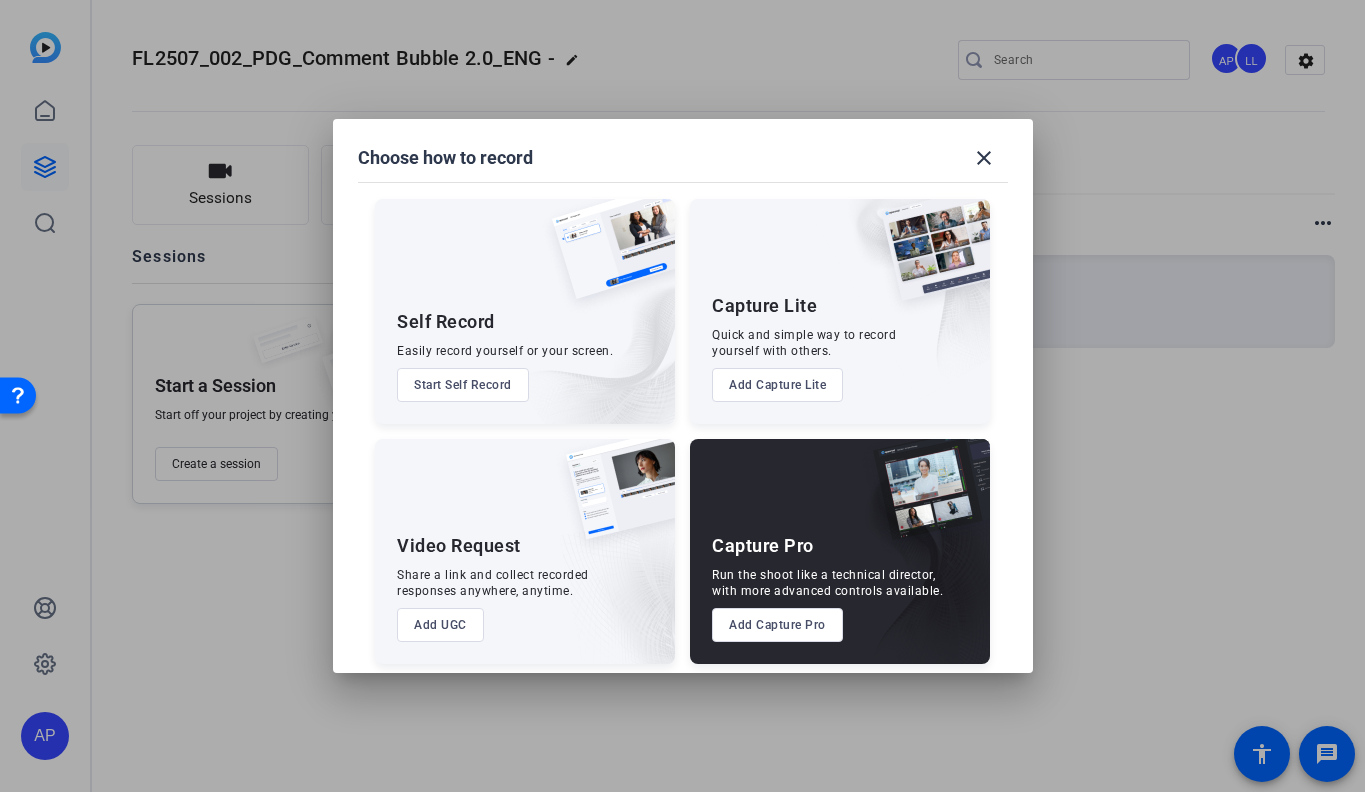 click at bounding box center [916, 564] 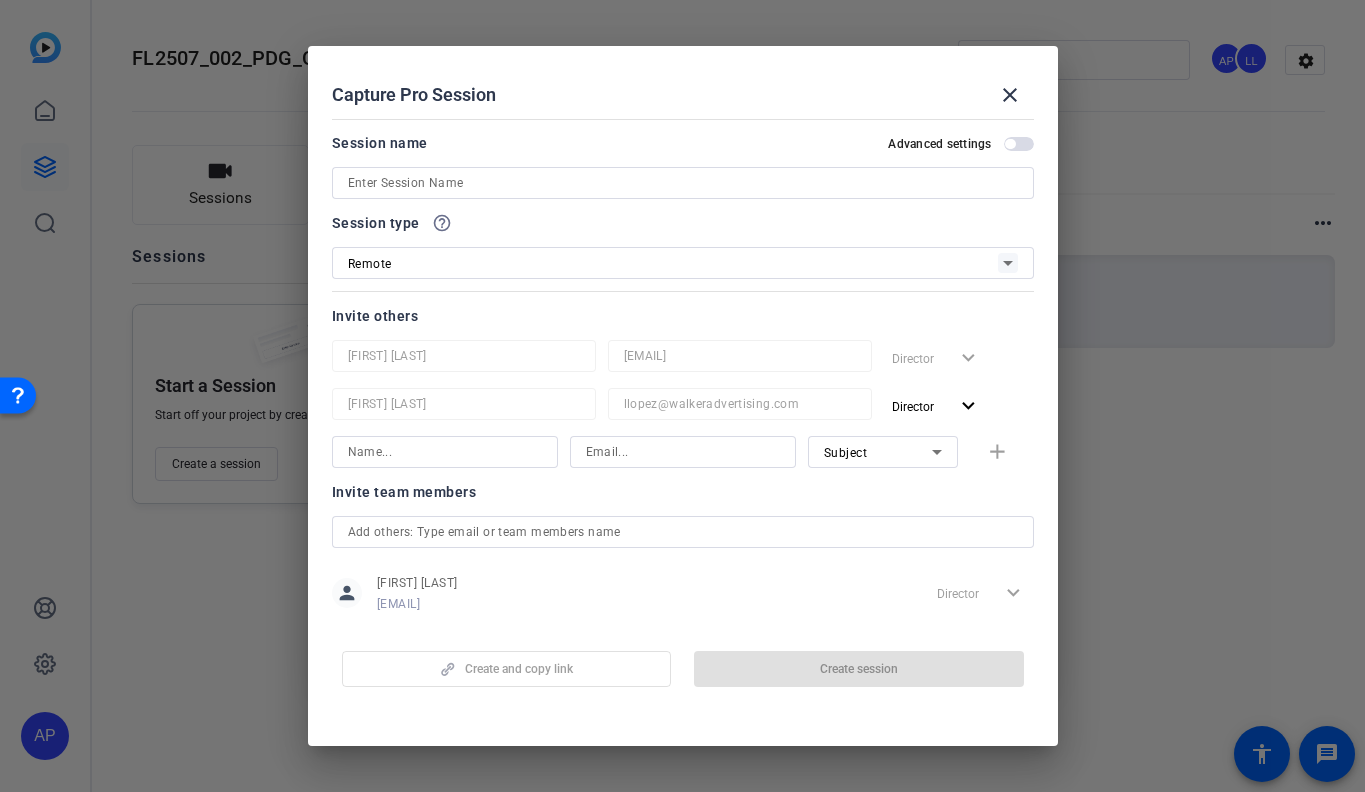 click at bounding box center [683, 183] 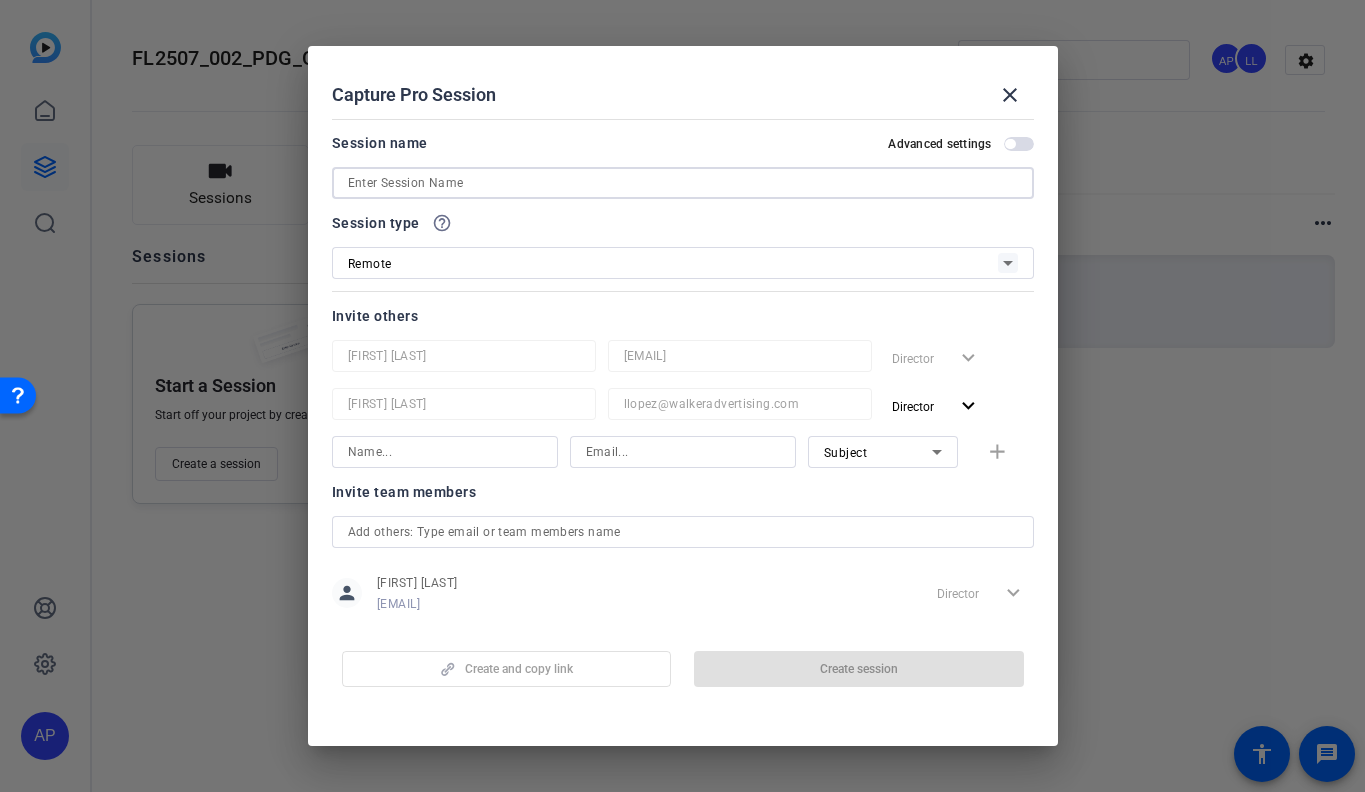 paste on "christinakessmanugc@gmail.com" 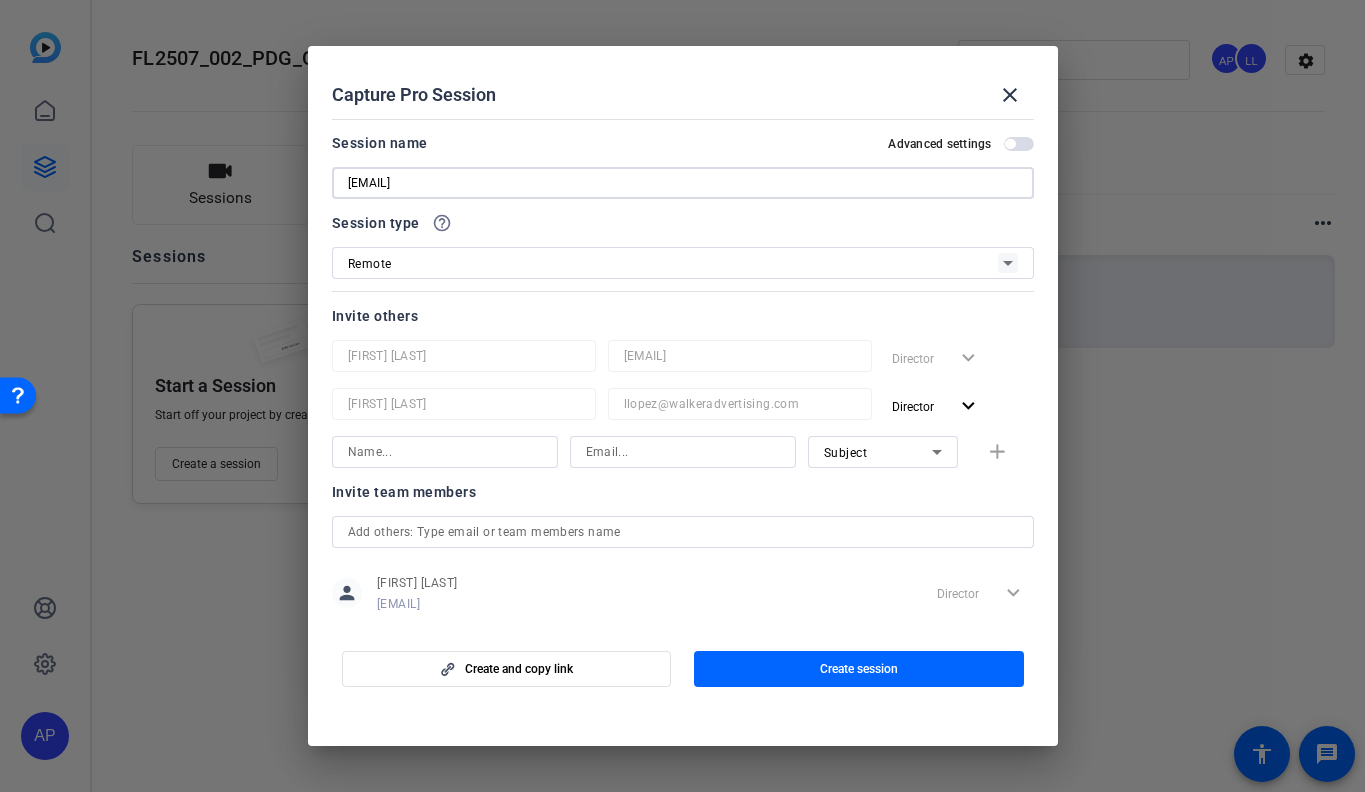 drag, startPoint x: 590, startPoint y: 188, endPoint x: 290, endPoint y: 169, distance: 300.60107 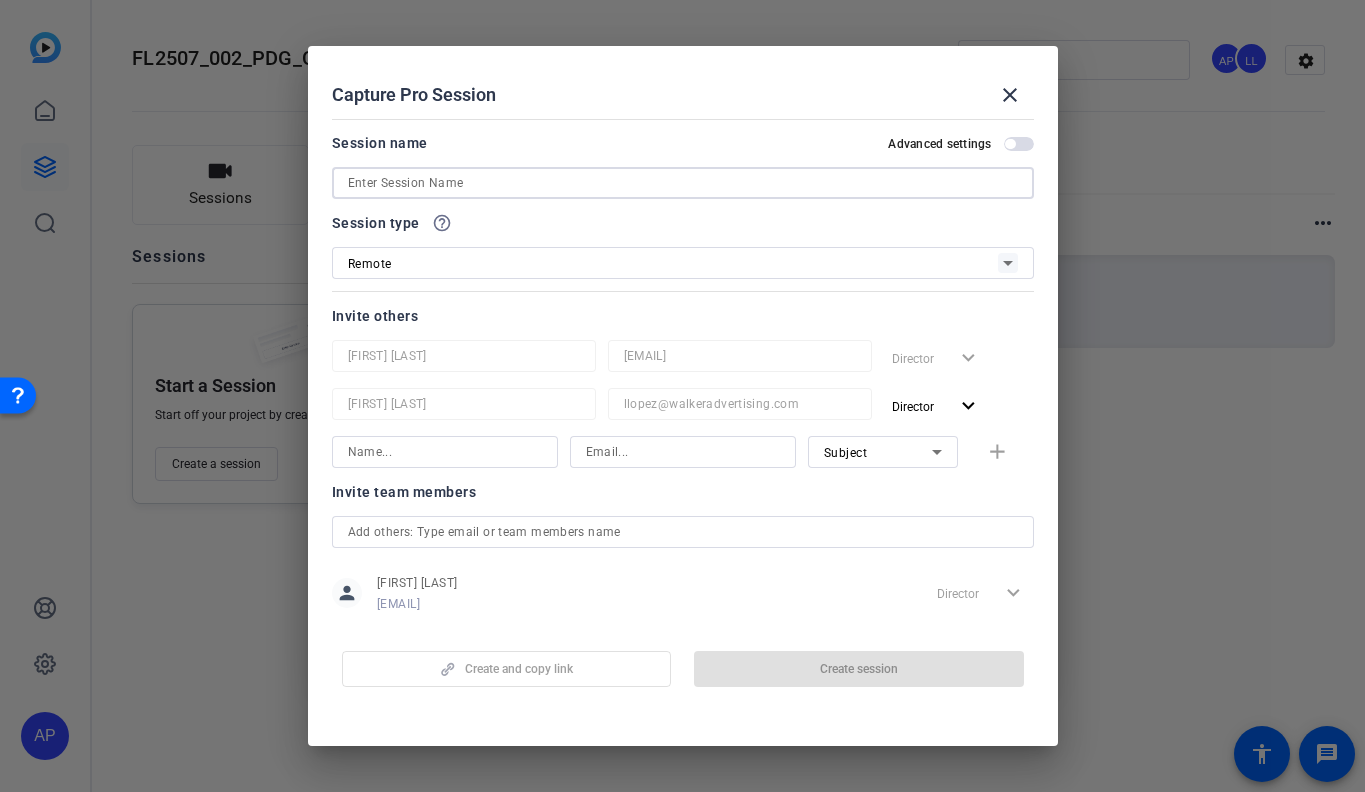 click 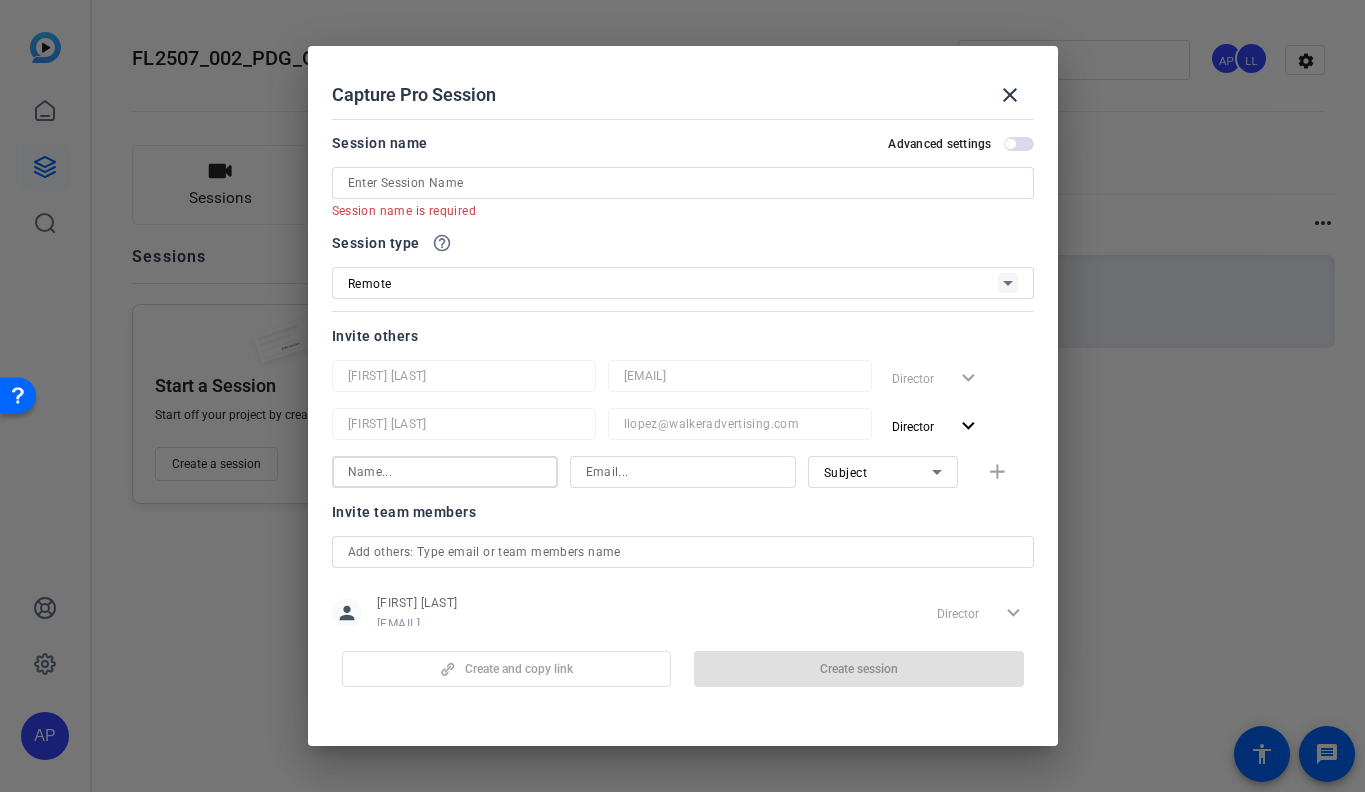 click at bounding box center (683, 472) 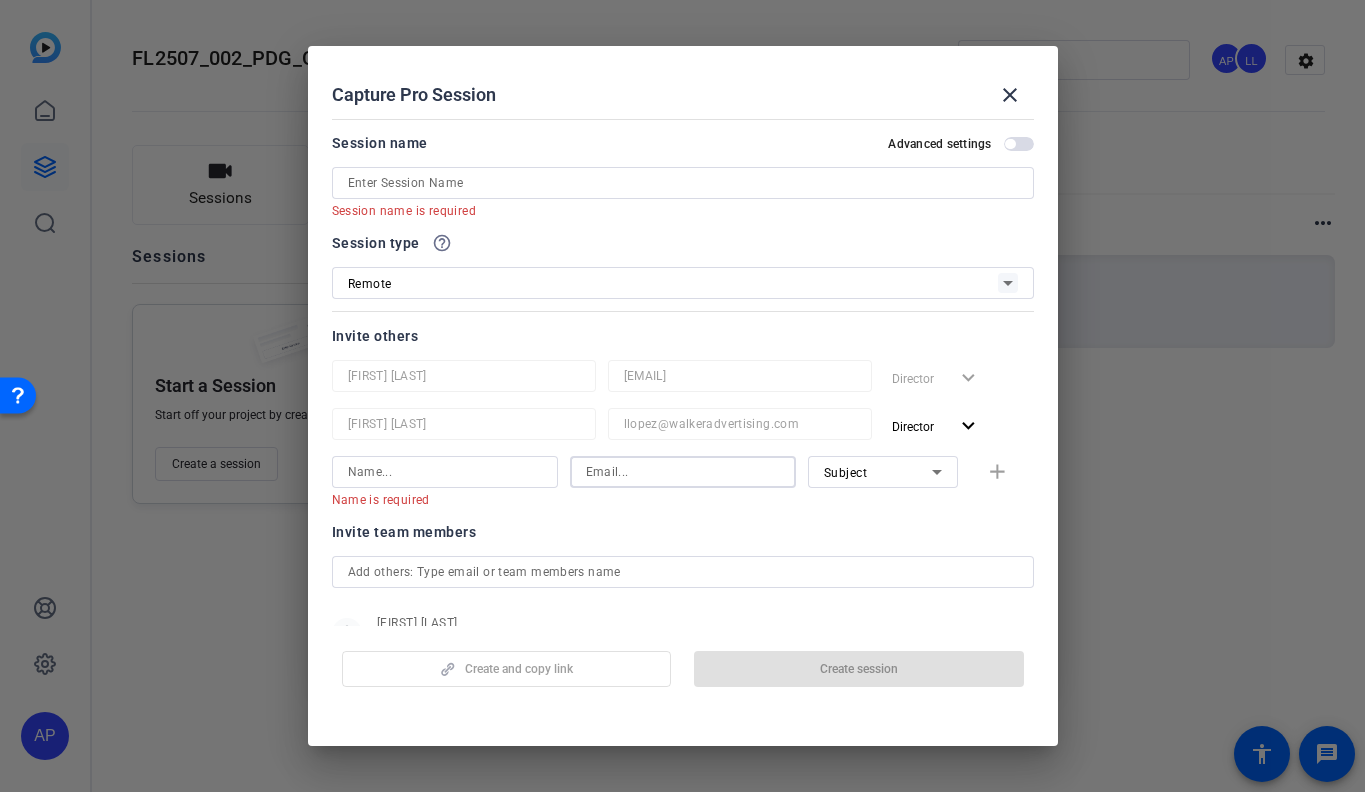 paste on "christinakessmanugc@gmail.com" 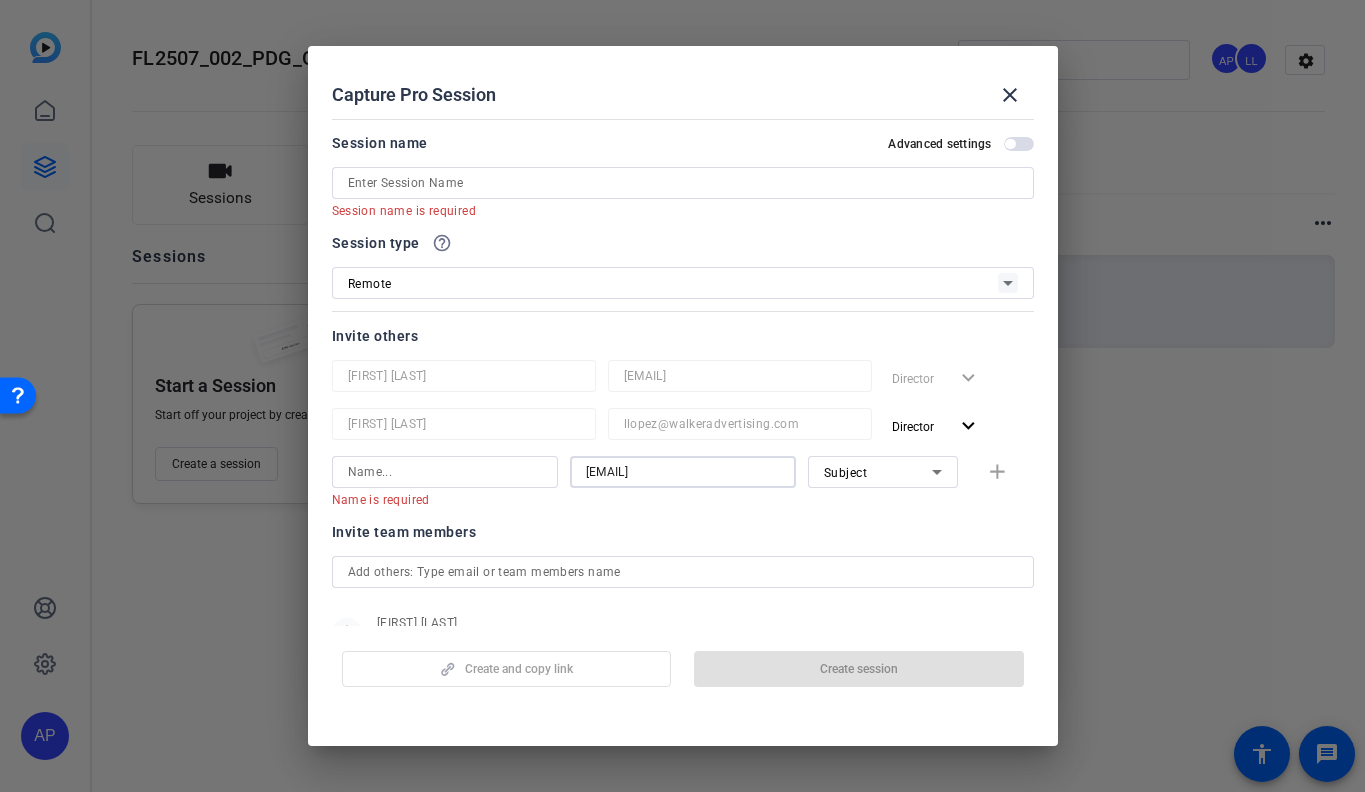 scroll, scrollTop: 0, scrollLeft: 3, axis: horizontal 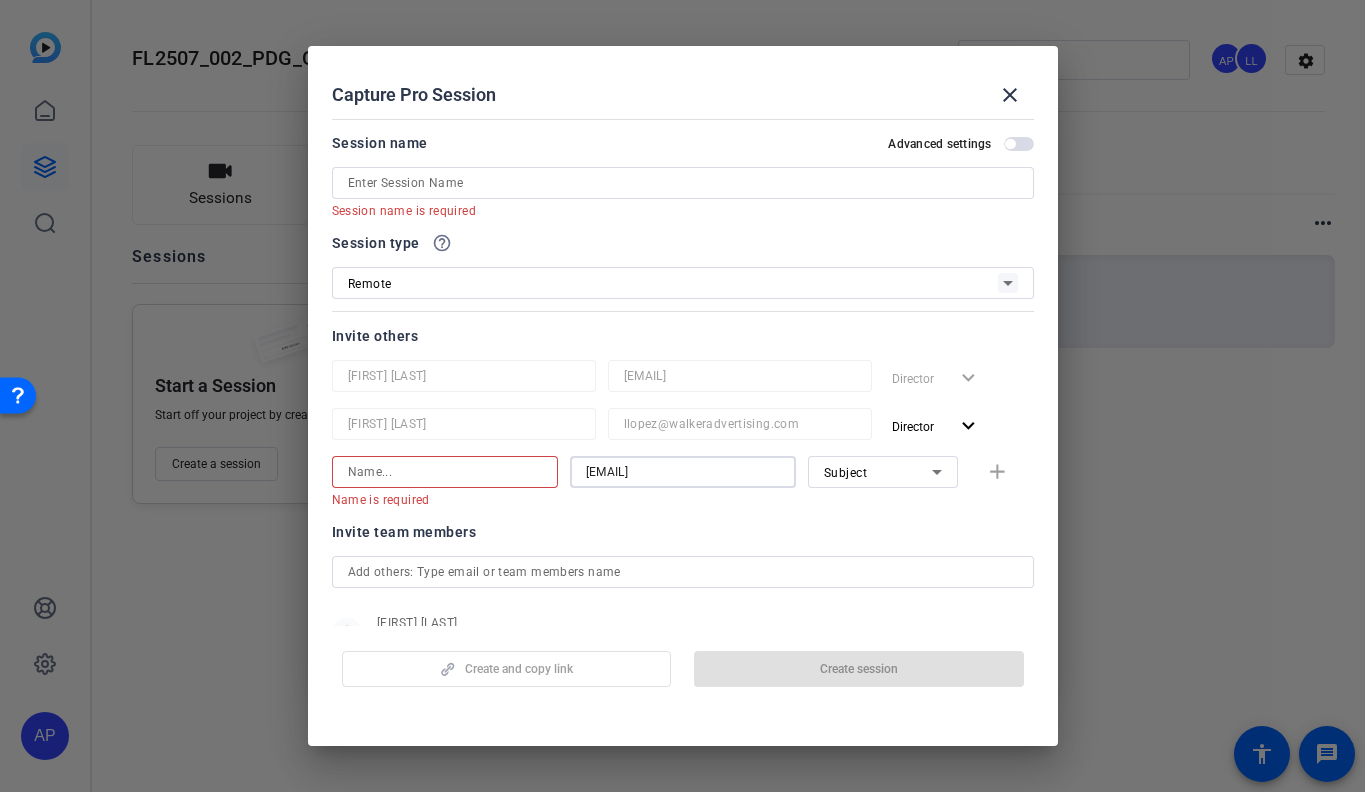 type on "christinakessmanugc@gmail.com" 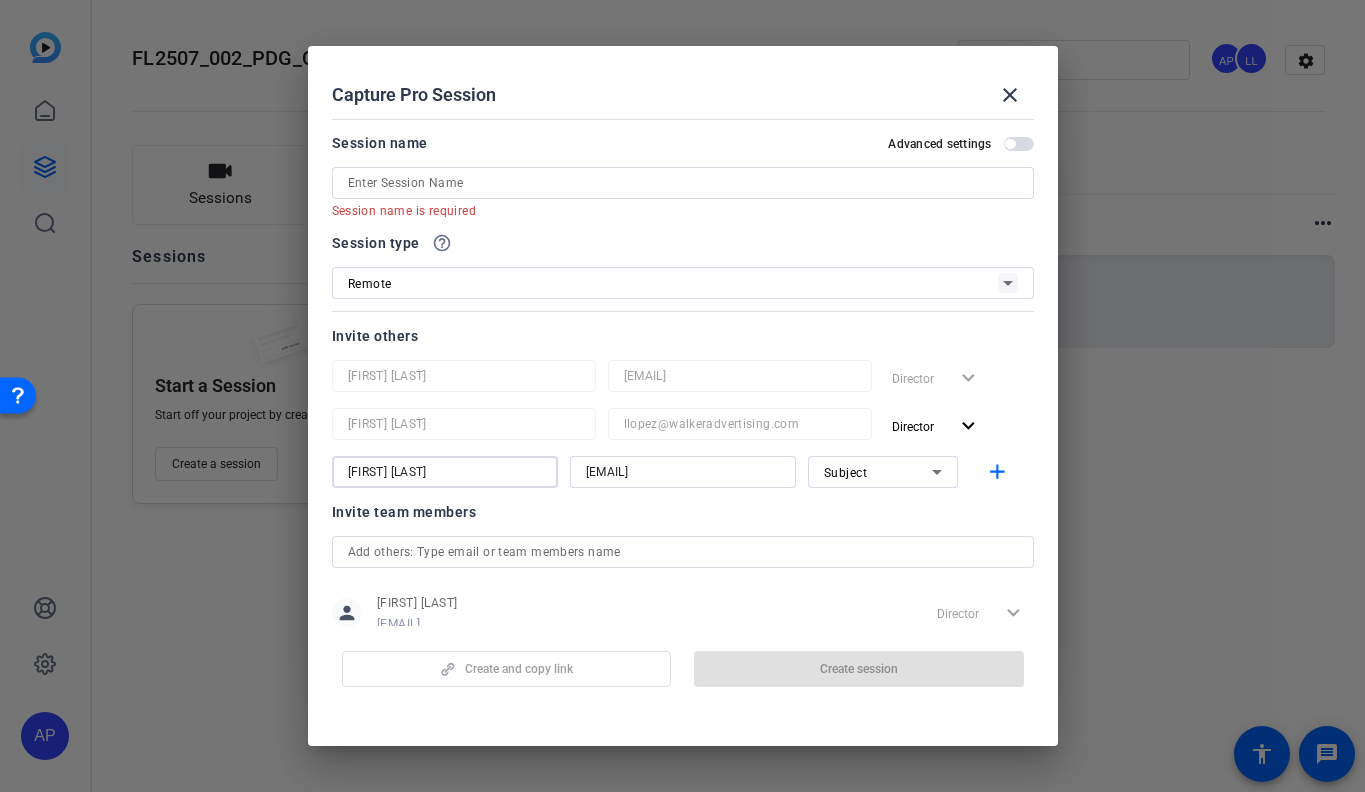type on "Christina Kessman" 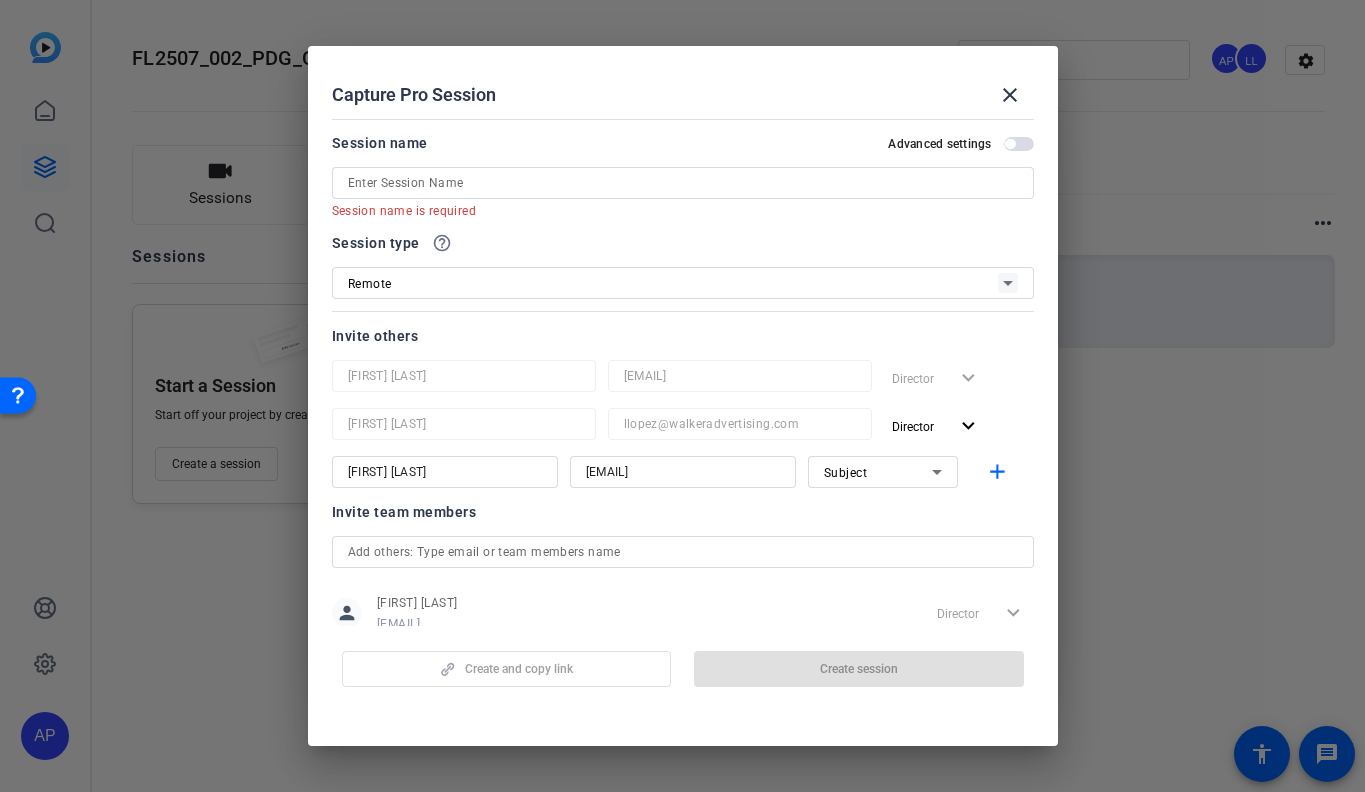 click on "Invite team members" 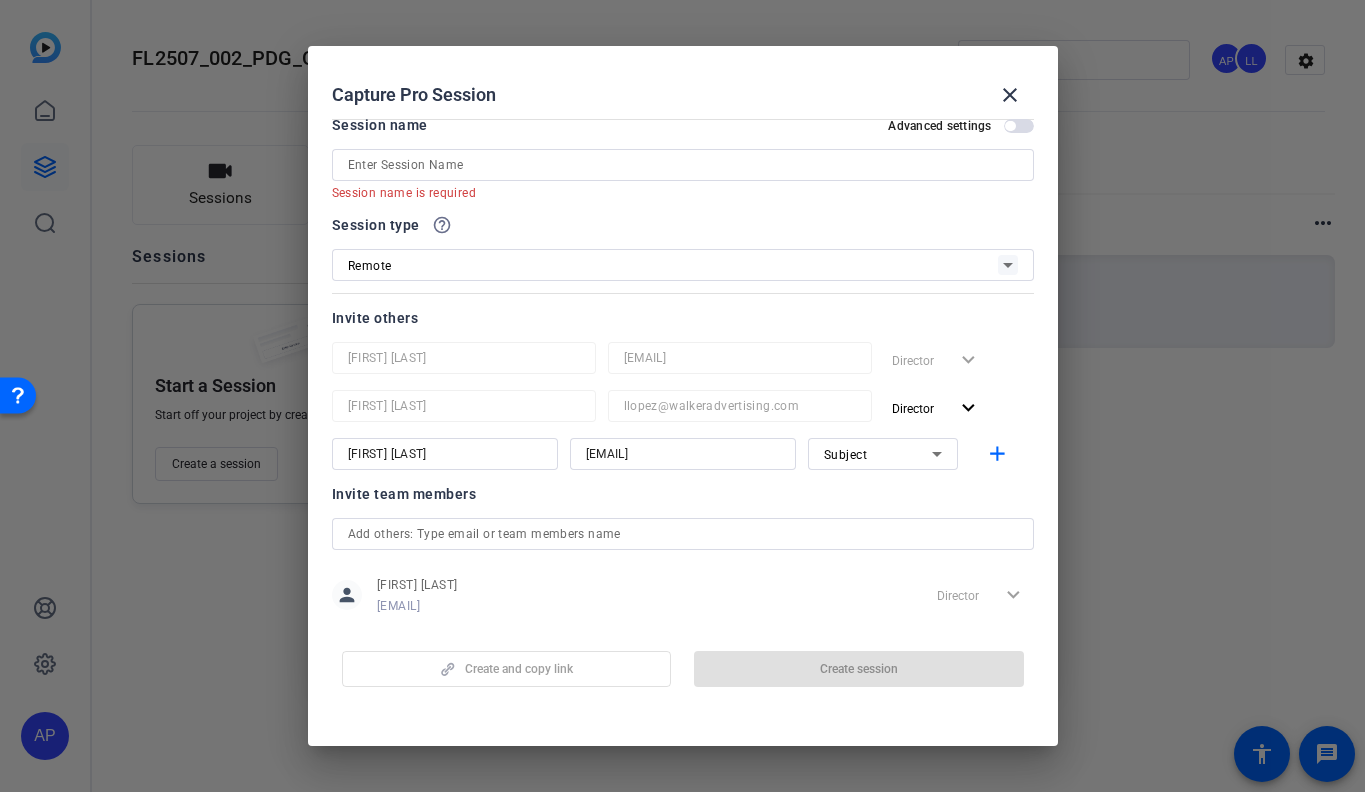 scroll, scrollTop: 0, scrollLeft: 0, axis: both 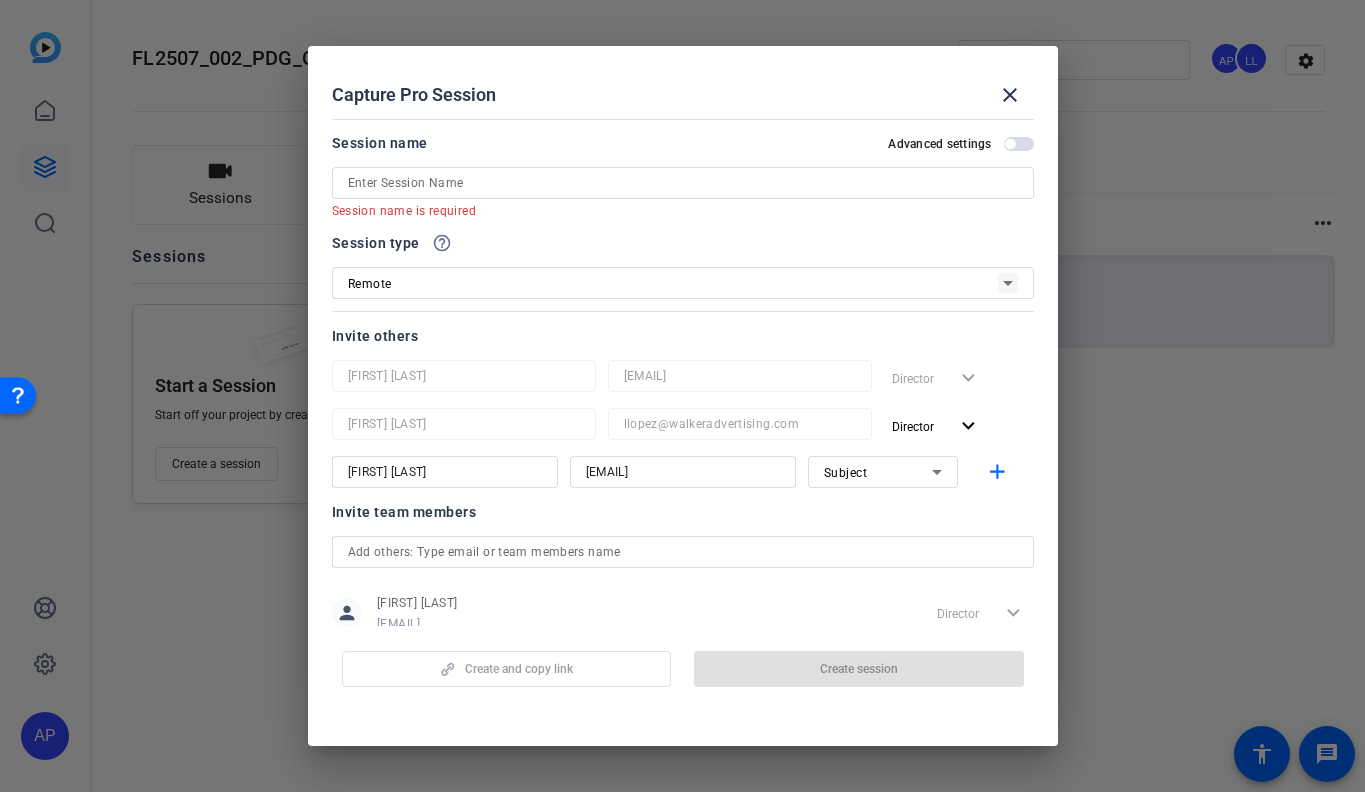 click on "Remote" at bounding box center [673, 283] 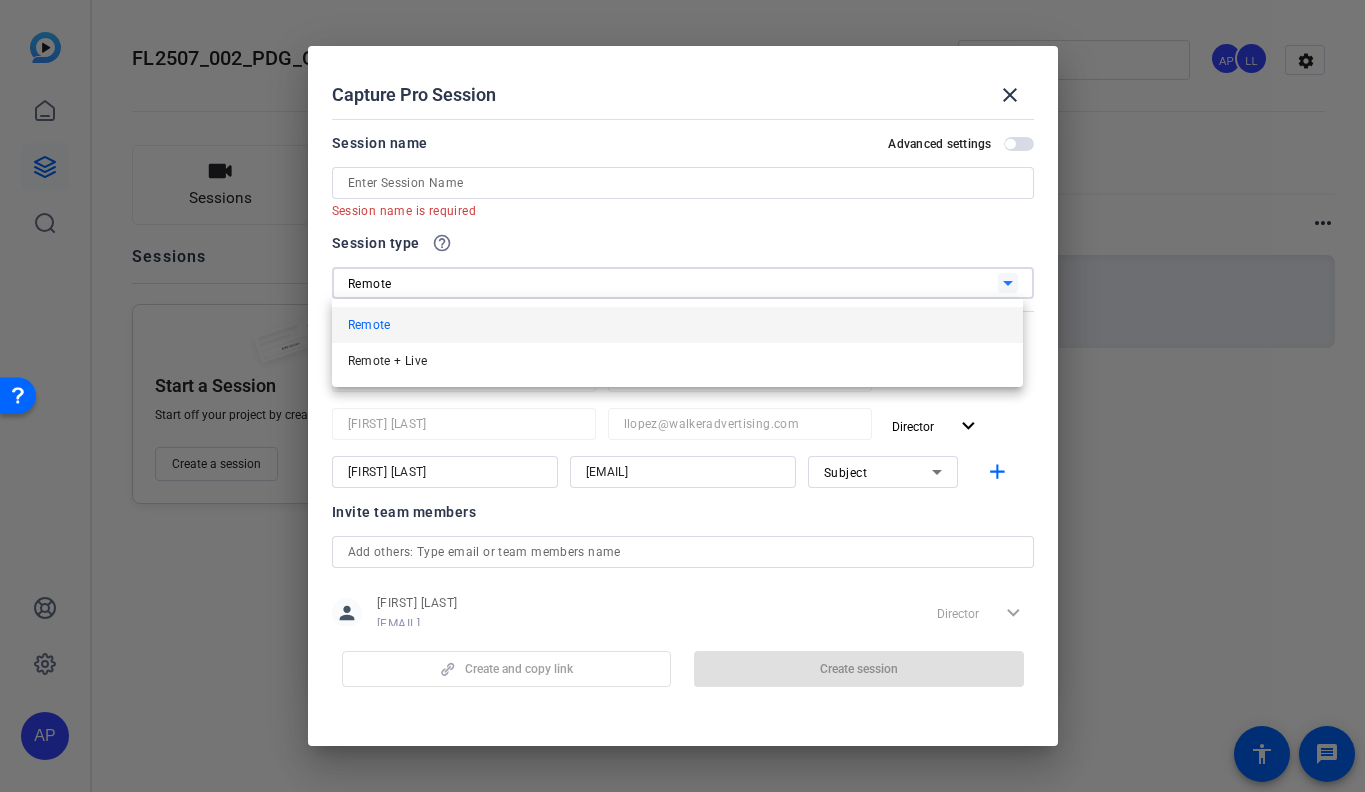 click at bounding box center (682, 396) 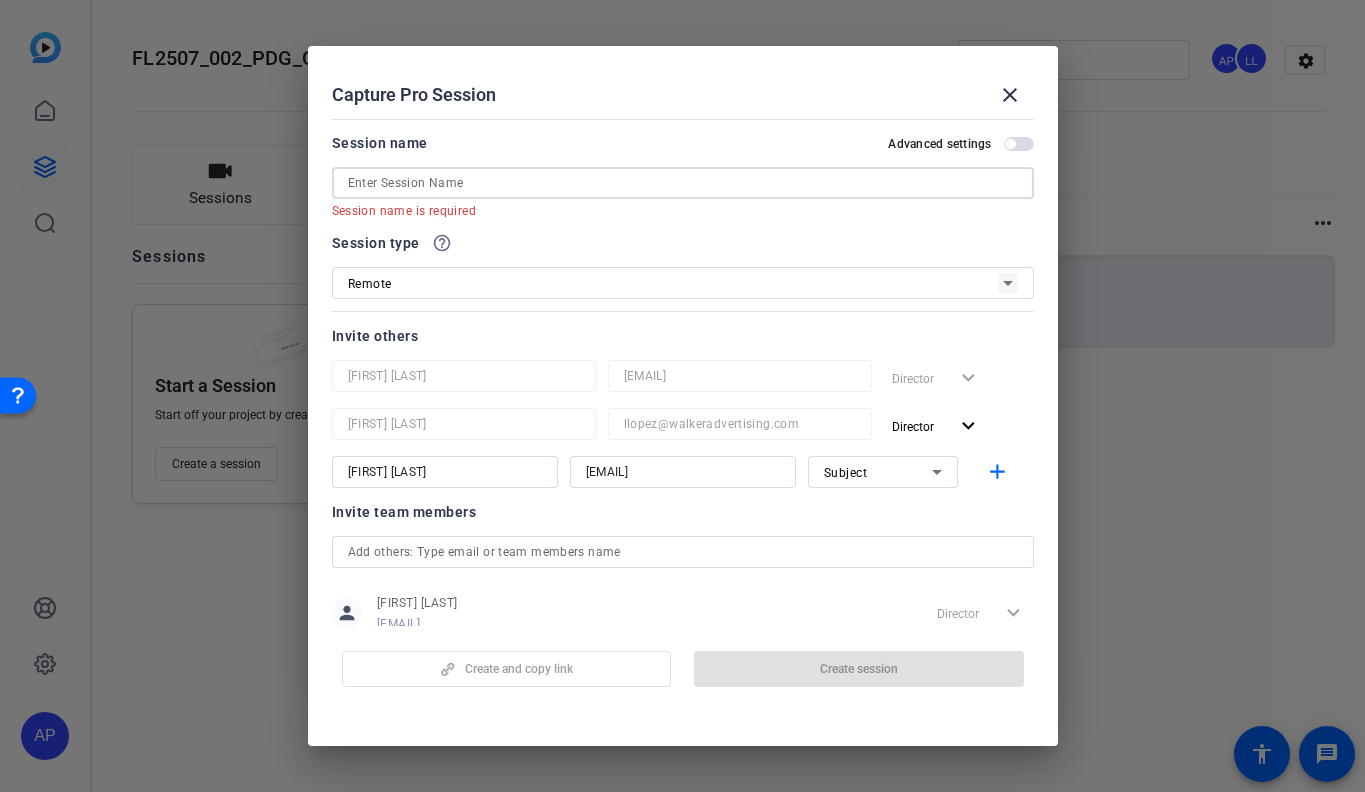 click at bounding box center [683, 183] 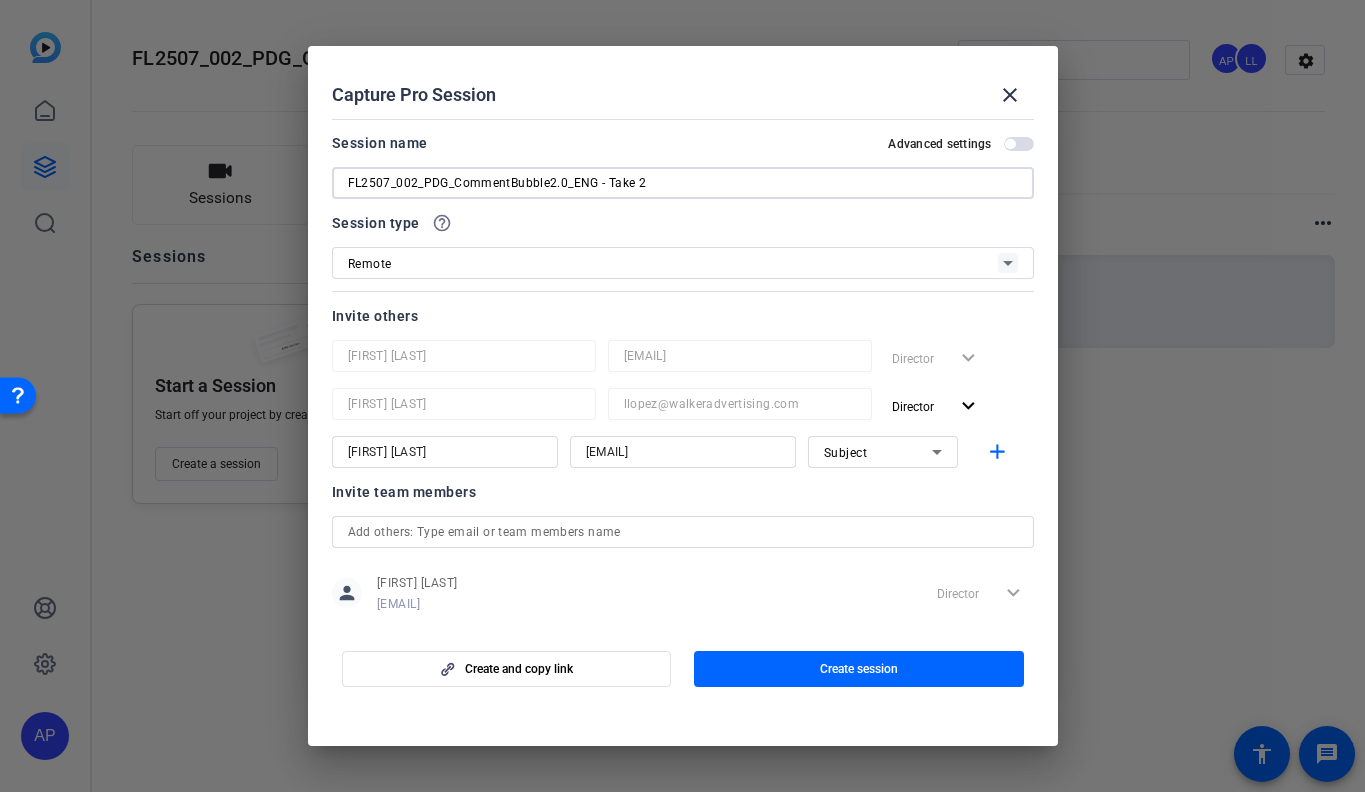 type on "FL2507_002_PDG_CommentBubble2.0_ENG - Take 2" 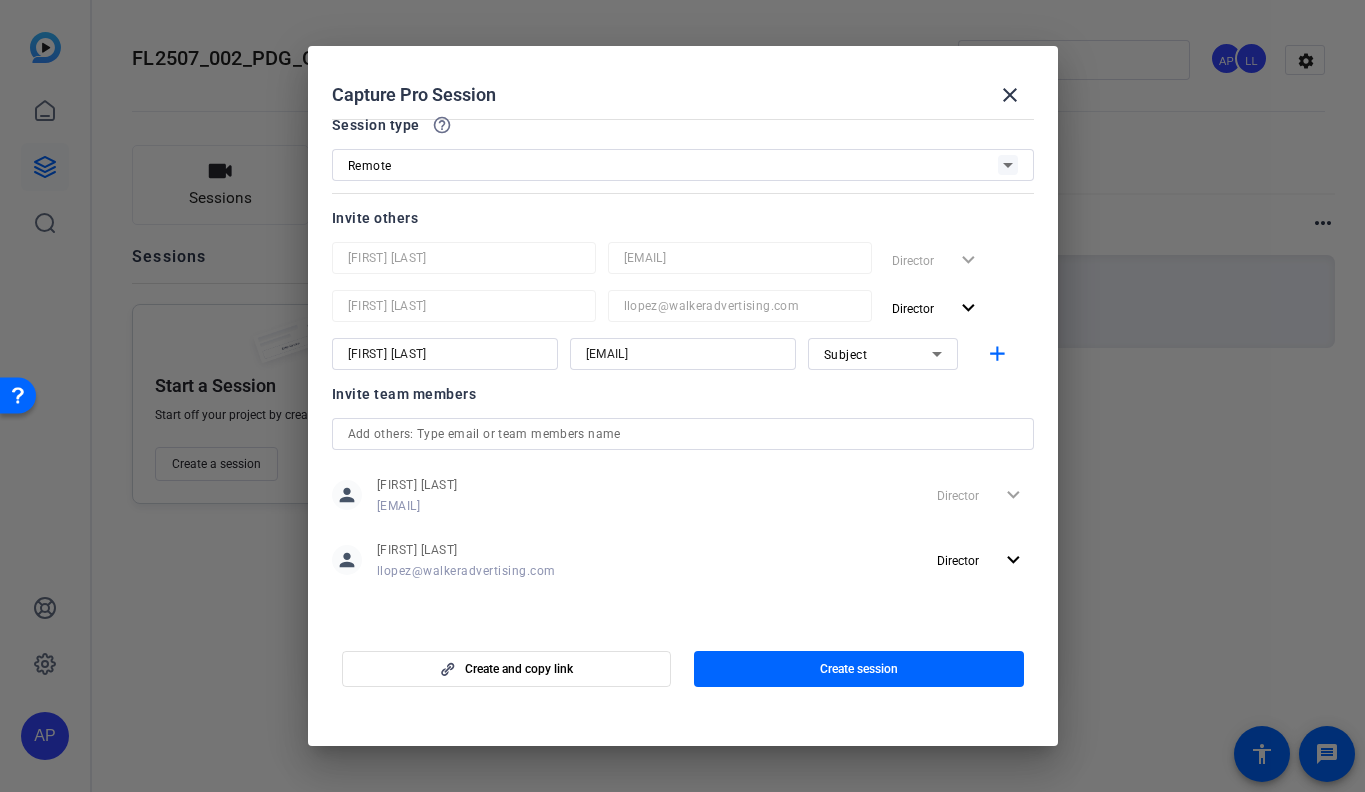 scroll, scrollTop: 99, scrollLeft: 0, axis: vertical 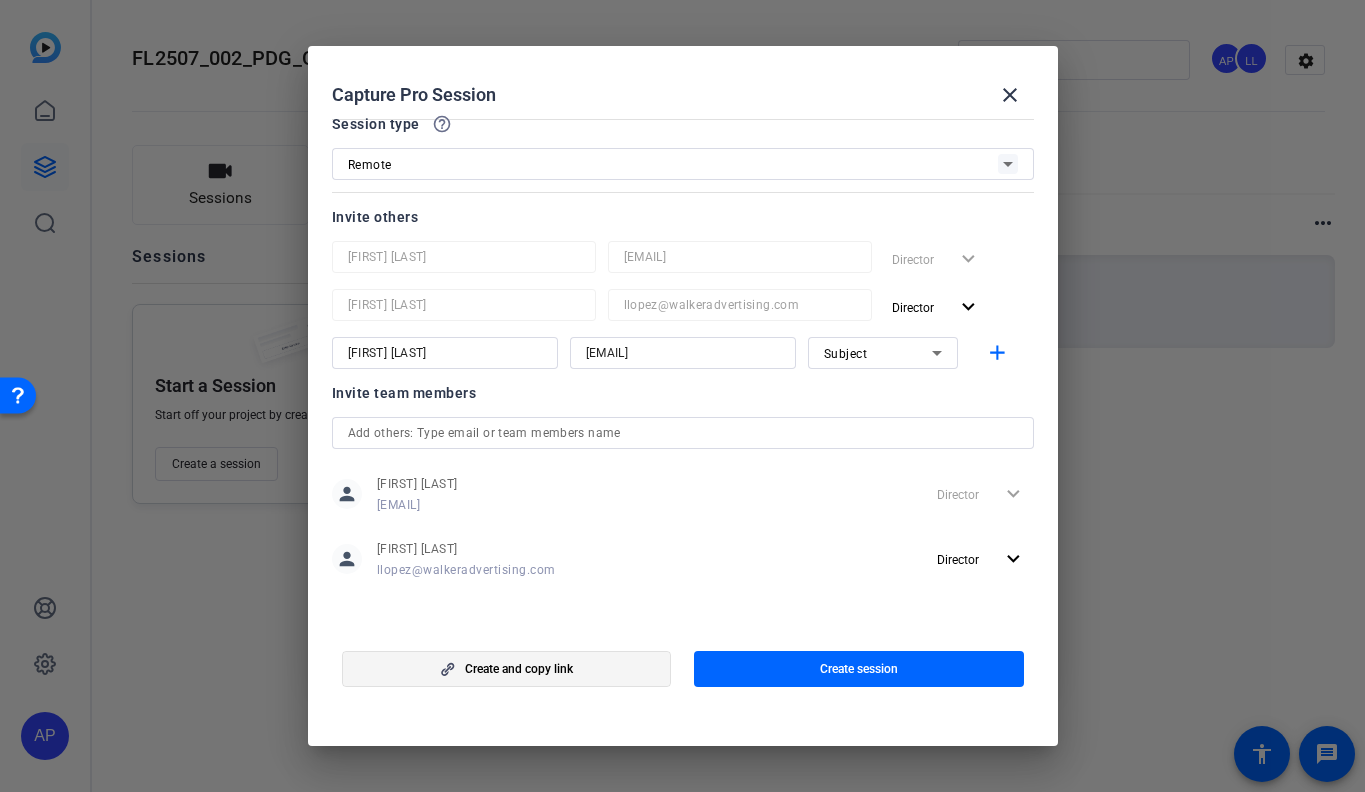 click on "Create and copy link" 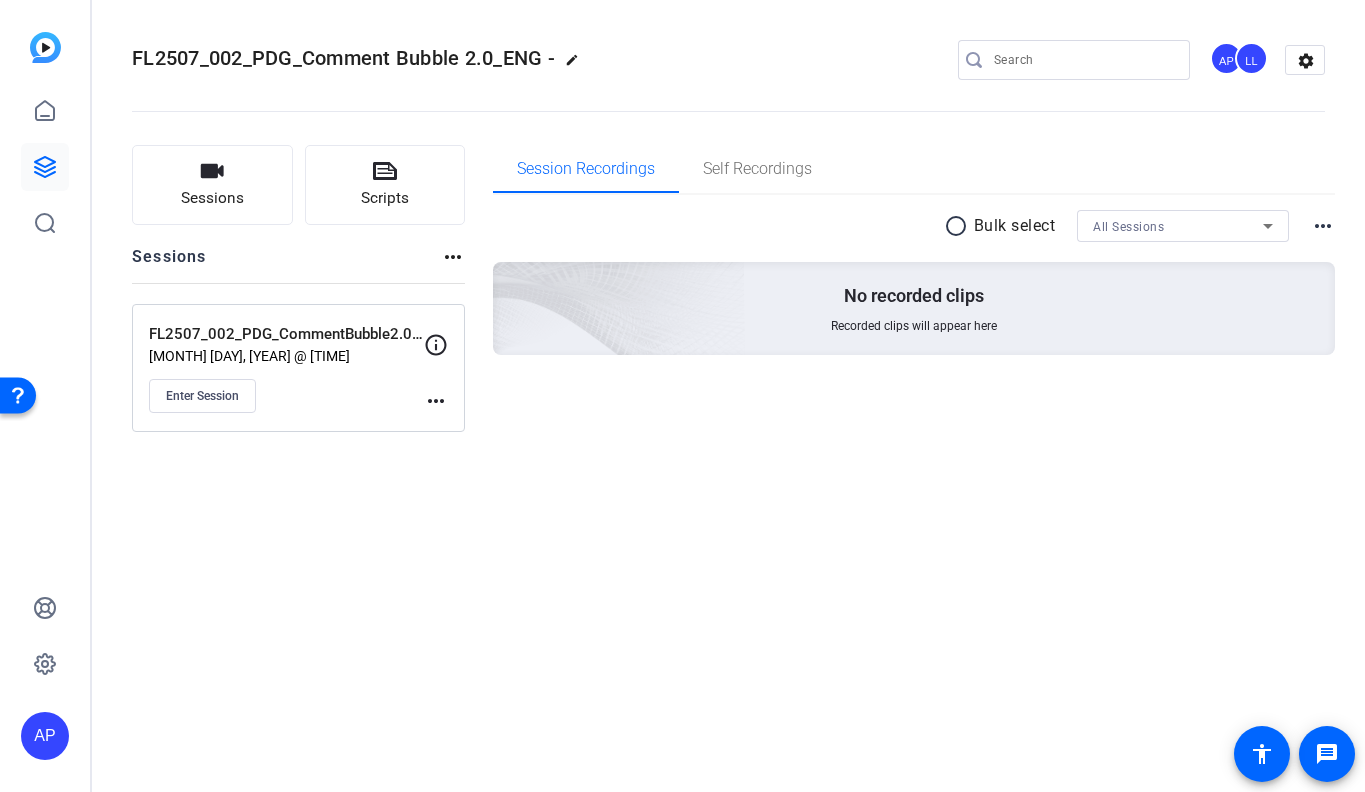 click on "Sessions
Scripts  Sessions more_horiz  FL2507_002_PDG_CommentBubble2.0_ENG - Take 2   Aug 04, 2025 @ 12:34 PM  Enter Session
more_horiz Session Recordings Self Recordings radio_button_unchecked Bulk select All Sessions more_horiz No recorded clips Recorded clips will appear here" 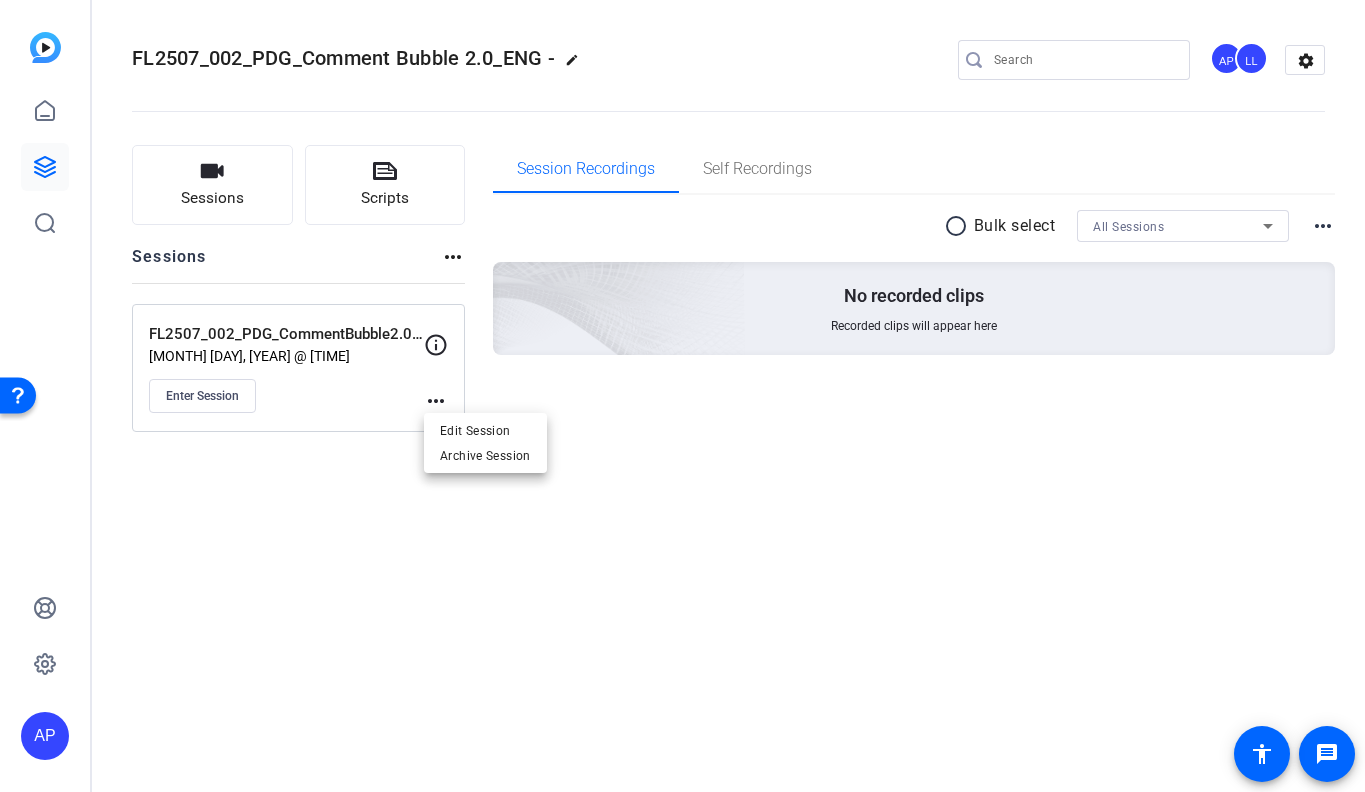 click at bounding box center (682, 396) 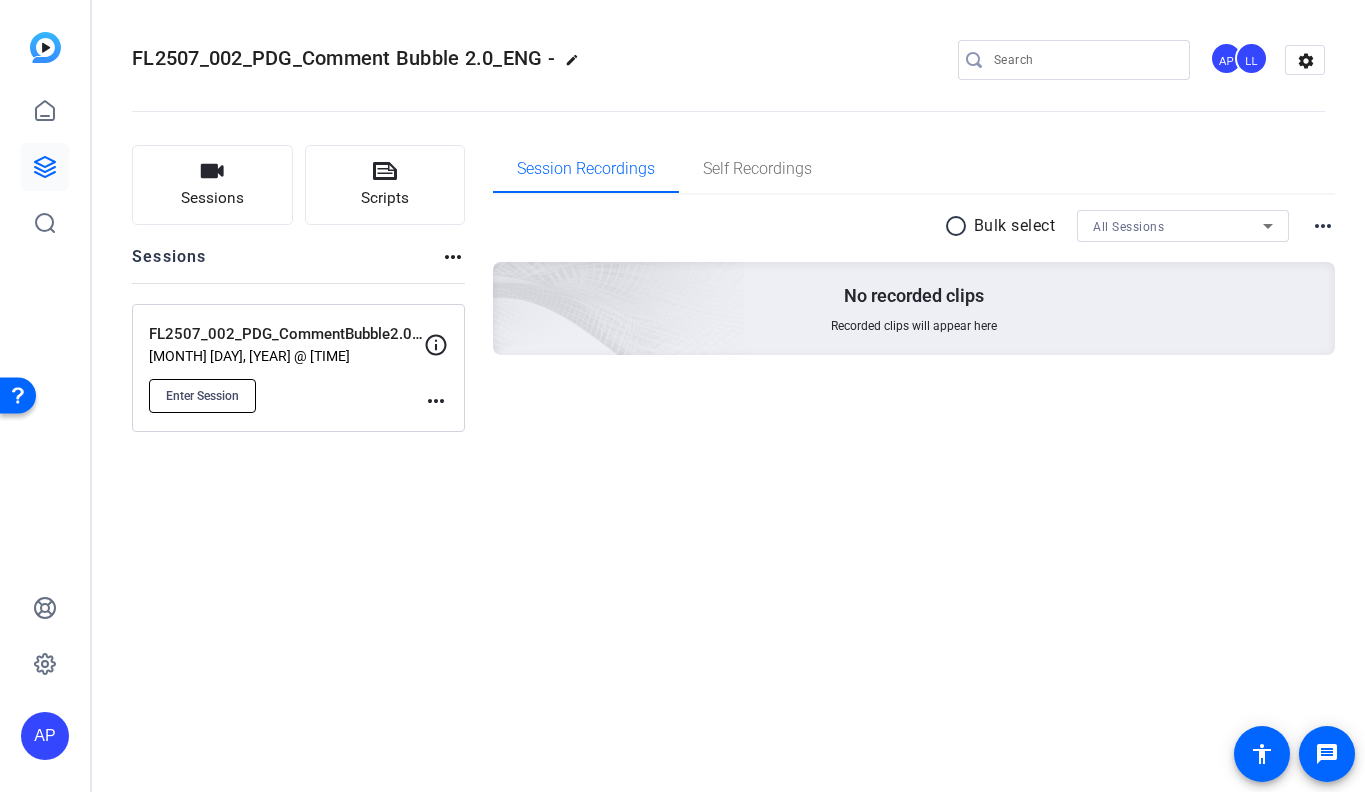 click on "Enter Session" 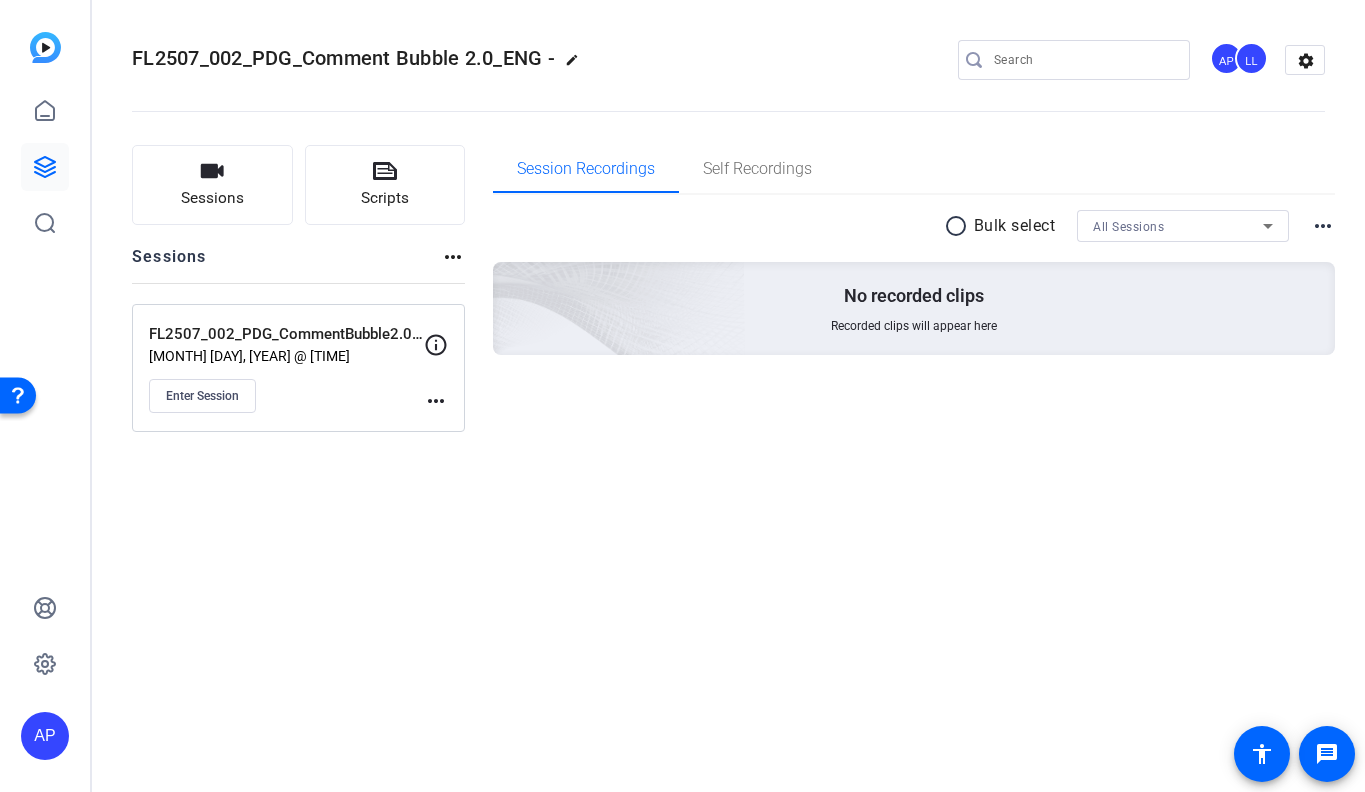 click on "FL2507_002_PDG_Comment Bubble 2.0_ENG -   edit
AP   LL  settings
Sessions
Scripts  Sessions more_horiz  FL2507_002_PDG_CommentBubble2.0_ENG - Take 2   Aug 04, 2025 @ 12:34 PM  Enter Session
more_horiz Session Recordings Self Recordings radio_button_unchecked Bulk select All Sessions more_horiz No recorded clips Recorded clips will appear here" 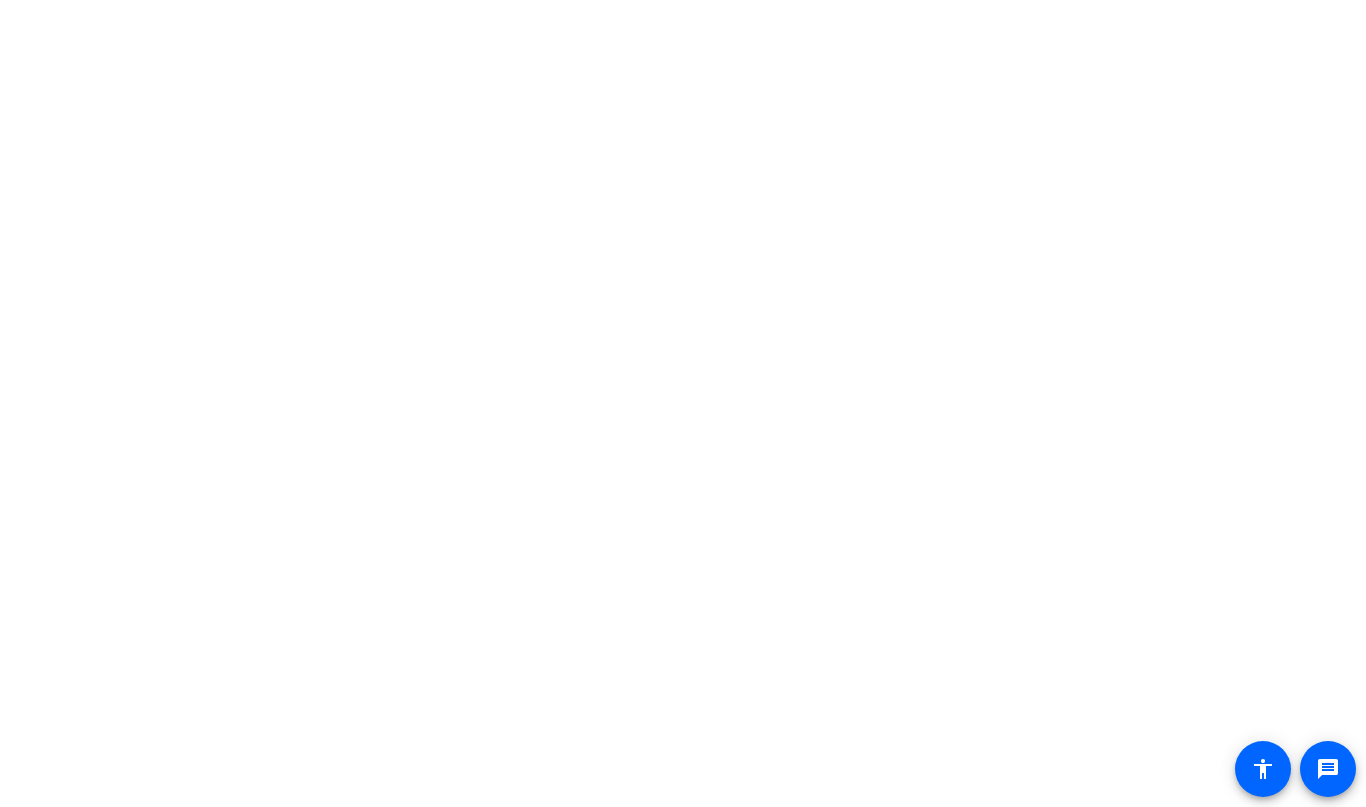 scroll, scrollTop: 0, scrollLeft: 0, axis: both 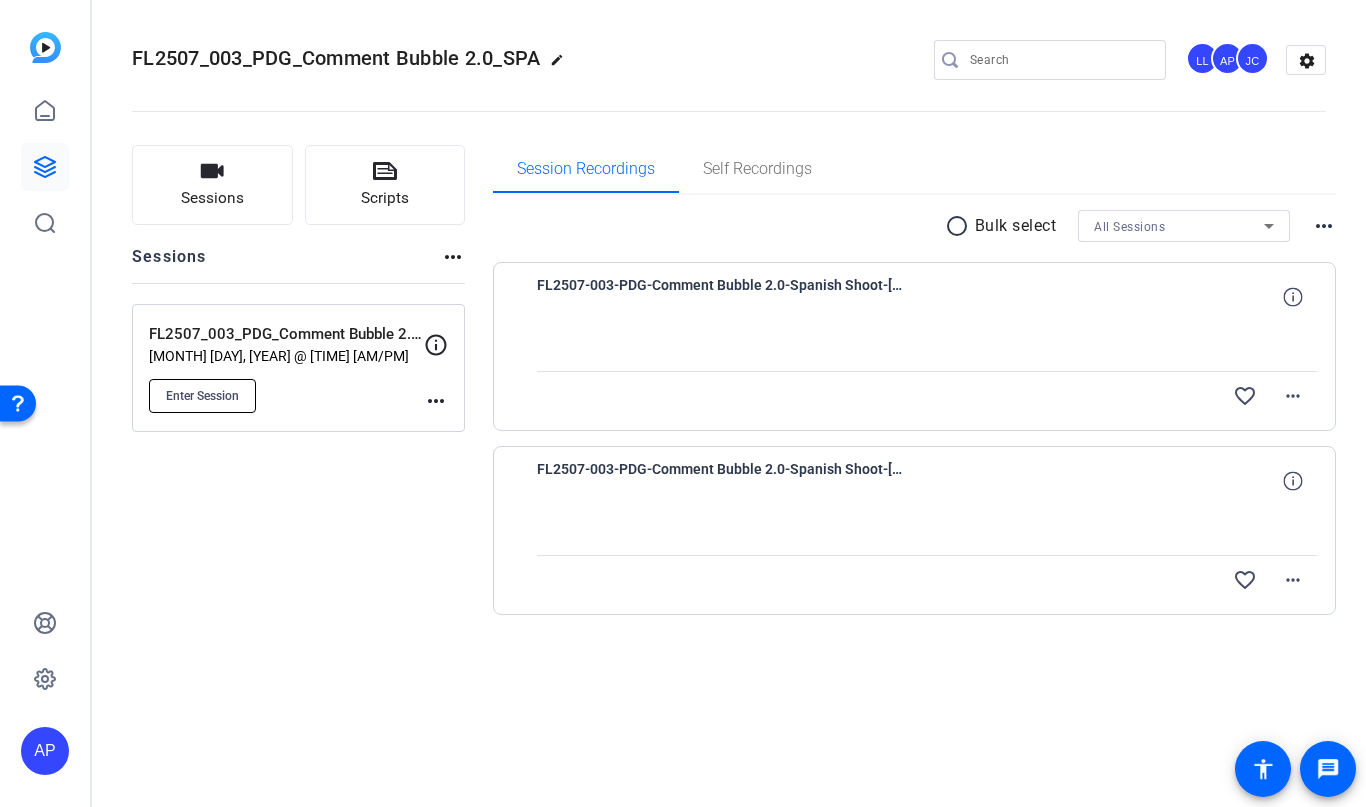click on "Enter Session" 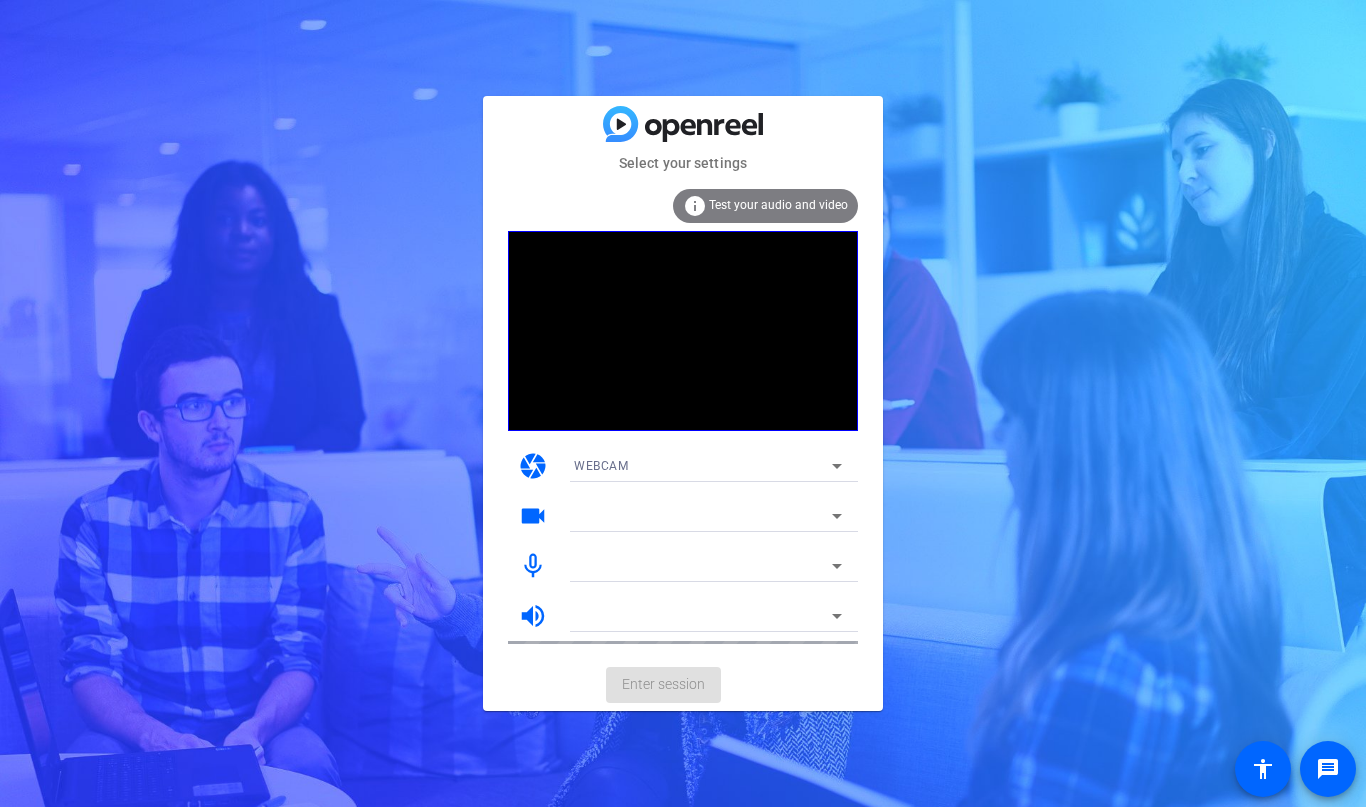 scroll, scrollTop: 0, scrollLeft: 0, axis: both 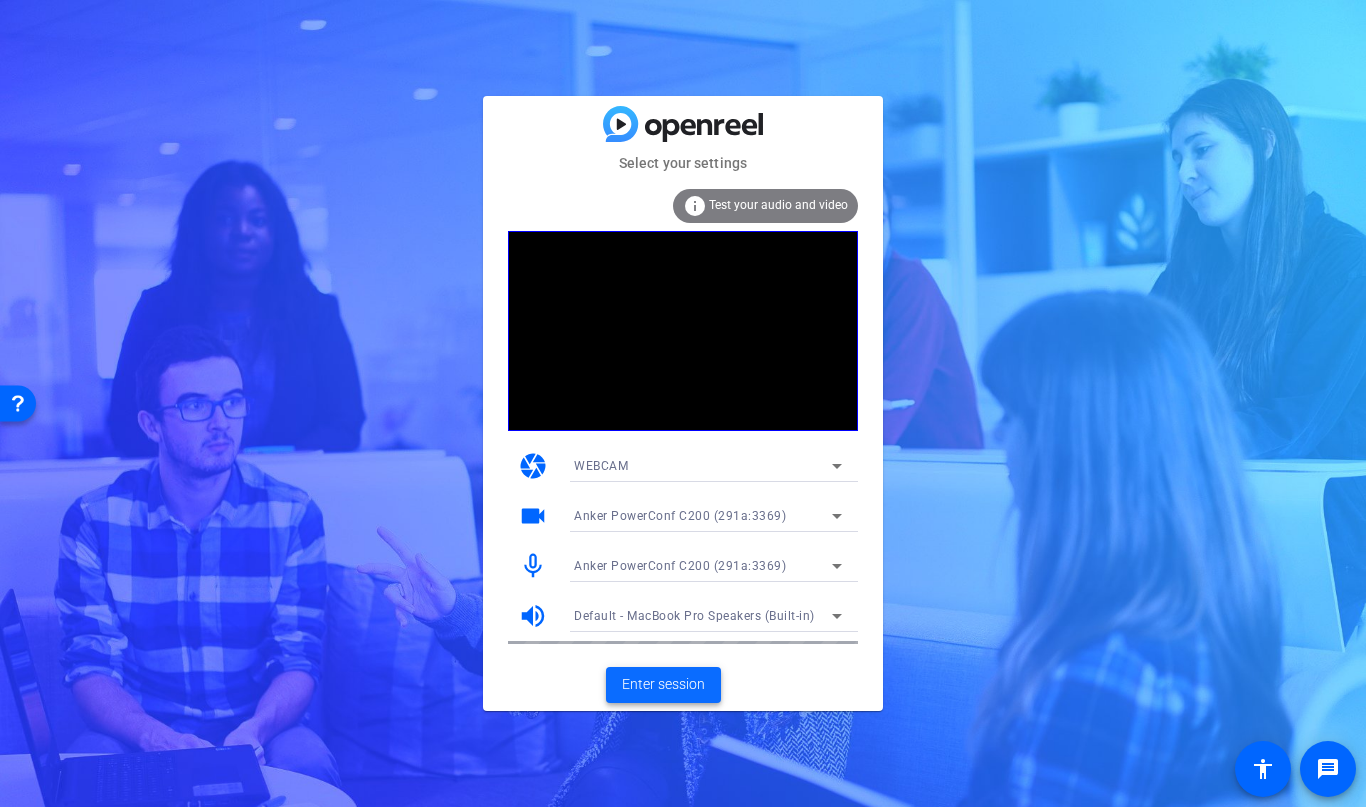 click on "Enter session" 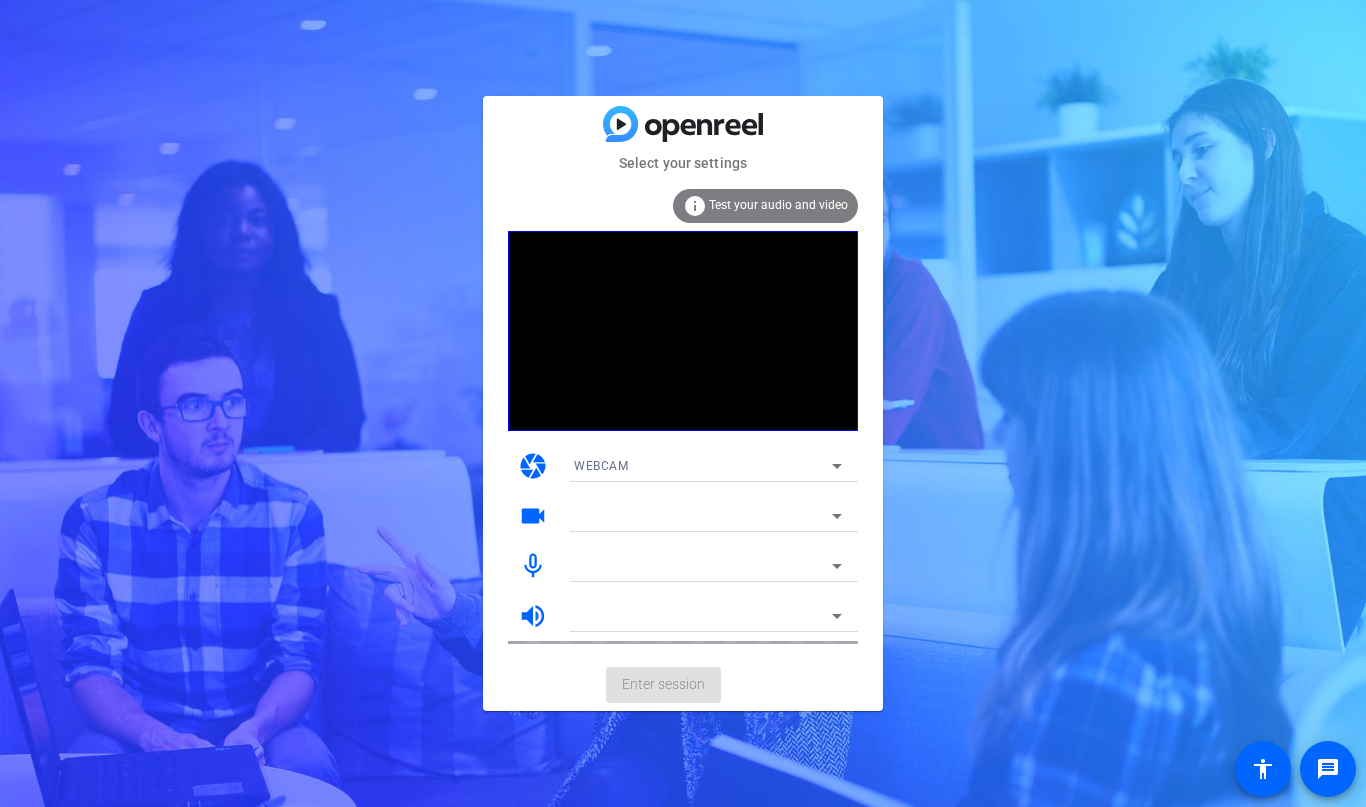 scroll, scrollTop: 0, scrollLeft: 0, axis: both 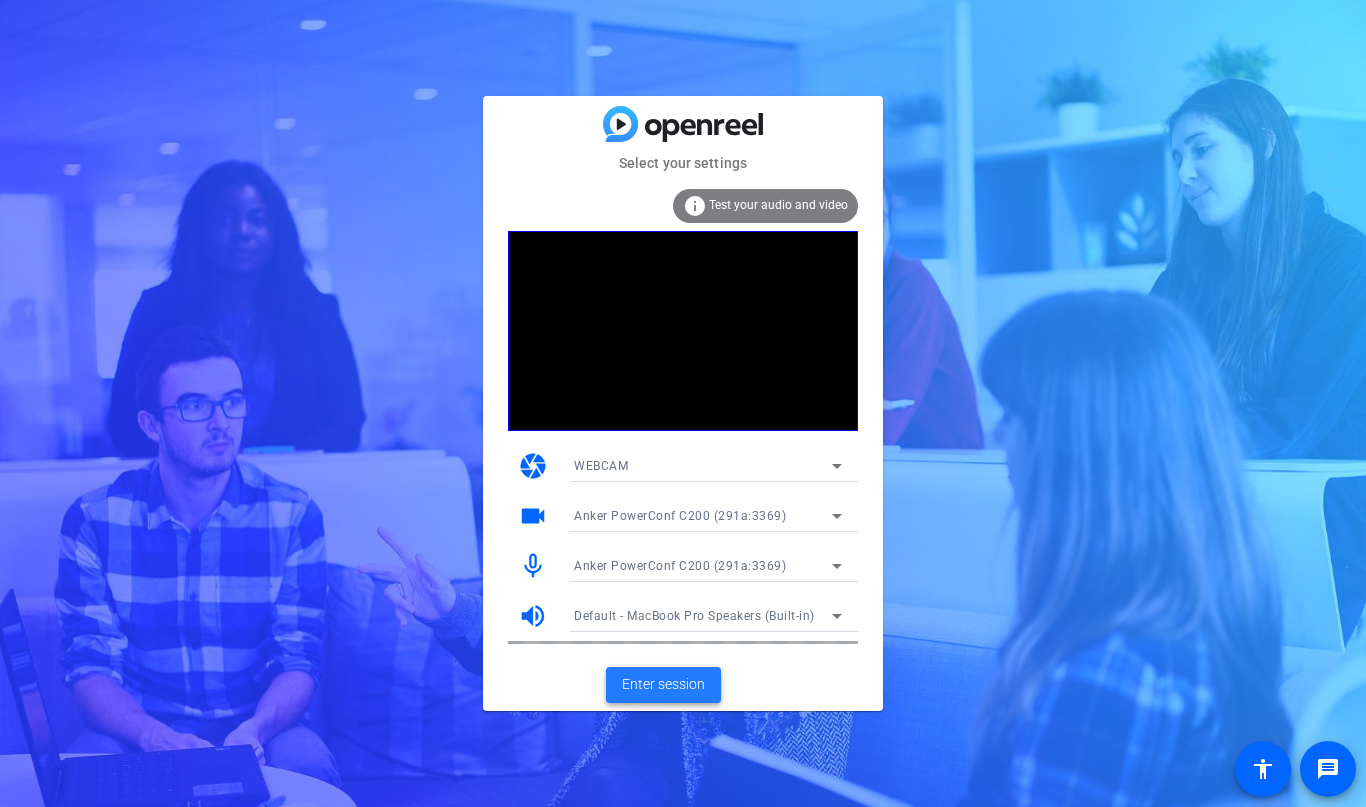 click on "Enter session" 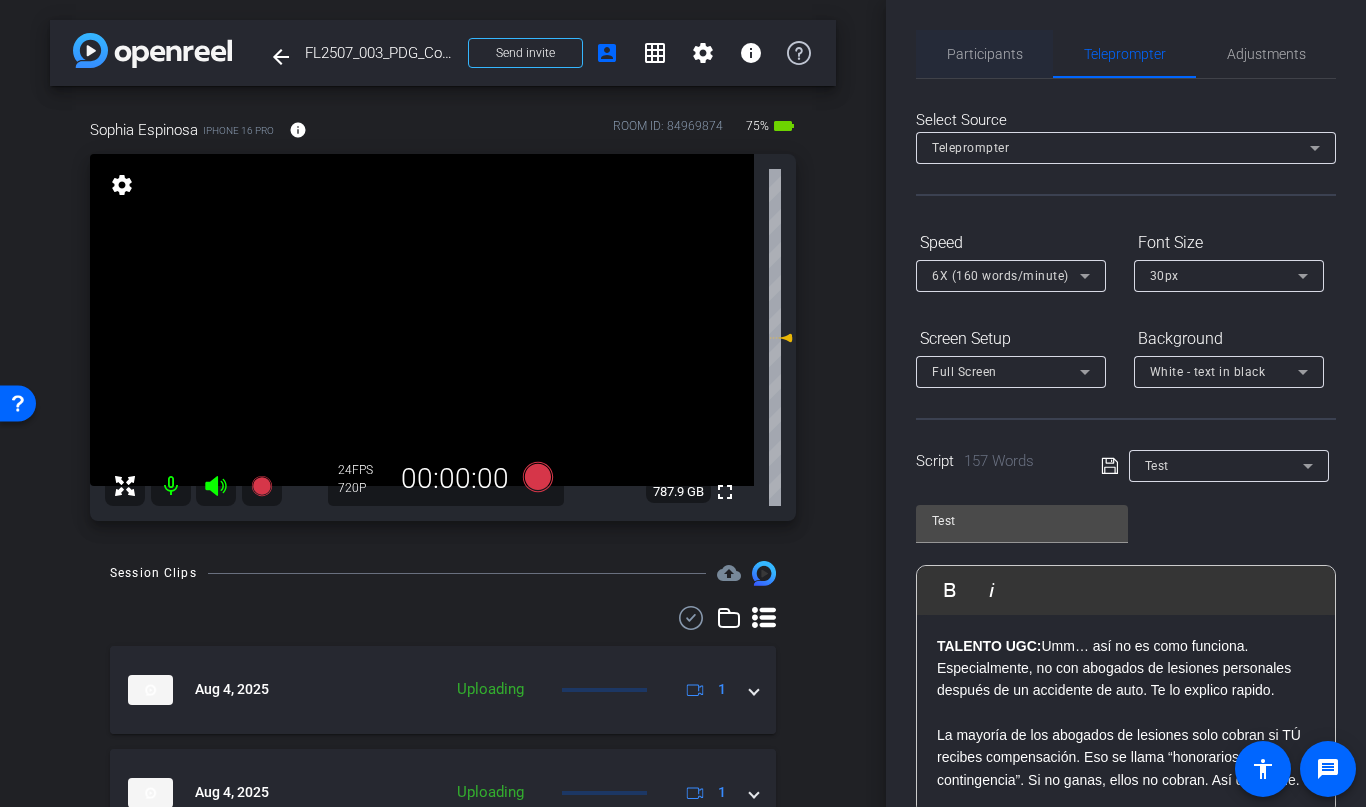 click on "Participants" at bounding box center (985, 54) 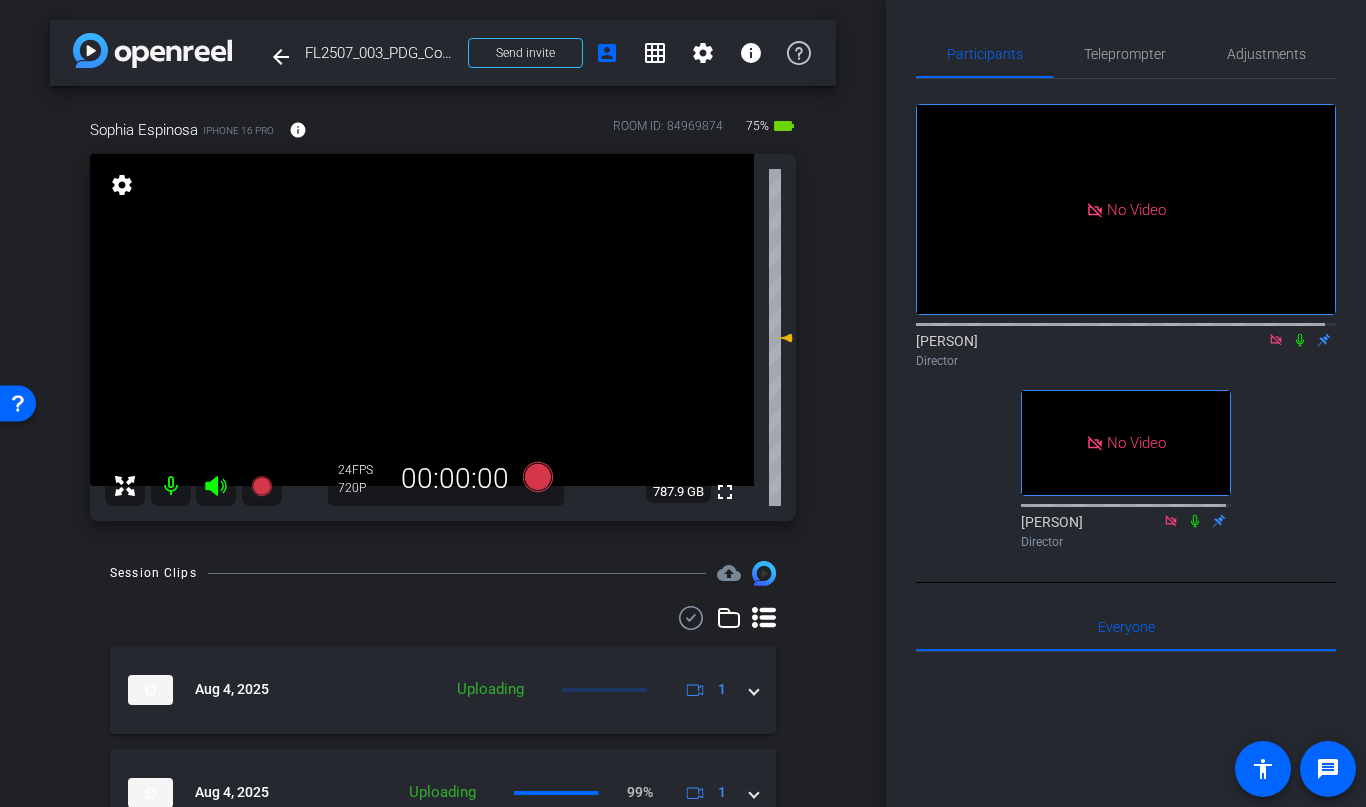 click 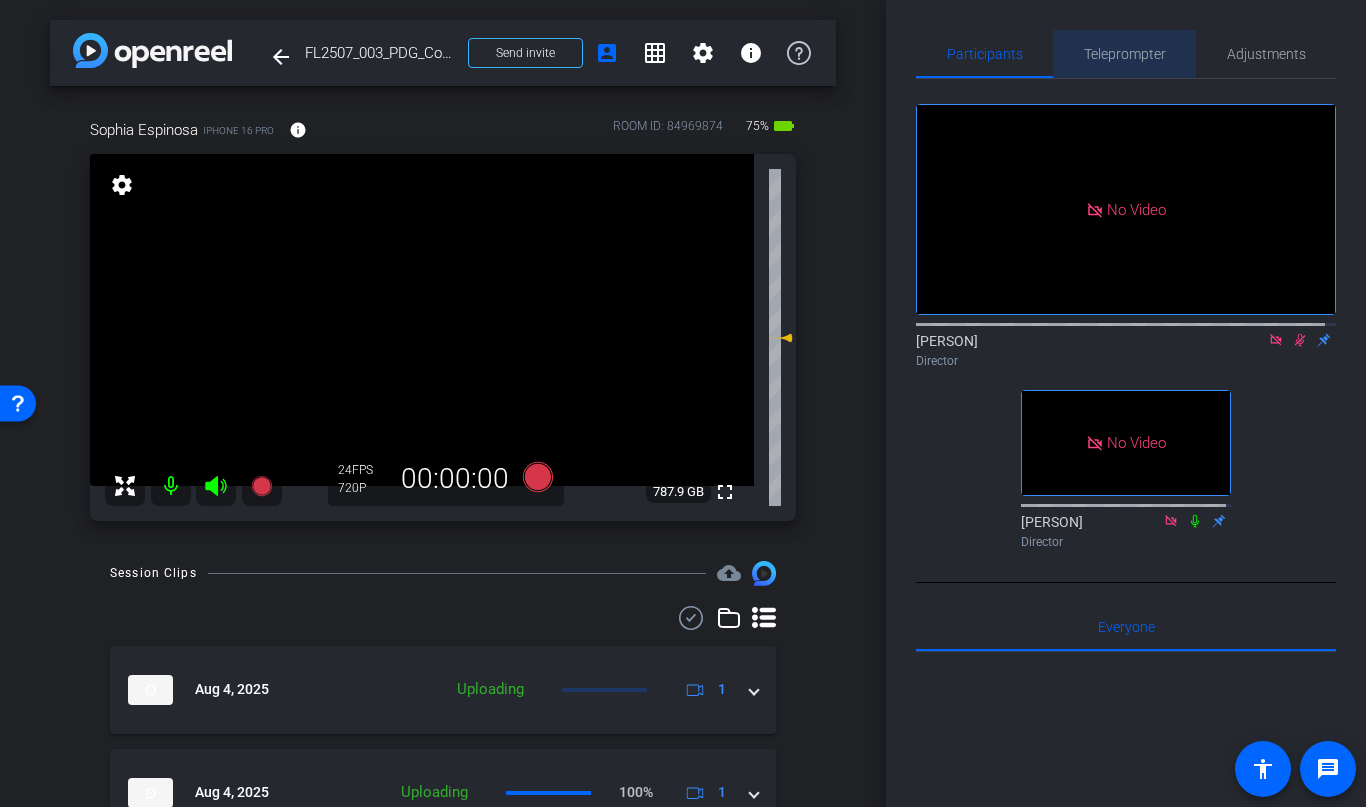 click on "Teleprompter" at bounding box center [1125, 54] 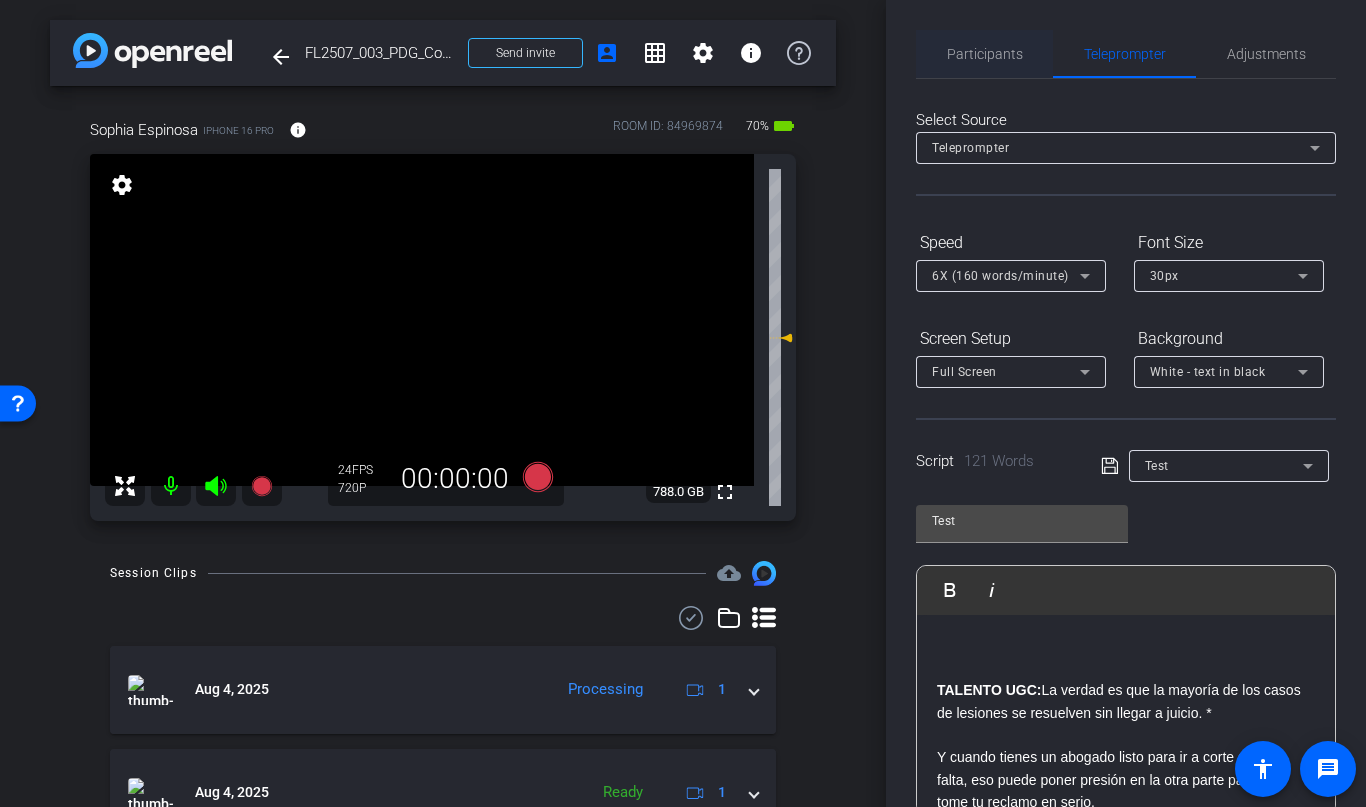 click on "Participants" at bounding box center [985, 54] 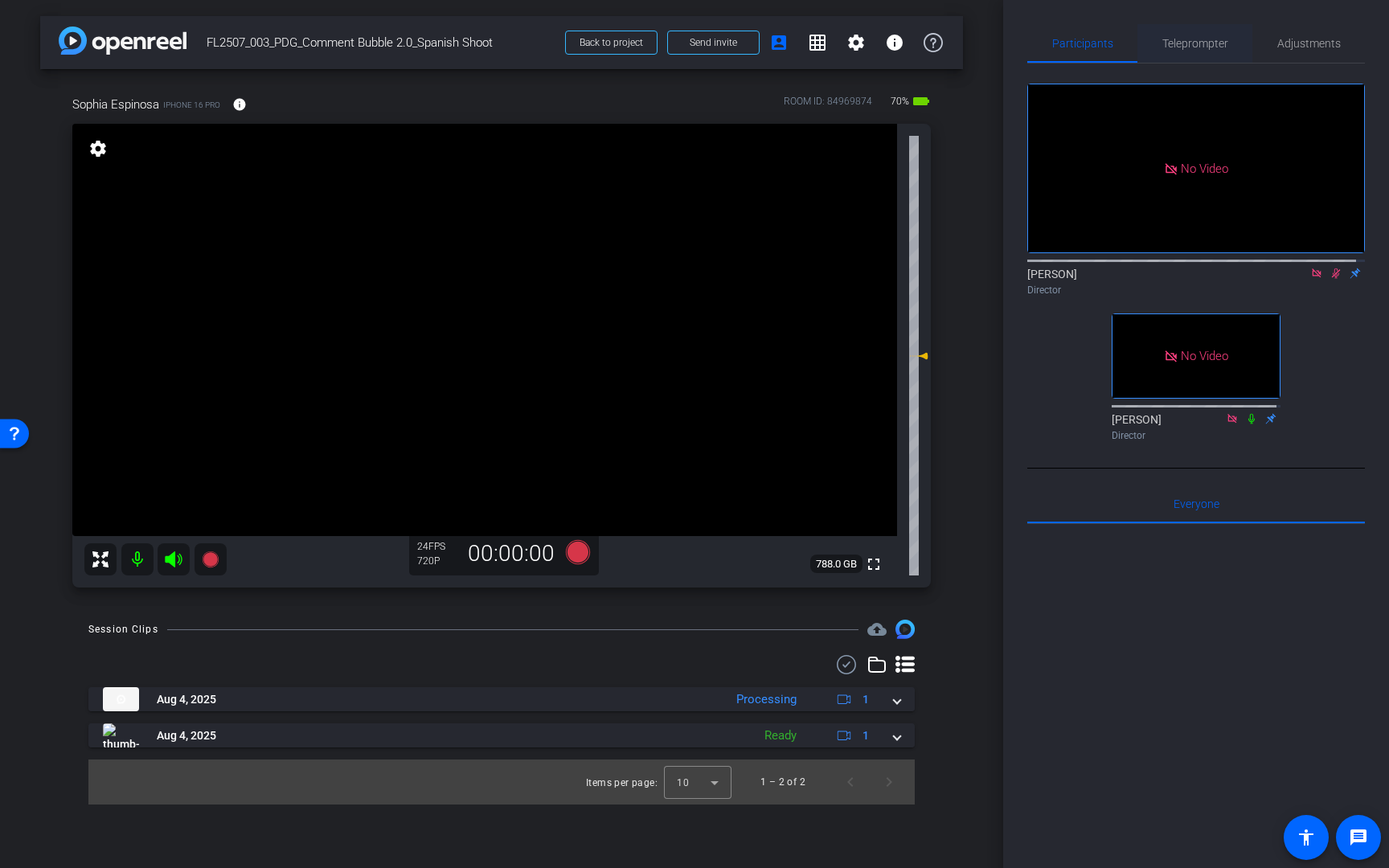click on "Teleprompter" at bounding box center (1195, 43) 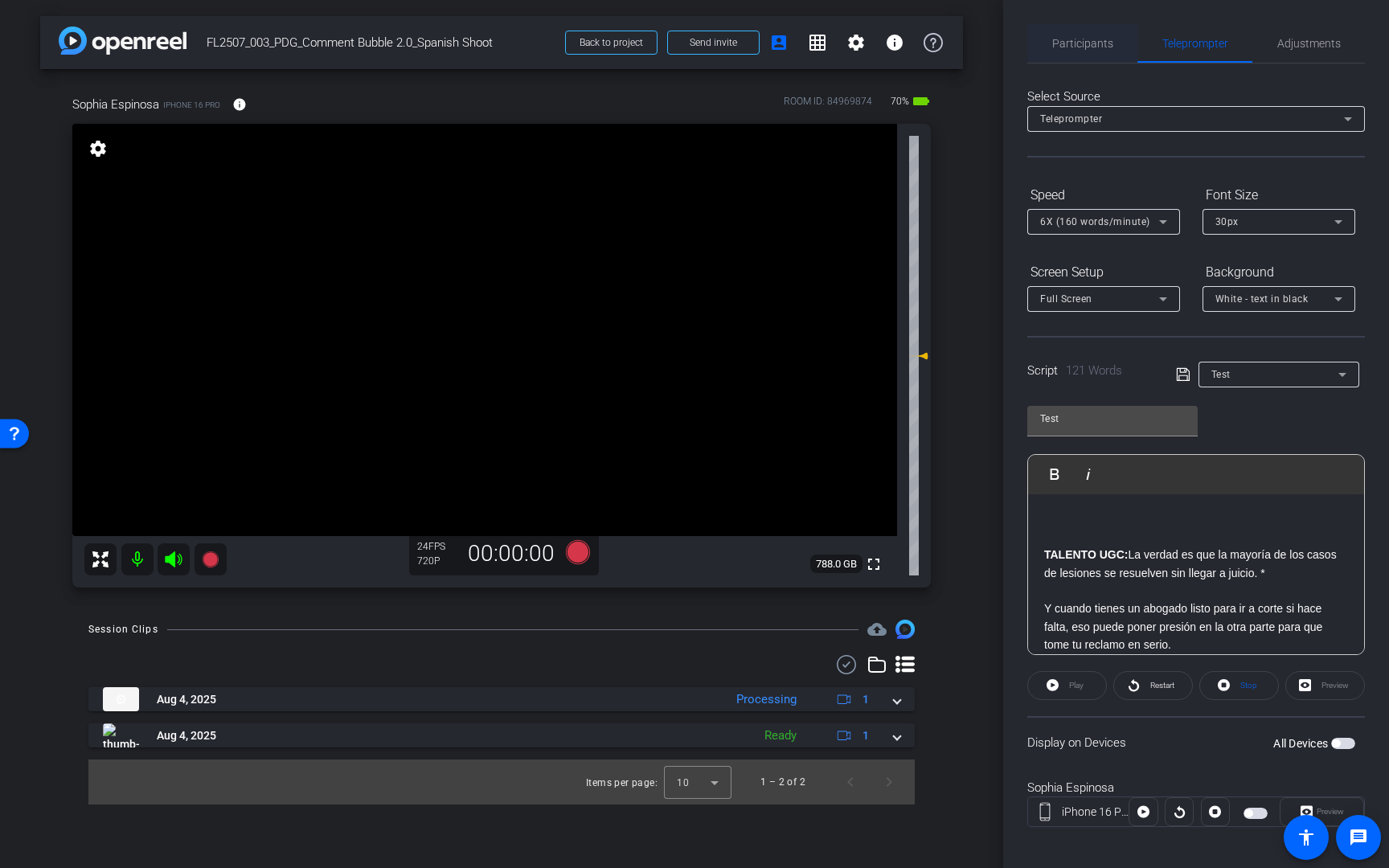 click on "Participants" at bounding box center [1083, 43] 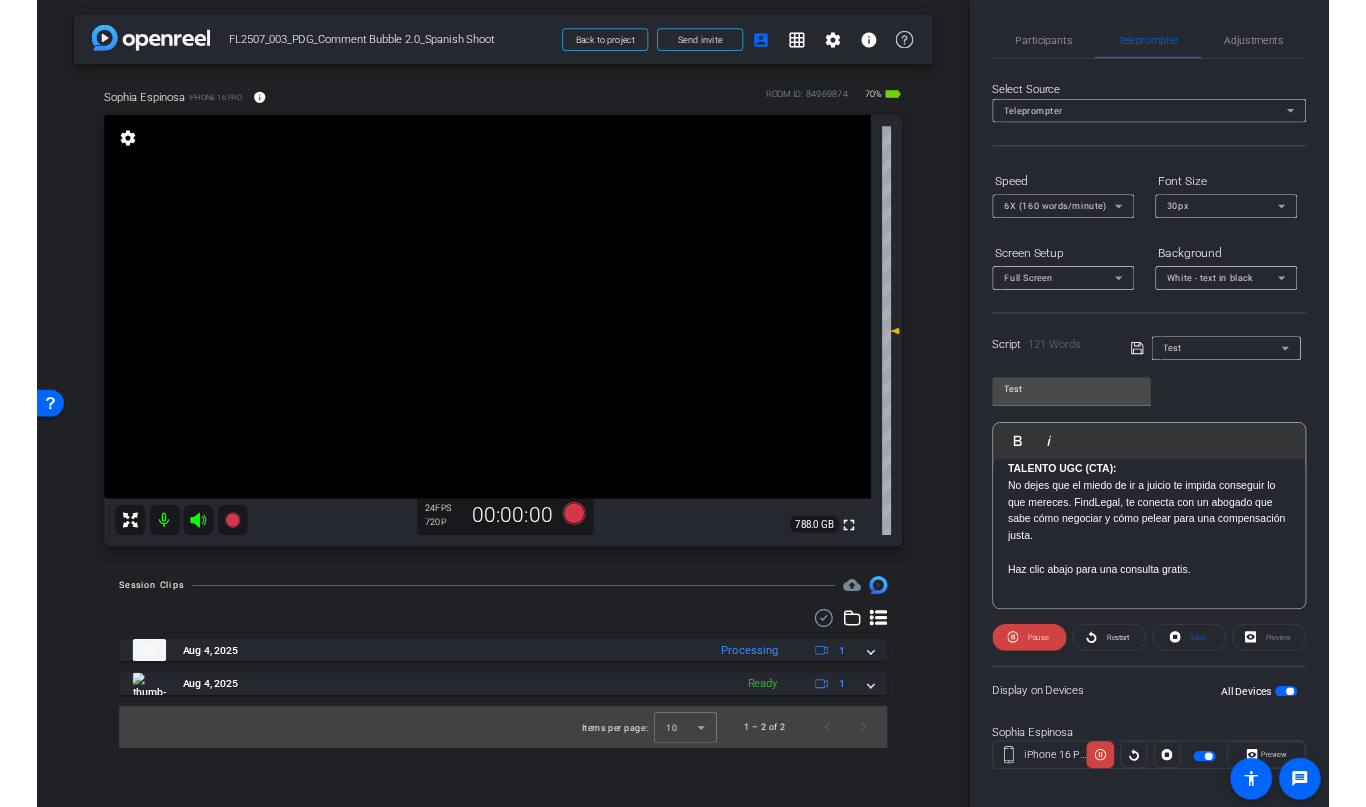 scroll, scrollTop: 400, scrollLeft: 0, axis: vertical 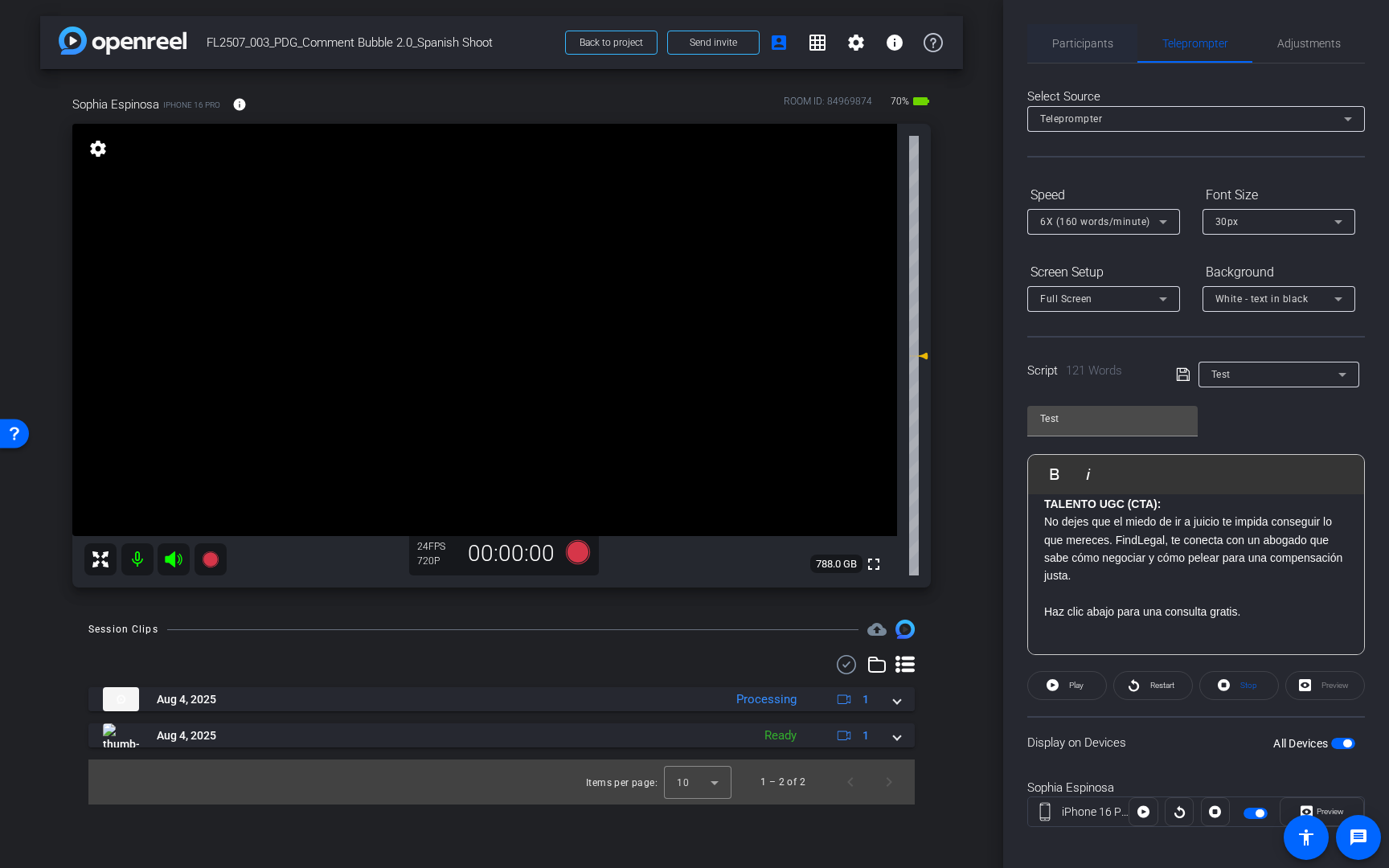 click on "Participants" at bounding box center (1083, 43) 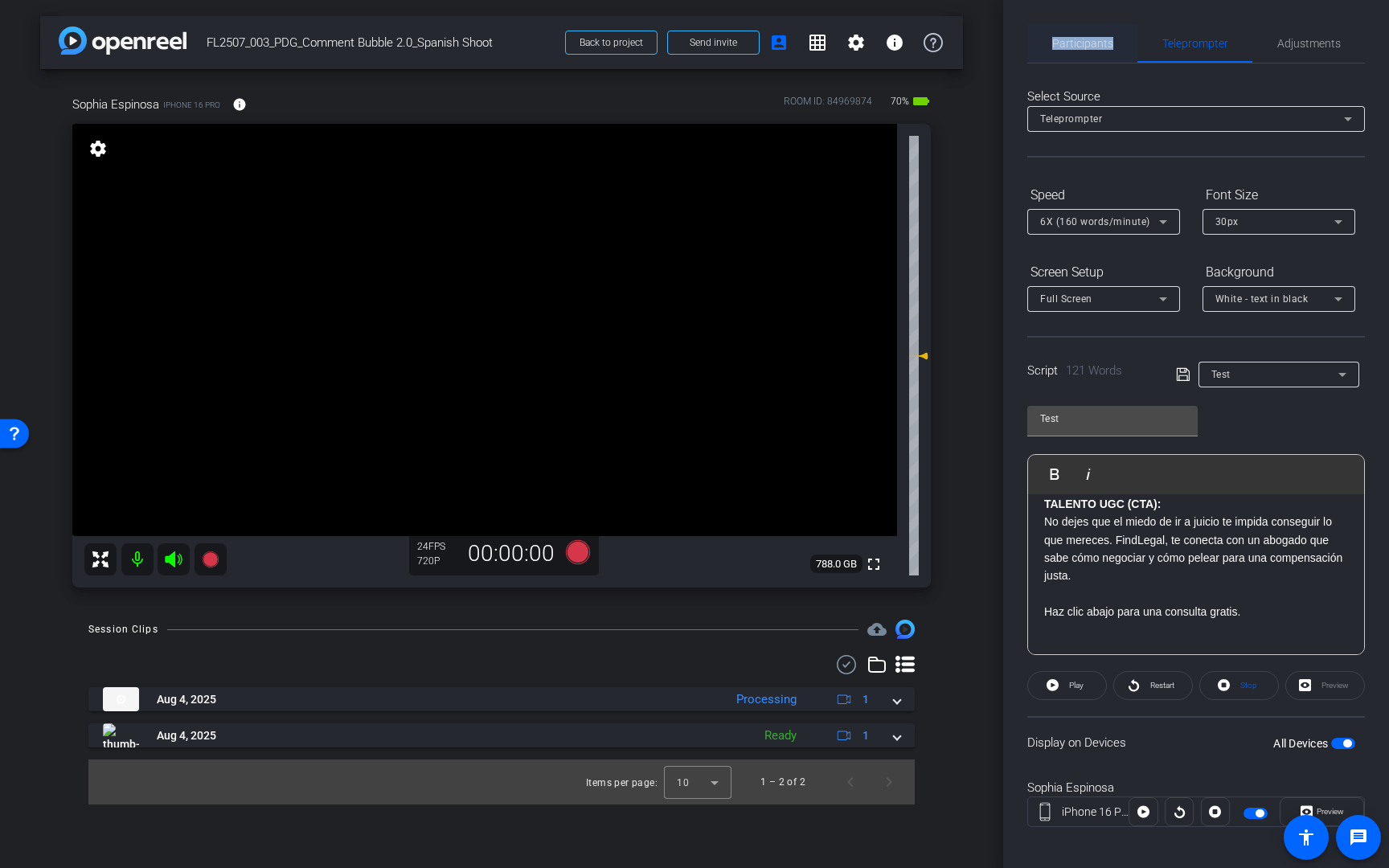 click on "Participants" at bounding box center [1083, 43] 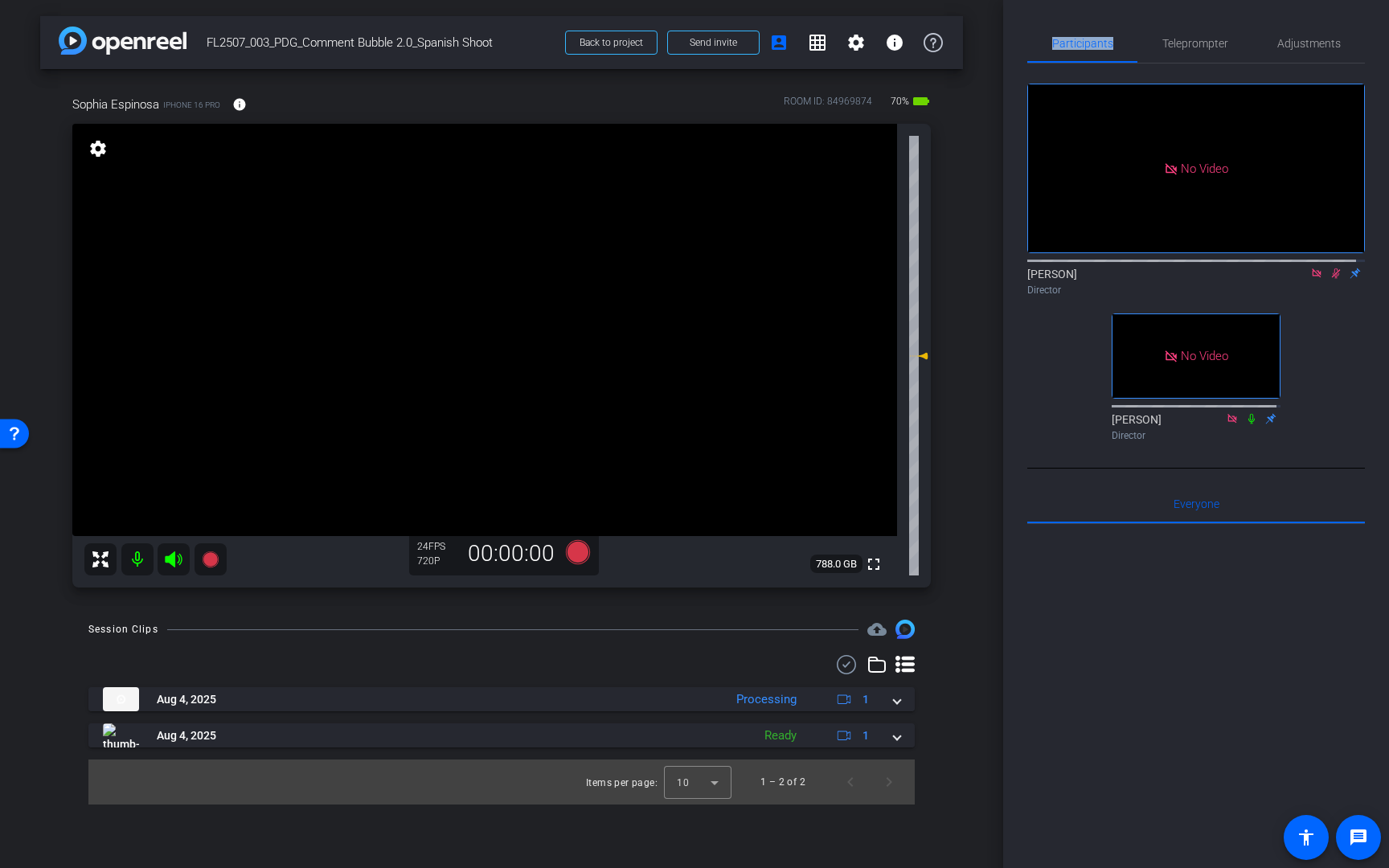 click 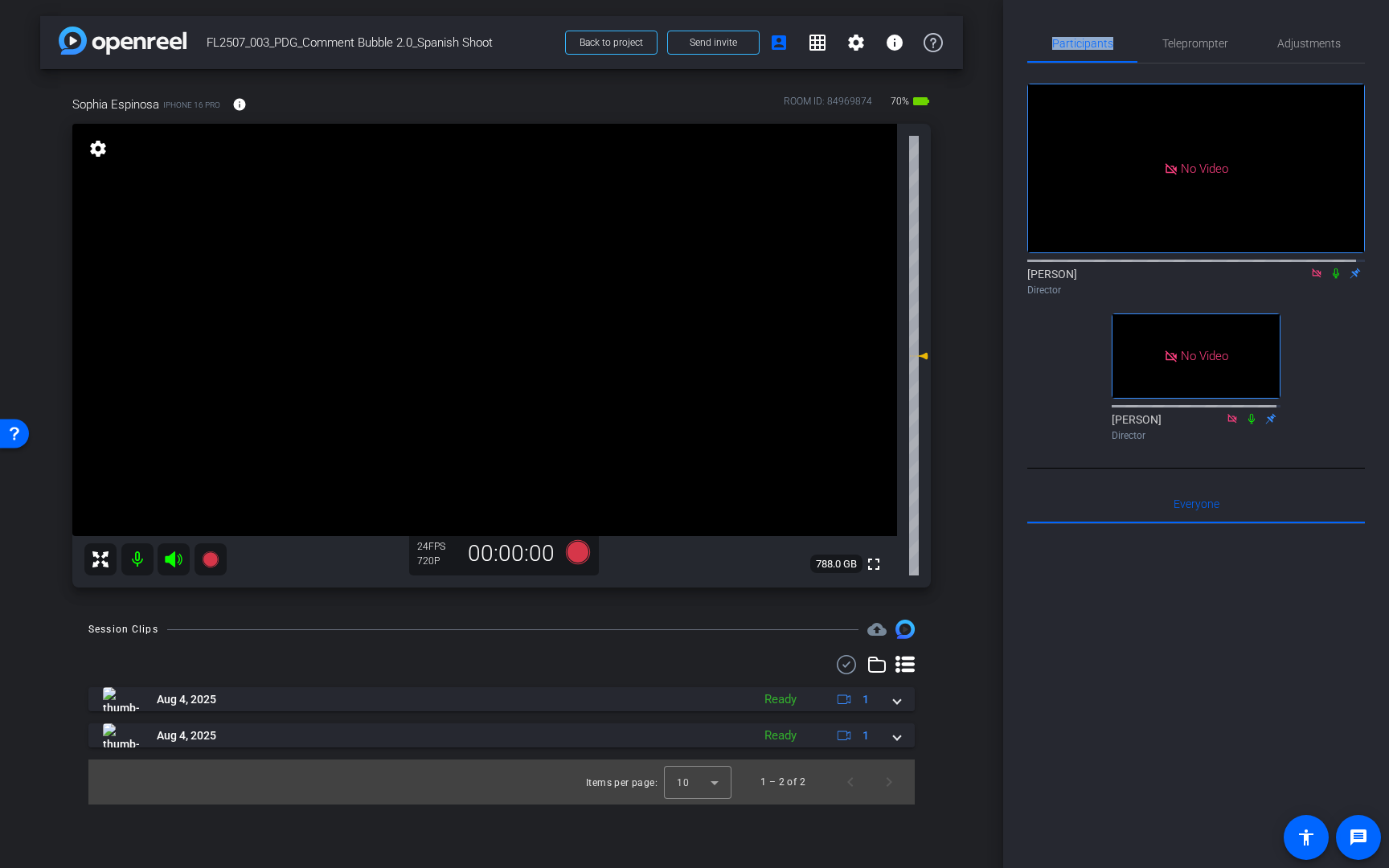 click 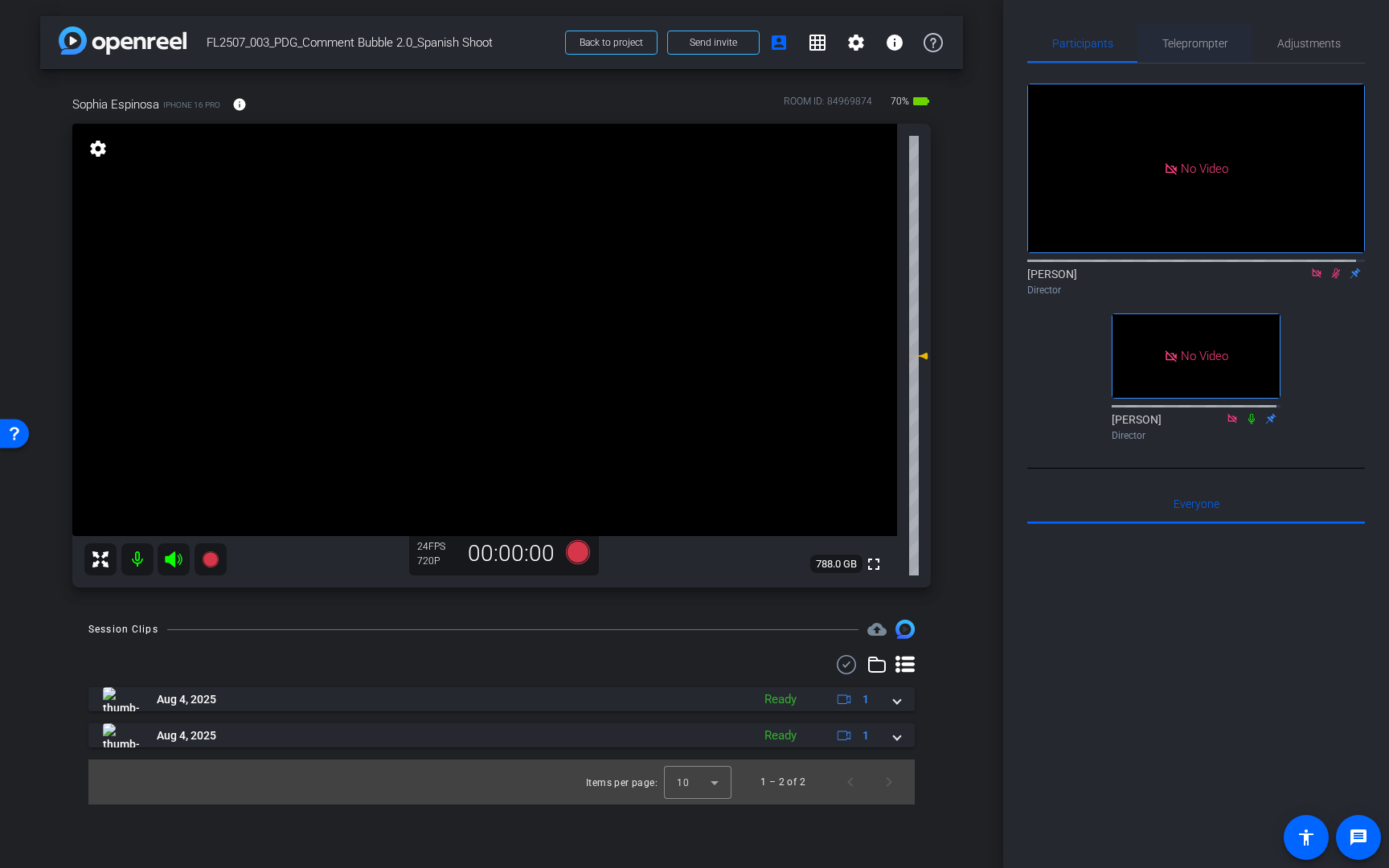 click on "Teleprompter" at bounding box center [1195, 43] 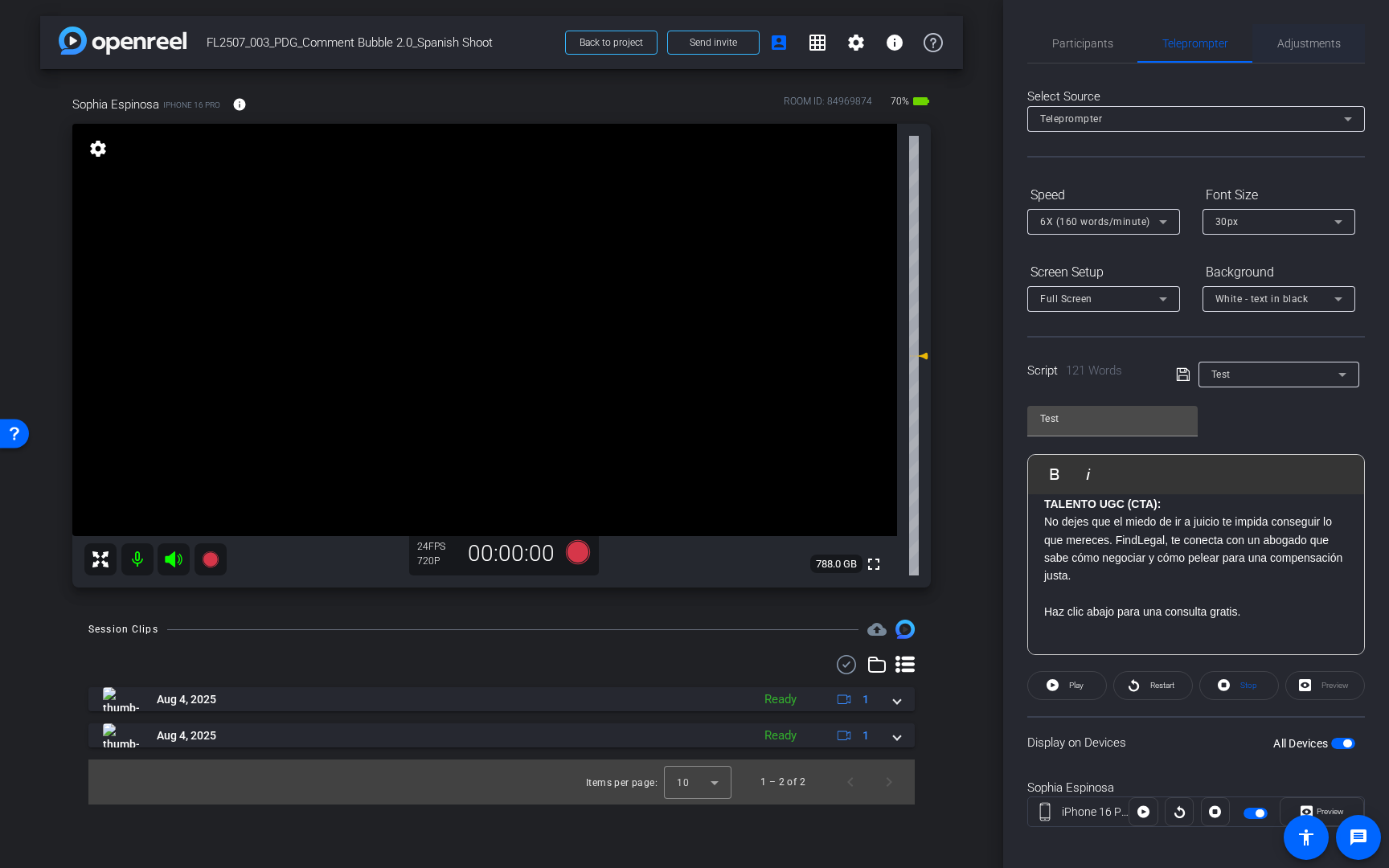 click on "Adjustments" at bounding box center [1309, 43] 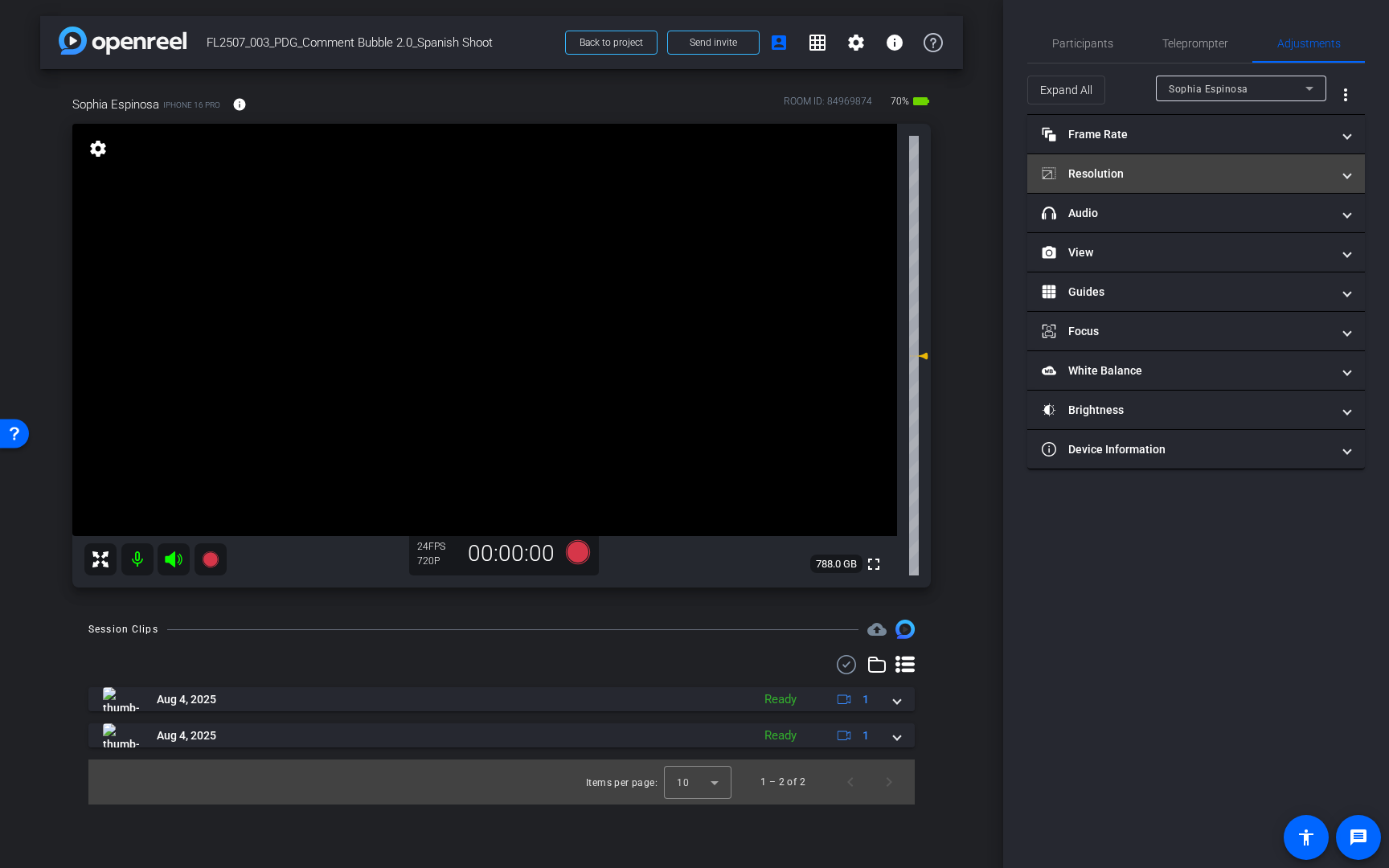 click on "Resolution" at bounding box center (1186, 174) 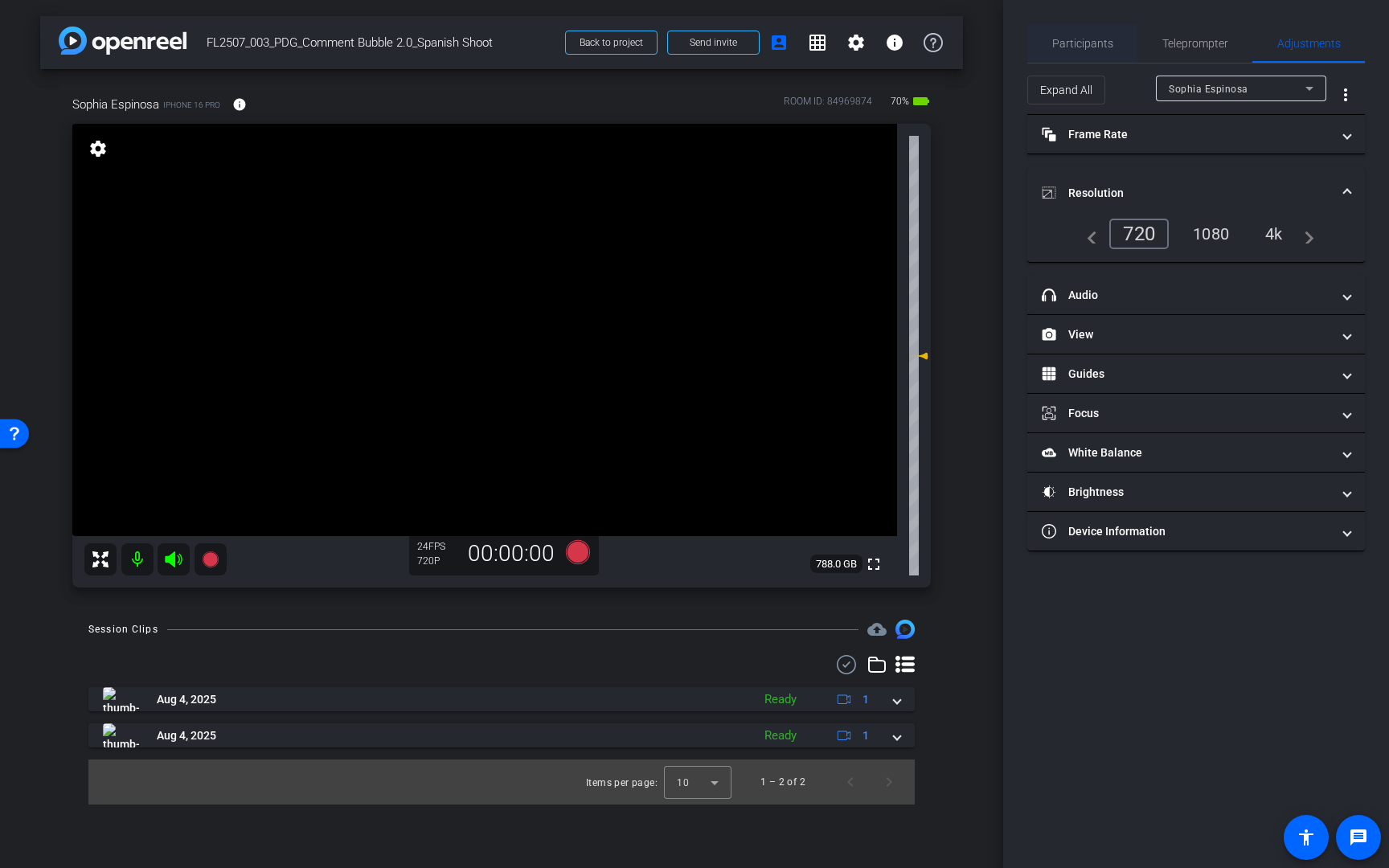 click on "Participants" at bounding box center (1083, 43) 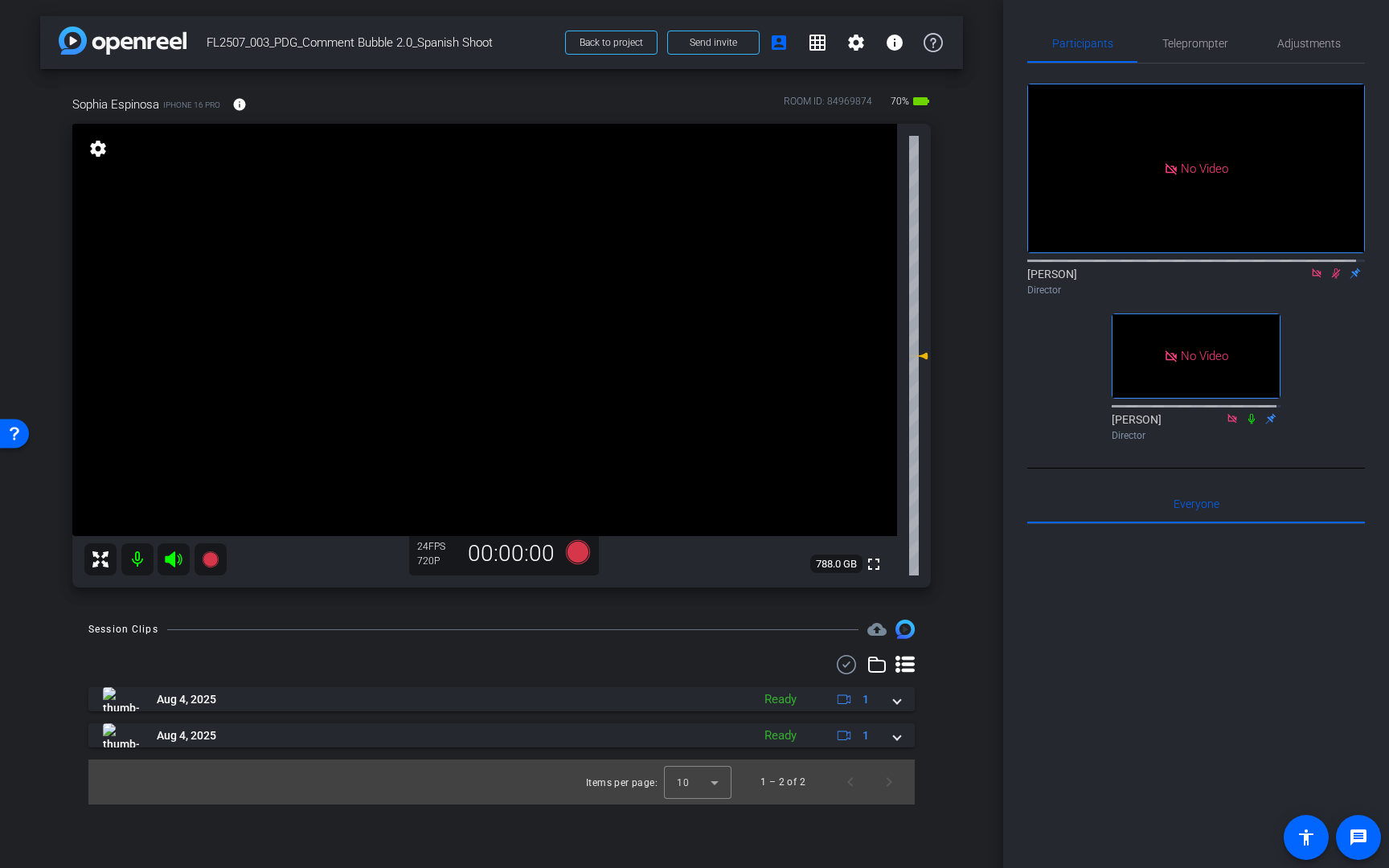 click 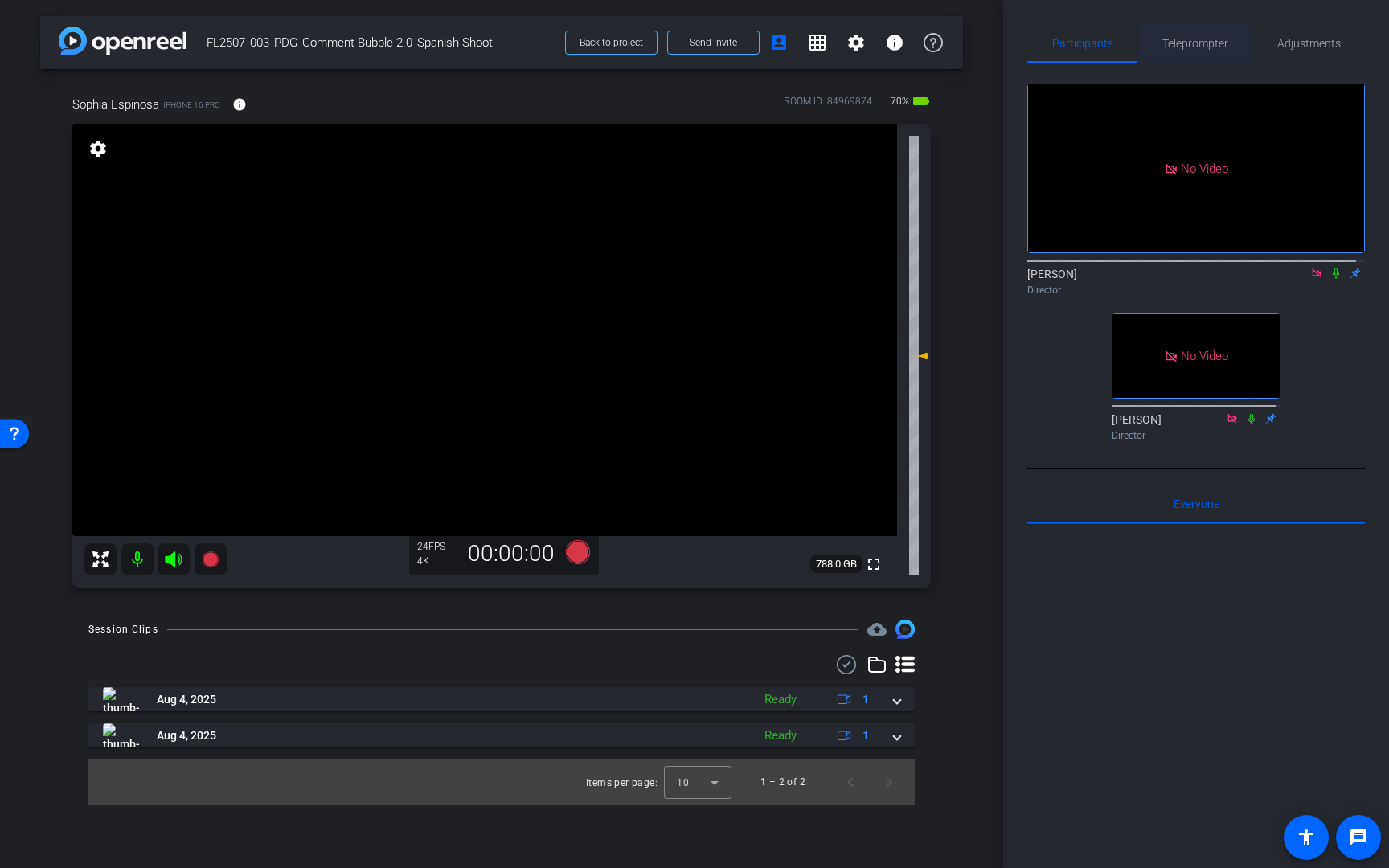 click on "Teleprompter" at bounding box center [1195, 43] 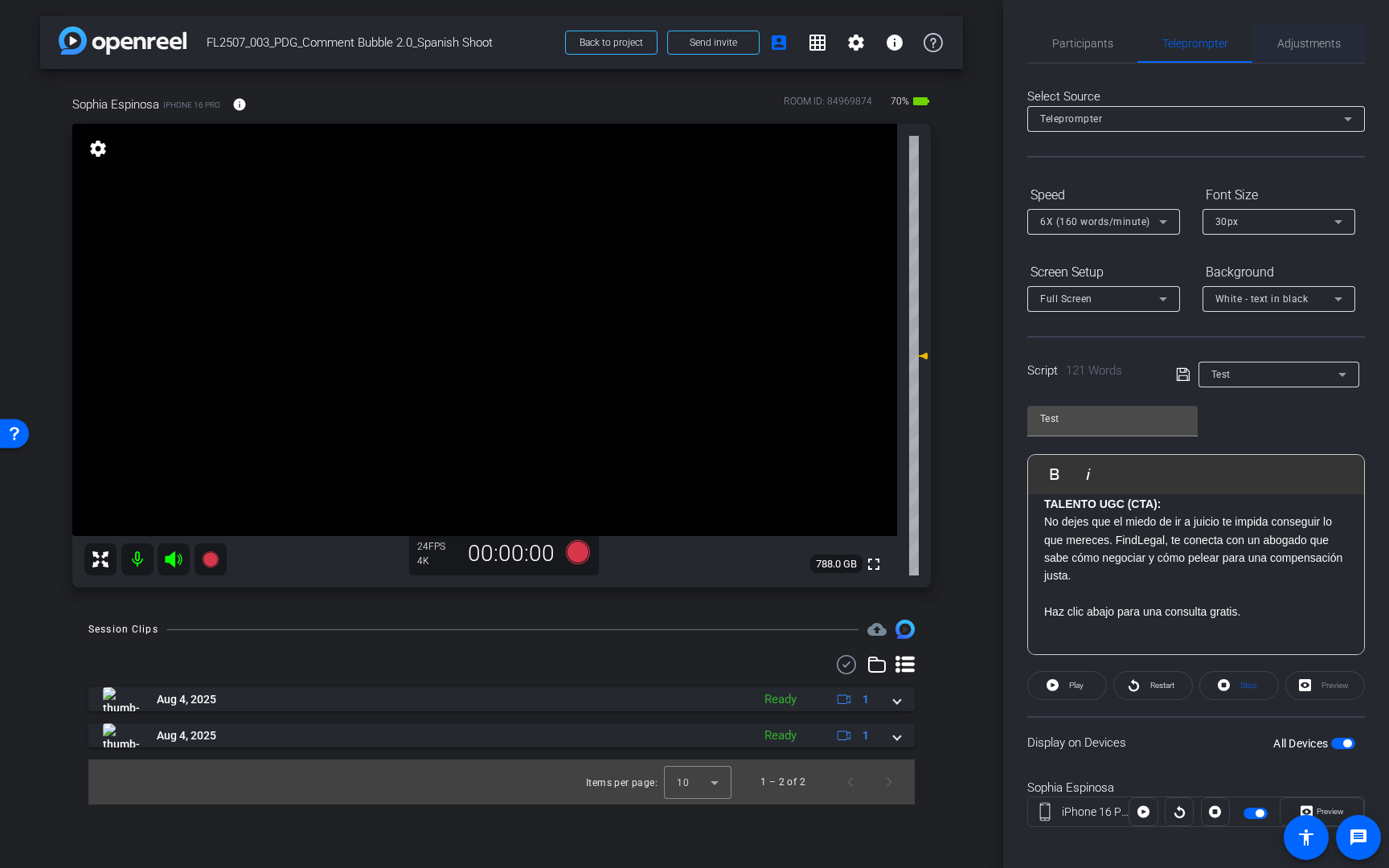 click on "Adjustments" at bounding box center [1309, 43] 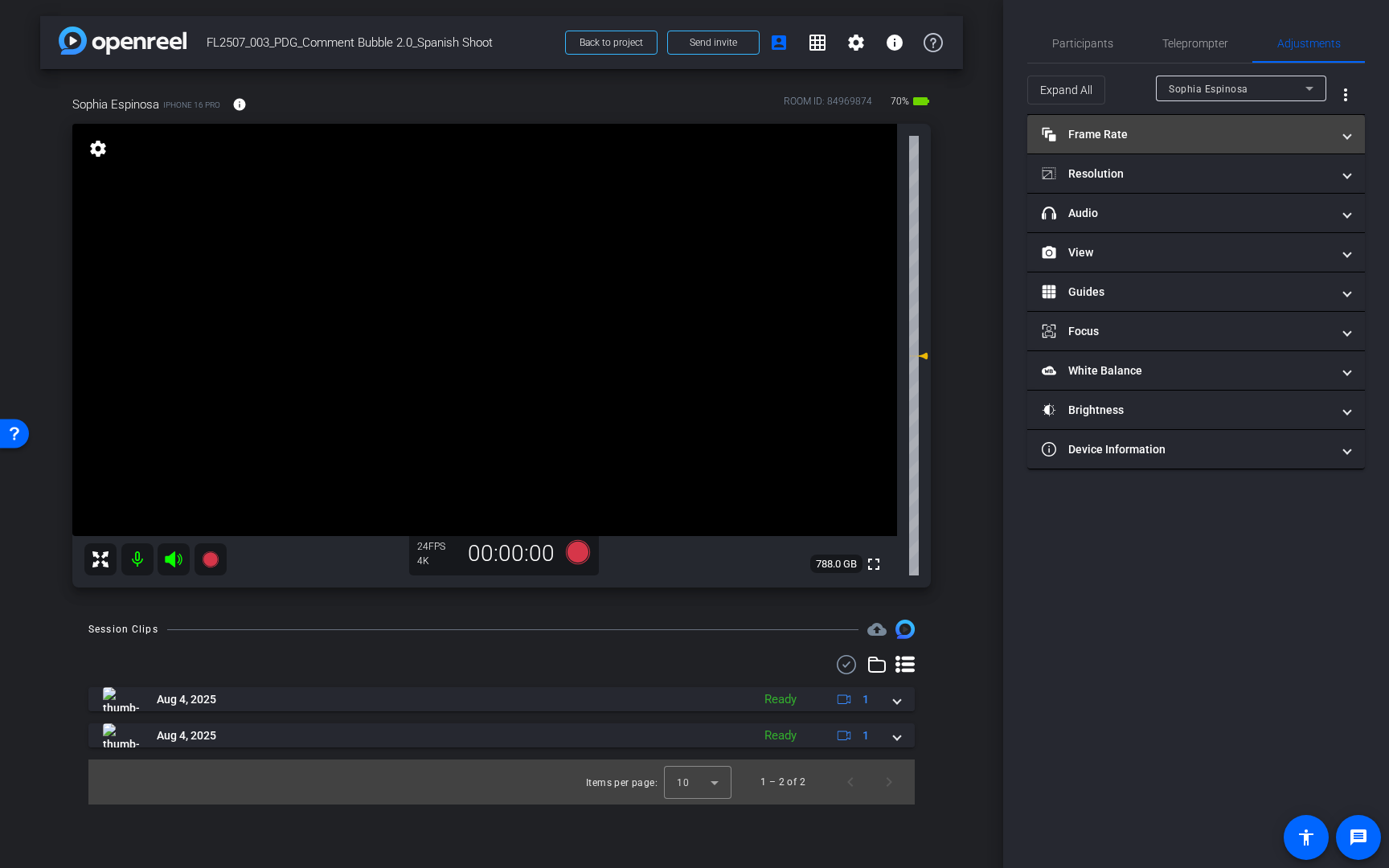 click on "Frame Rate
Frame Rate" at bounding box center (1186, 134) 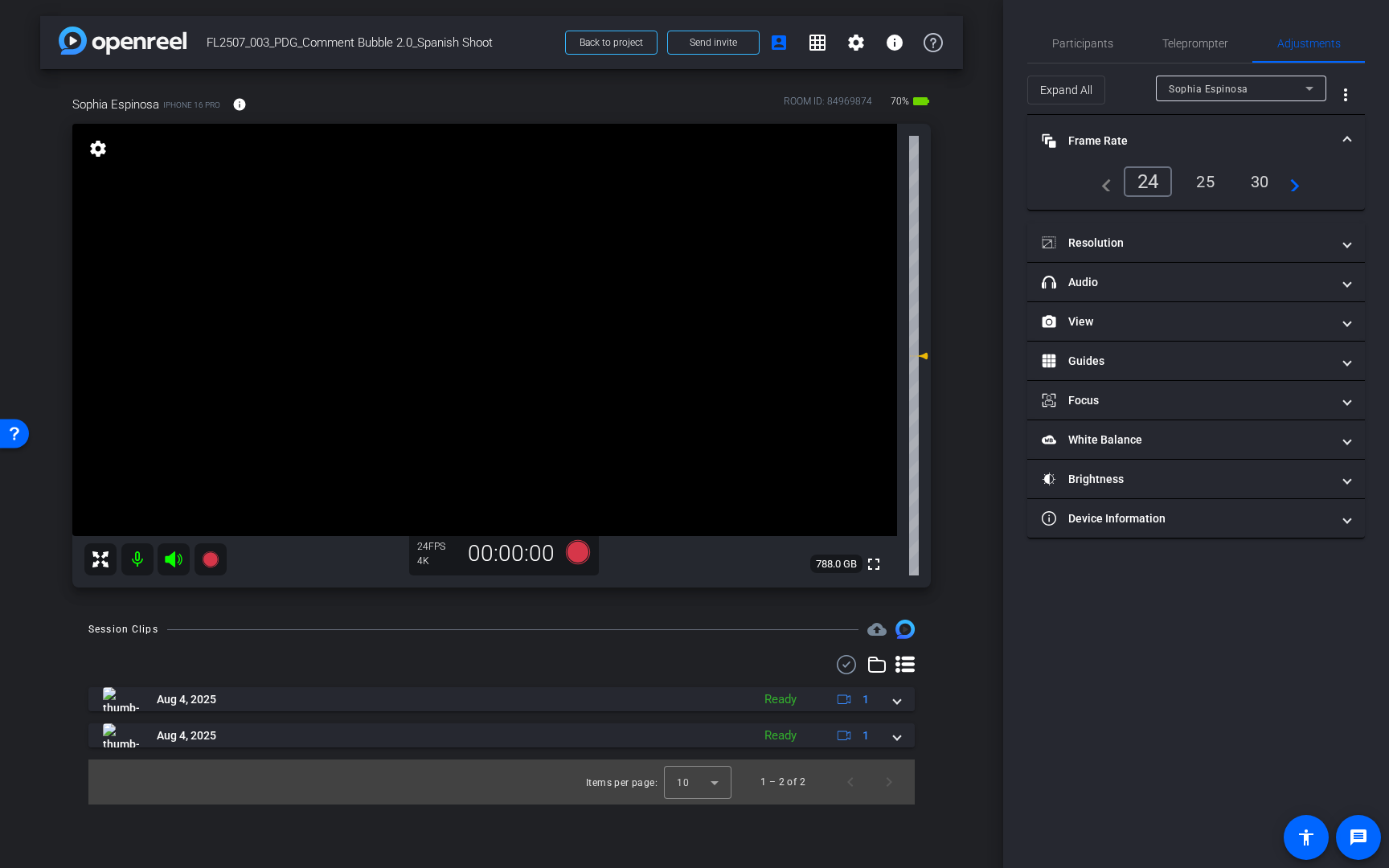 click on "Frame Rate
Frame Rate" at bounding box center [1186, 141] 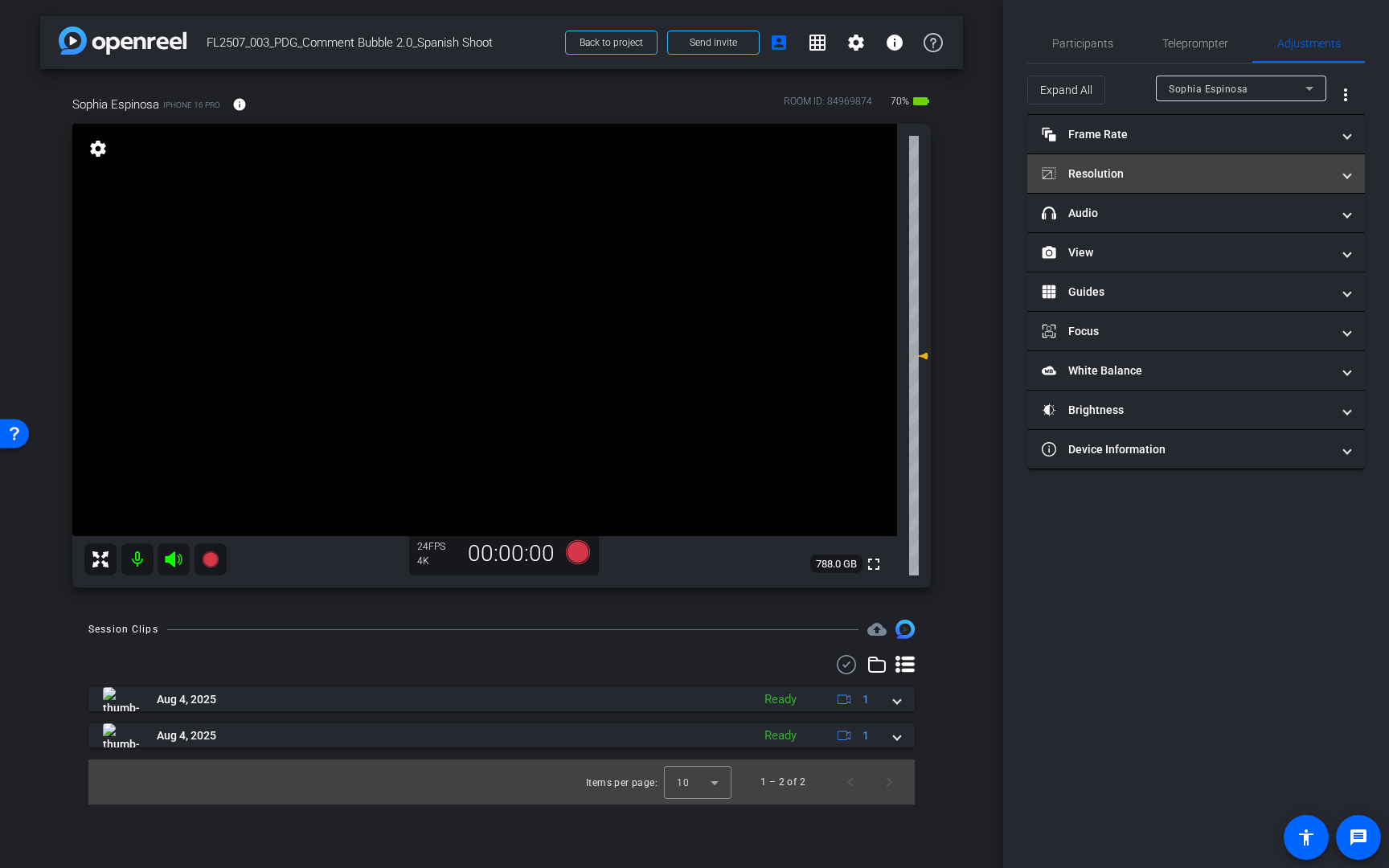 click on "Resolution" at bounding box center [1196, 174] 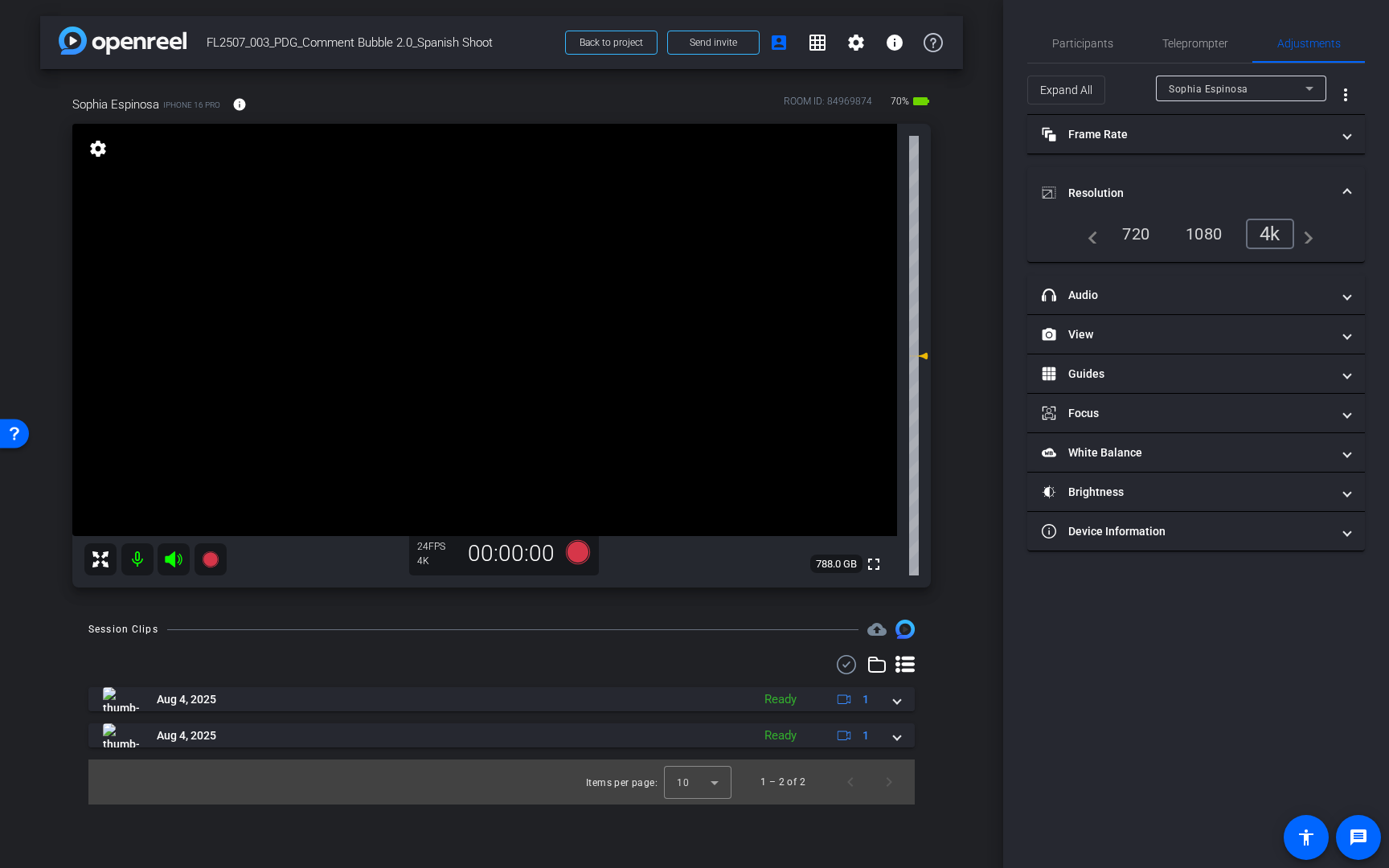click on "Resolution" at bounding box center (1196, 193) 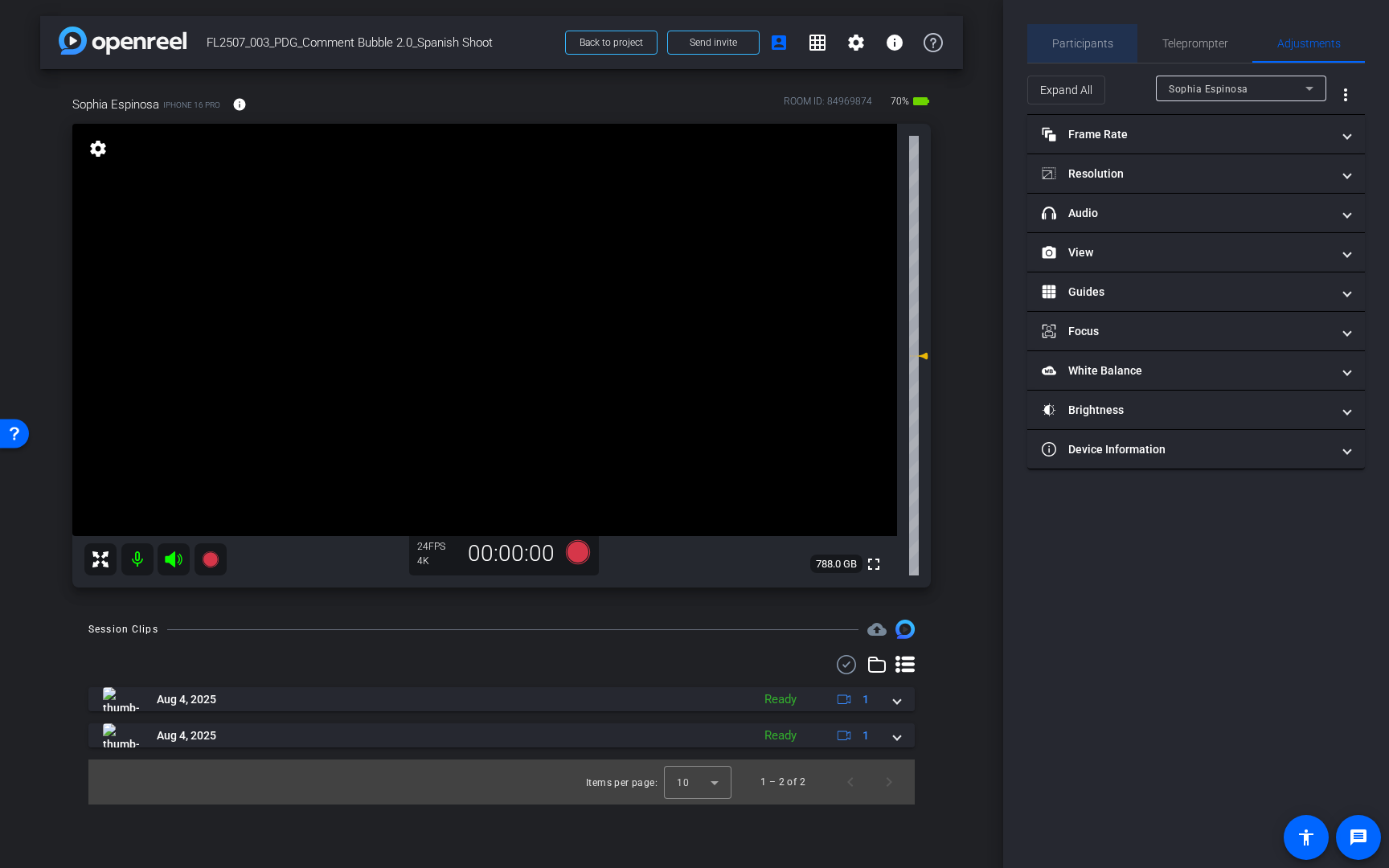 click on "Participants" at bounding box center [1083, 43] 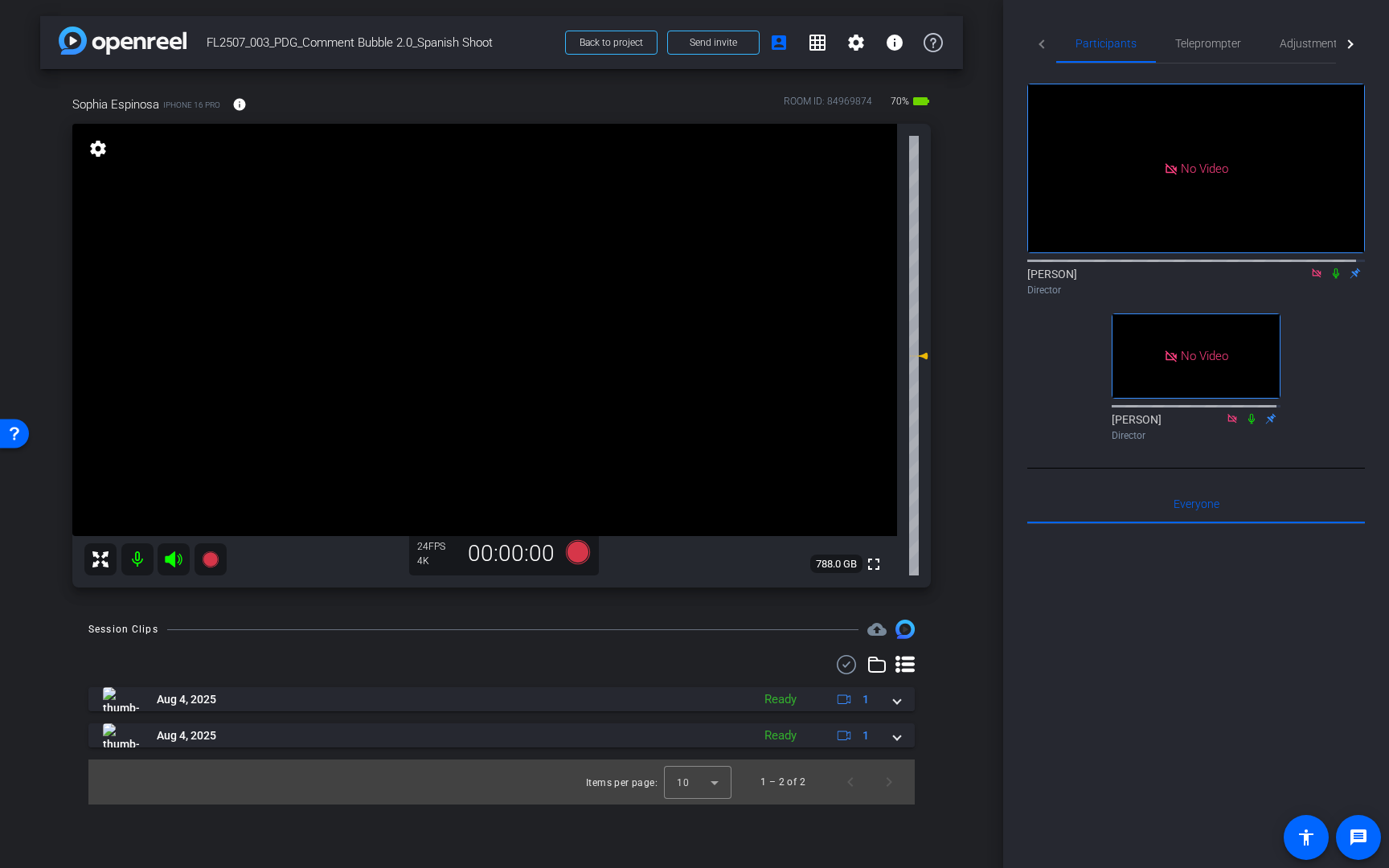 click 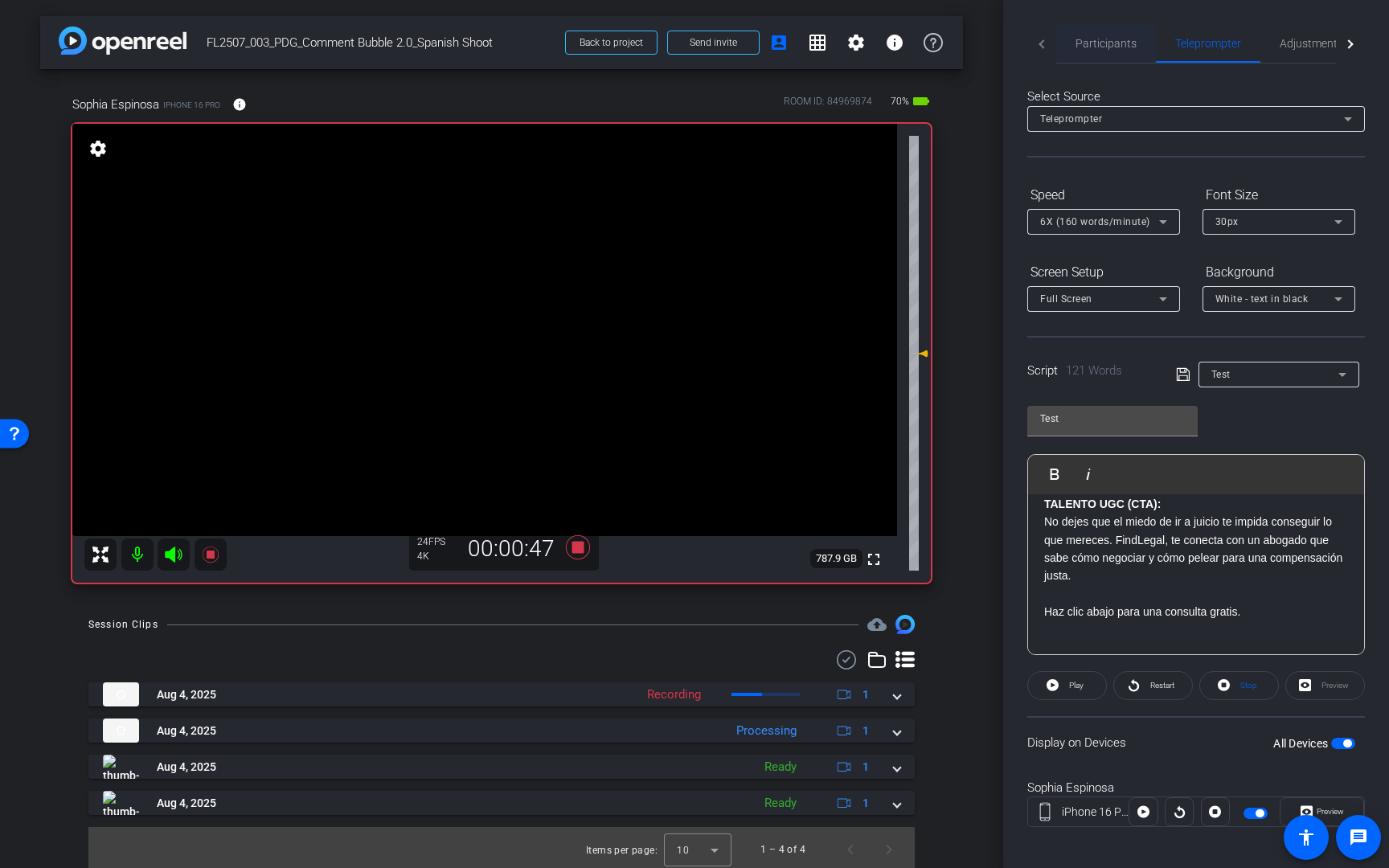 click on "Participants" at bounding box center [1106, 43] 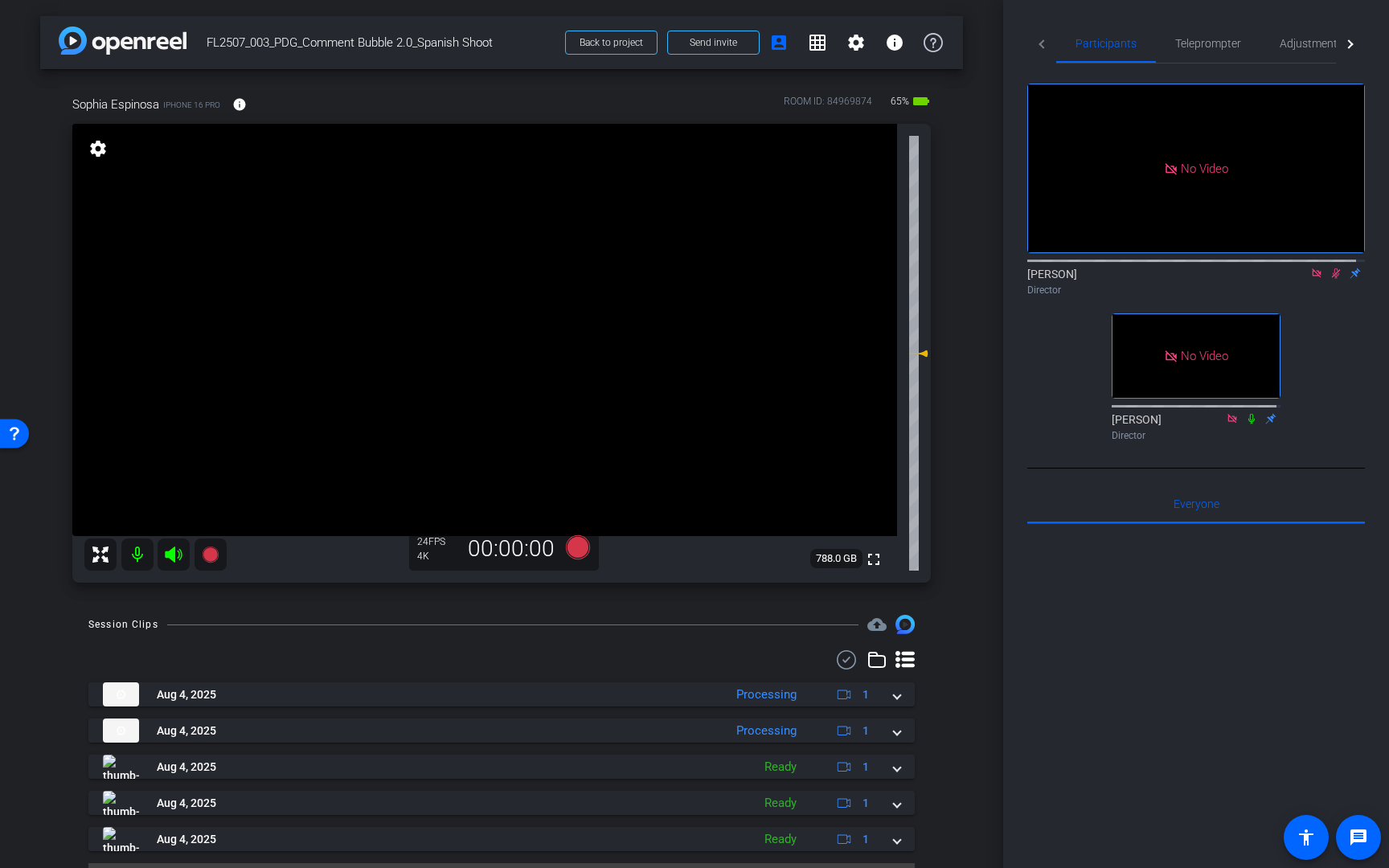 click on "No Video  [FIRST] [LAST]
Director   No Video  [FIRST] [LAST]
Director" 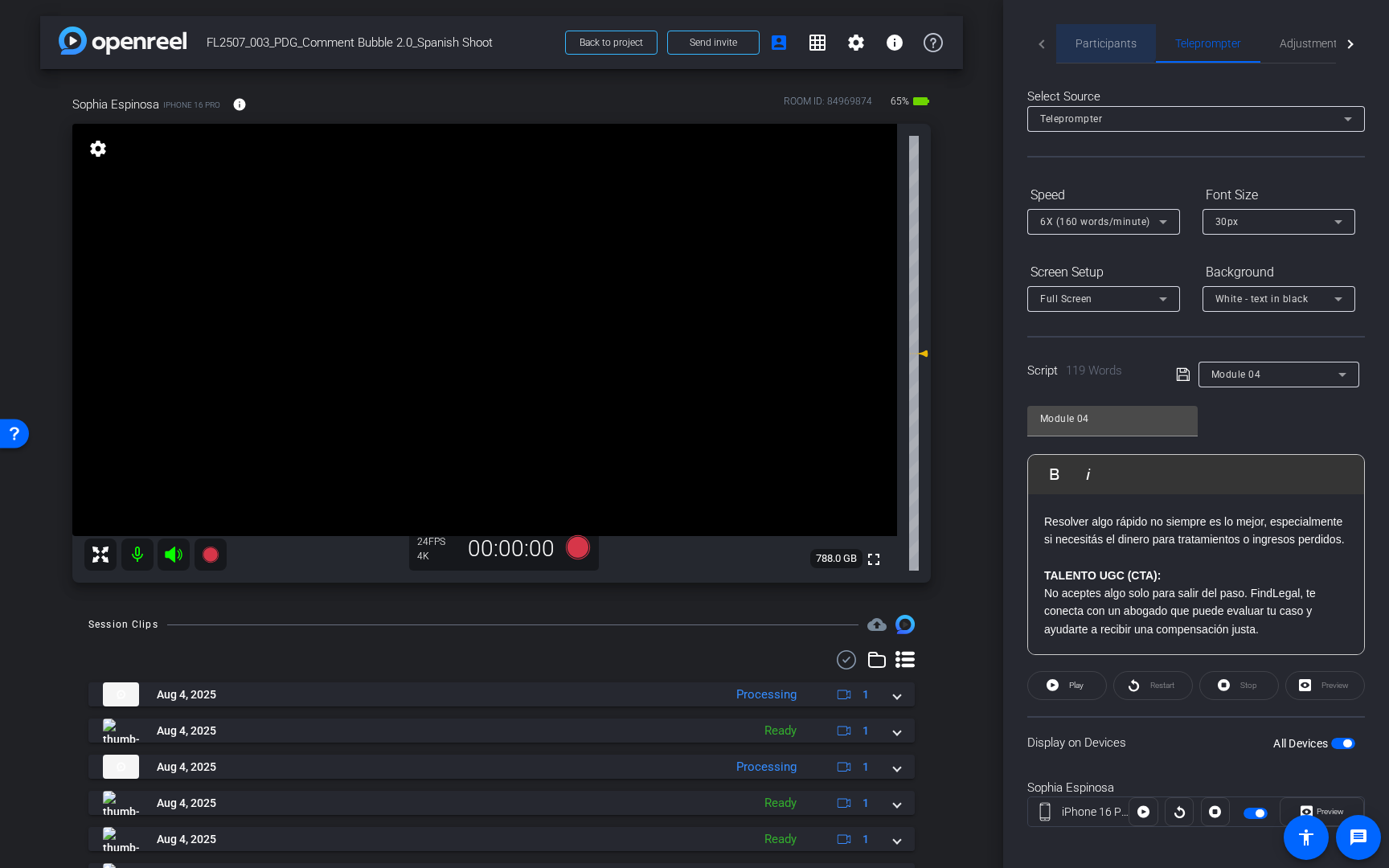 click on "Participants" at bounding box center [1106, 43] 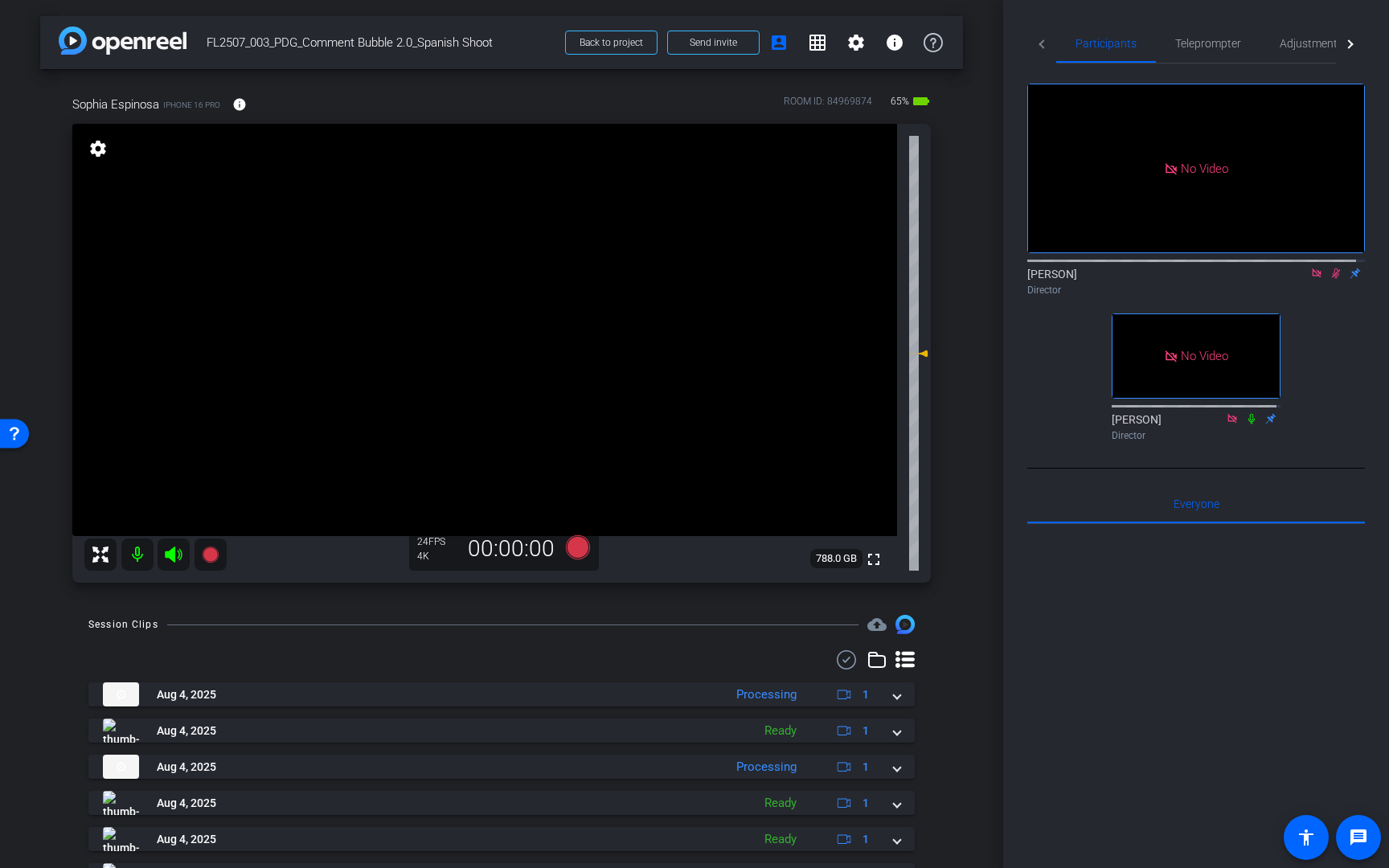 click 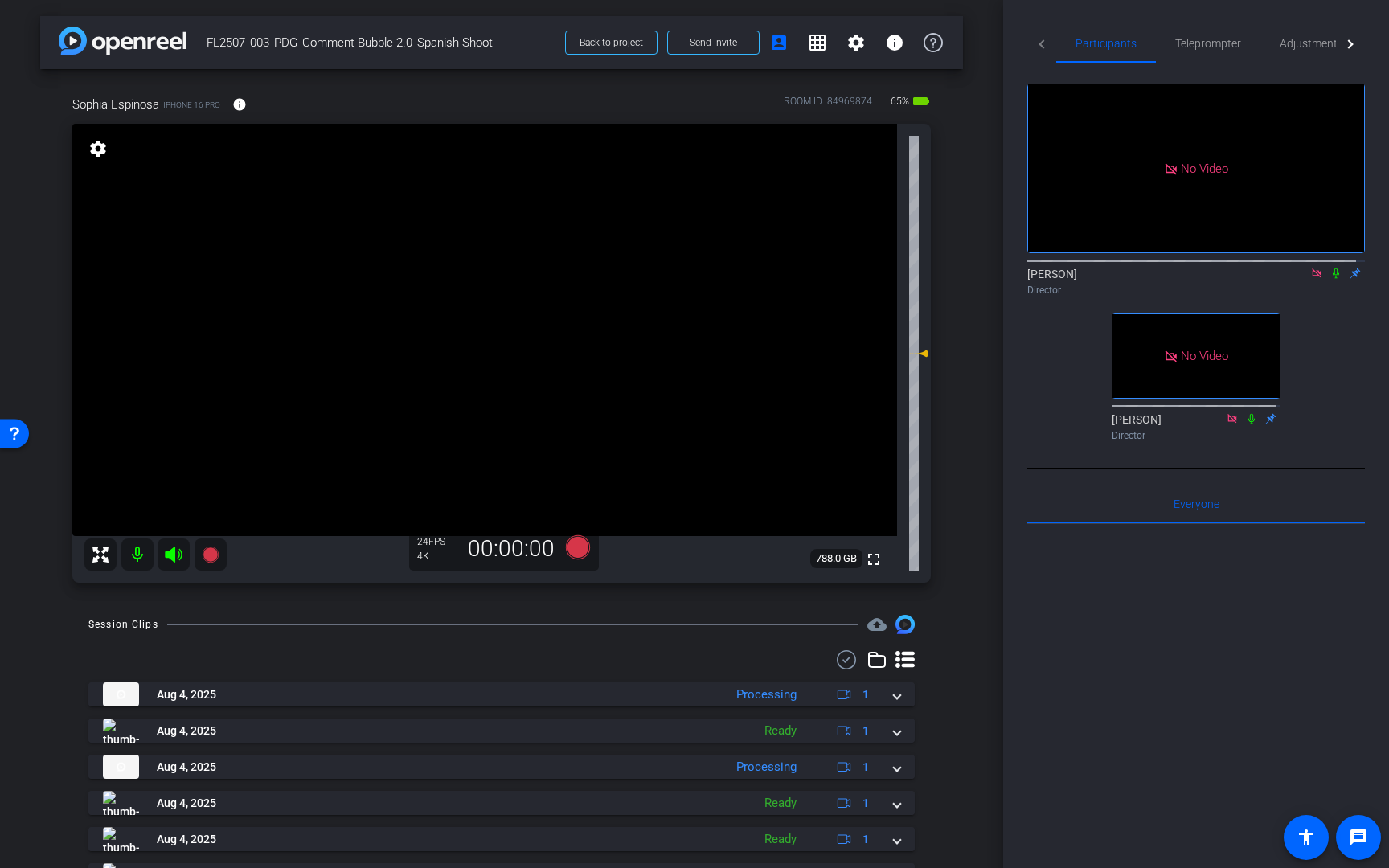 click 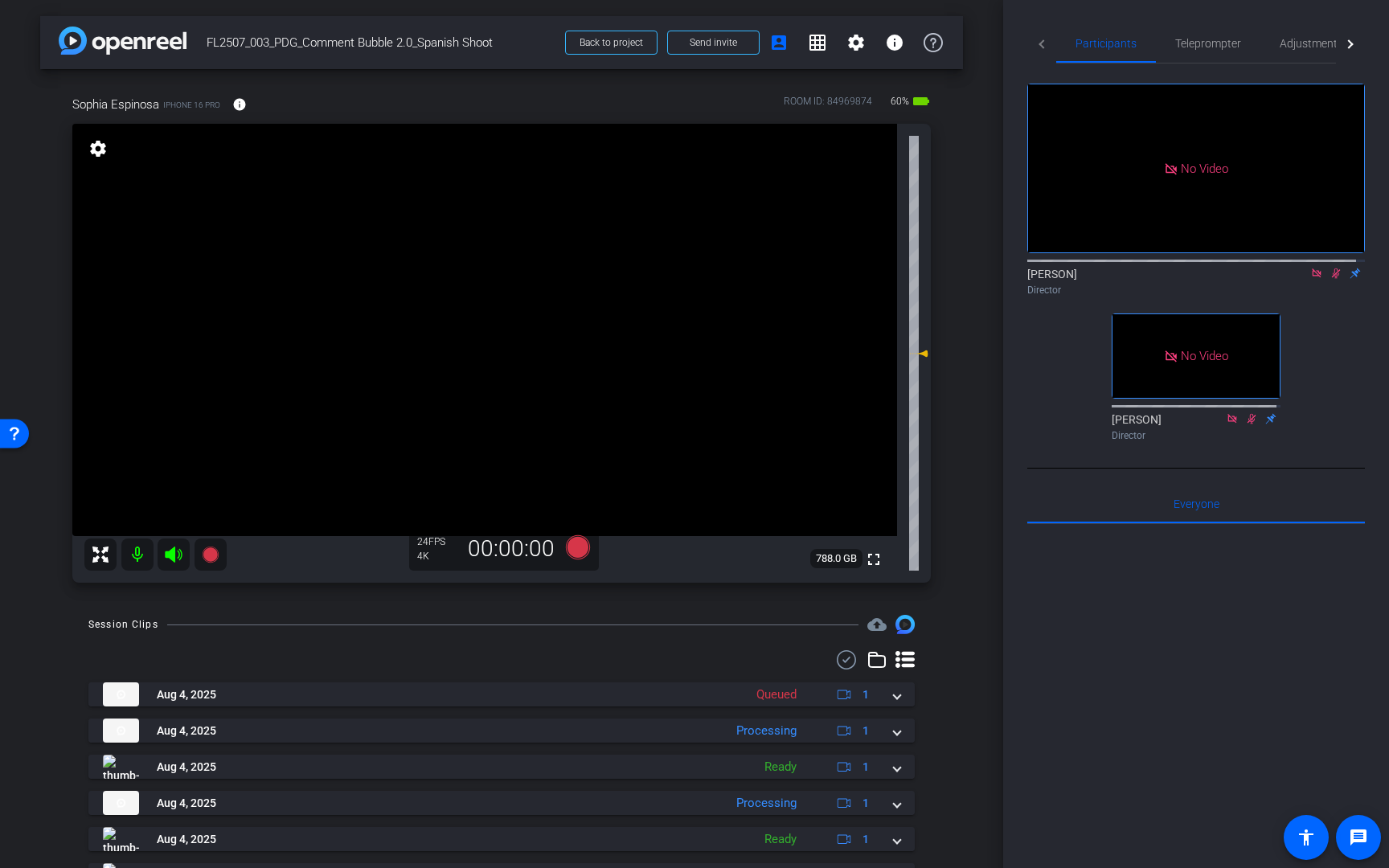 click 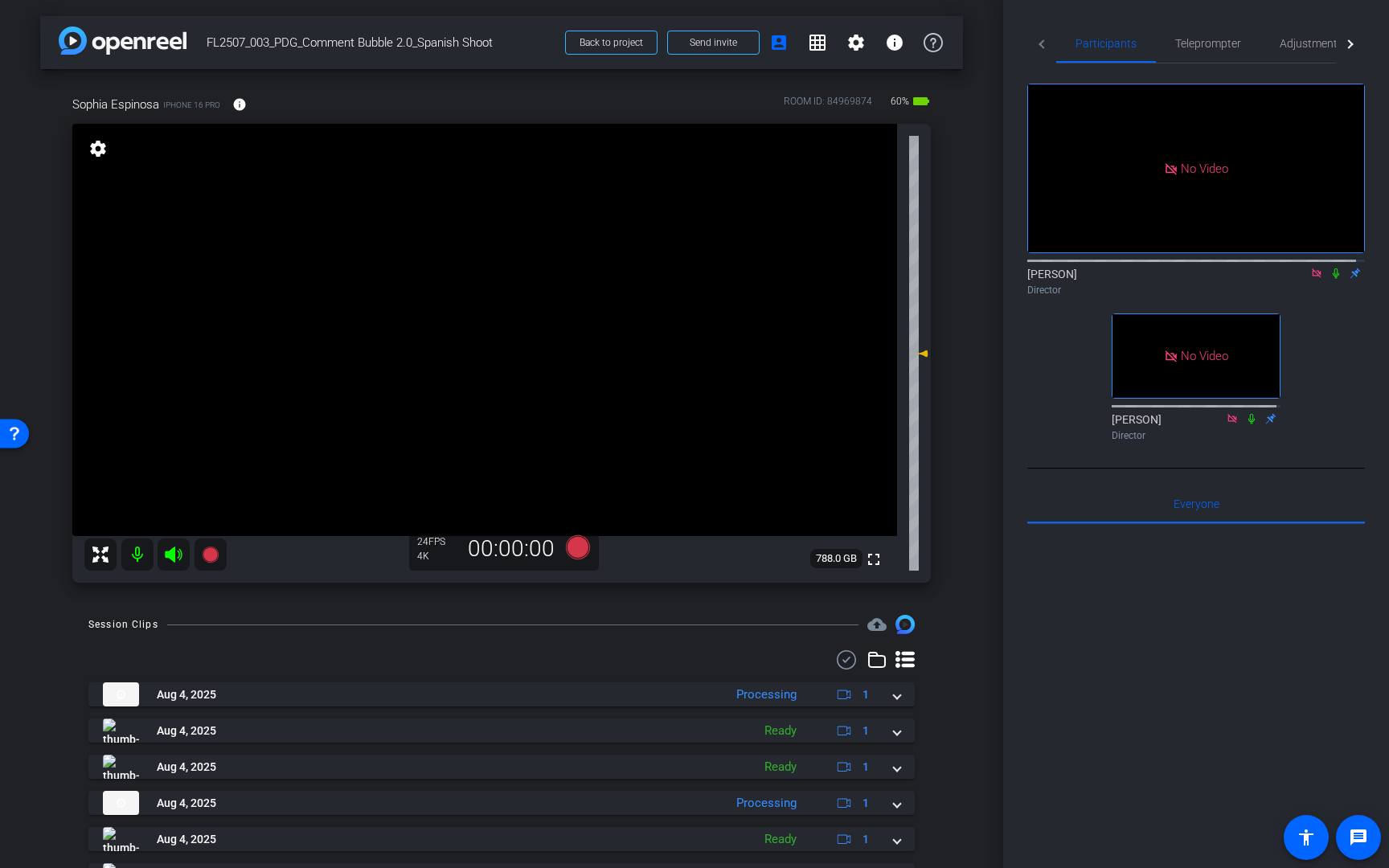 click 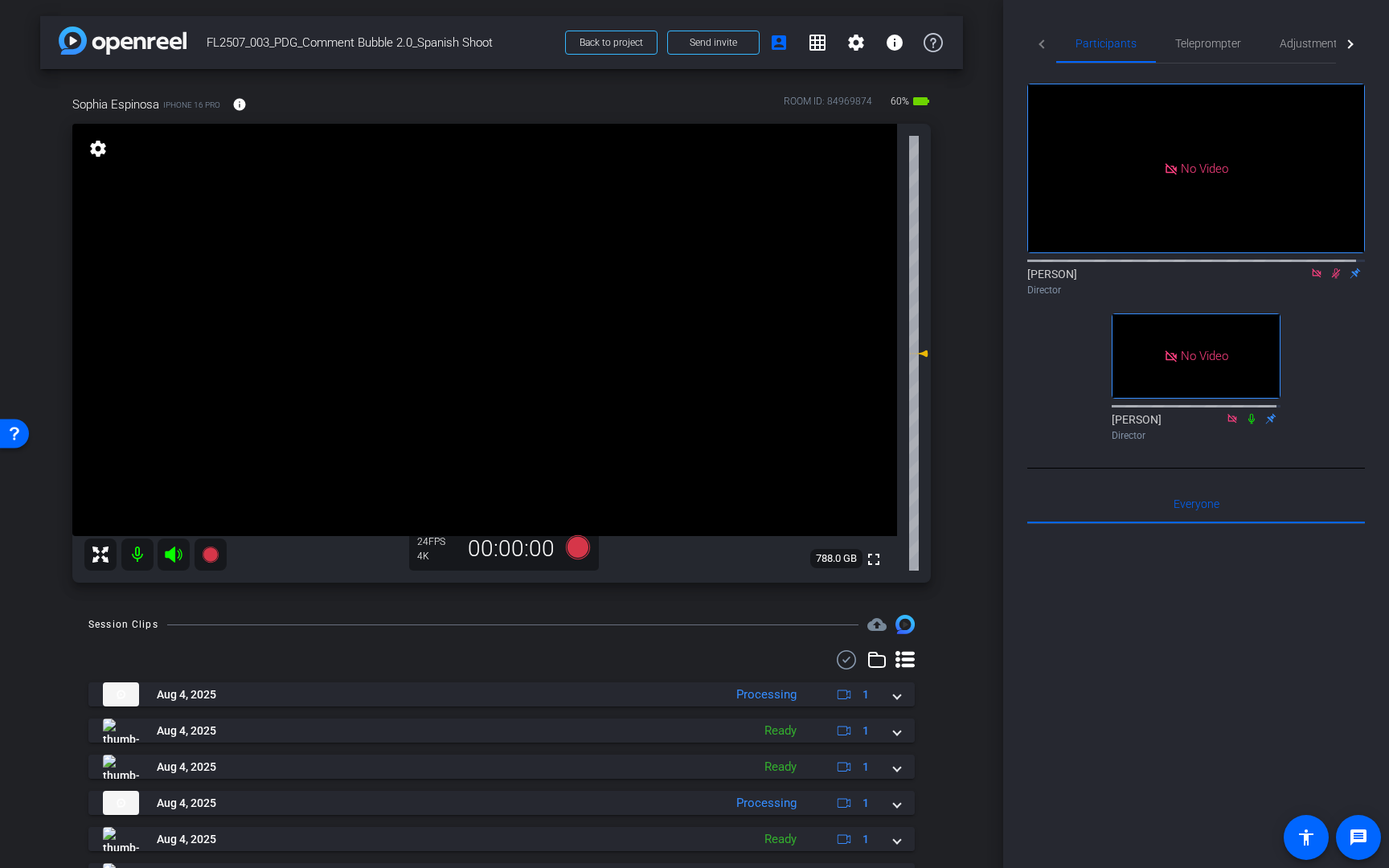 click 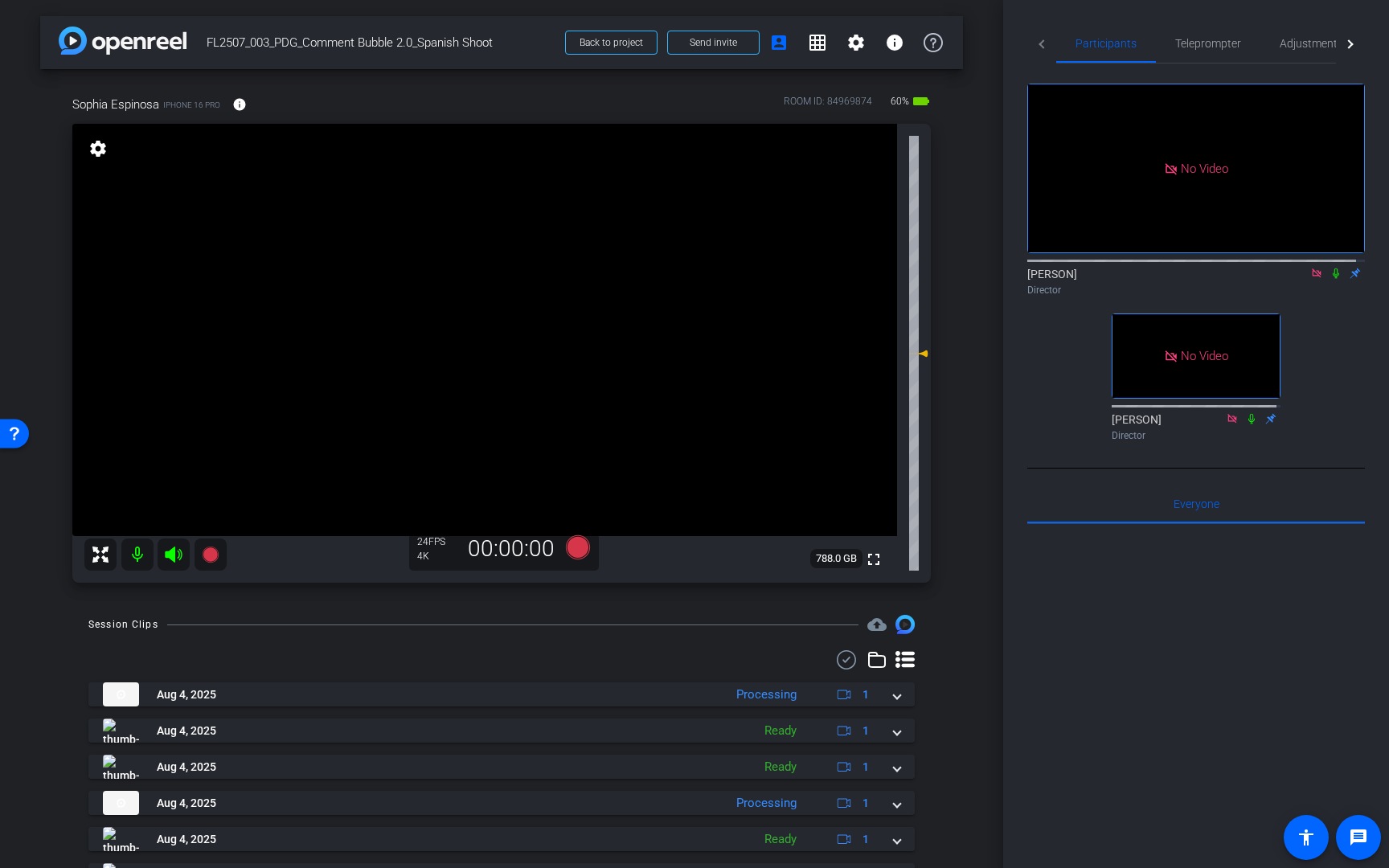 click 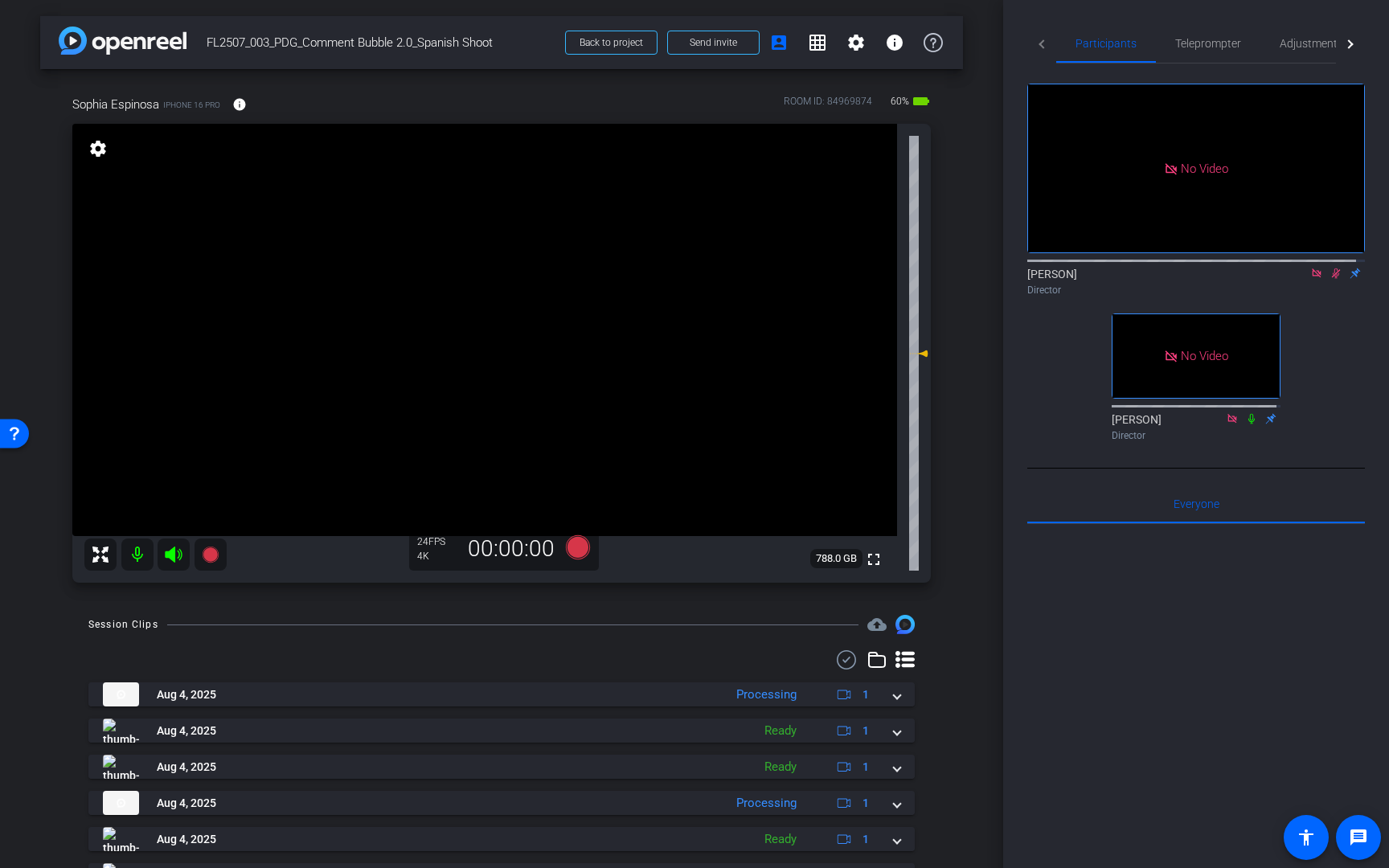 click 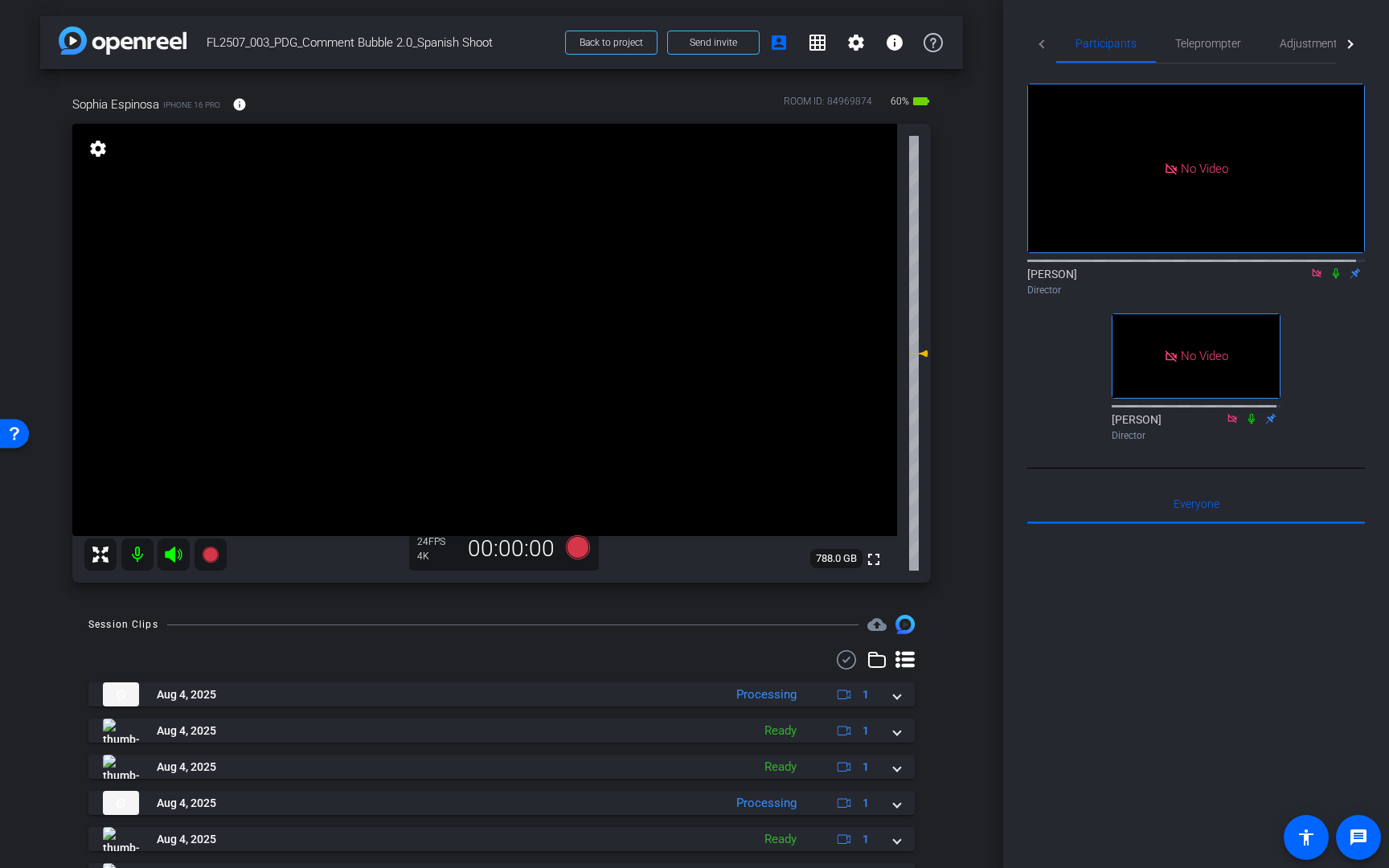 click 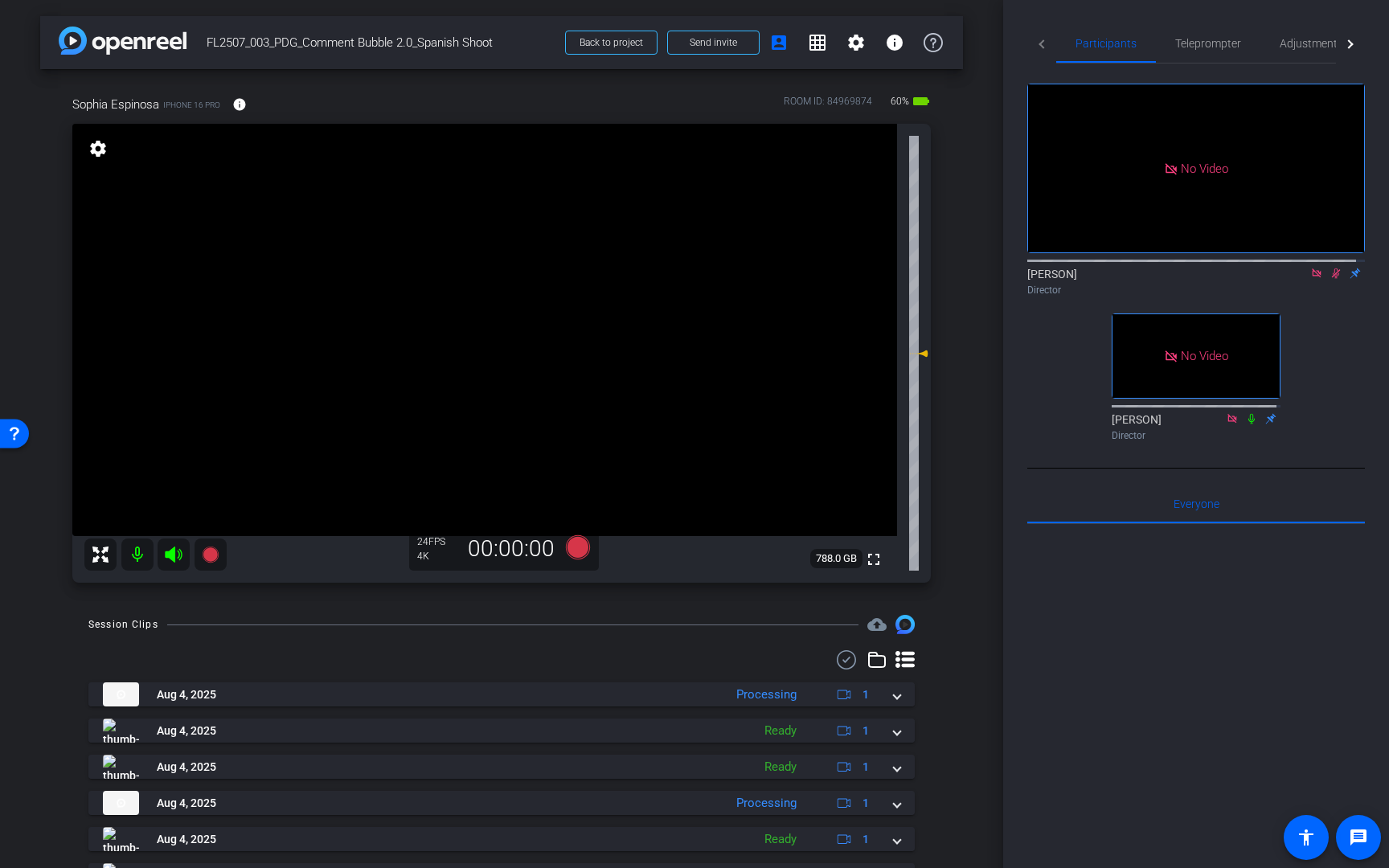 click on "Participants Teleprompter Adjustments  No Video  Adam Palcher
Director   No Video  Louie Lopez
Director   Everyone  0 Mark all read To: Everyone Mark all read Select Source Teleprompter Speed 6X (160 words/minute) Font Size 30px Screen Setup Full Screen Background White - text in black  Script  119 Words
Module 04 Module 04               Play        Play from this location               Play Selected        Play and display the selected text only Bold Italic   TALENTO UGC: Ojalá hubiera una respuesta simple. Pero esto es lo que te puedo decir: Muchas aseguradoras retrasan o minimizan los reclamos para cerrar un acuerdo rápido. Alargan el proceso esperando que aceptes lo primero que te ofrecen. Un abogado puede evitar ese dolor de cabeza y asegurarse de que no te ofrezcan menos de lo que corresponde.   TALENTO UGC (CTA):" 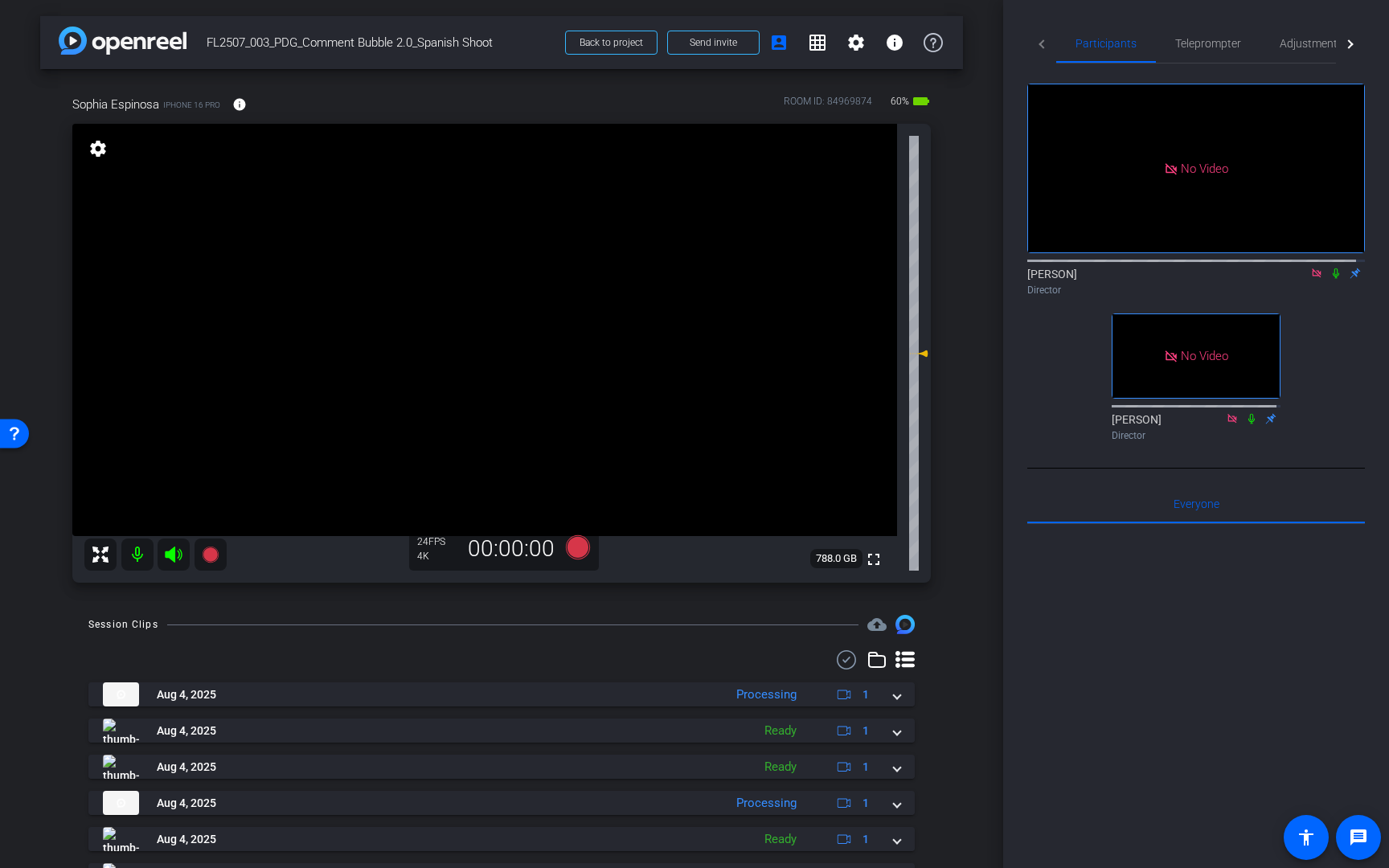 click 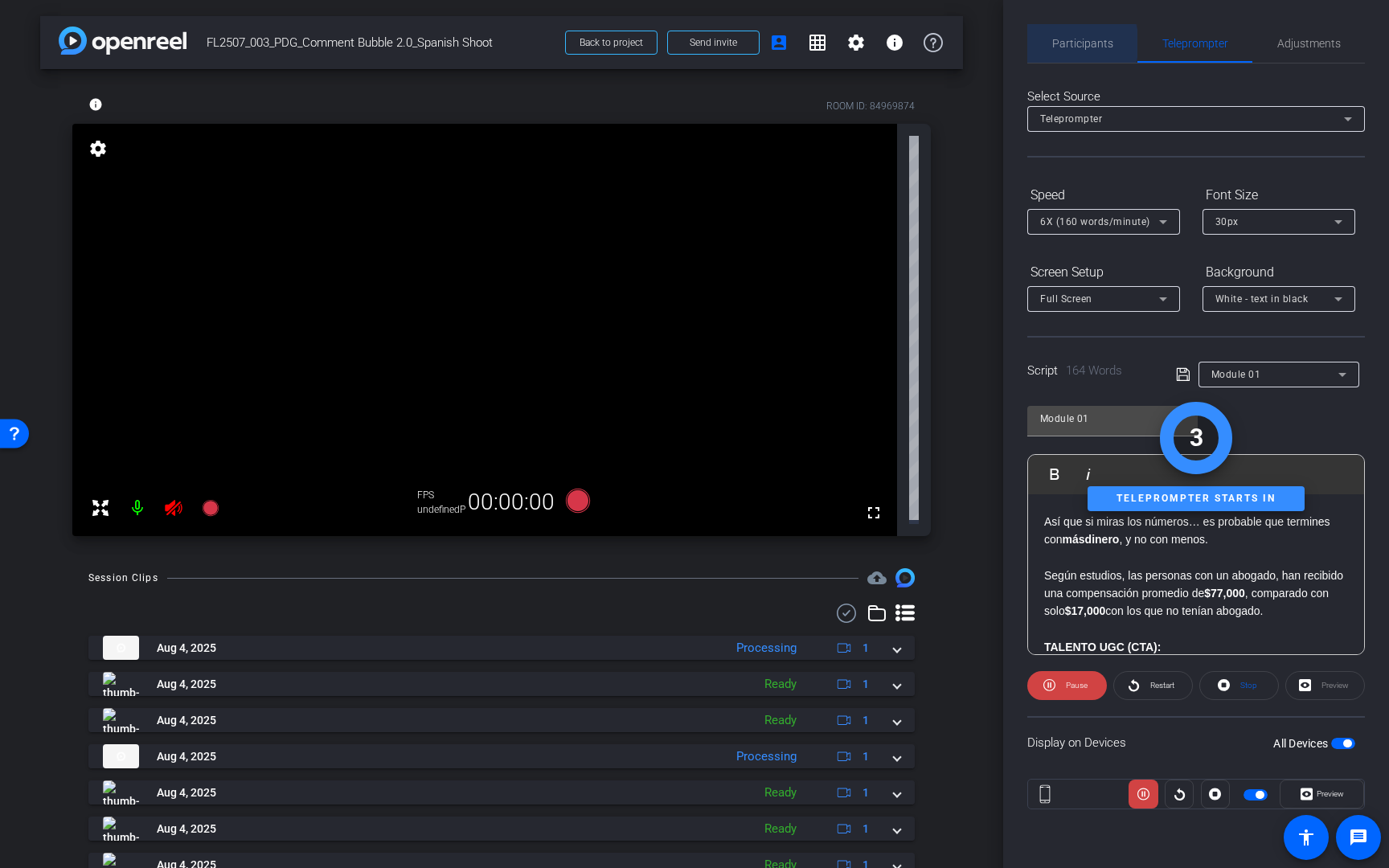 click on "Participants" at bounding box center (1083, 43) 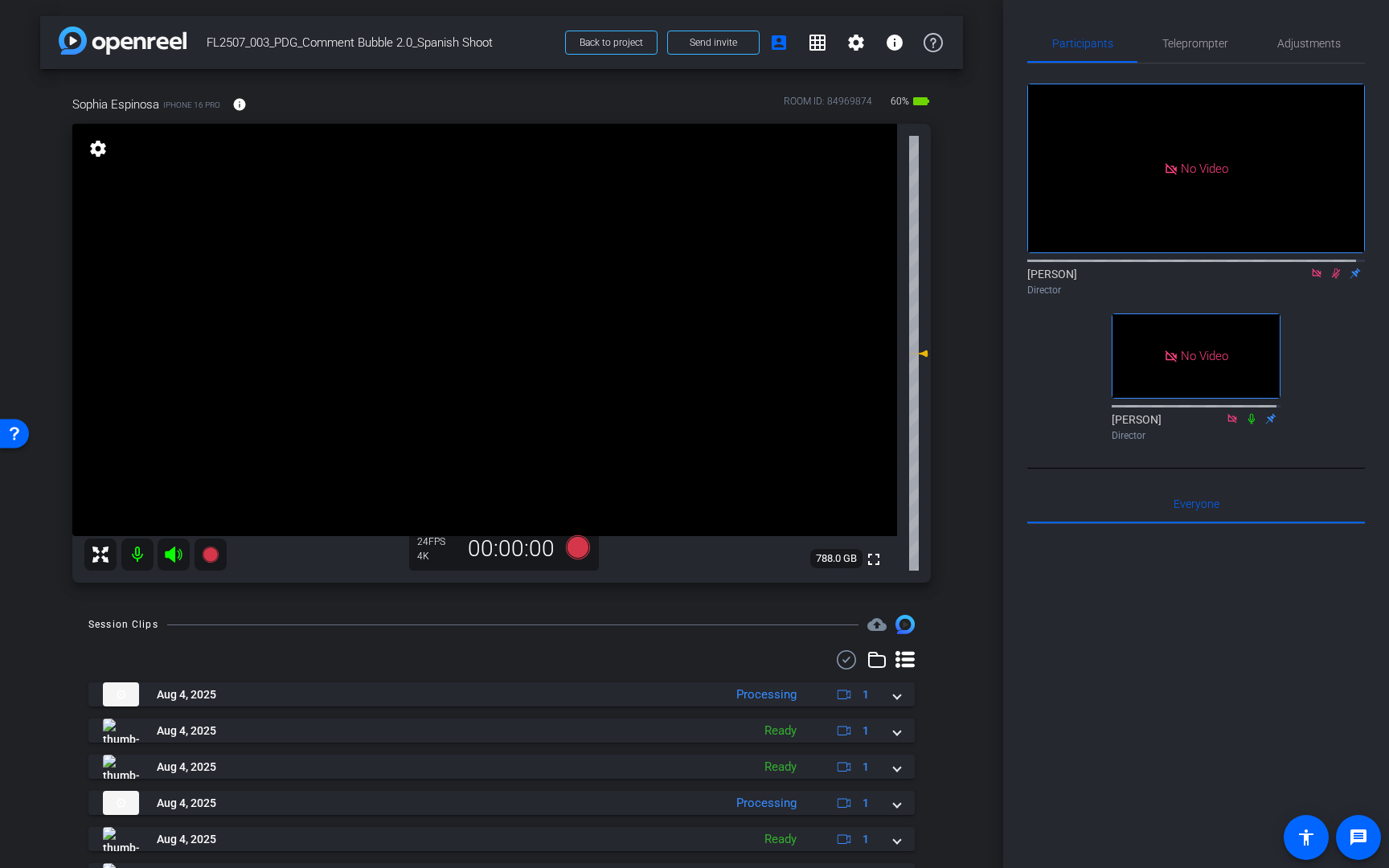 click on "No Video  [FIRST] [LAST]
Director   No Video  [FIRST] [LAST]
Director" 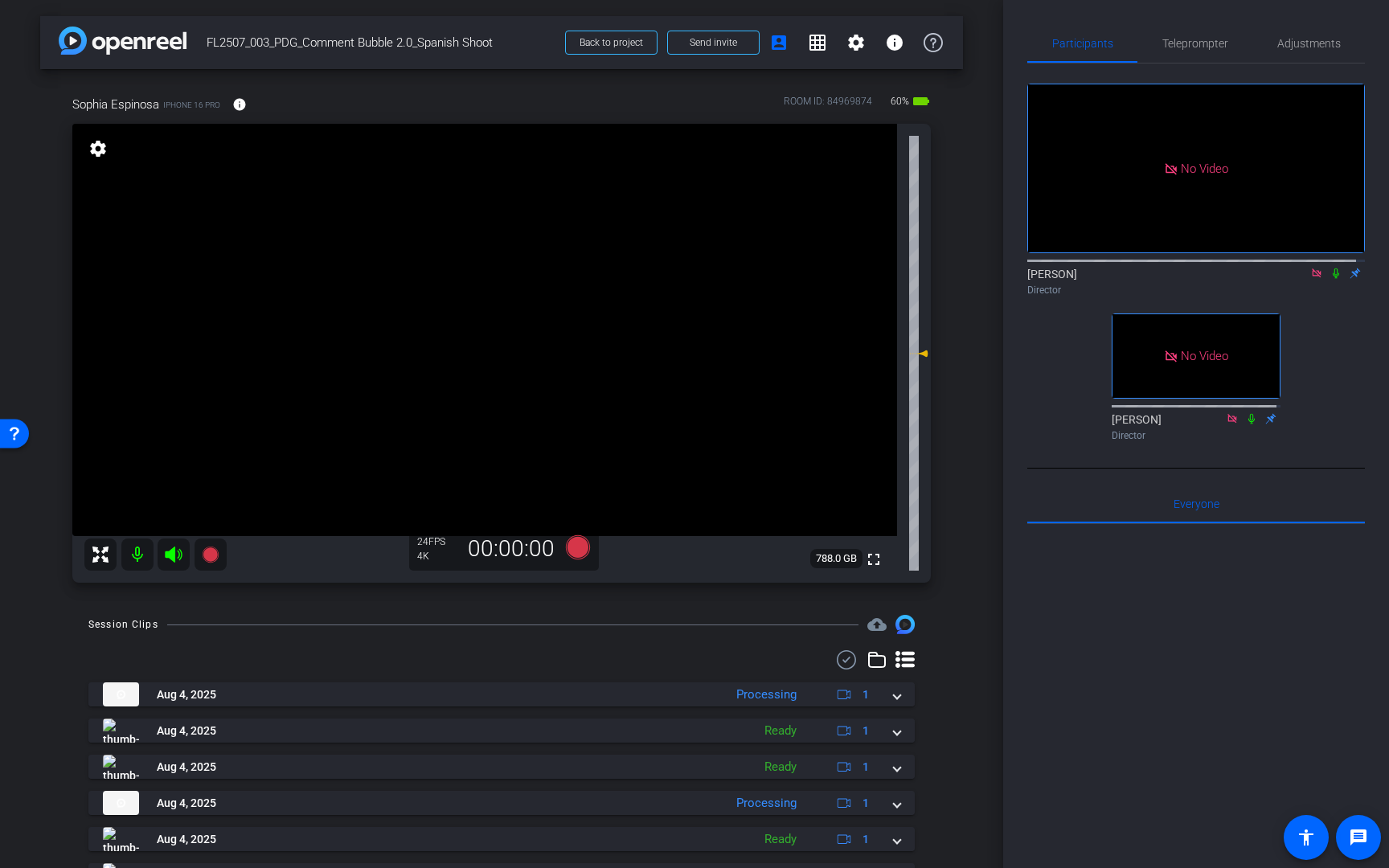 click 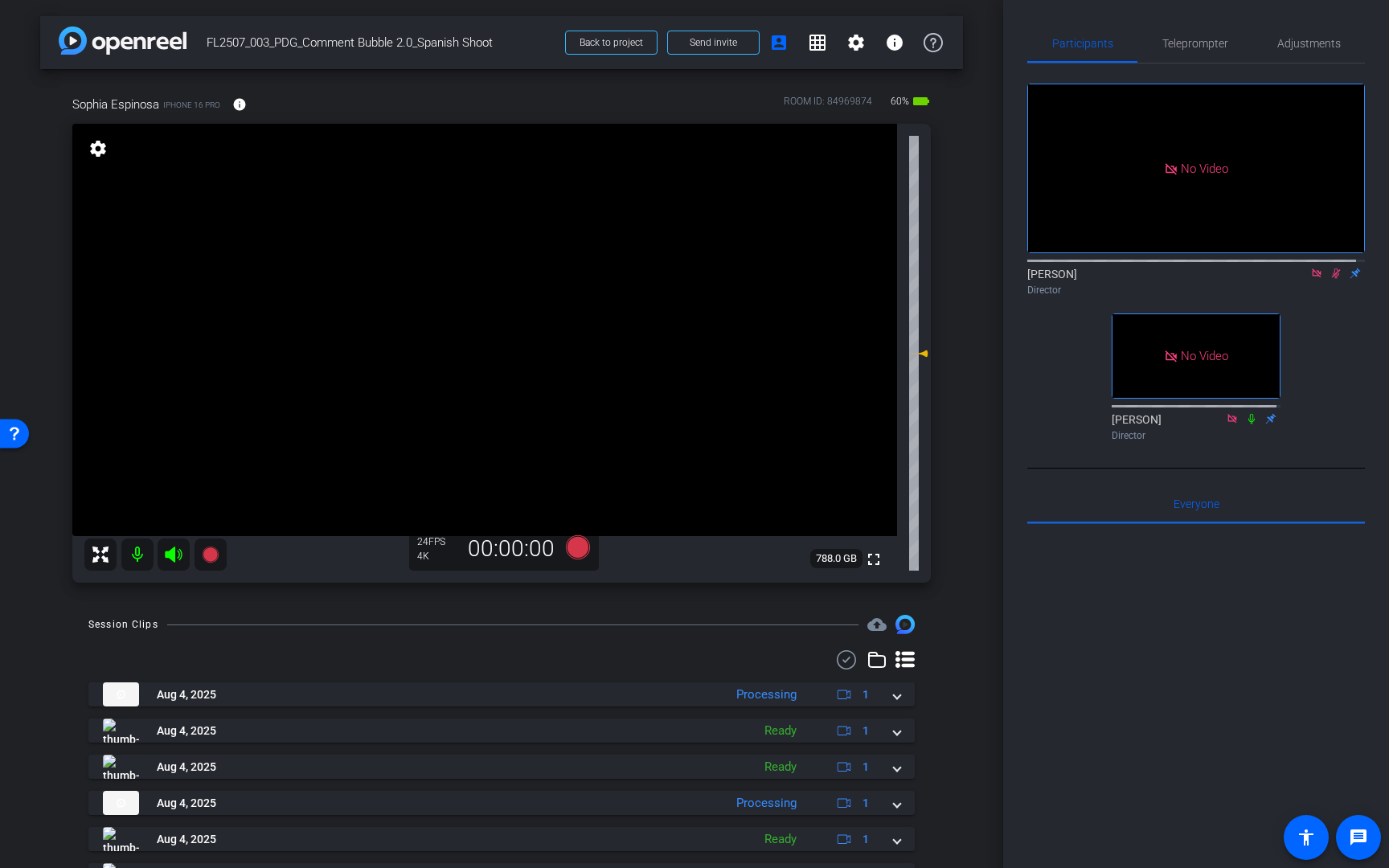 click 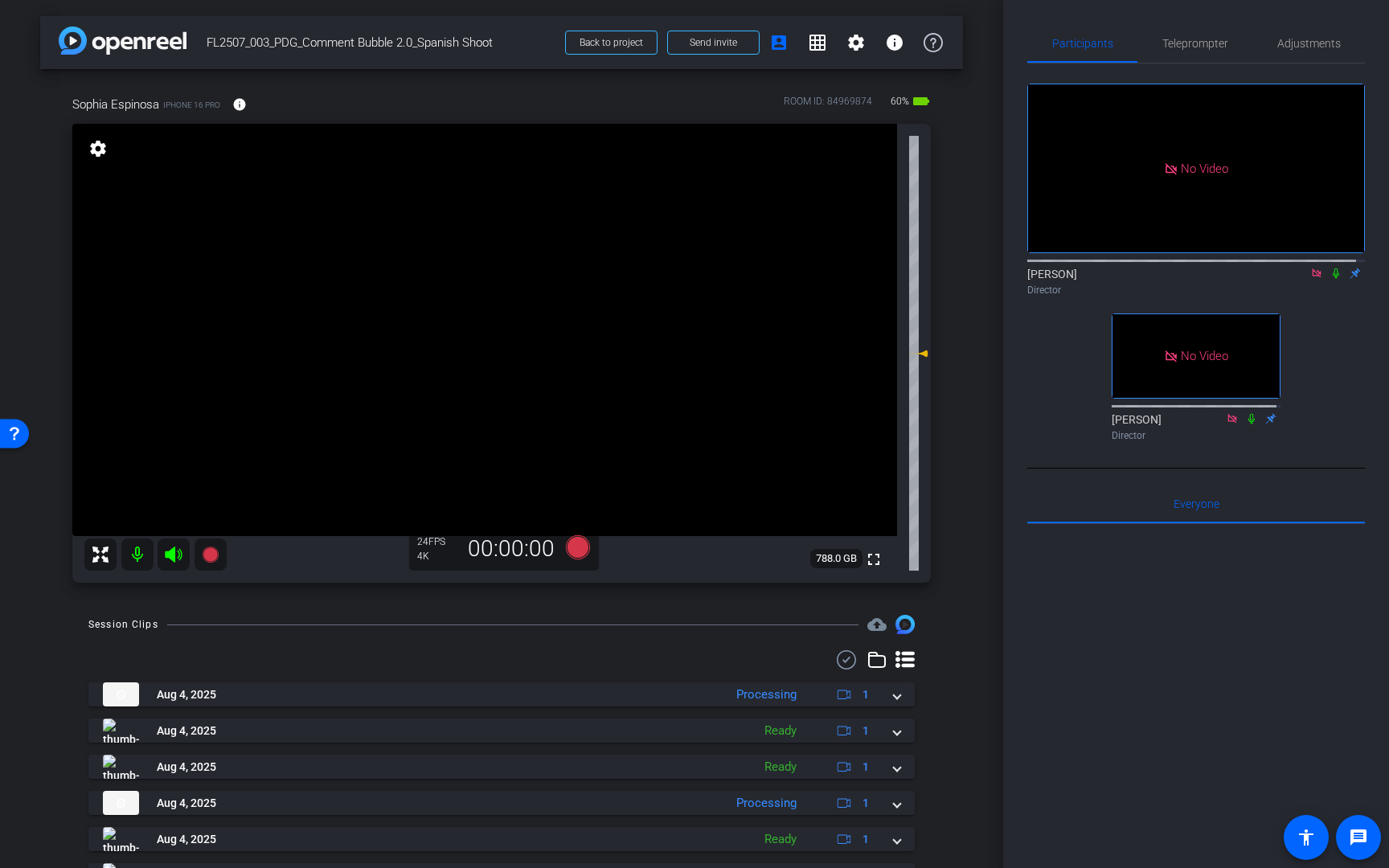 click 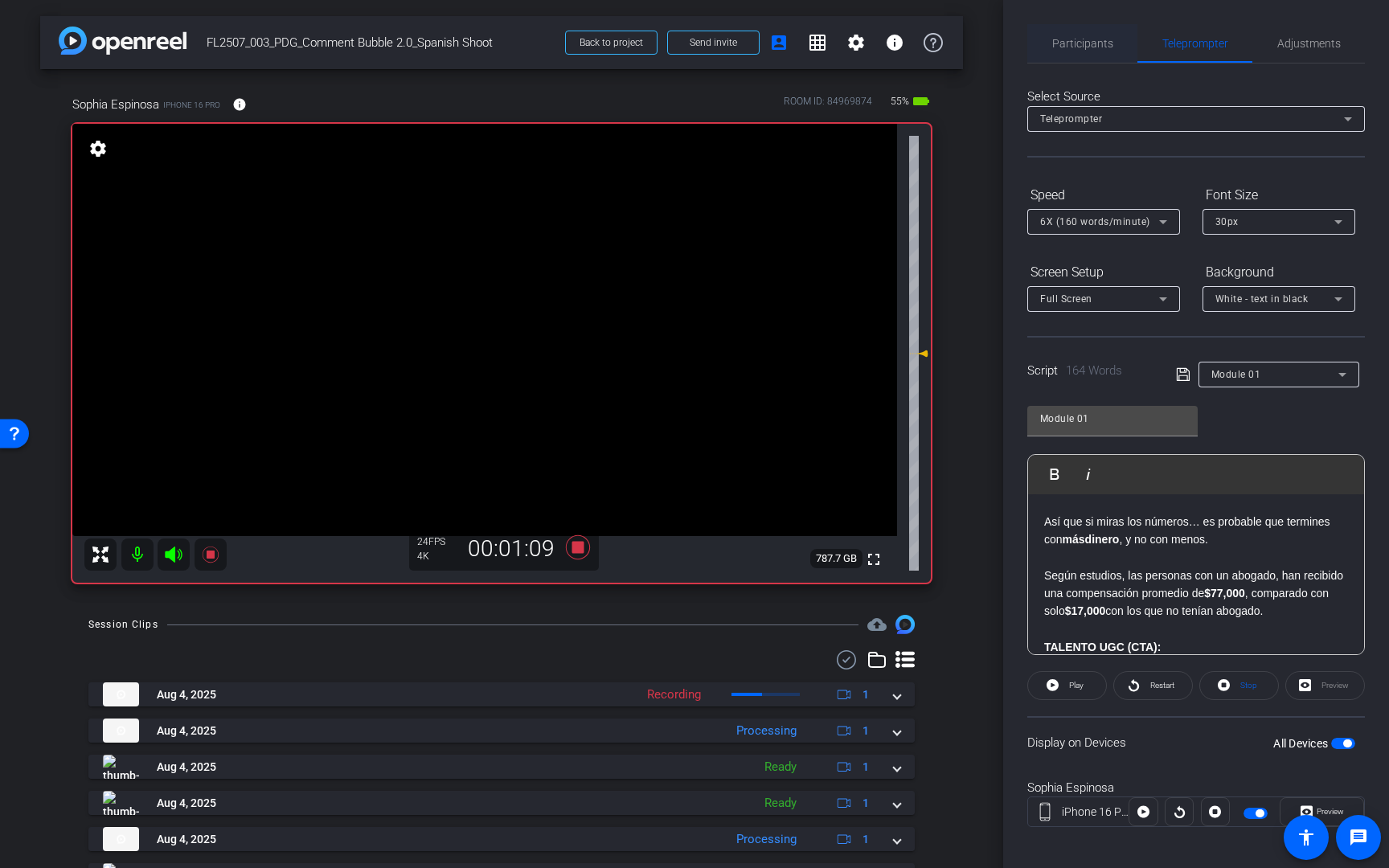click on "Participants" at bounding box center [1083, 43] 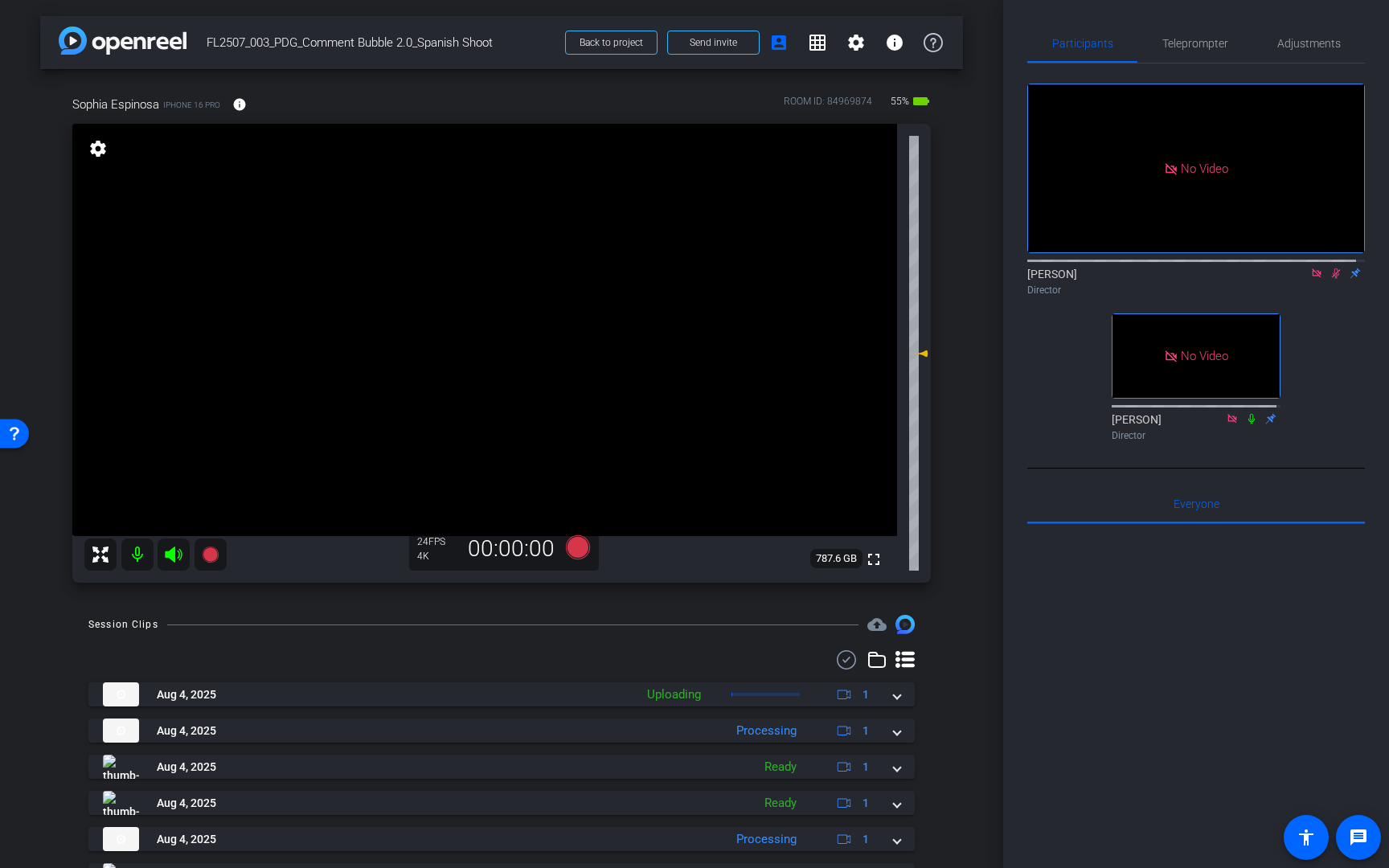 click on "No Video  [FIRST] [LAST]
Director   No Video  [FIRST] [LAST]
Director" 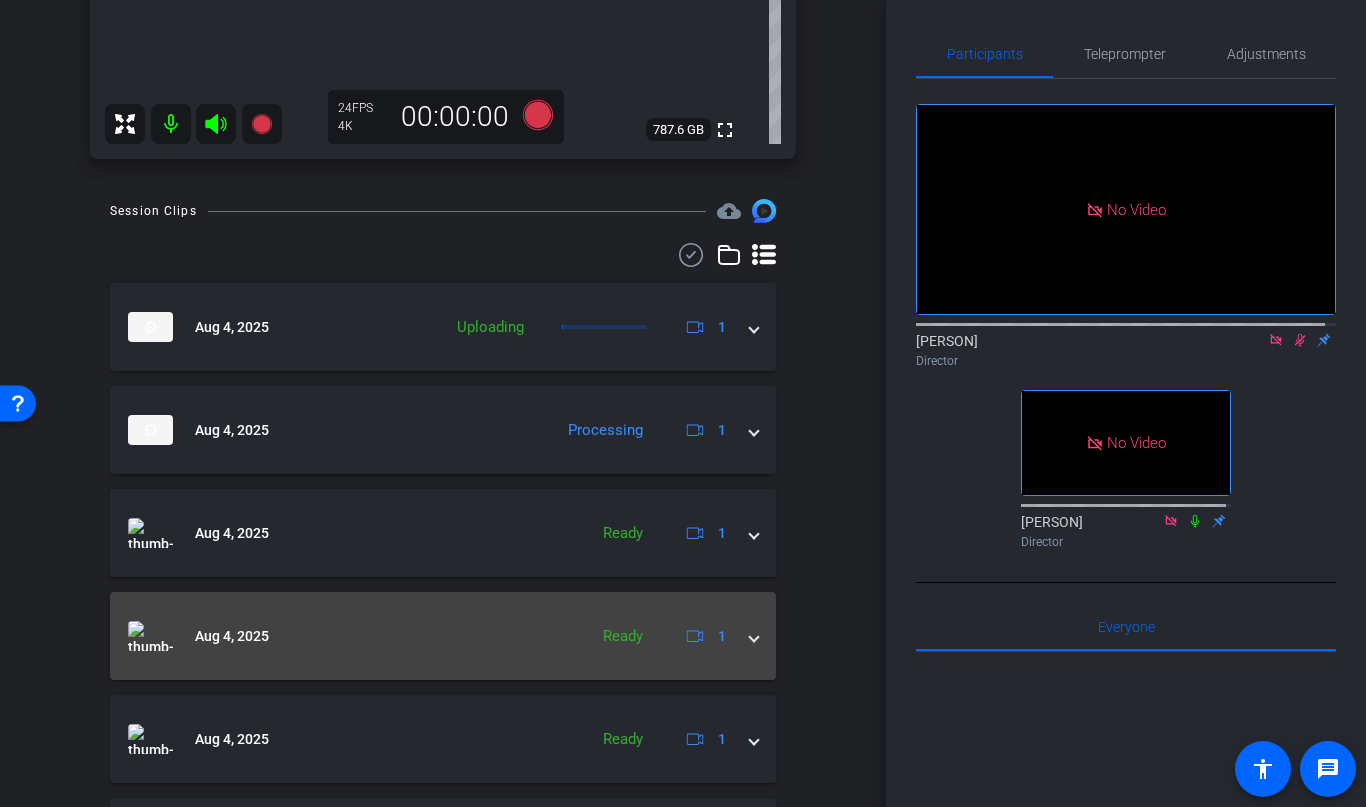 scroll, scrollTop: 505, scrollLeft: 0, axis: vertical 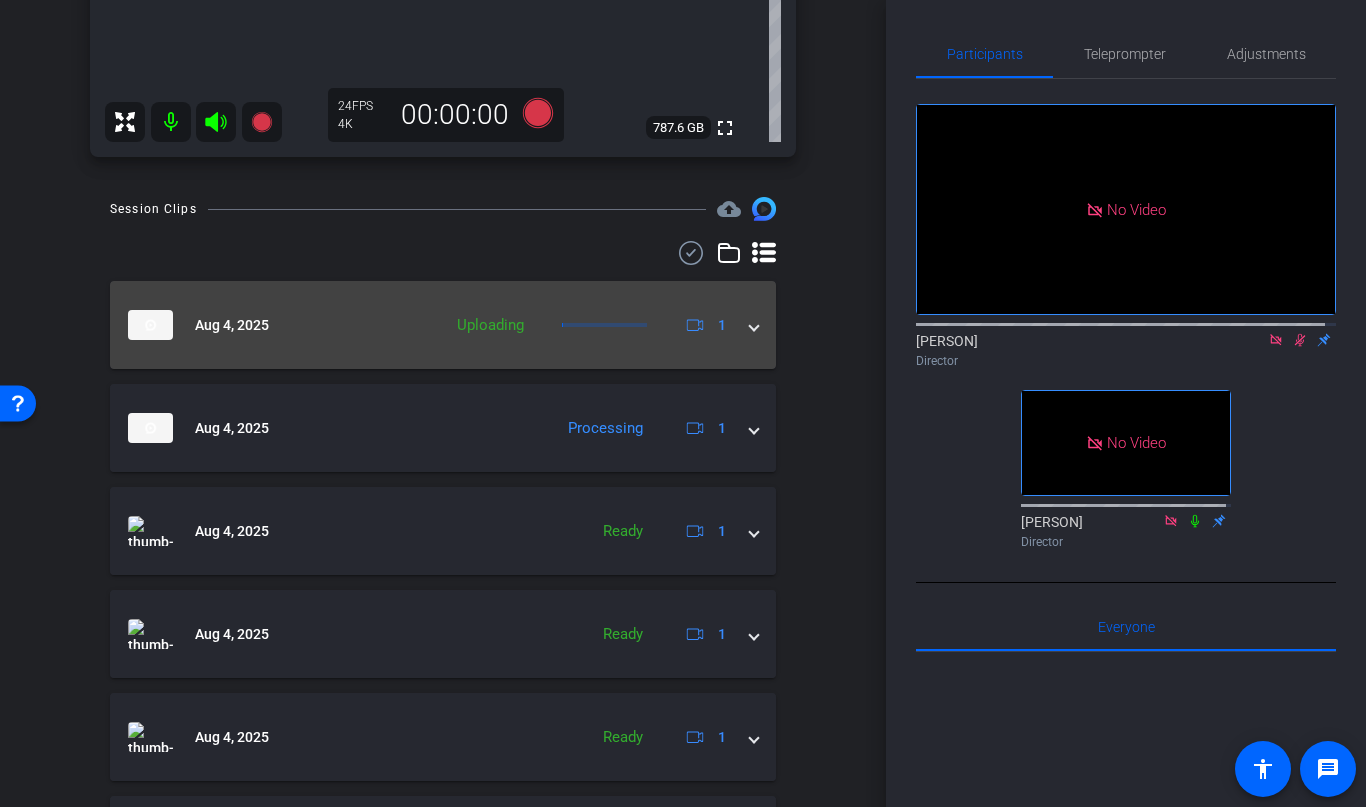 click at bounding box center [754, 325] 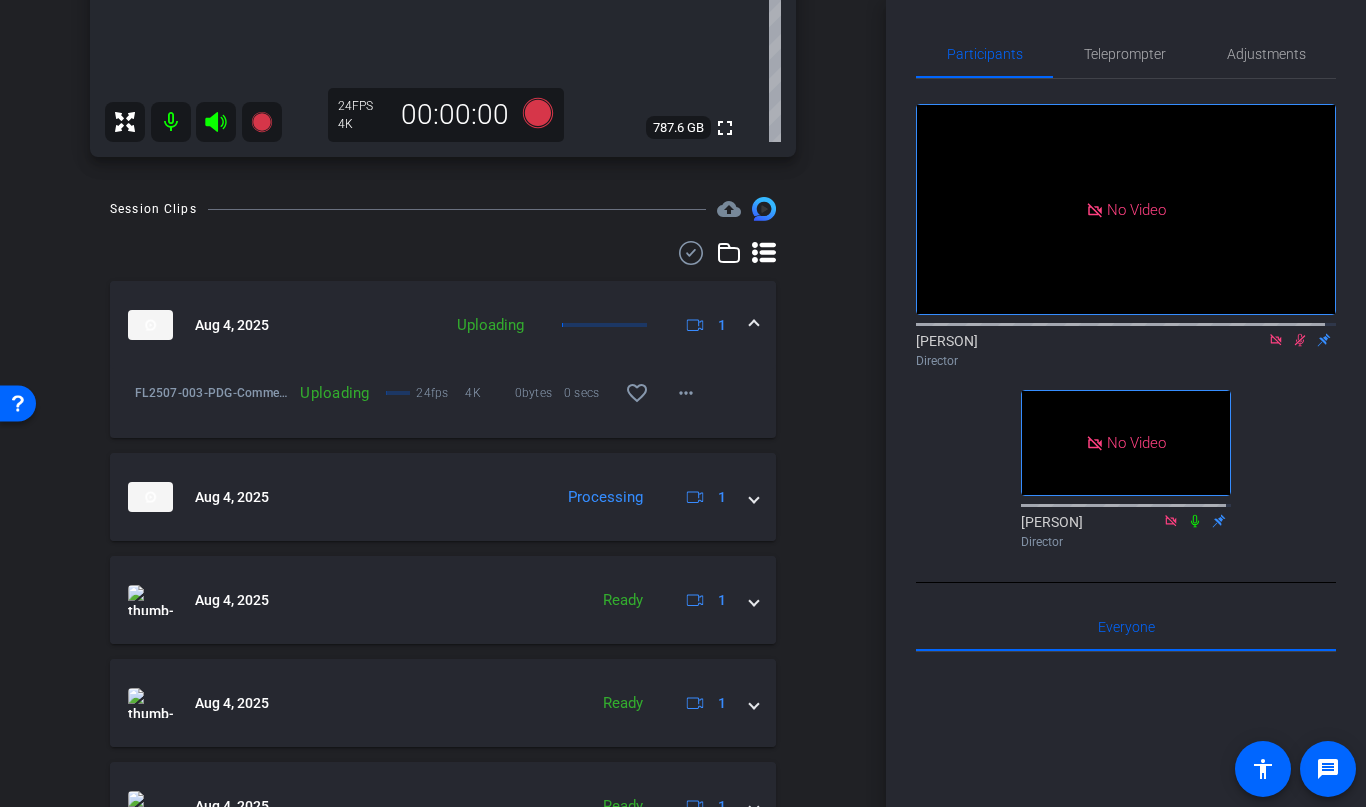 click 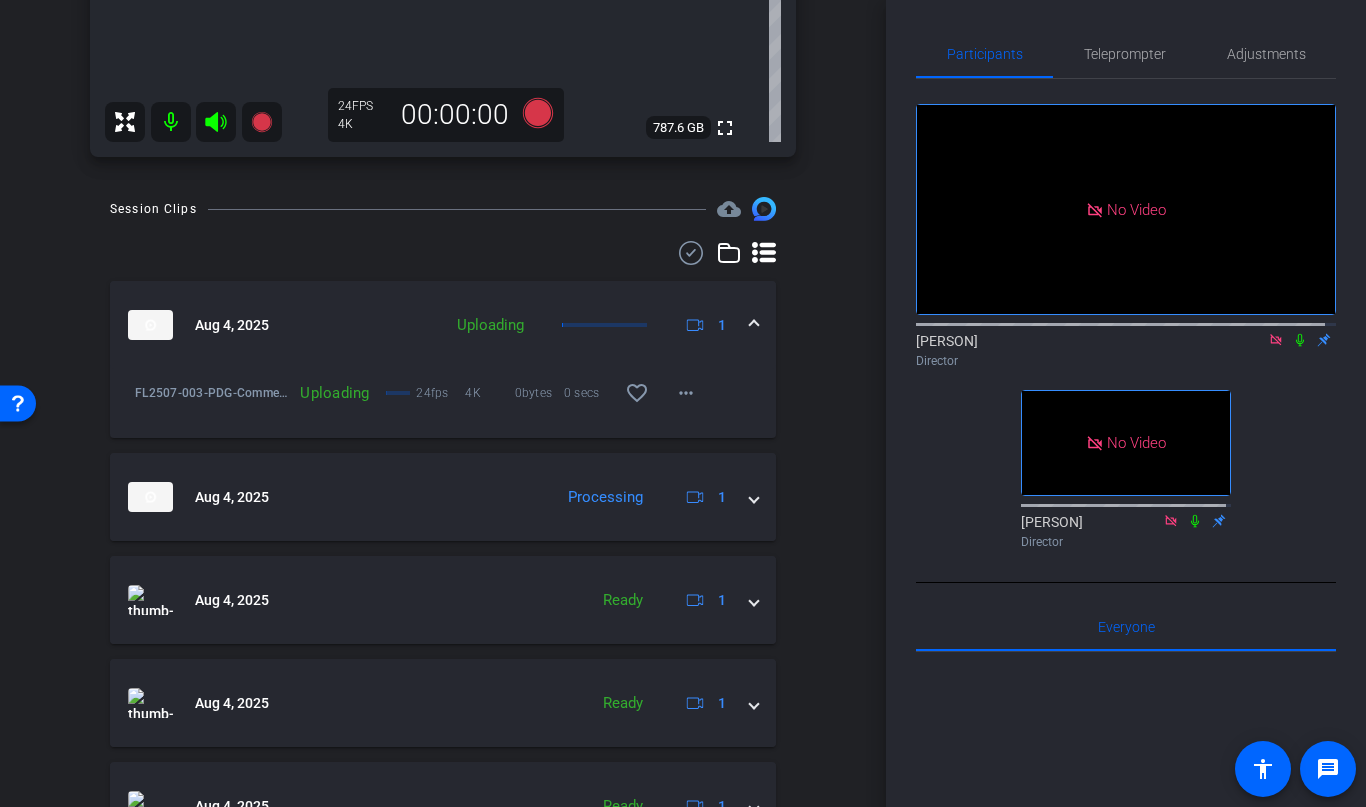 click at bounding box center (754, 325) 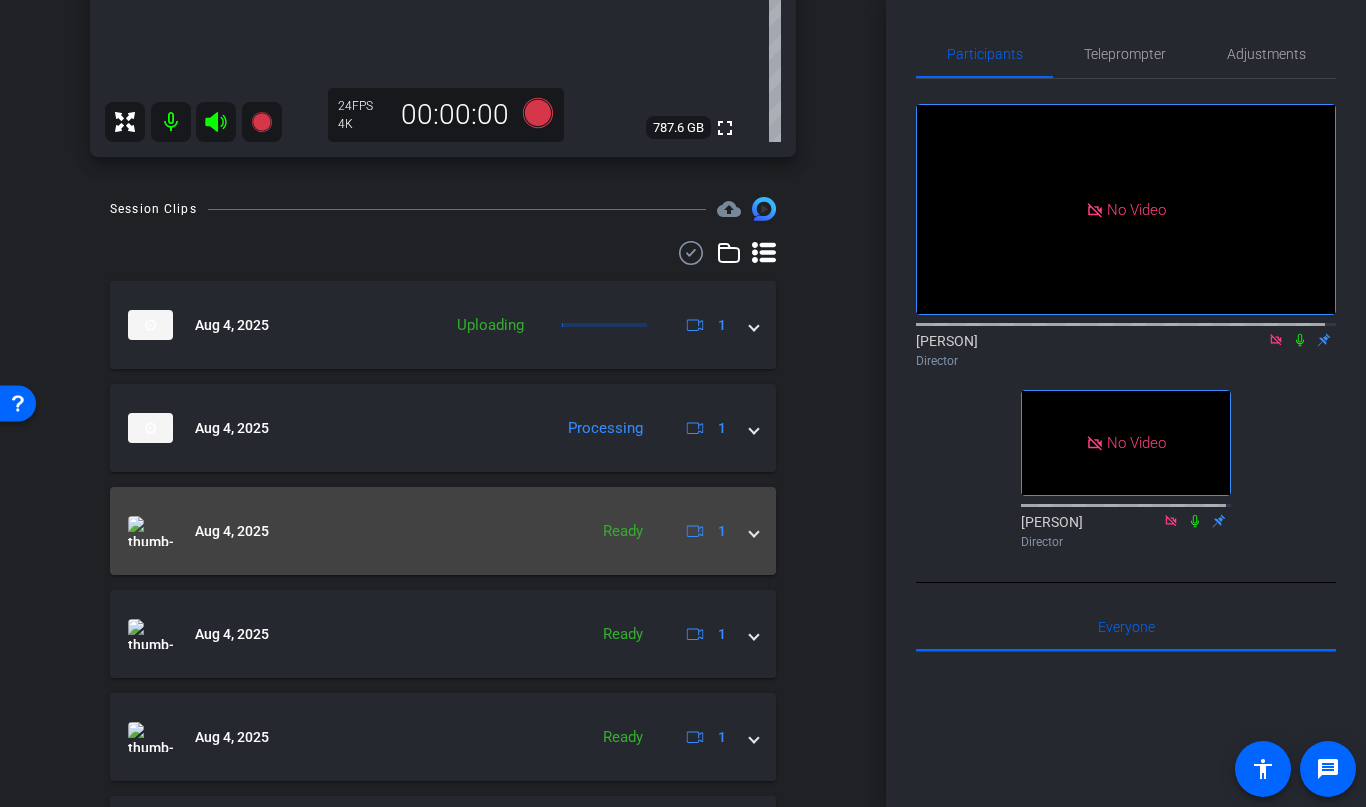 click at bounding box center (754, 531) 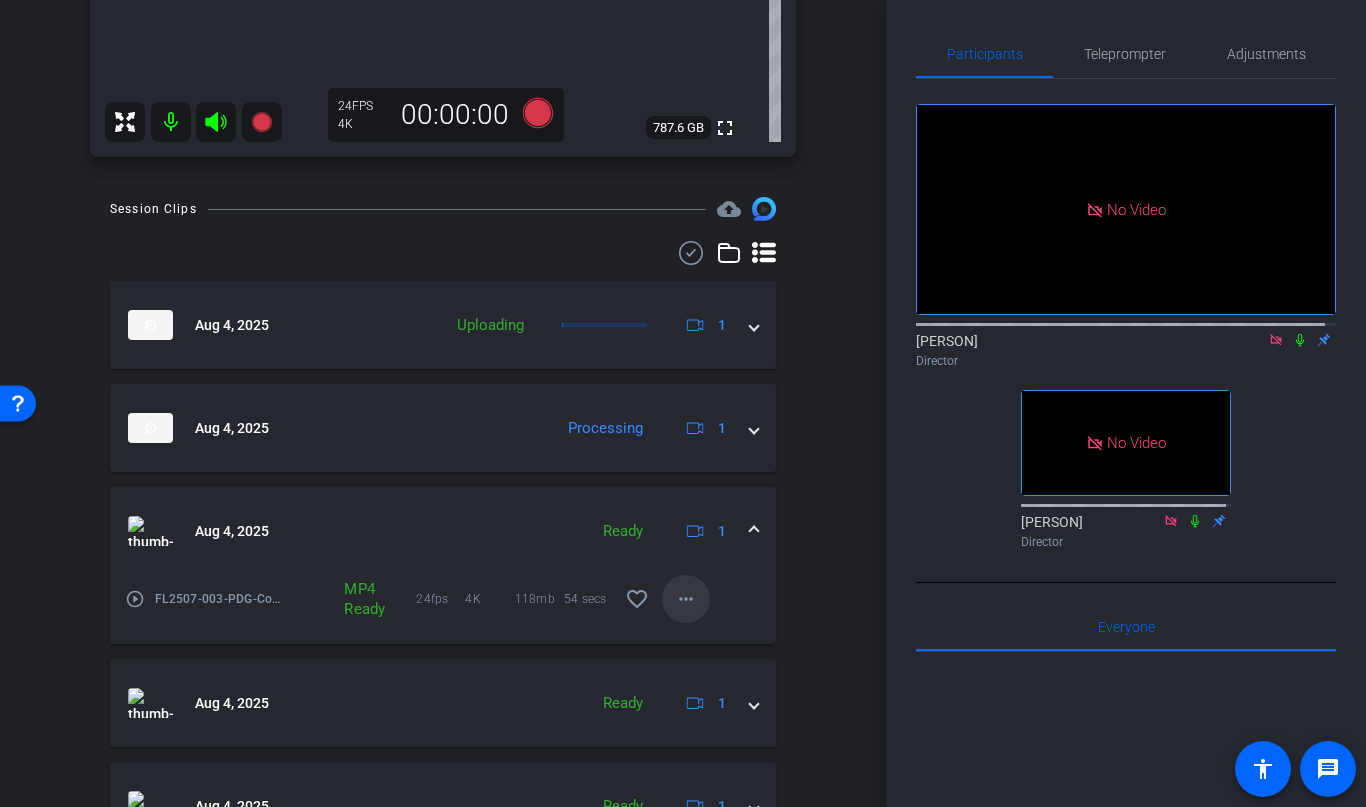 click on "more_horiz" at bounding box center [686, 599] 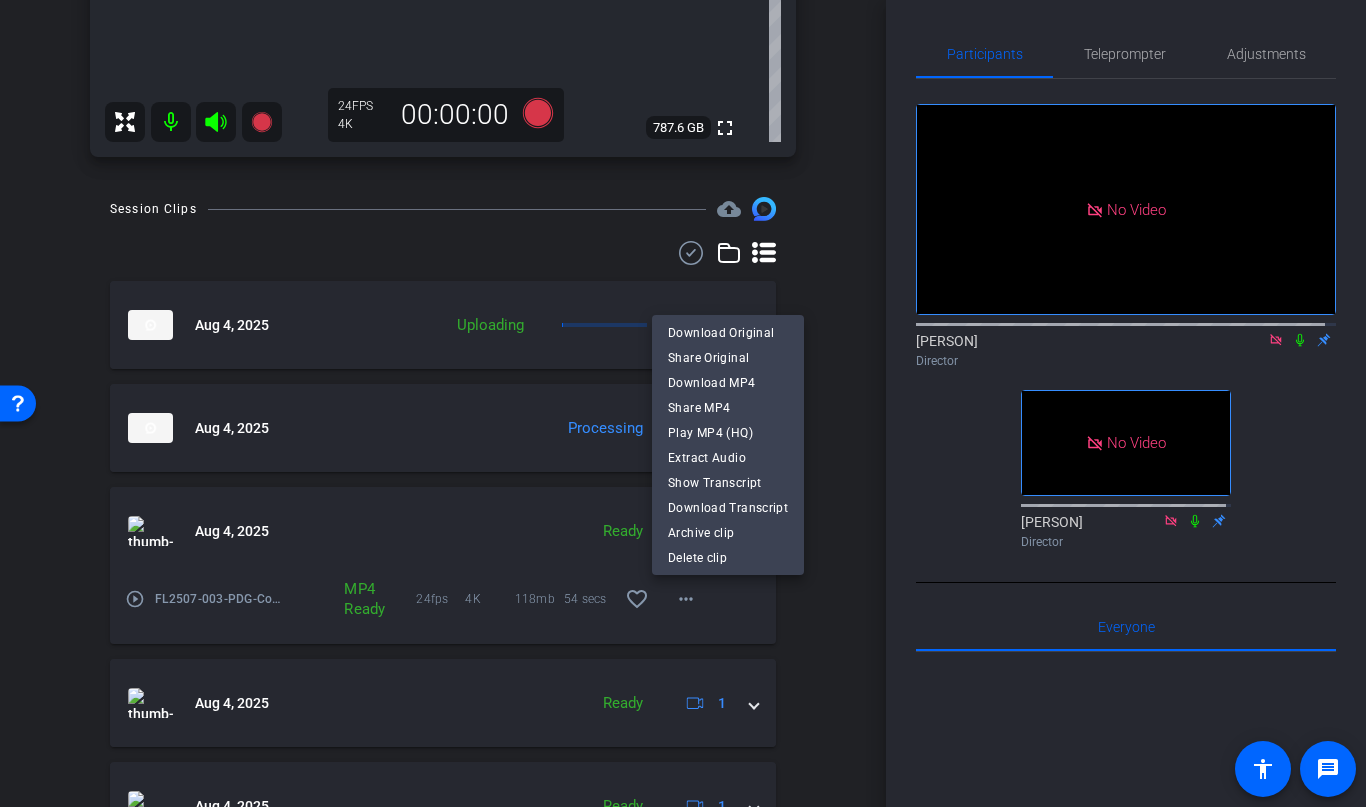 click at bounding box center [683, 403] 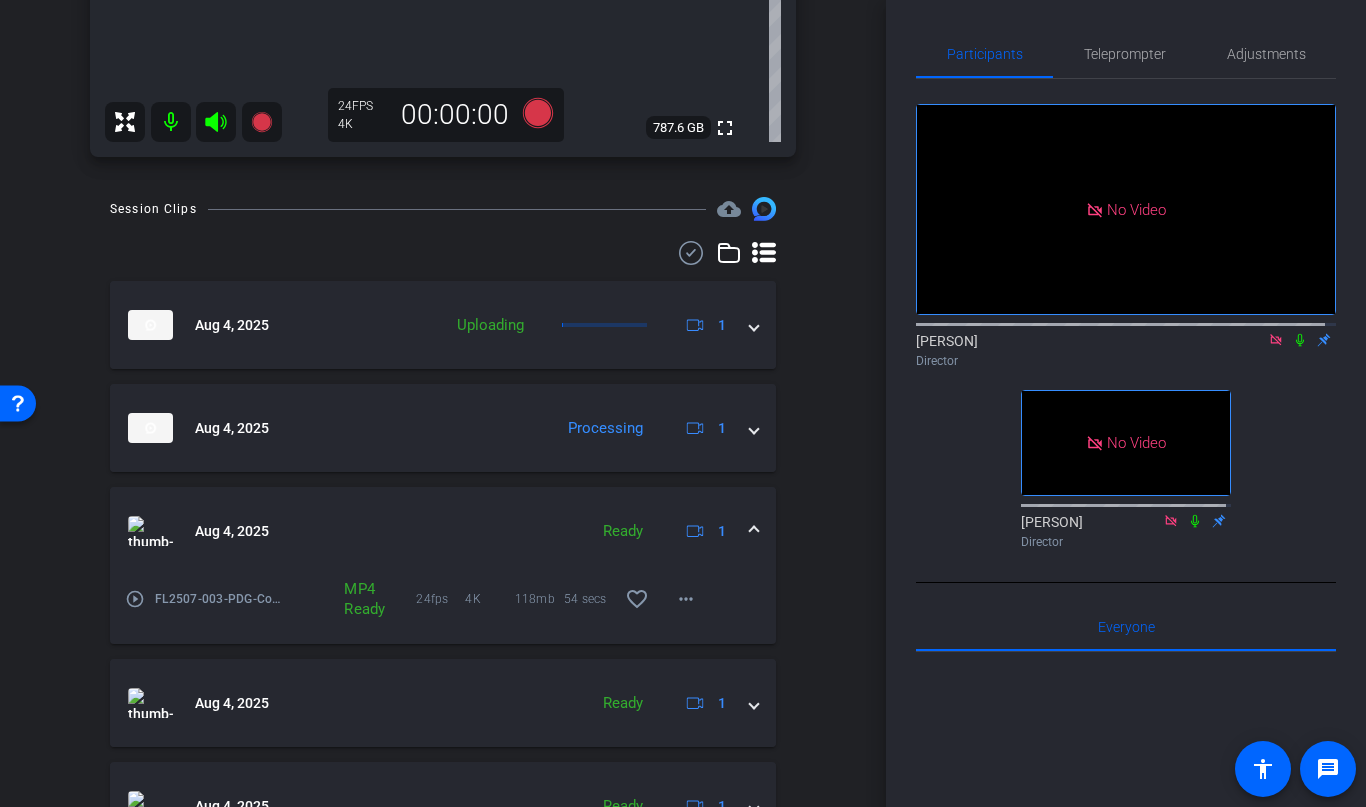 click on "Aug 4, 2025   Ready
1" at bounding box center [443, 531] 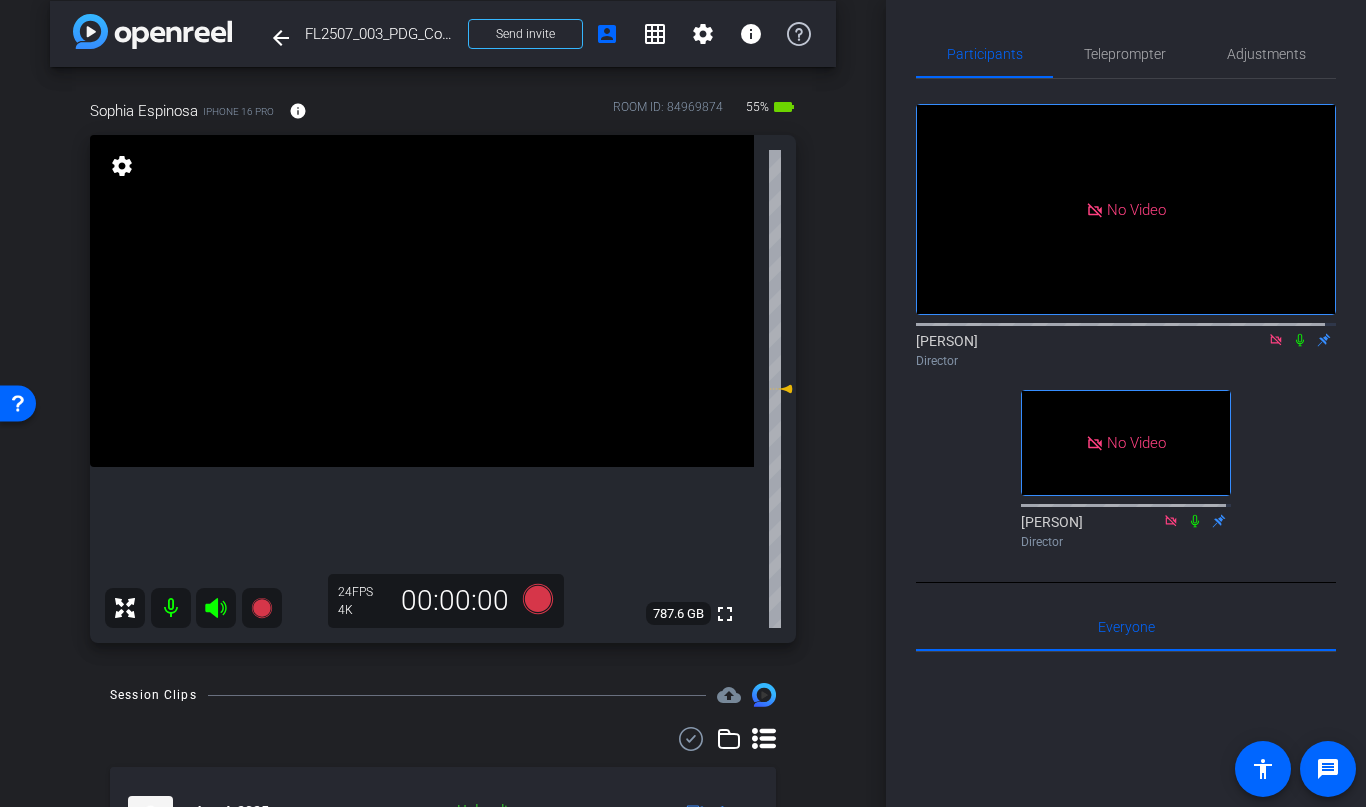 scroll, scrollTop: 475, scrollLeft: 0, axis: vertical 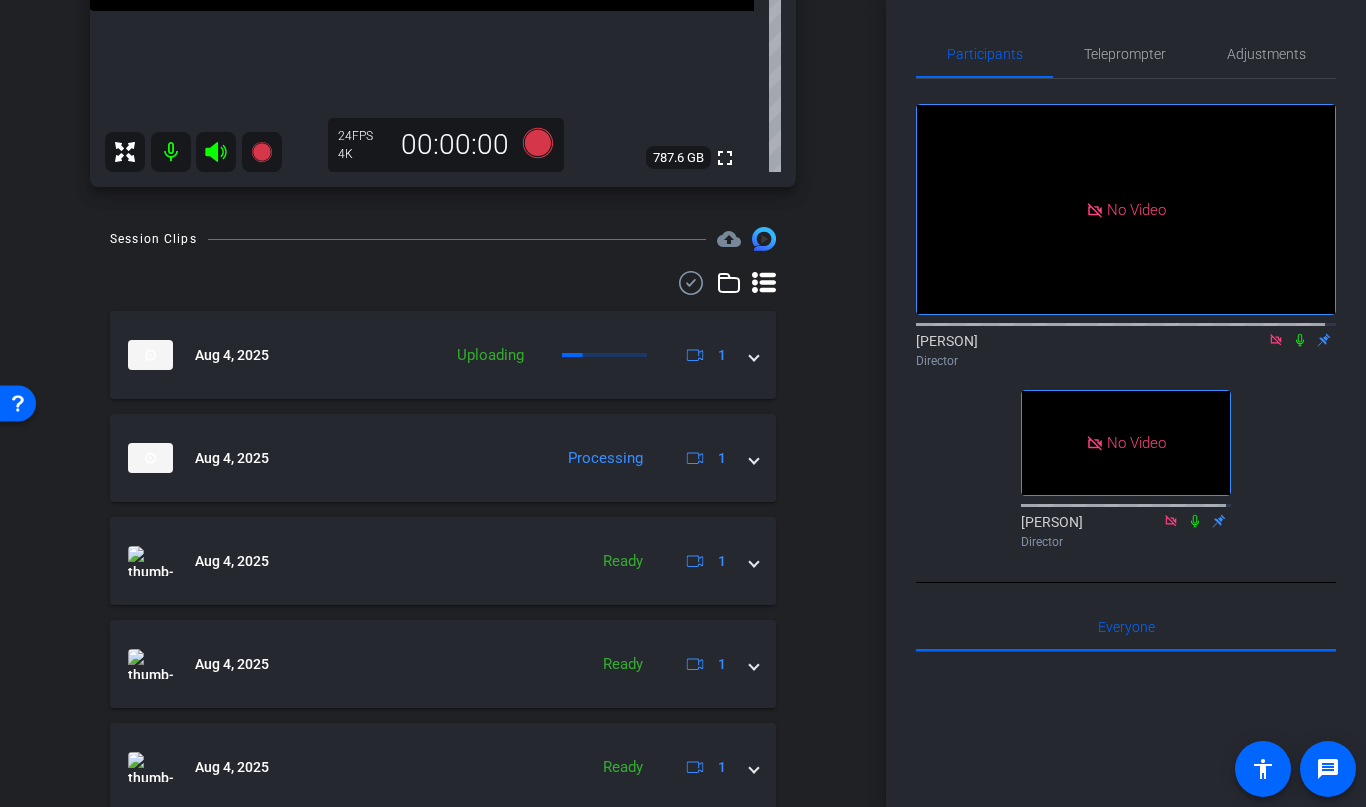 click 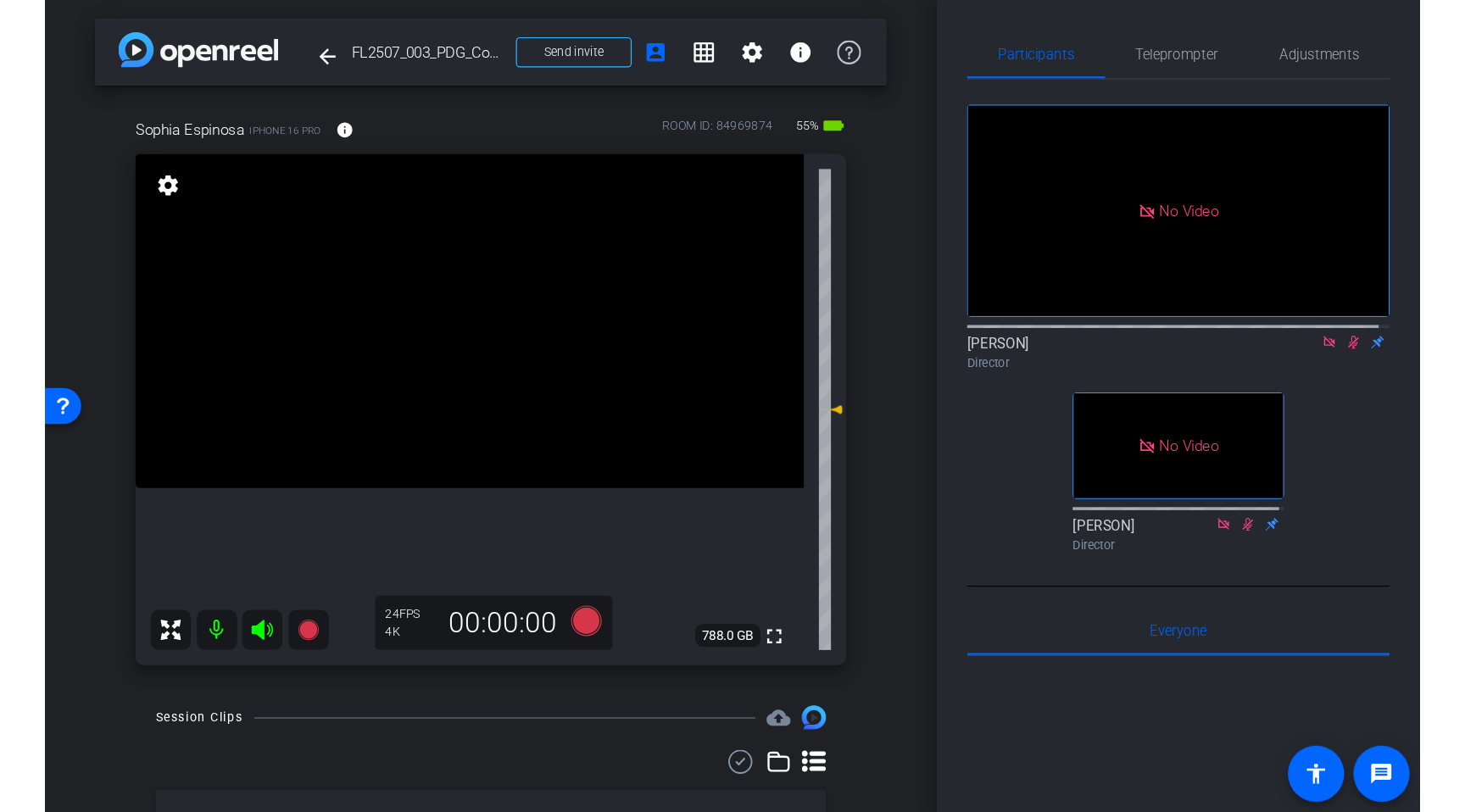 scroll, scrollTop: 0, scrollLeft: 0, axis: both 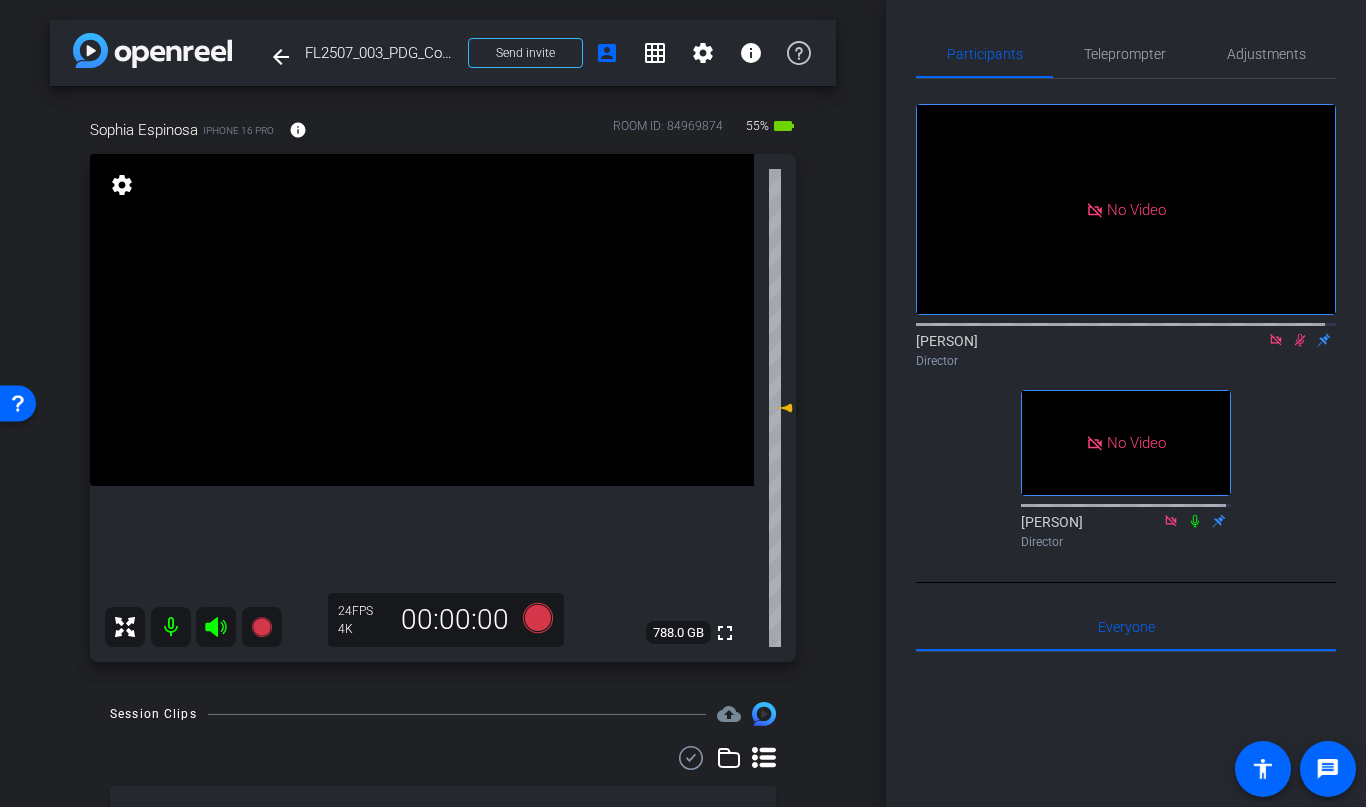 click 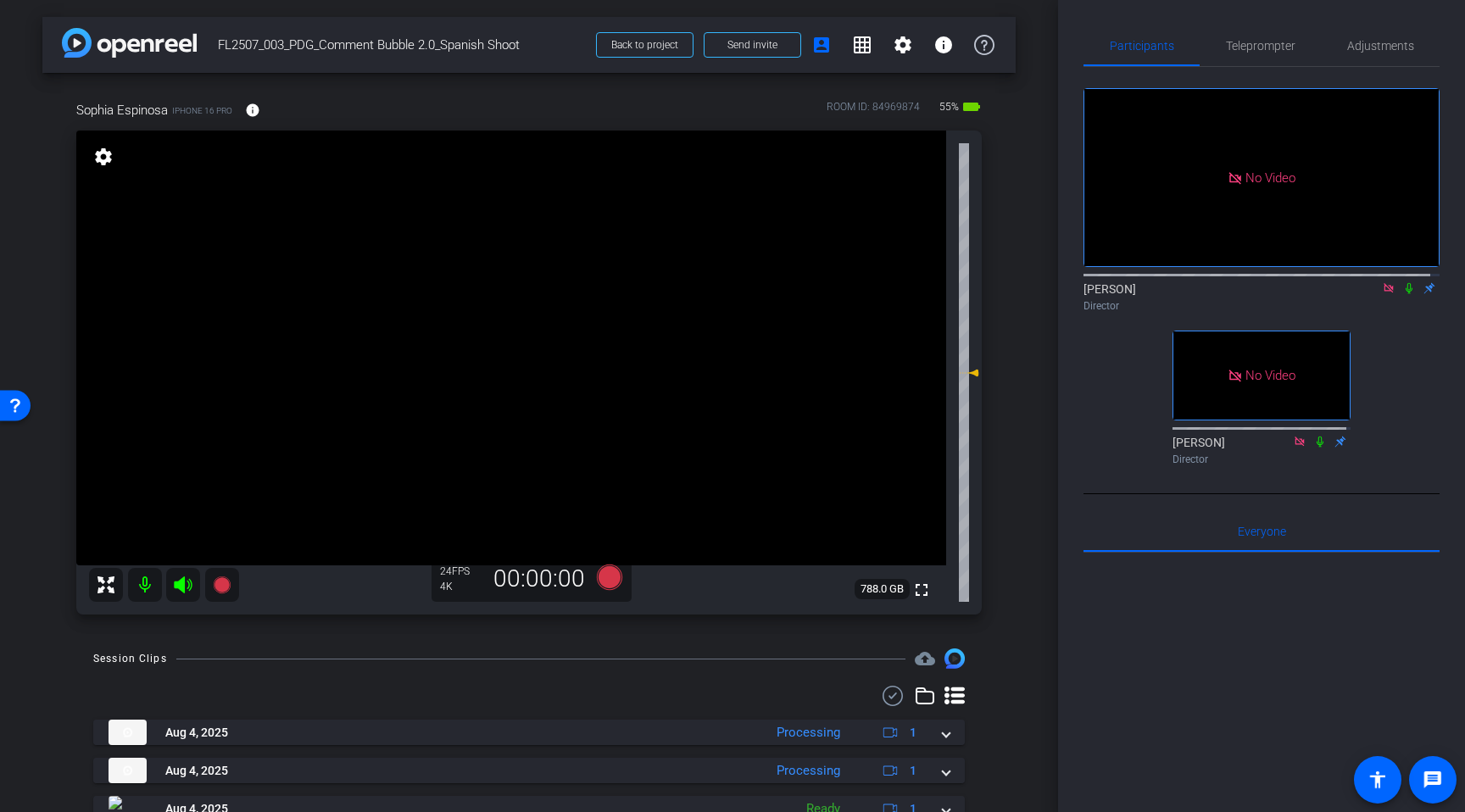 click 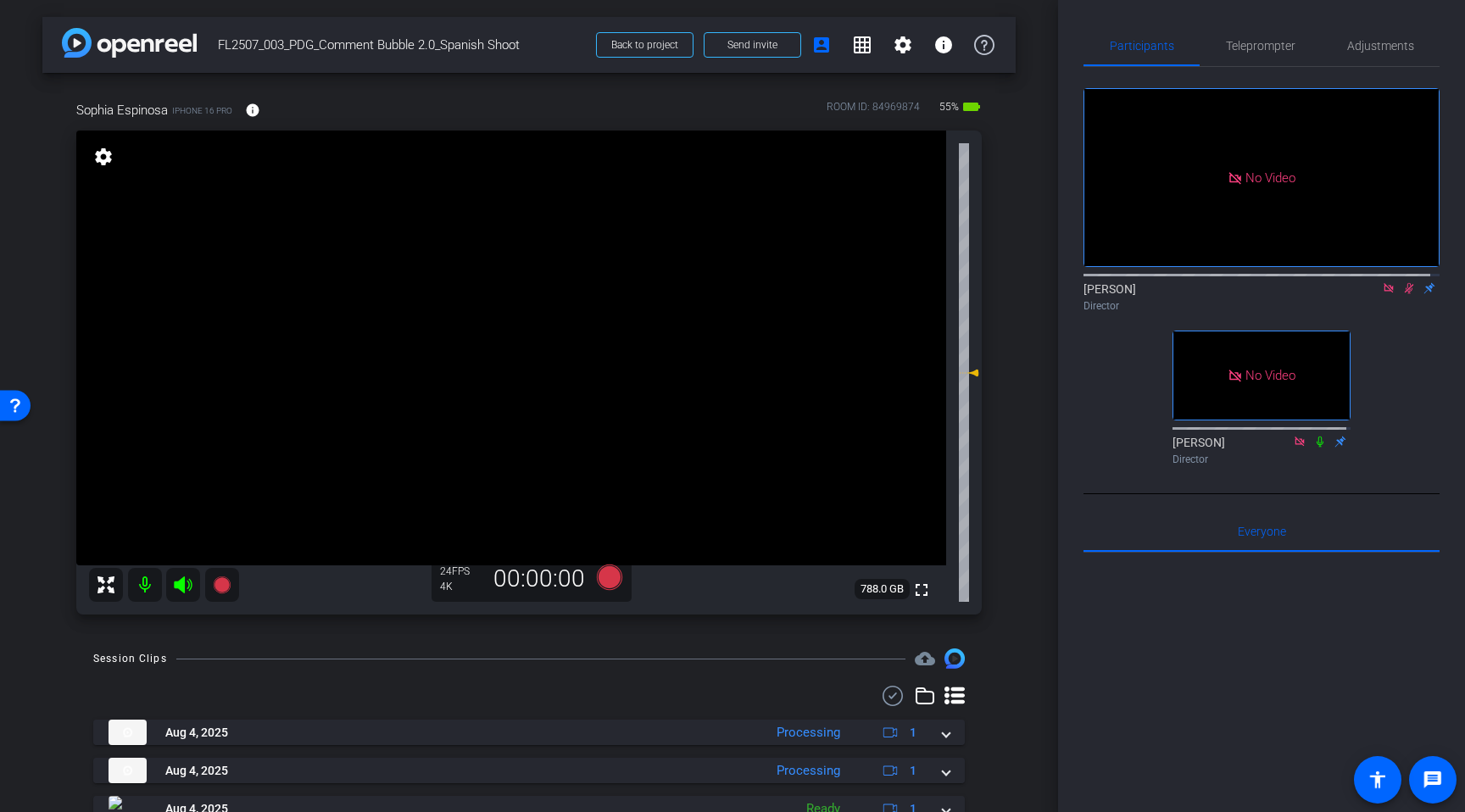 click 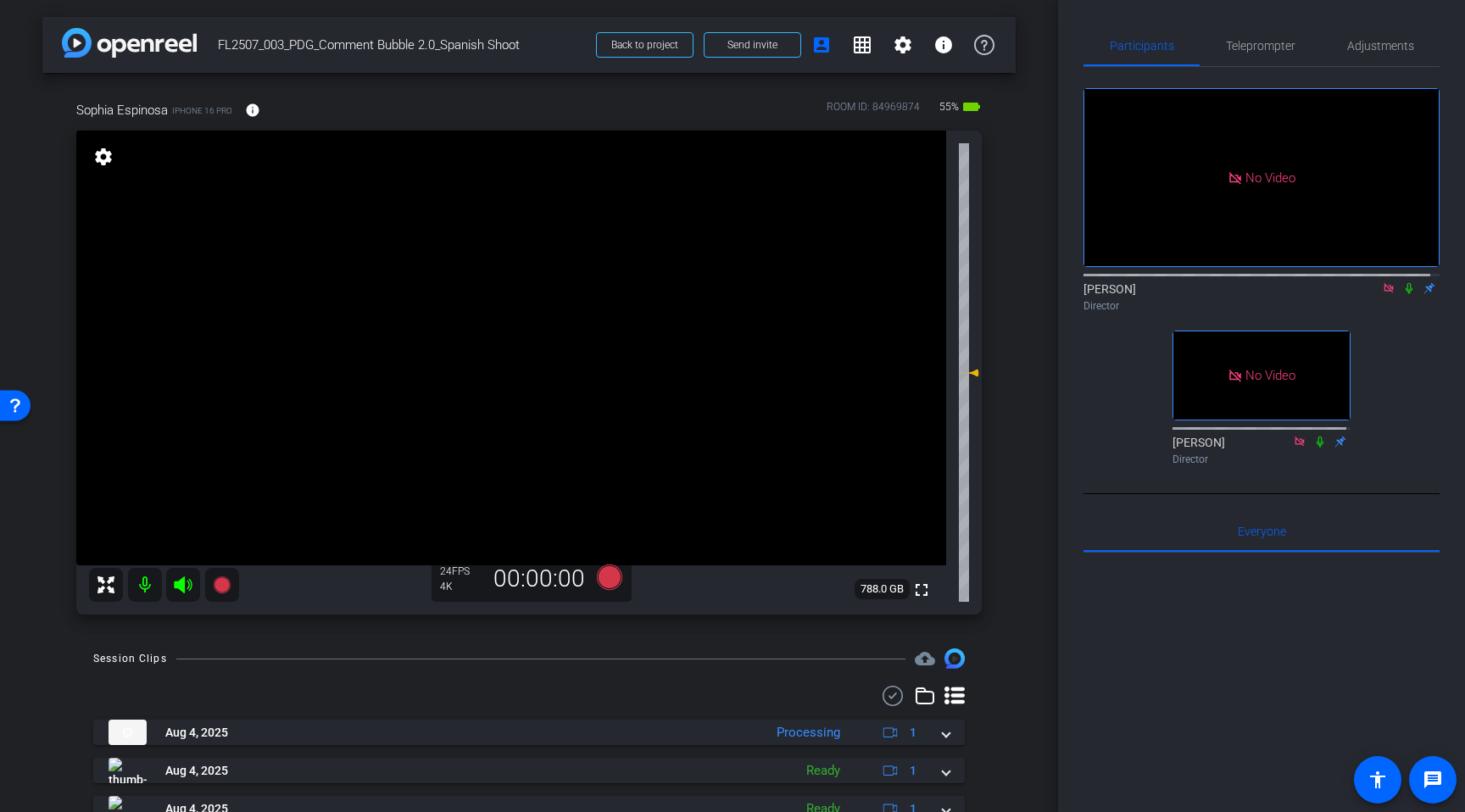 click 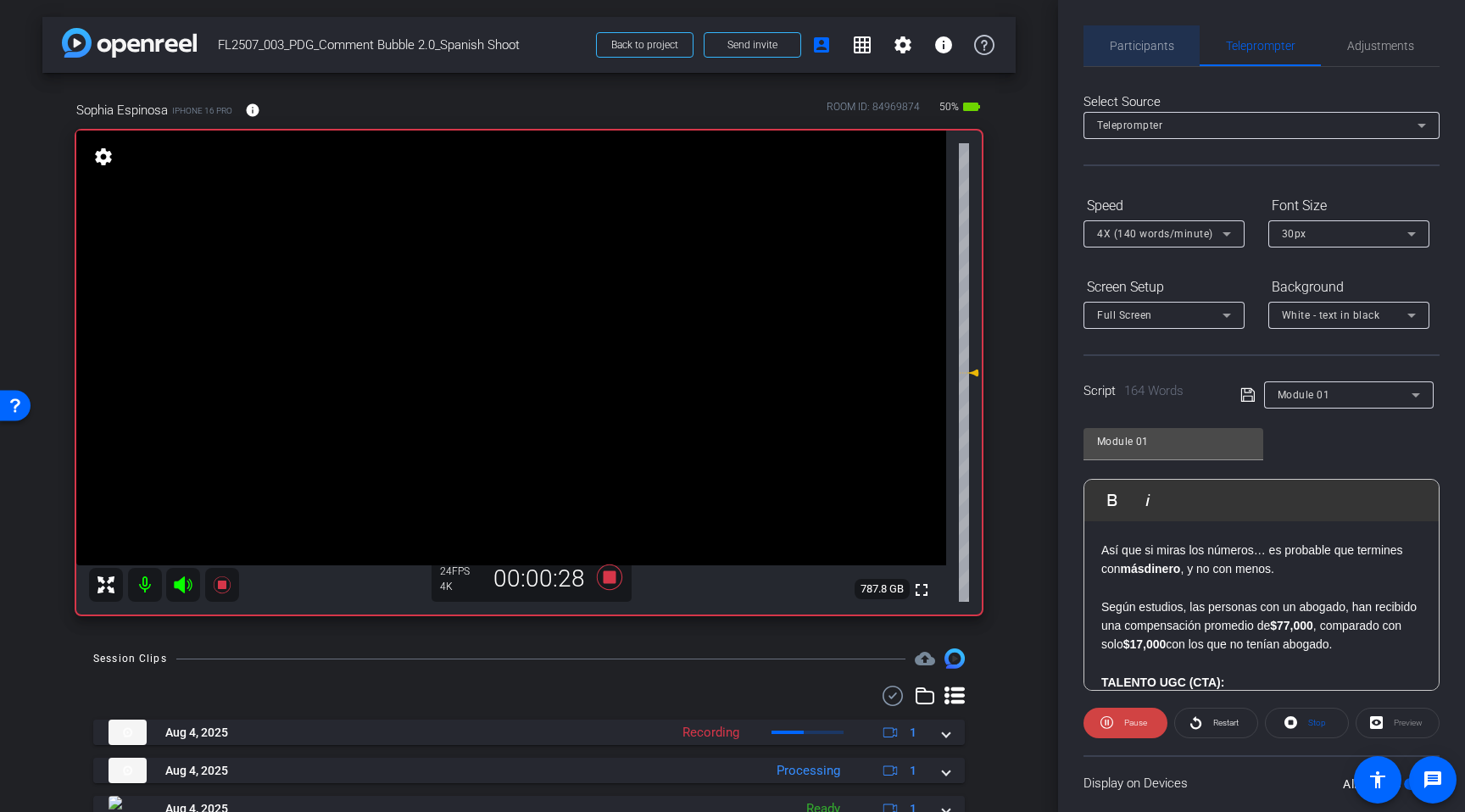 click on "Participants" at bounding box center (1142, 46) 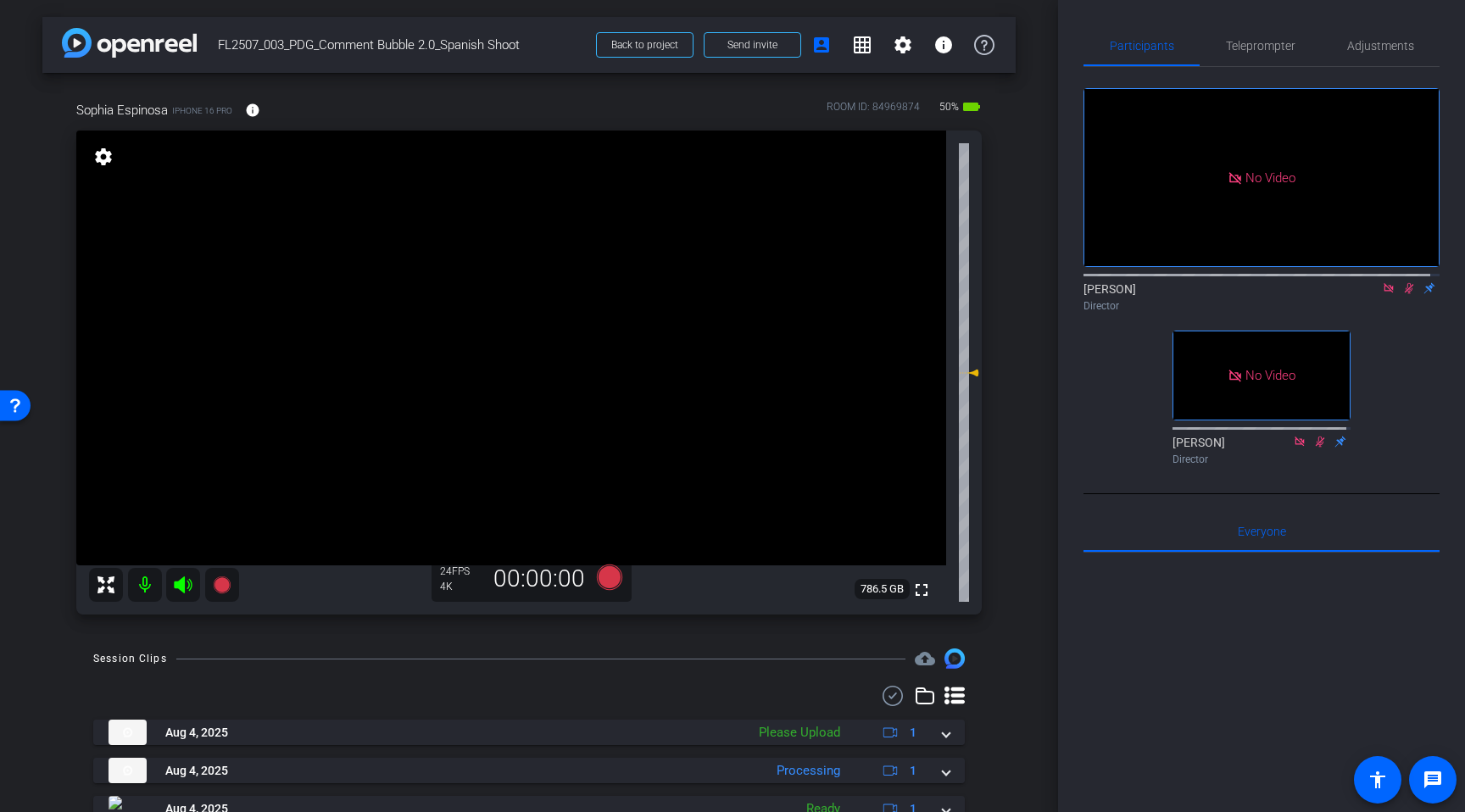 click 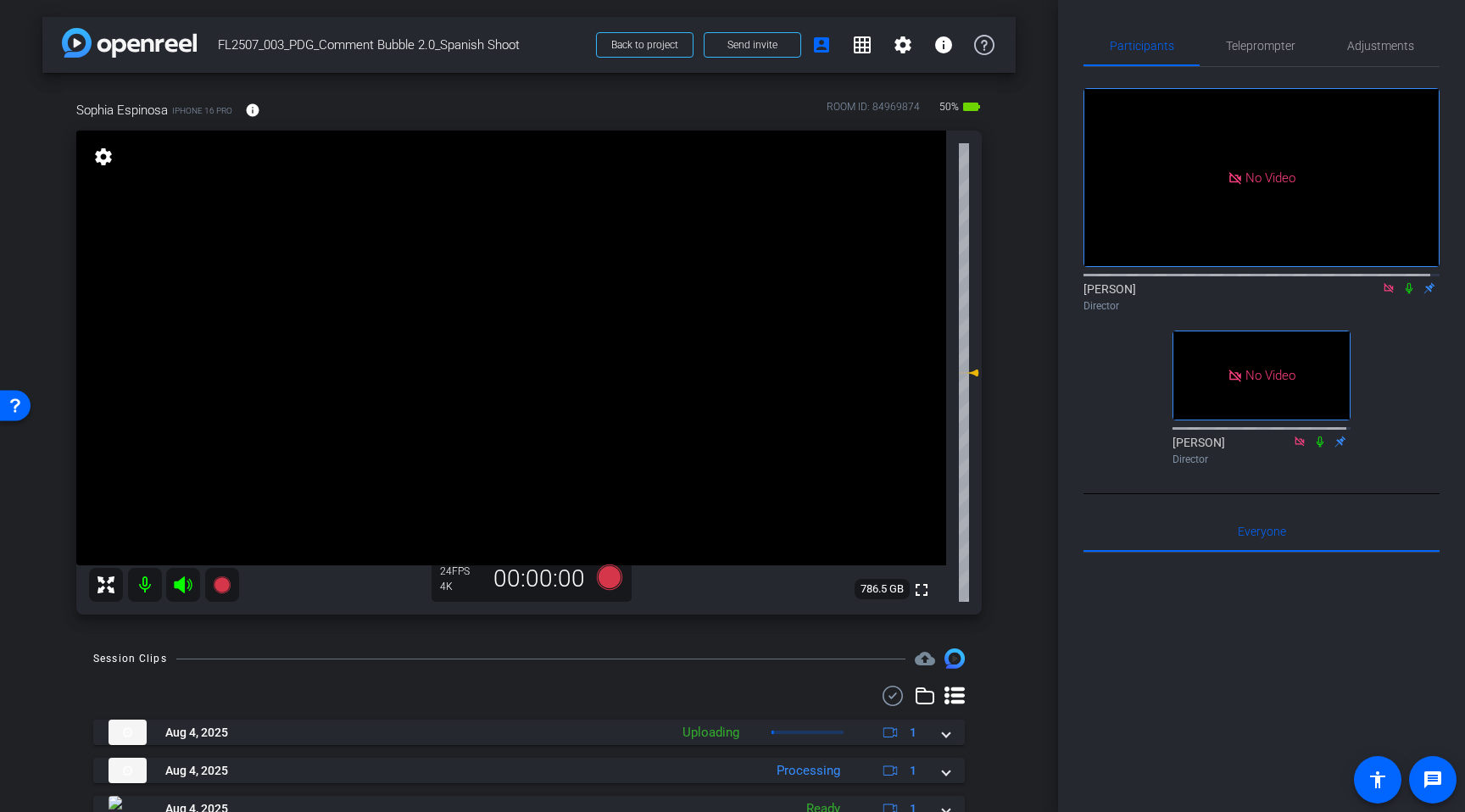 click 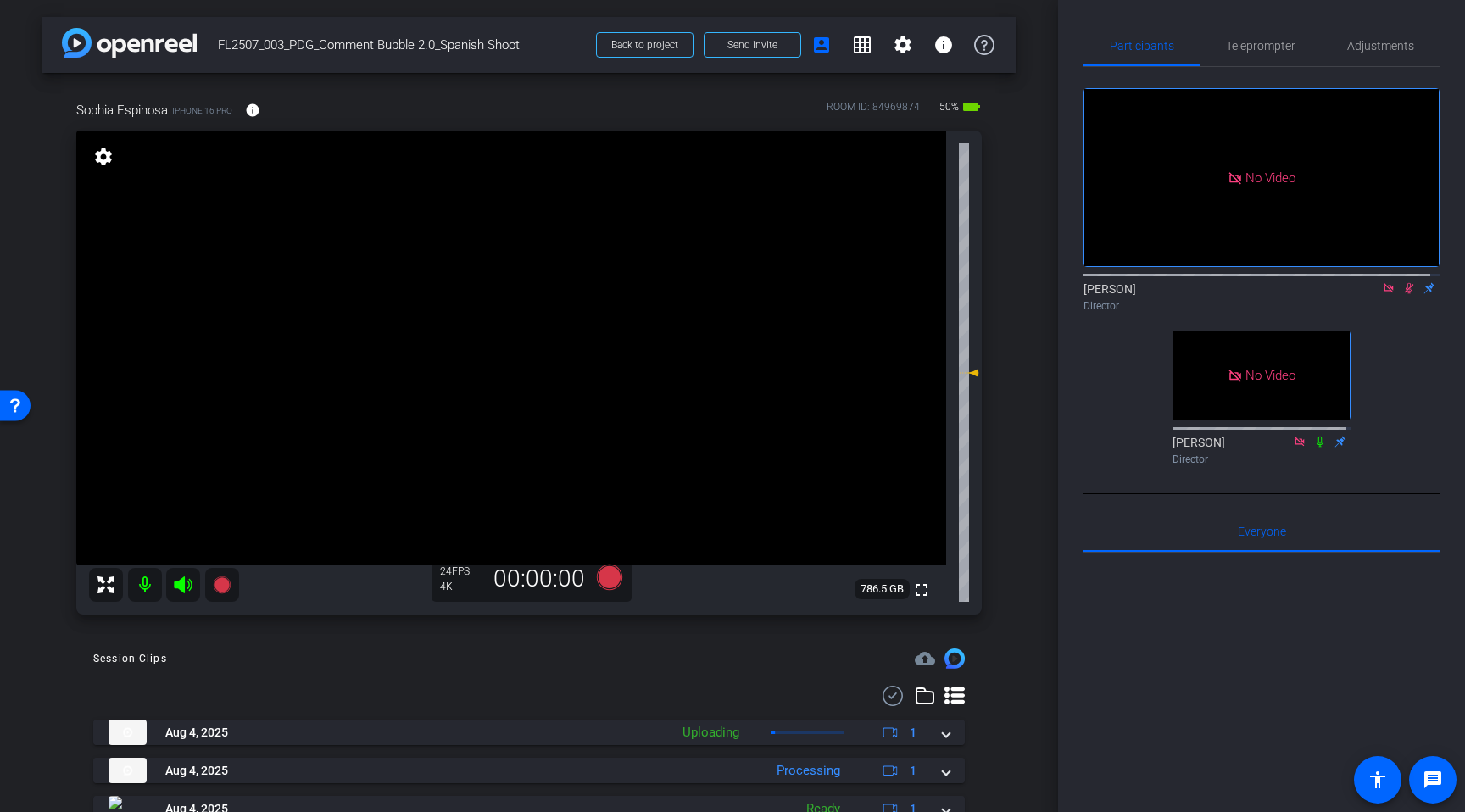 click 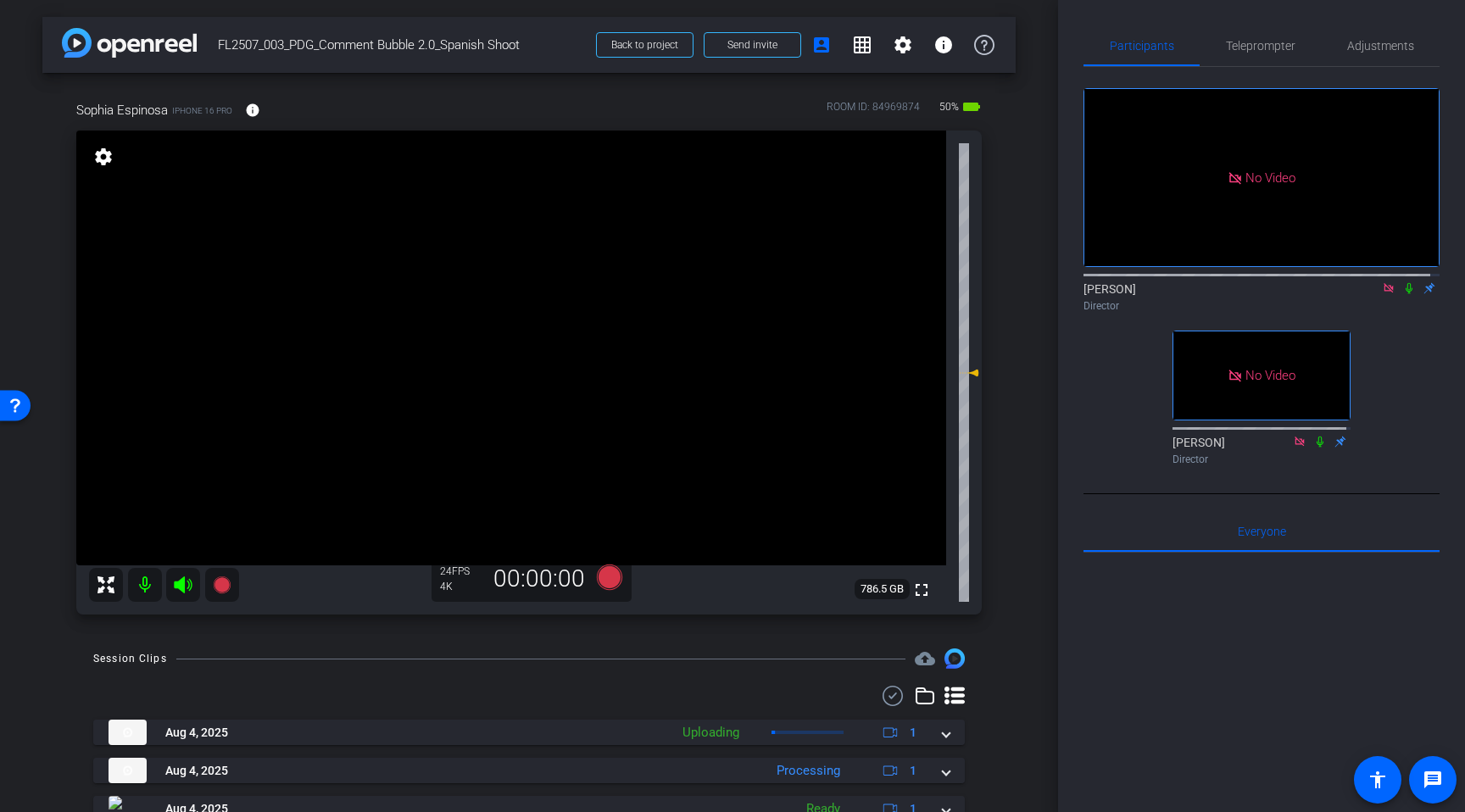 click 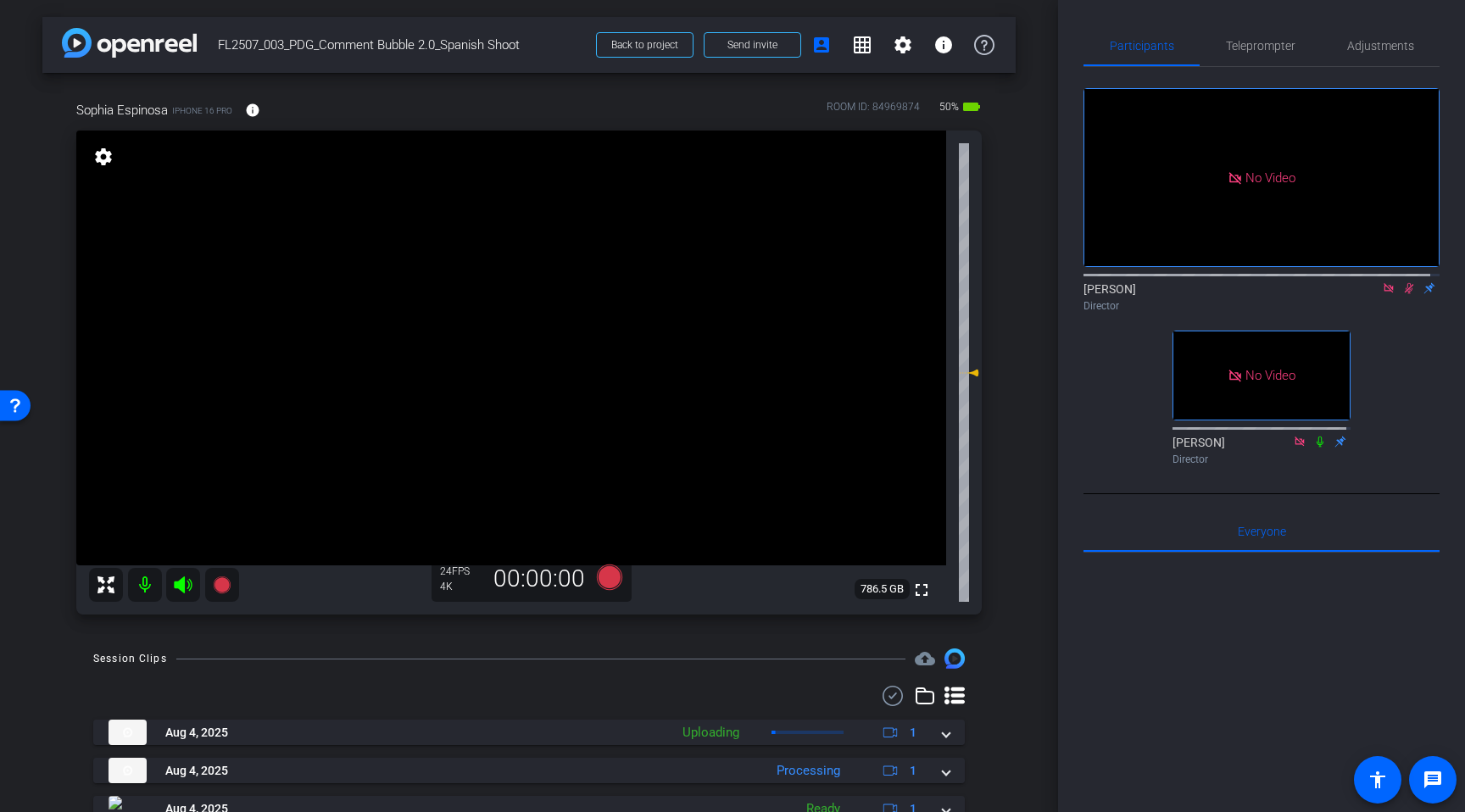 click 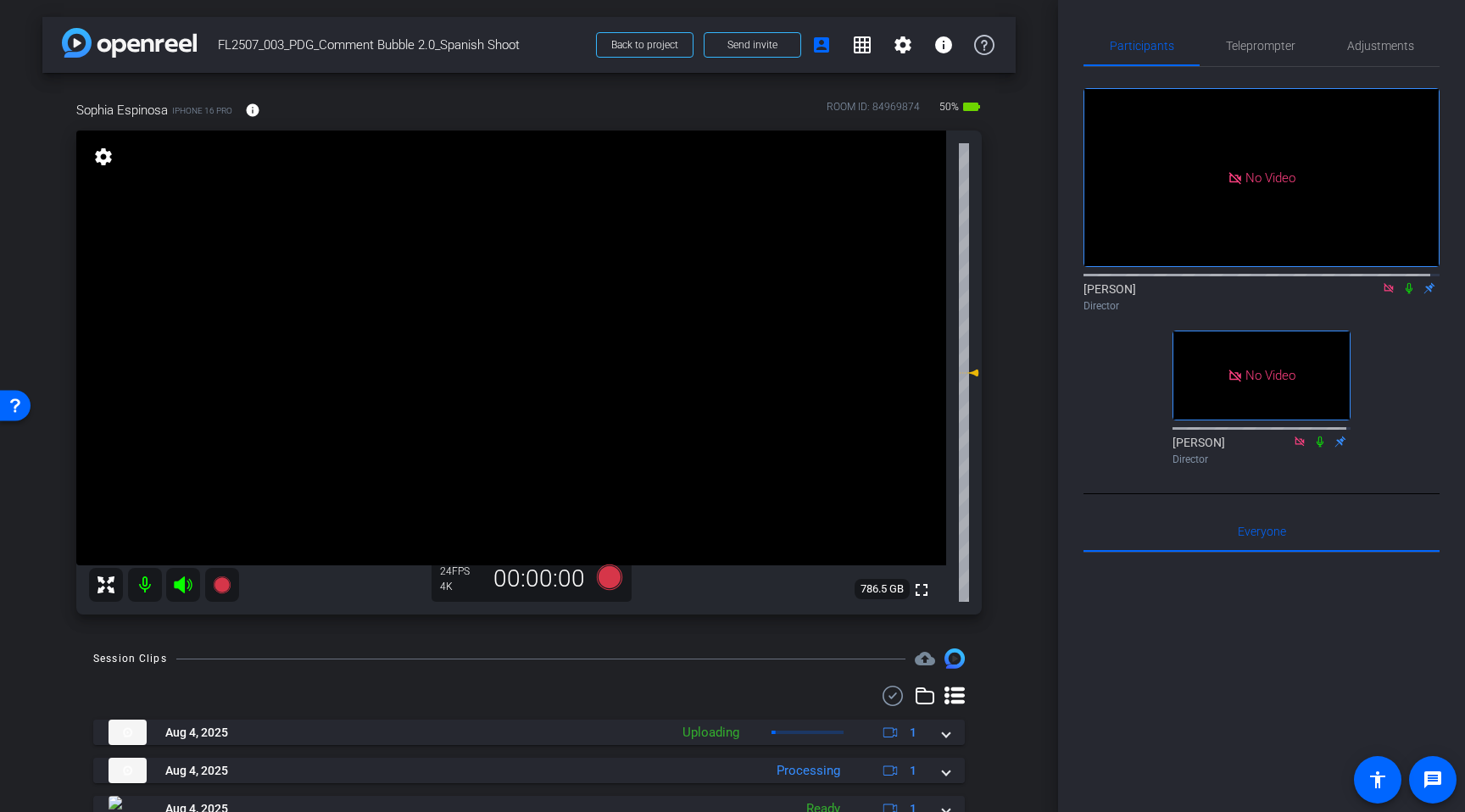 click 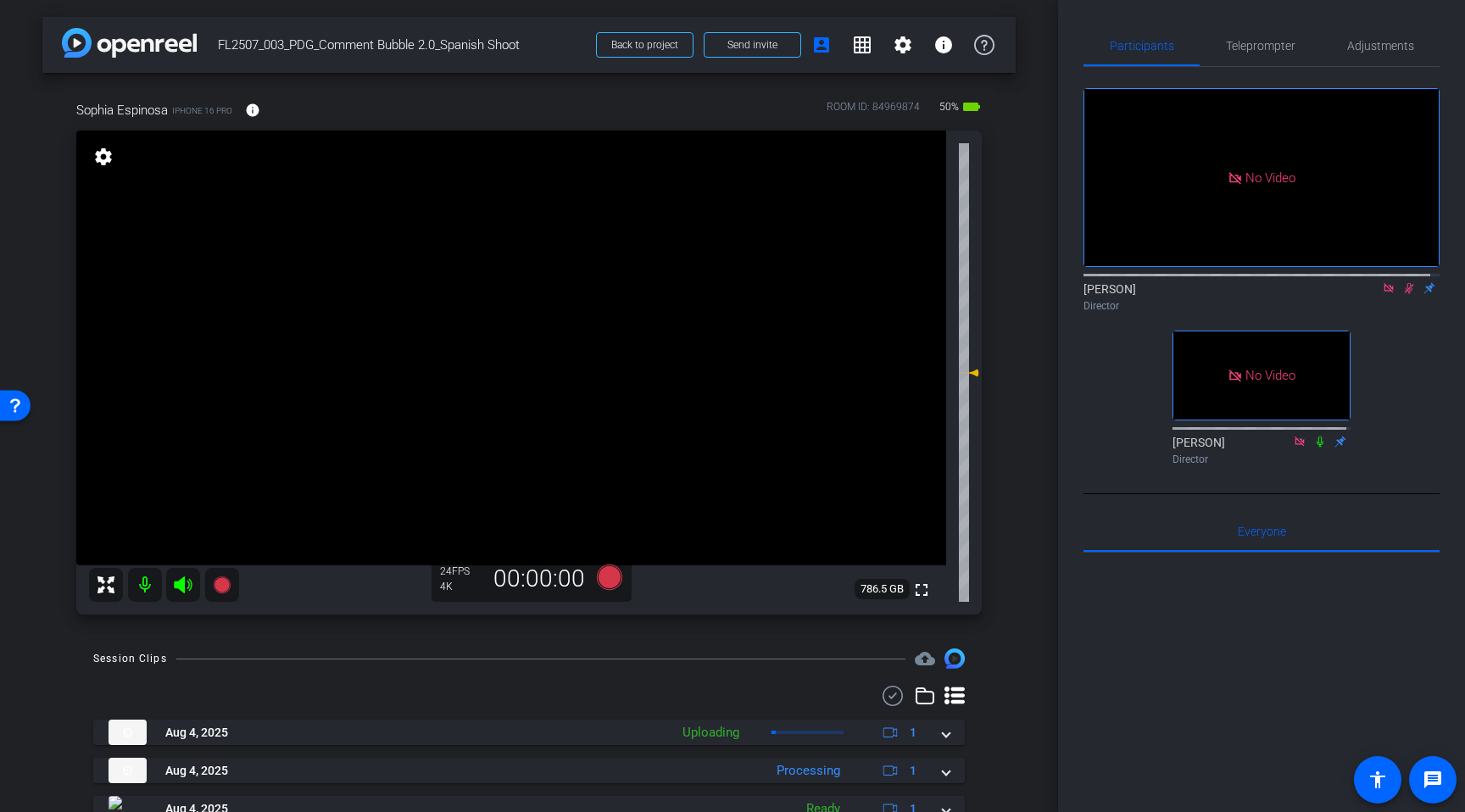click 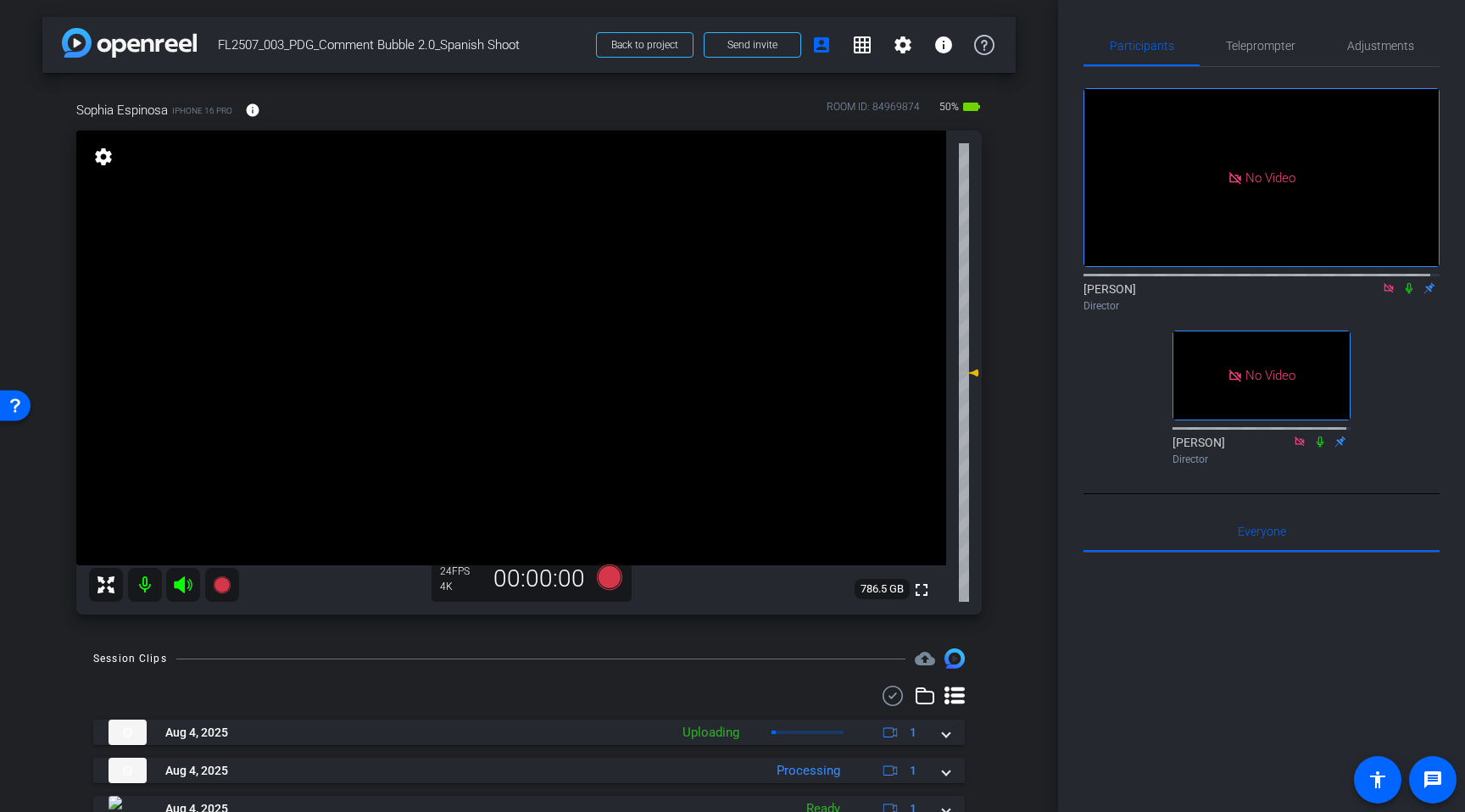 click 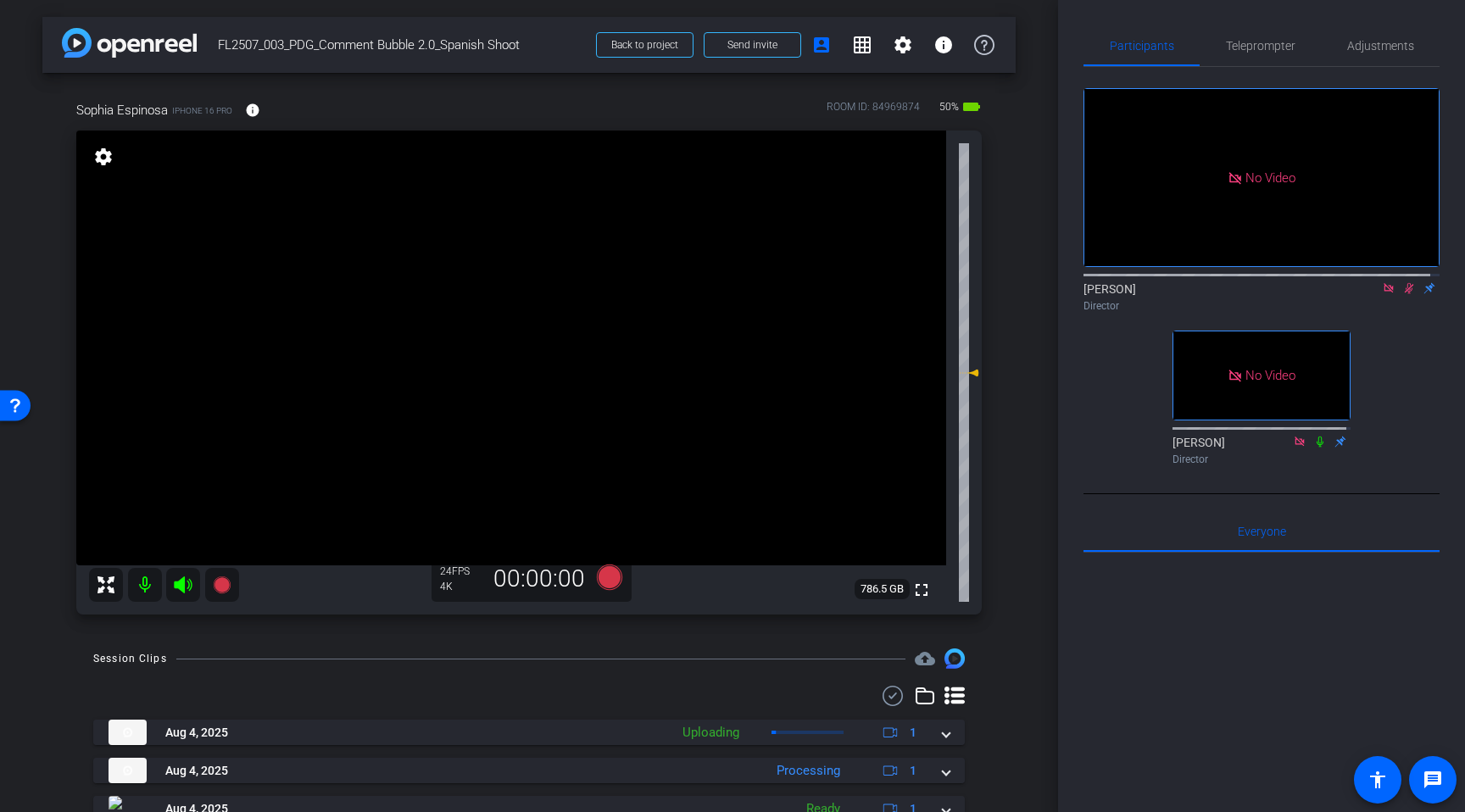click 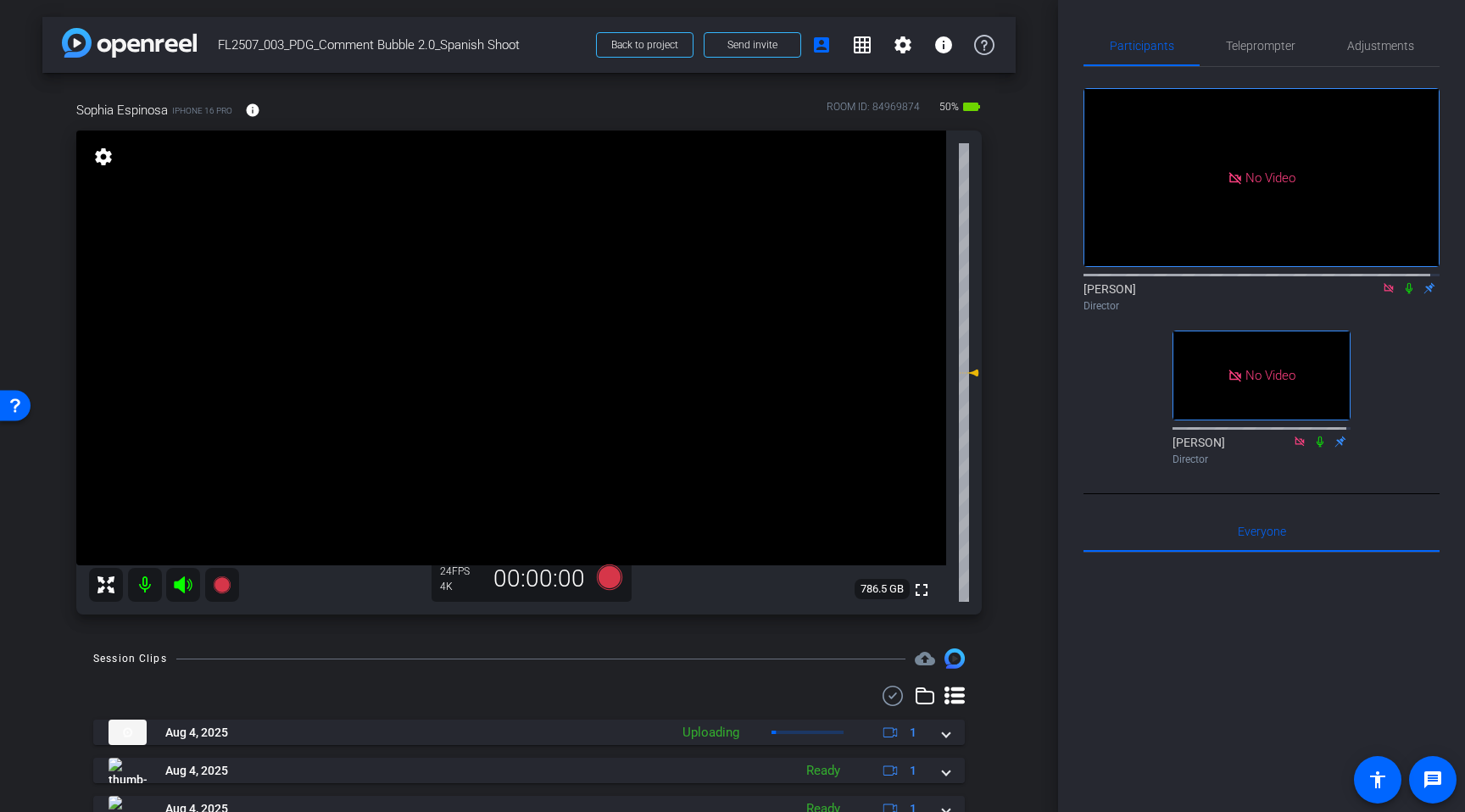 click 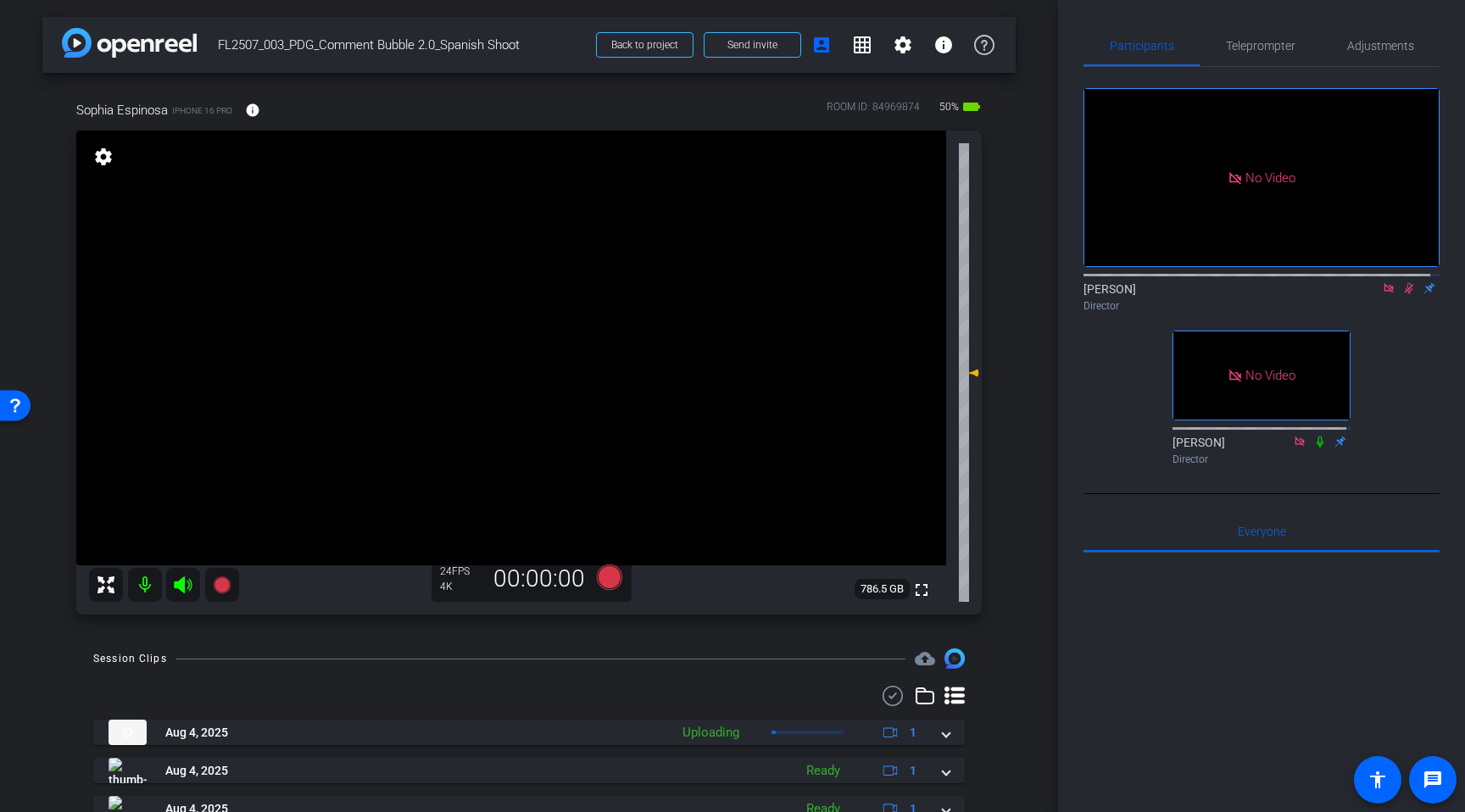 click 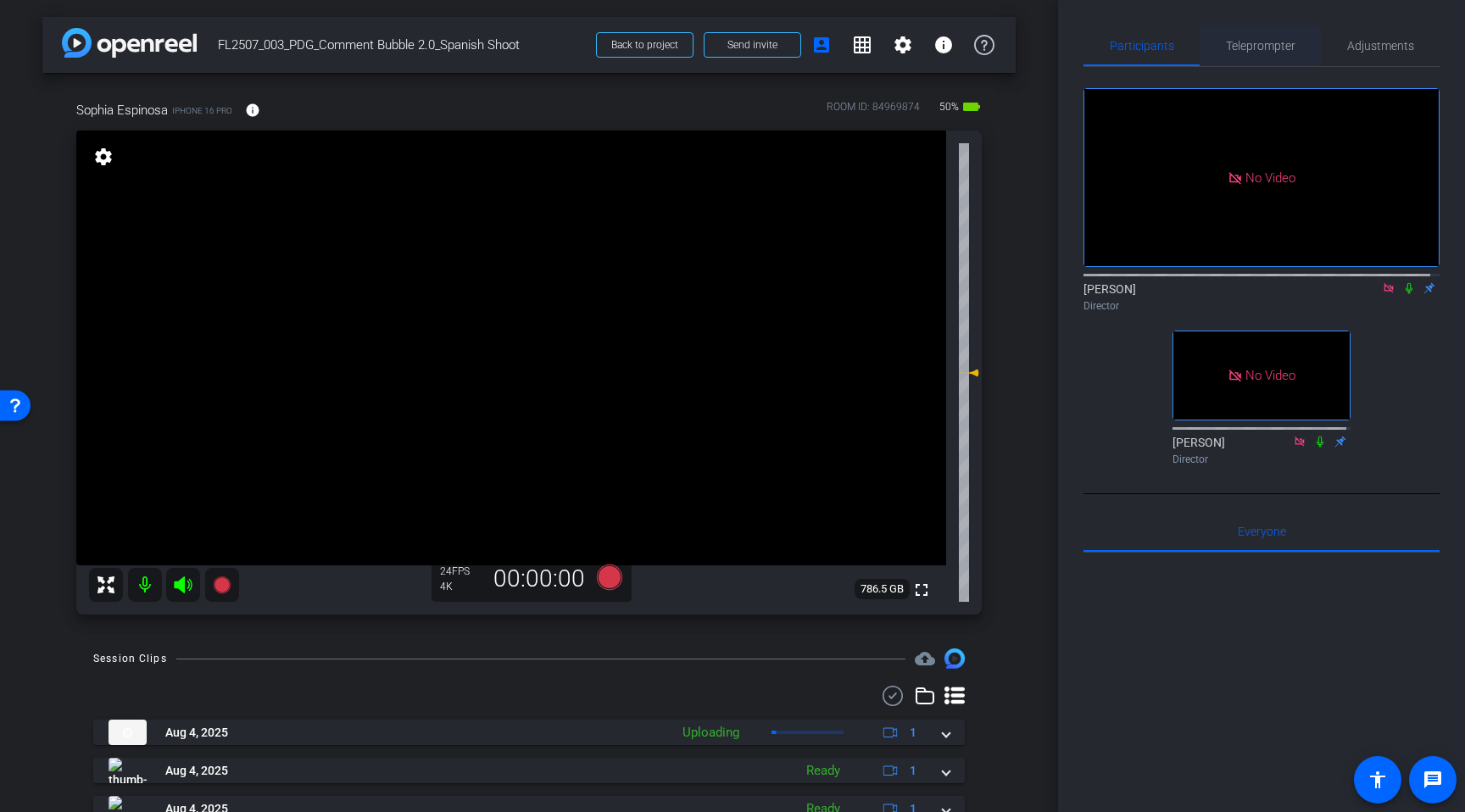 click on "Teleprompter" at bounding box center [1261, 46] 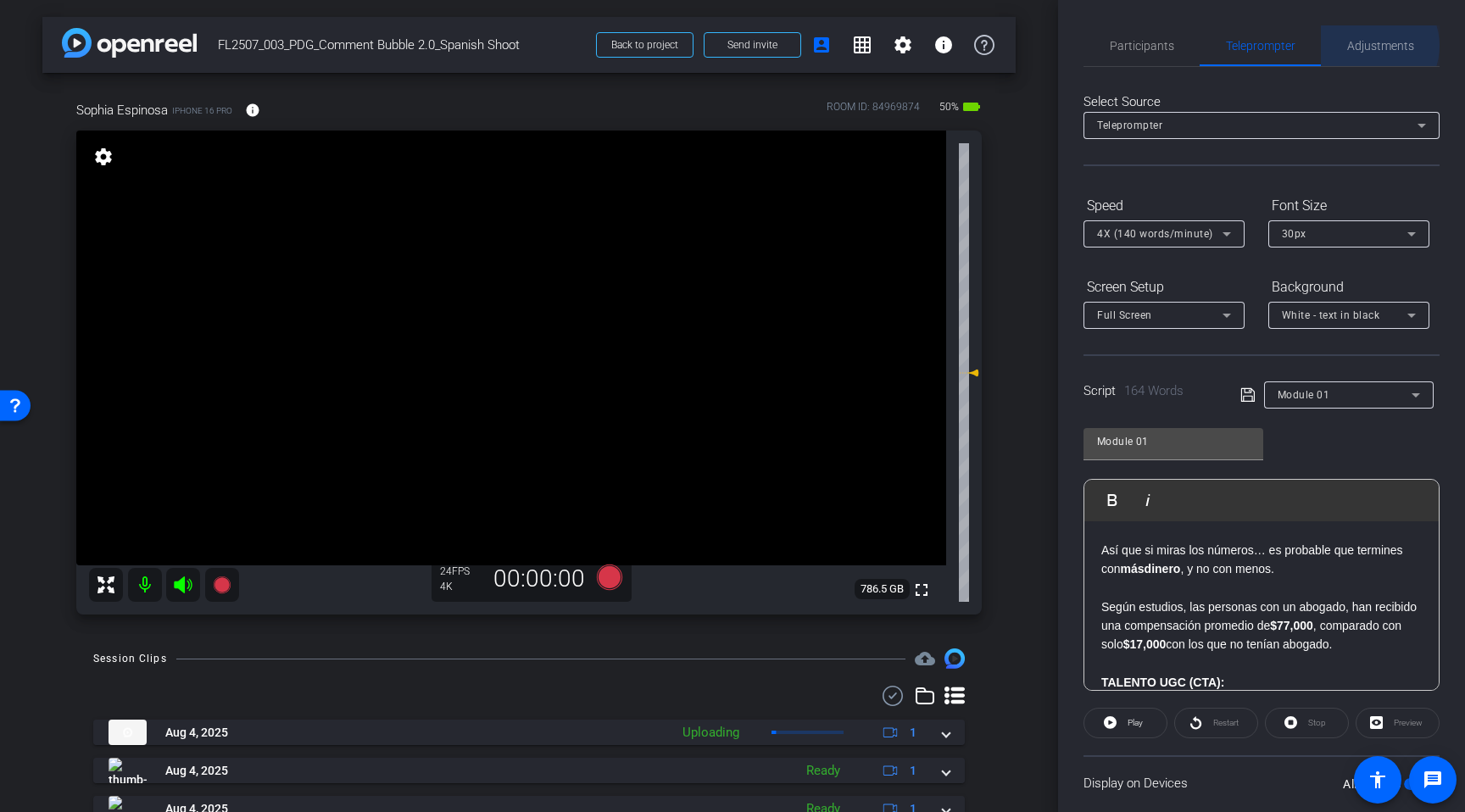 click on "Adjustments" at bounding box center (1380, 46) 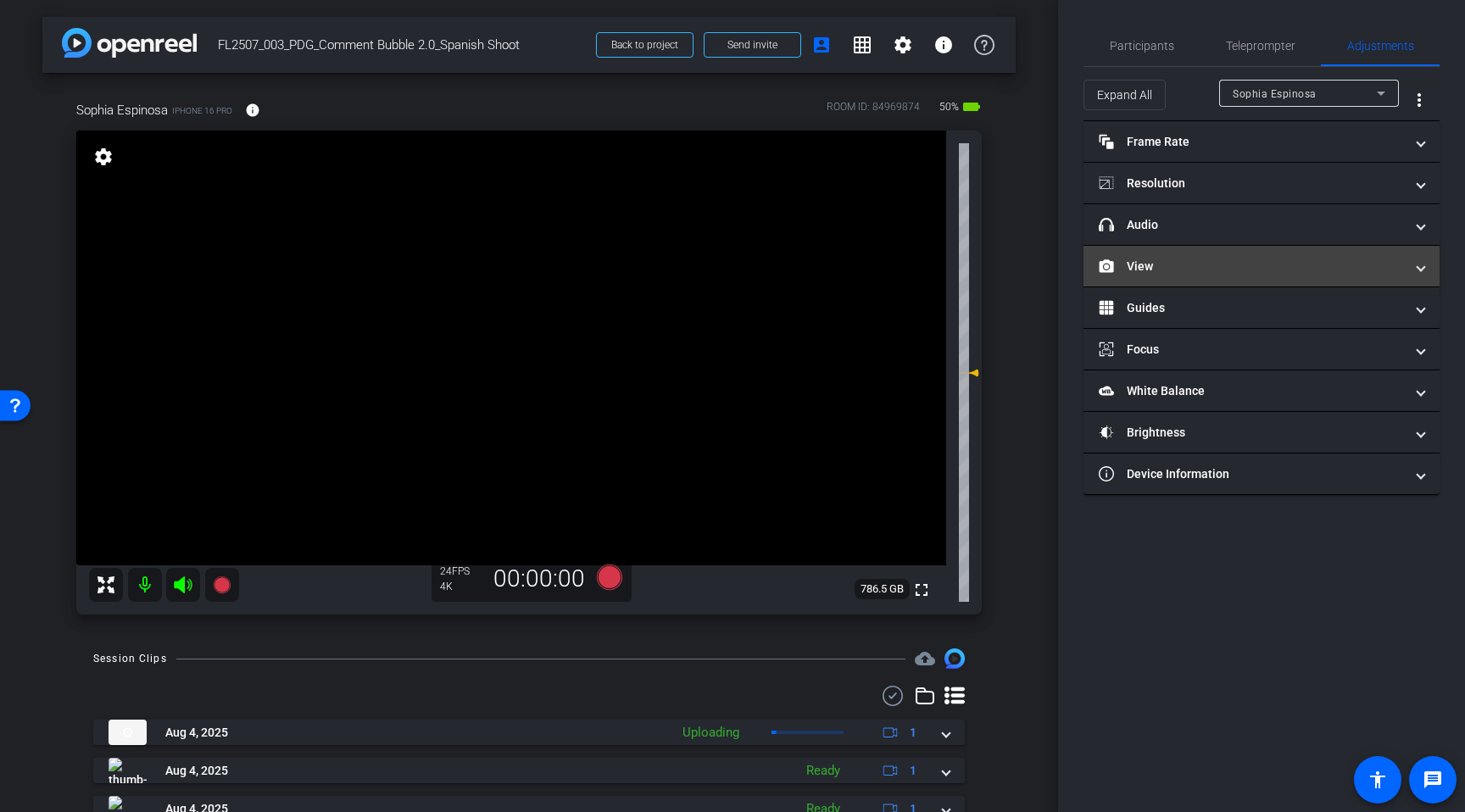 click on "View" at bounding box center [1251, 266] 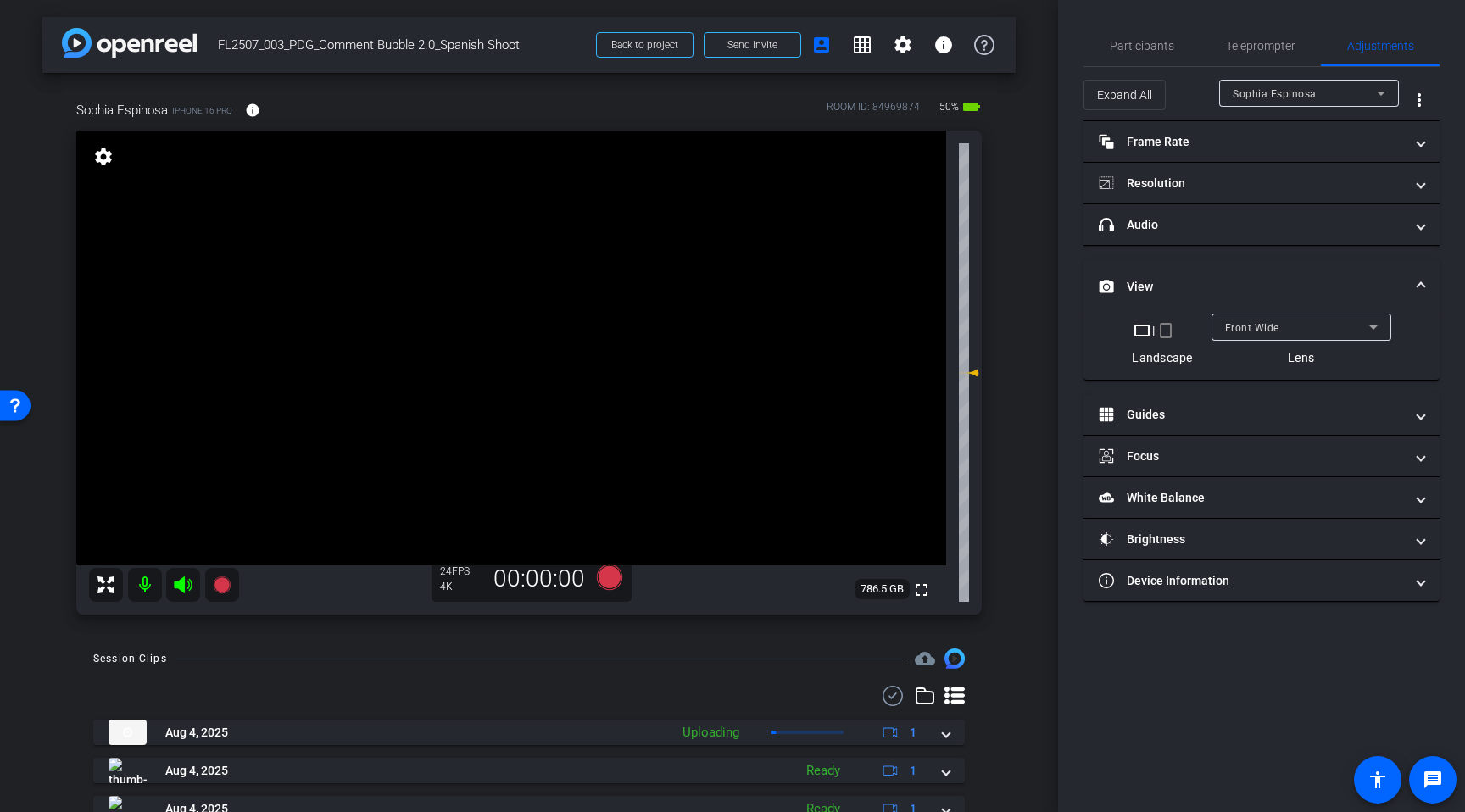 click on "Front Wide" at bounding box center (1297, 327) 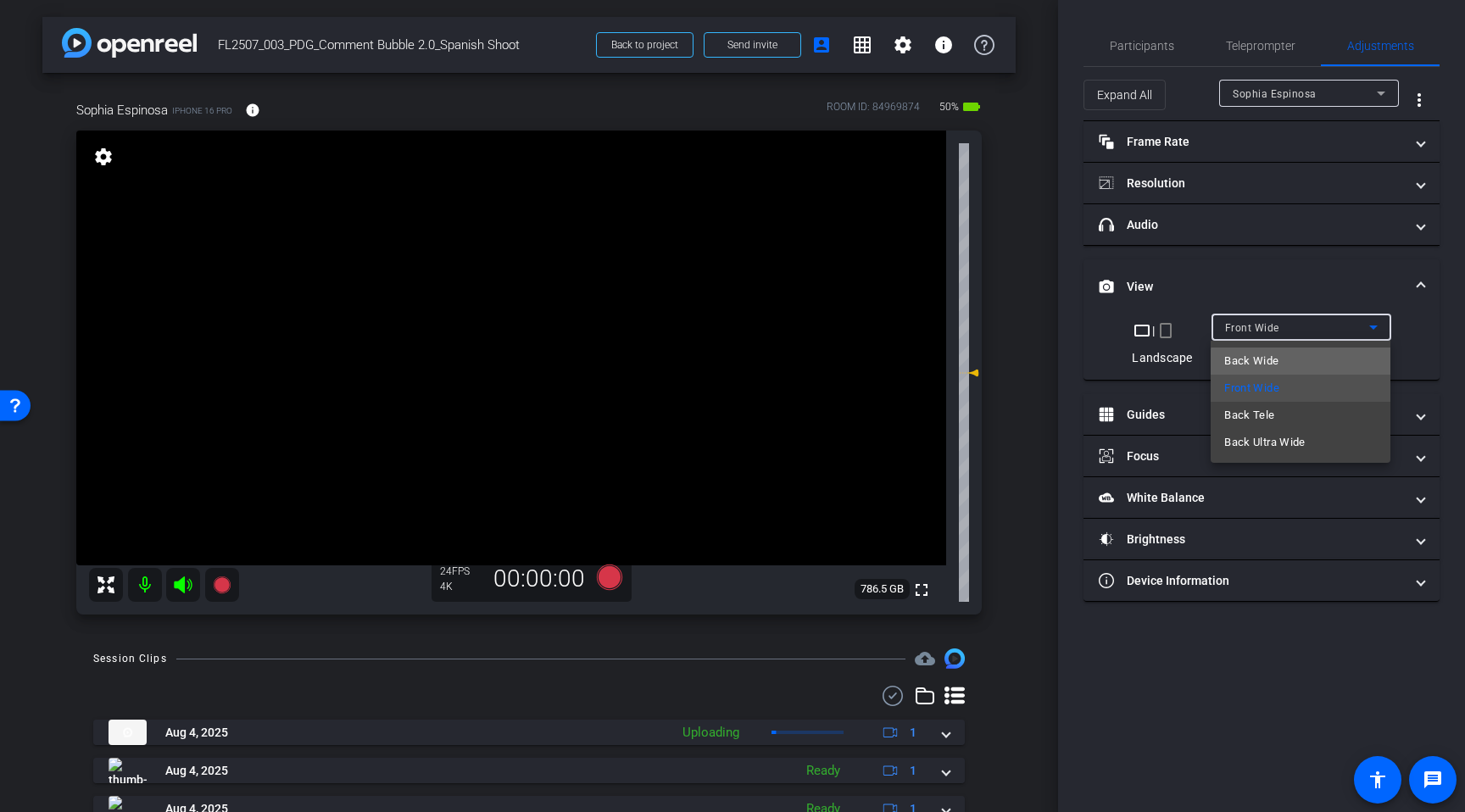 click on "Back Wide" at bounding box center (1301, 361) 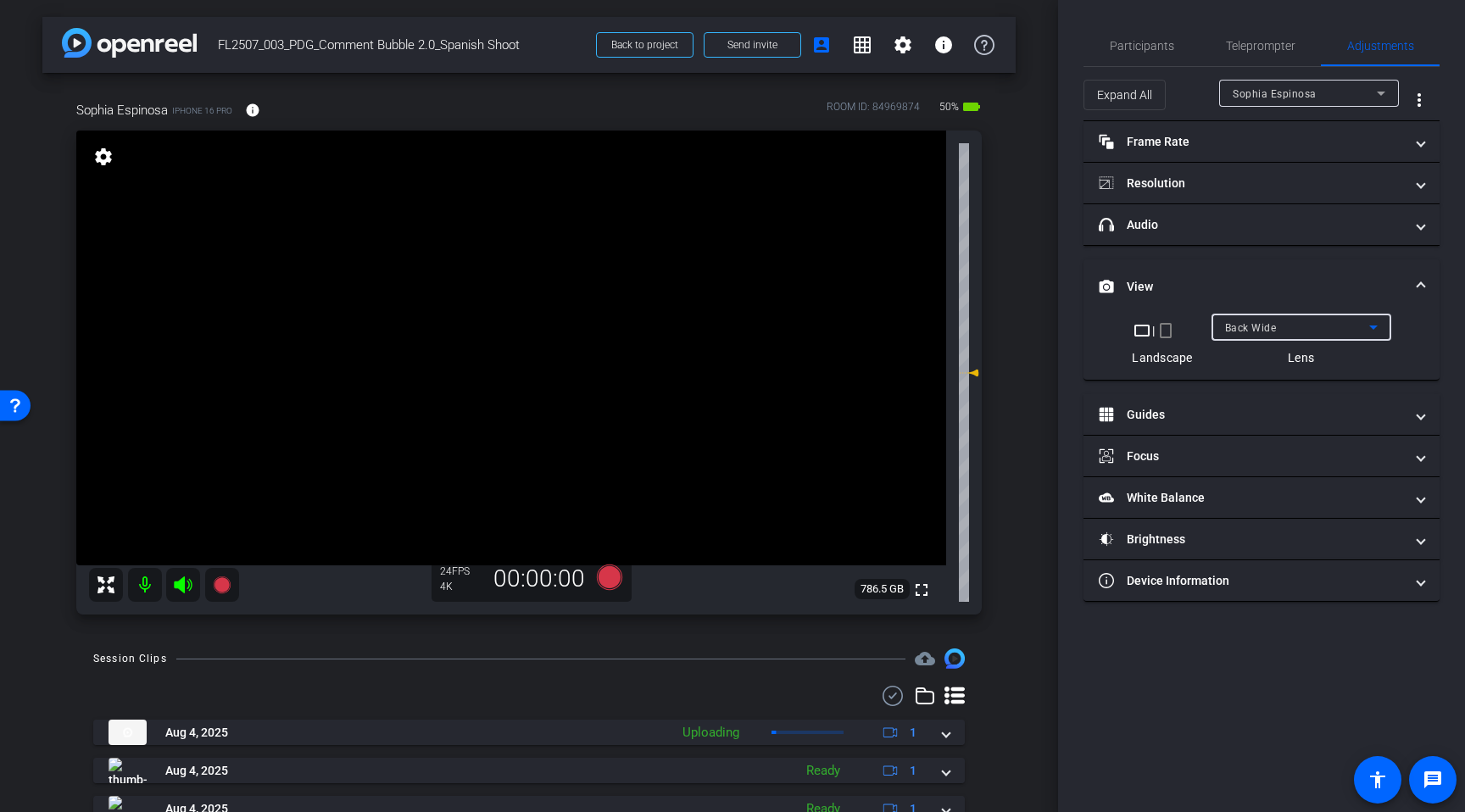 click on "Back Wide" at bounding box center [1297, 327] 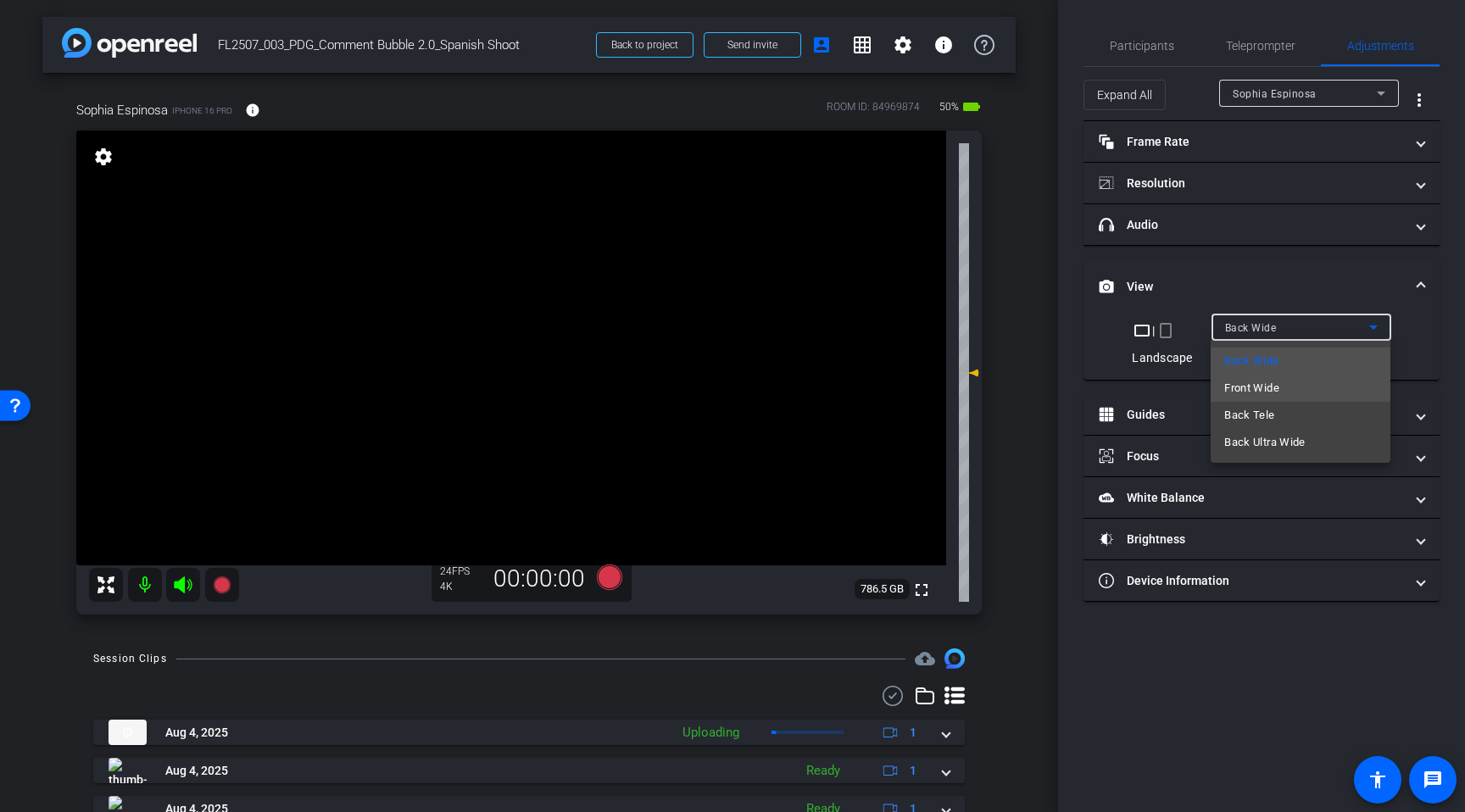 click on "Front Wide" at bounding box center (1251, 388) 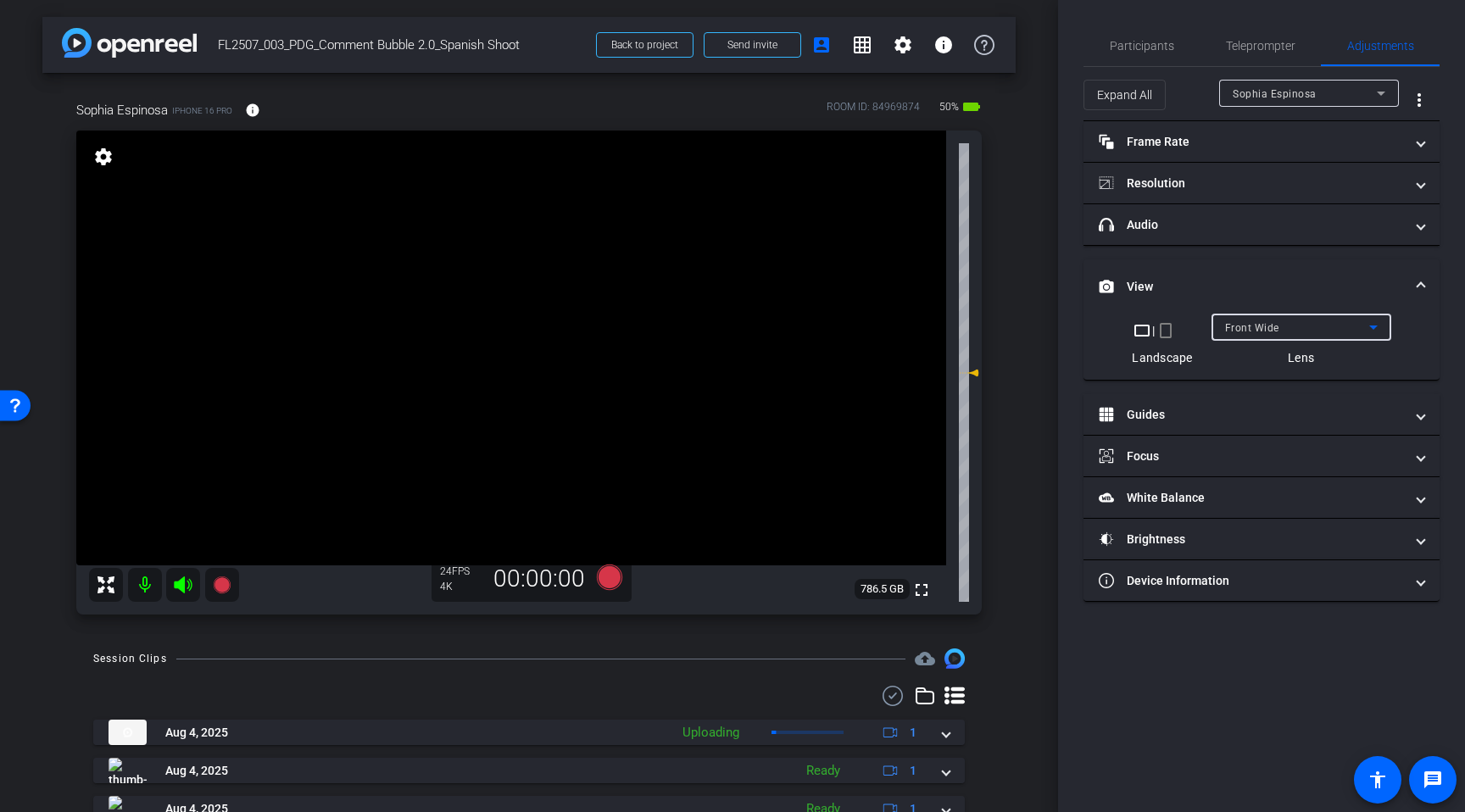 click on "View" at bounding box center (1258, 286) 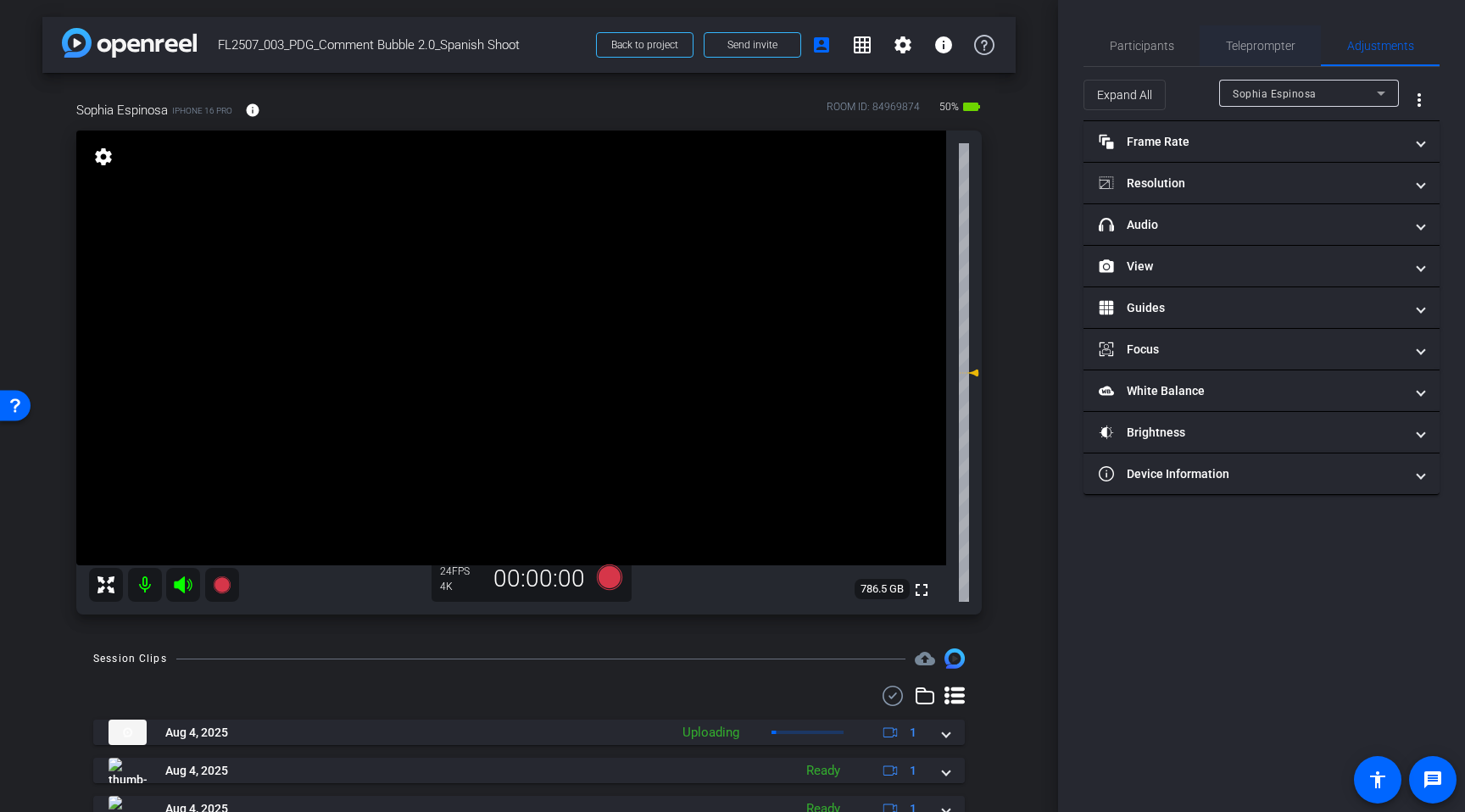 click on "Teleprompter" at bounding box center (1261, 46) 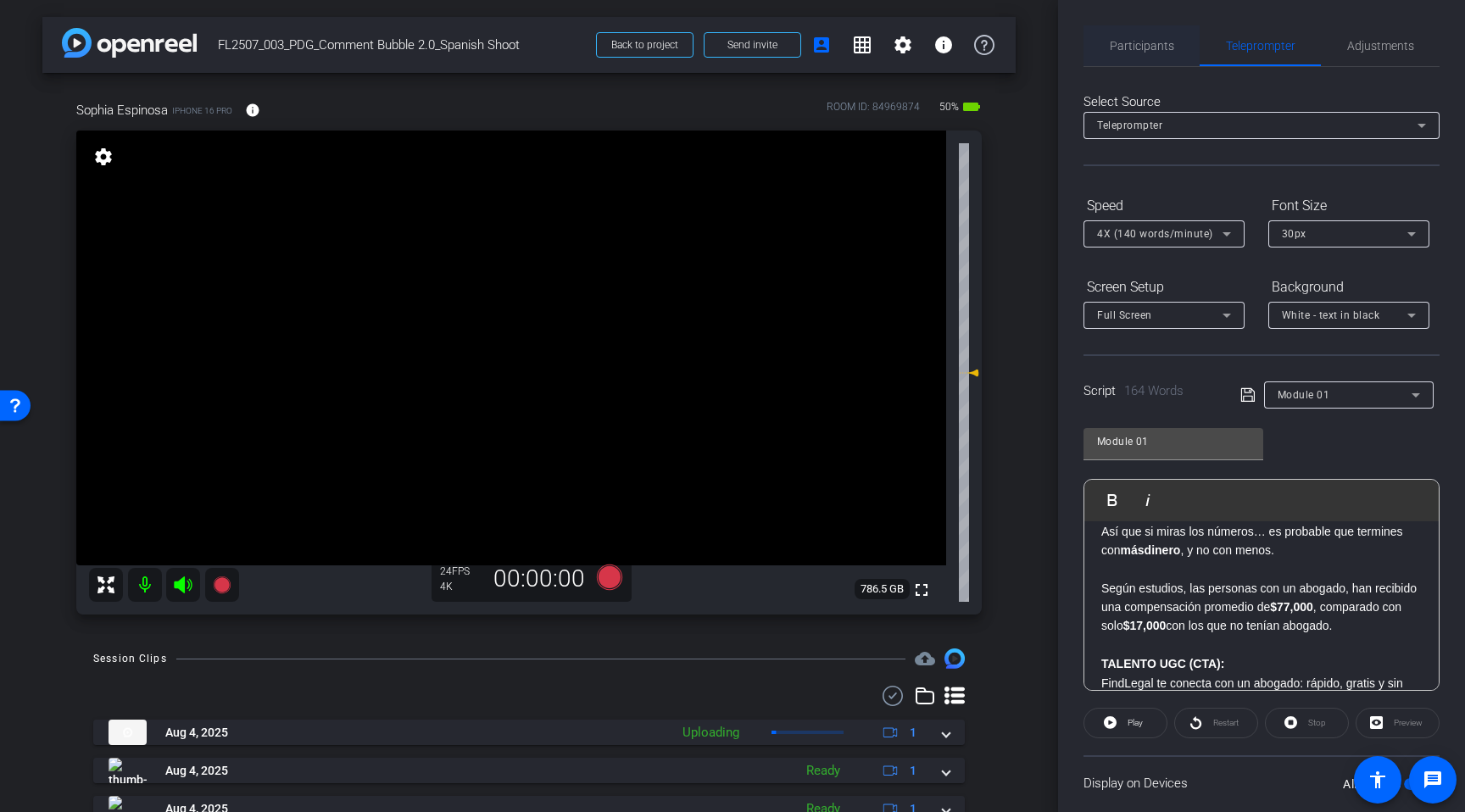 click on "Participants" at bounding box center [1142, 46] 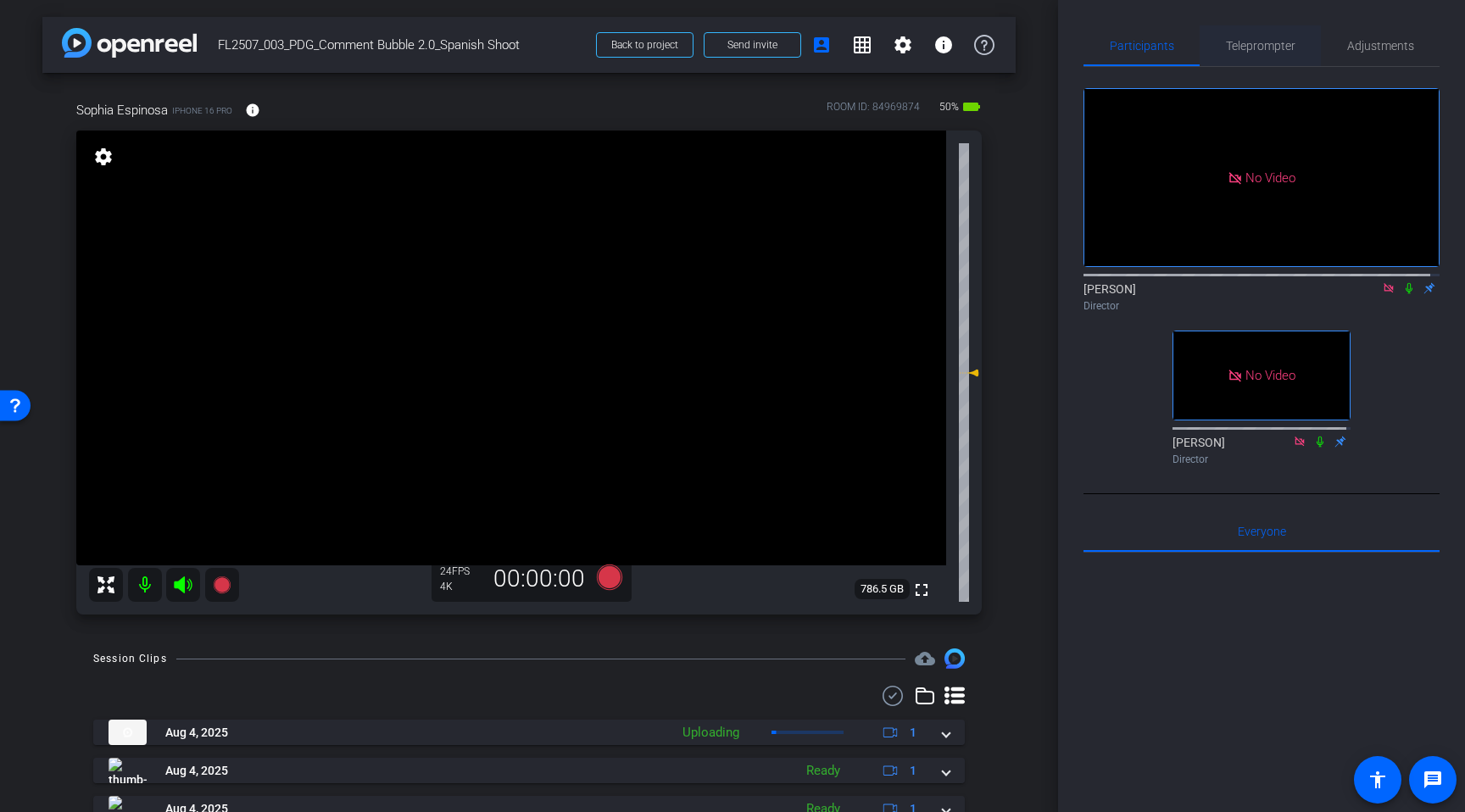 click on "Teleprompter" at bounding box center [1261, 46] 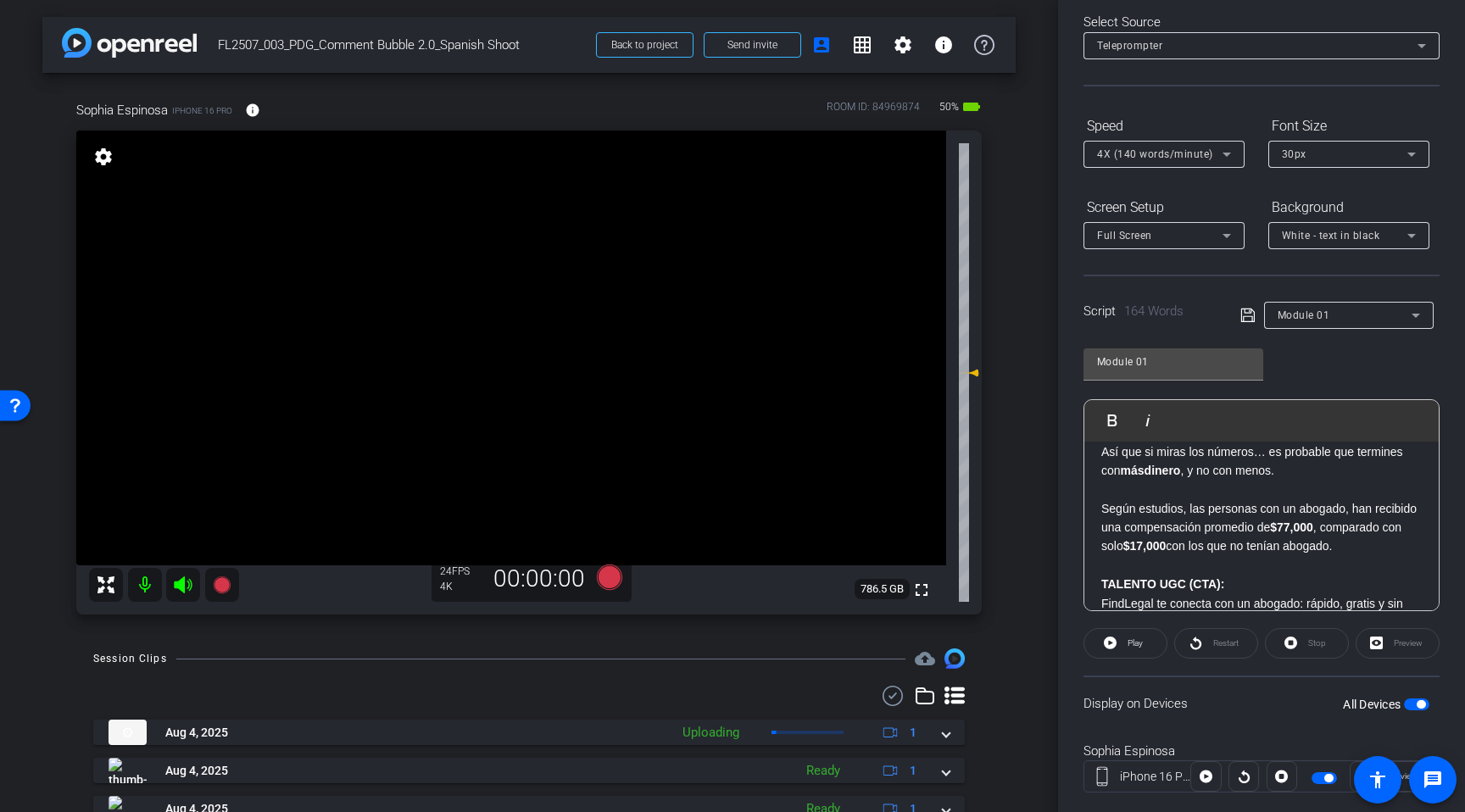 scroll, scrollTop: 114, scrollLeft: 0, axis: vertical 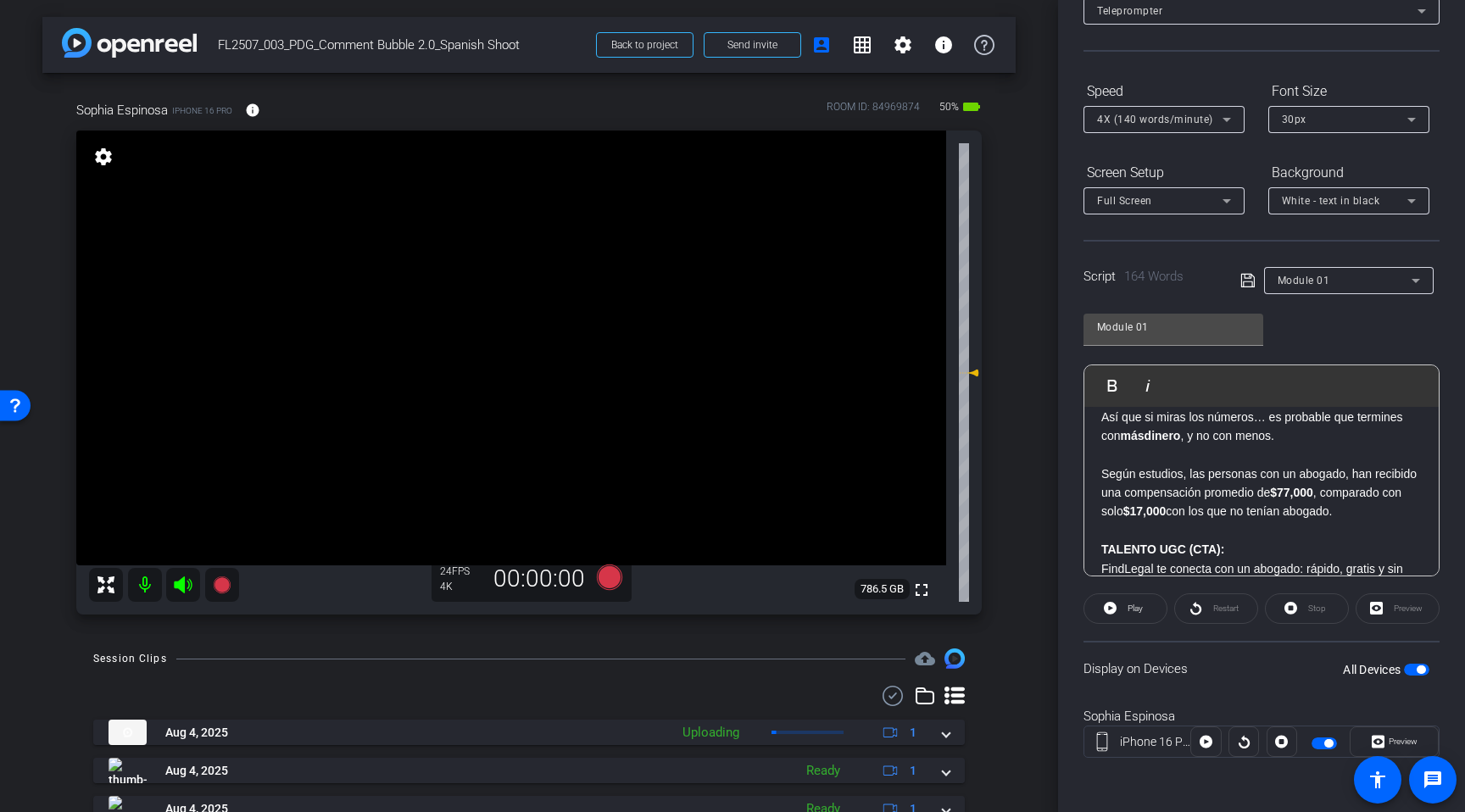 click 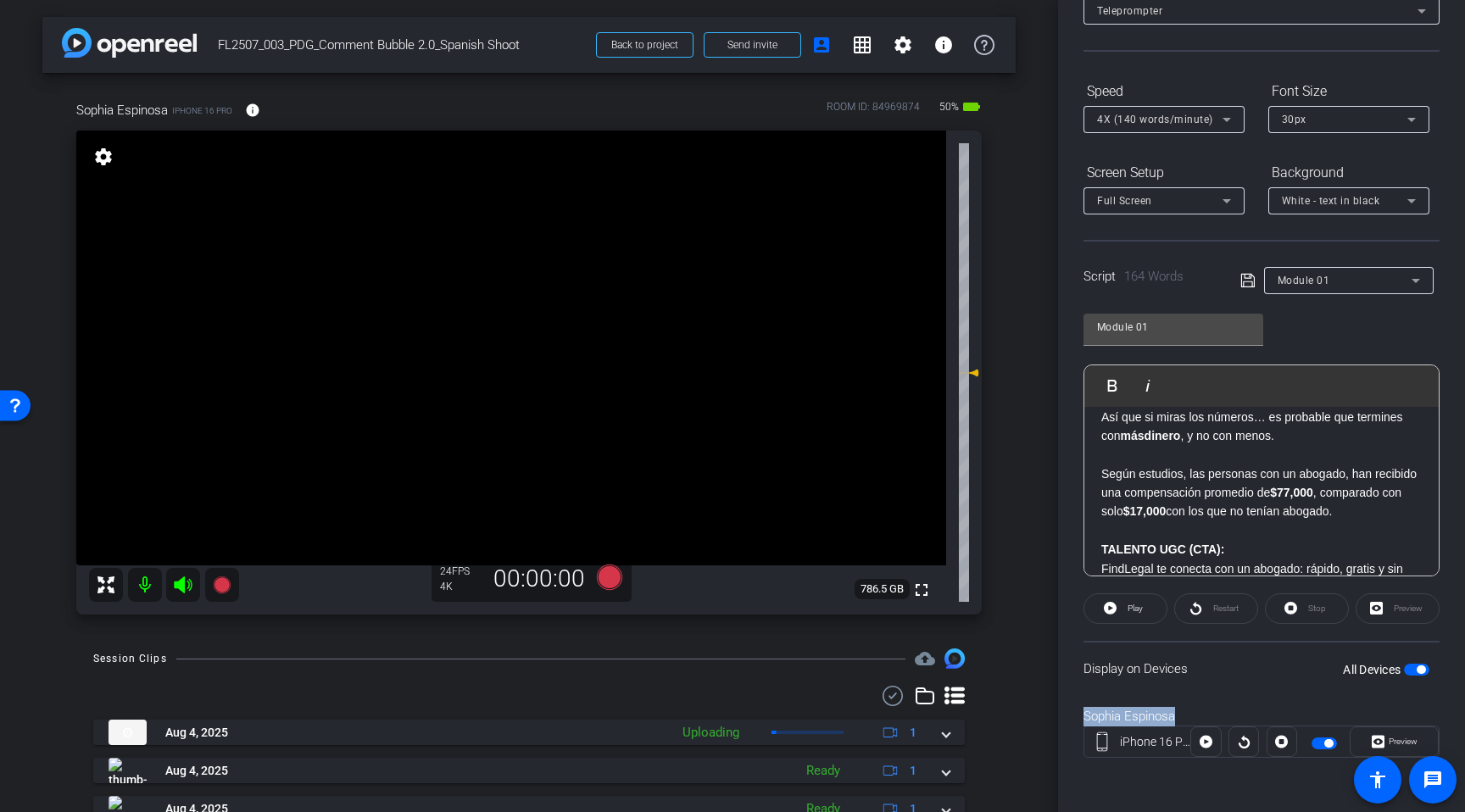 drag, startPoint x: 1187, startPoint y: 715, endPoint x: 1083, endPoint y: 717, distance: 104.019229 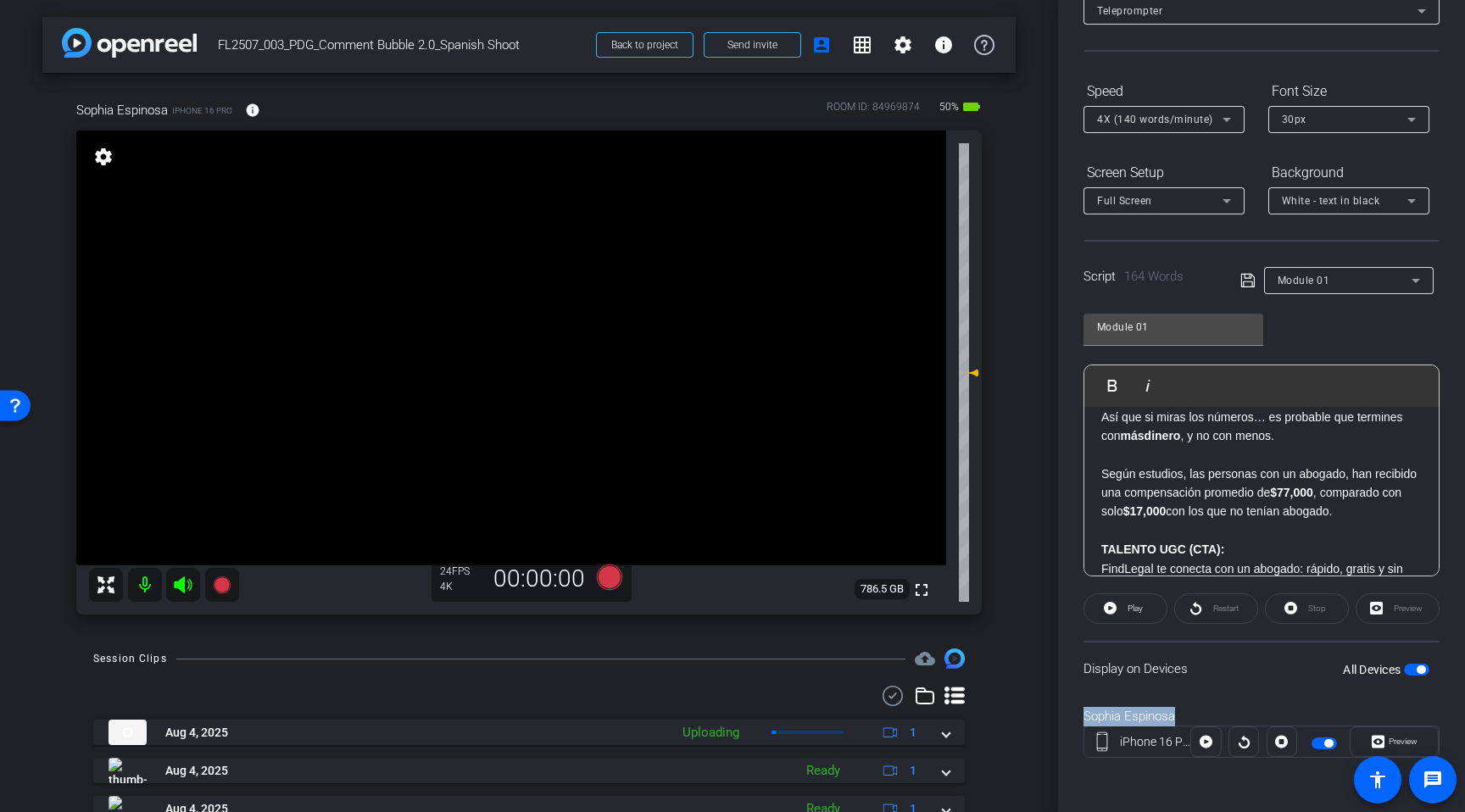 copy on "Sophia Espinosa" 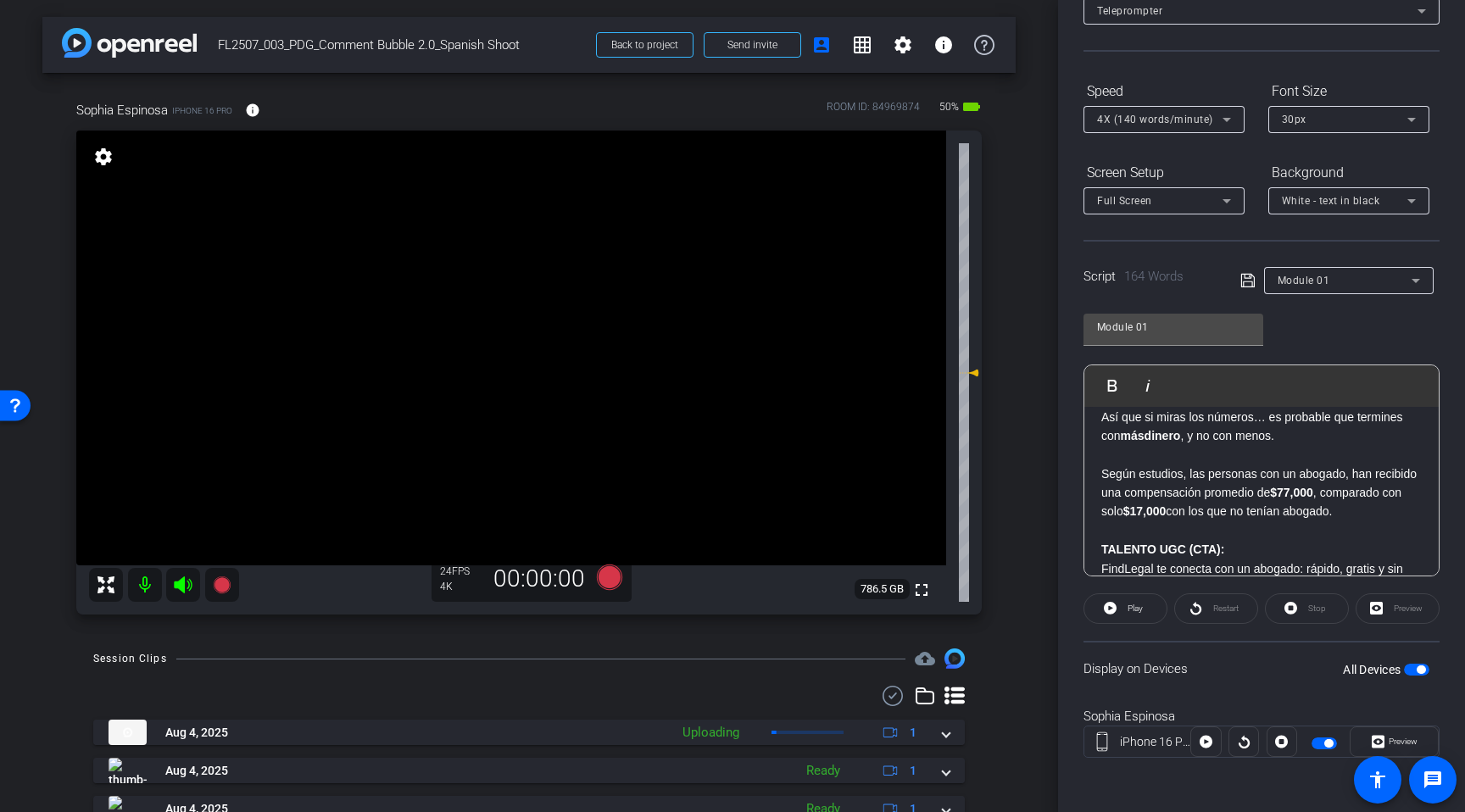 click on "Sophia Espinosa
iPhone 16 Pro
Preview" 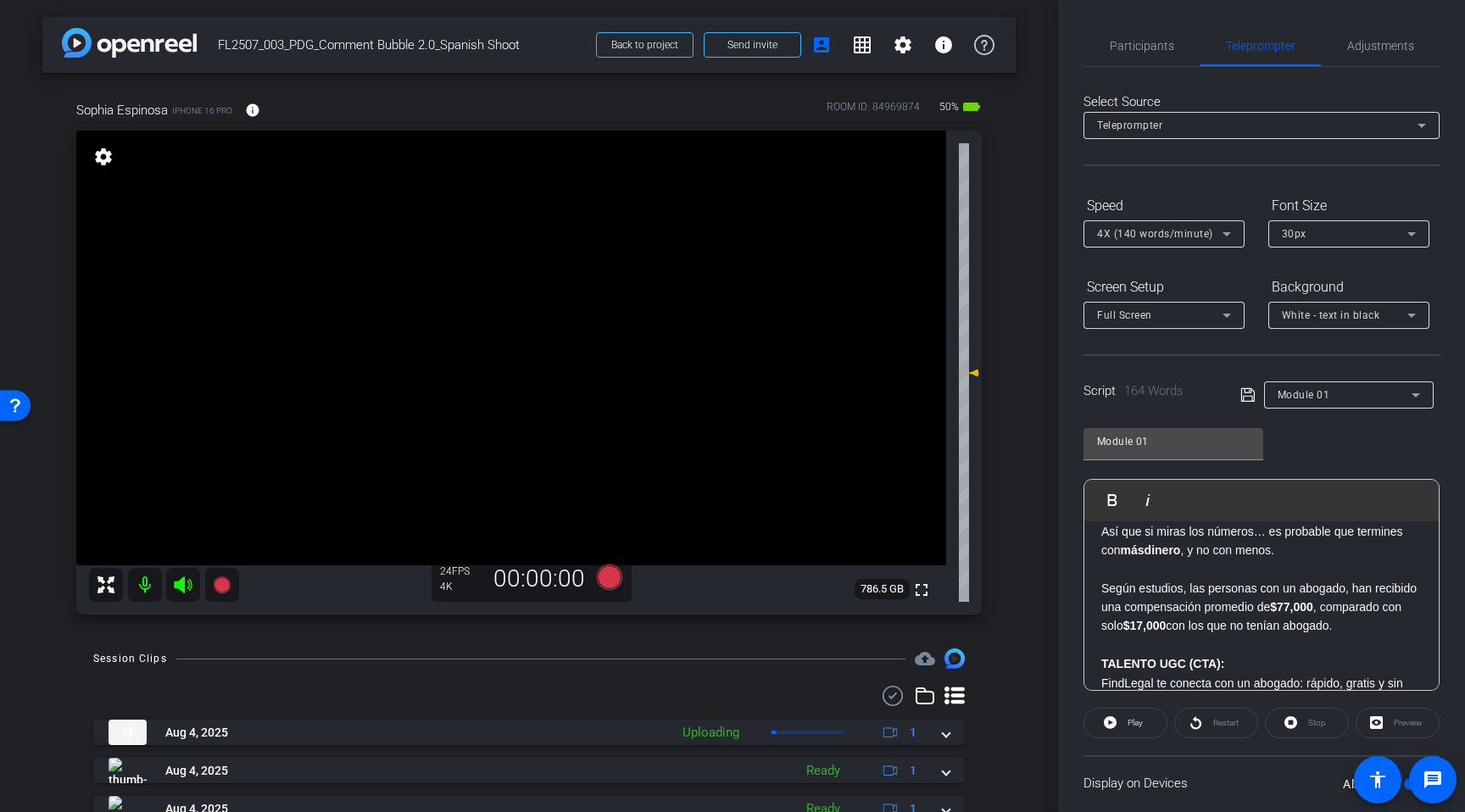scroll, scrollTop: 0, scrollLeft: 0, axis: both 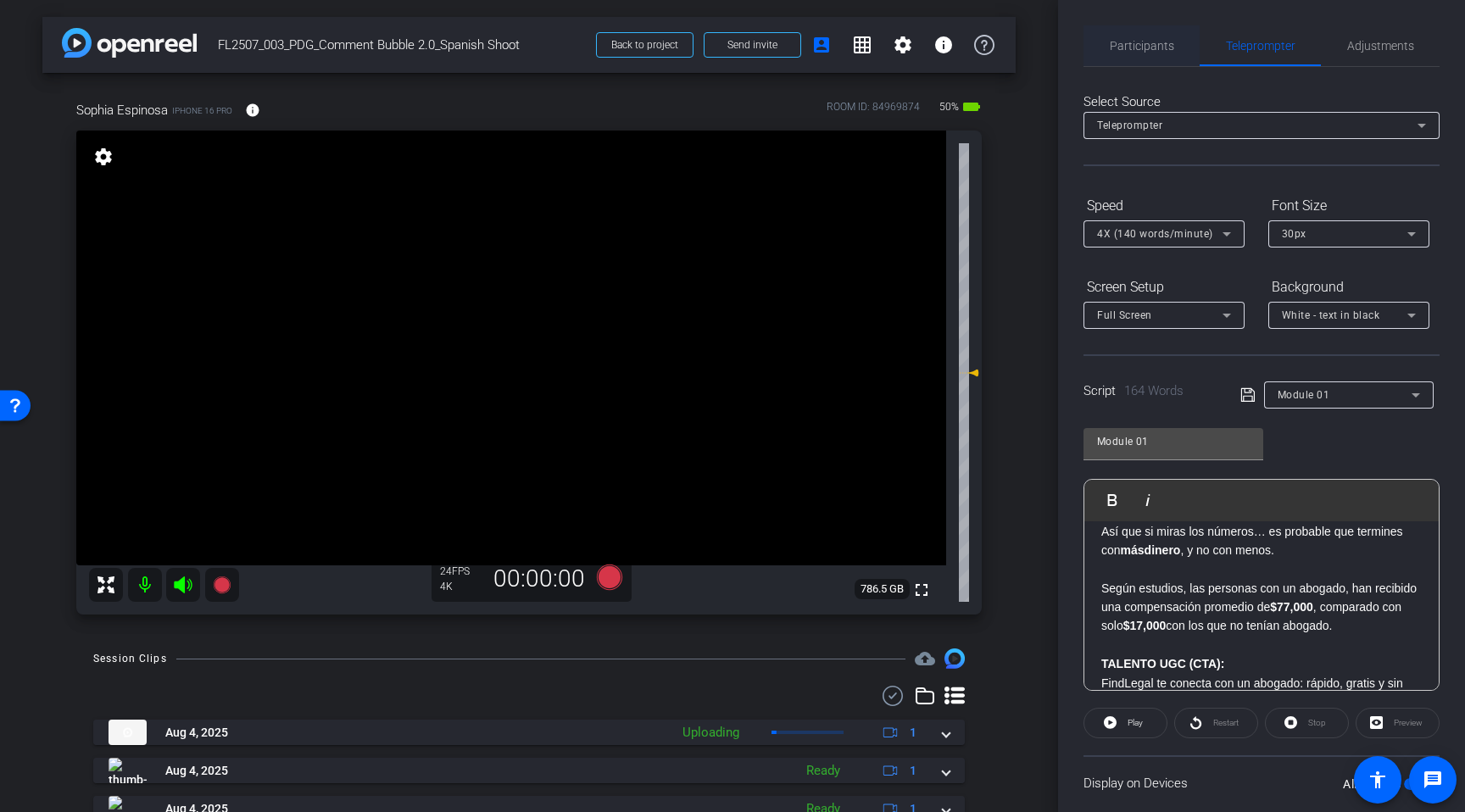 click on "Participants" at bounding box center (1142, 46) 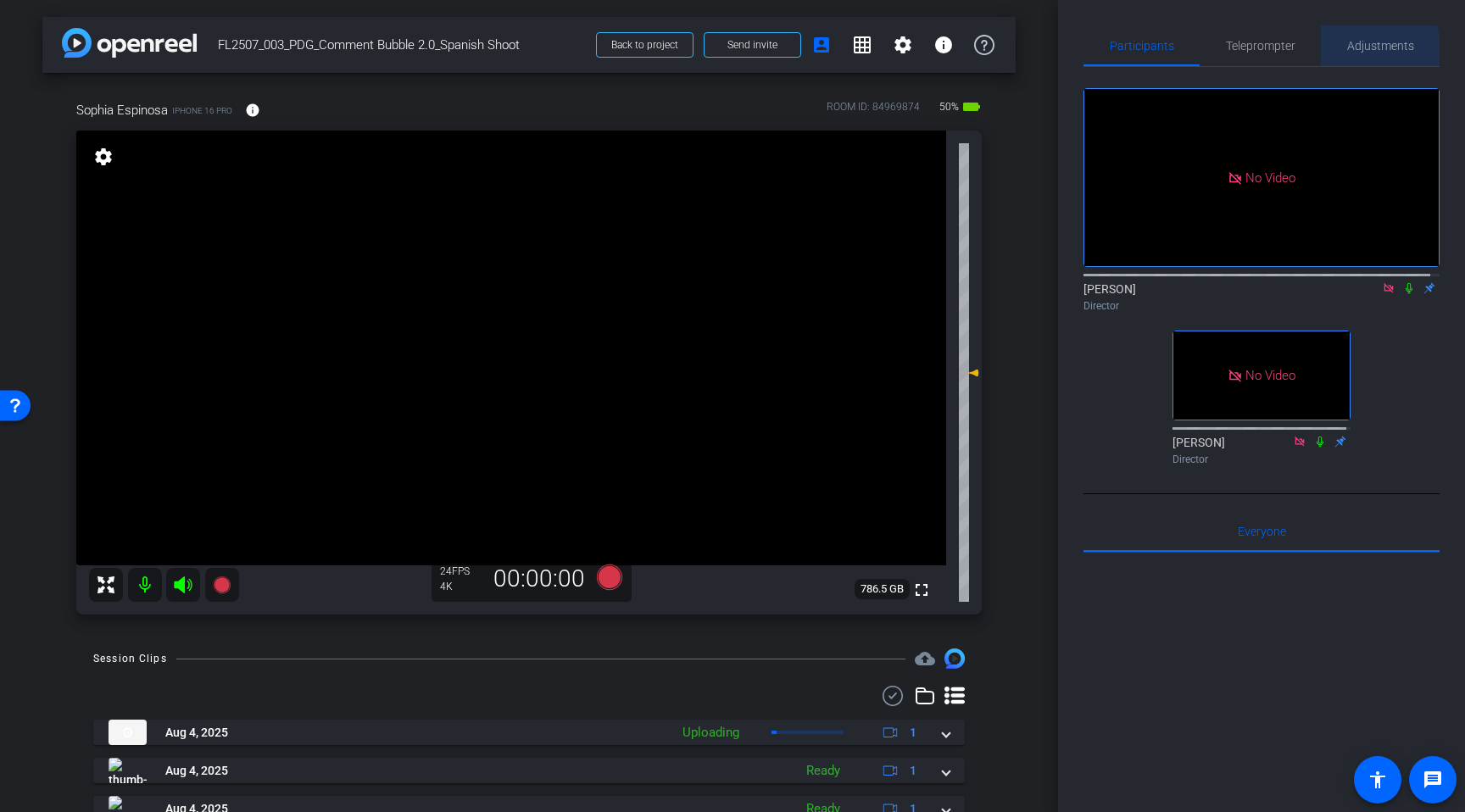 click on "Adjustments" at bounding box center (1380, 46) 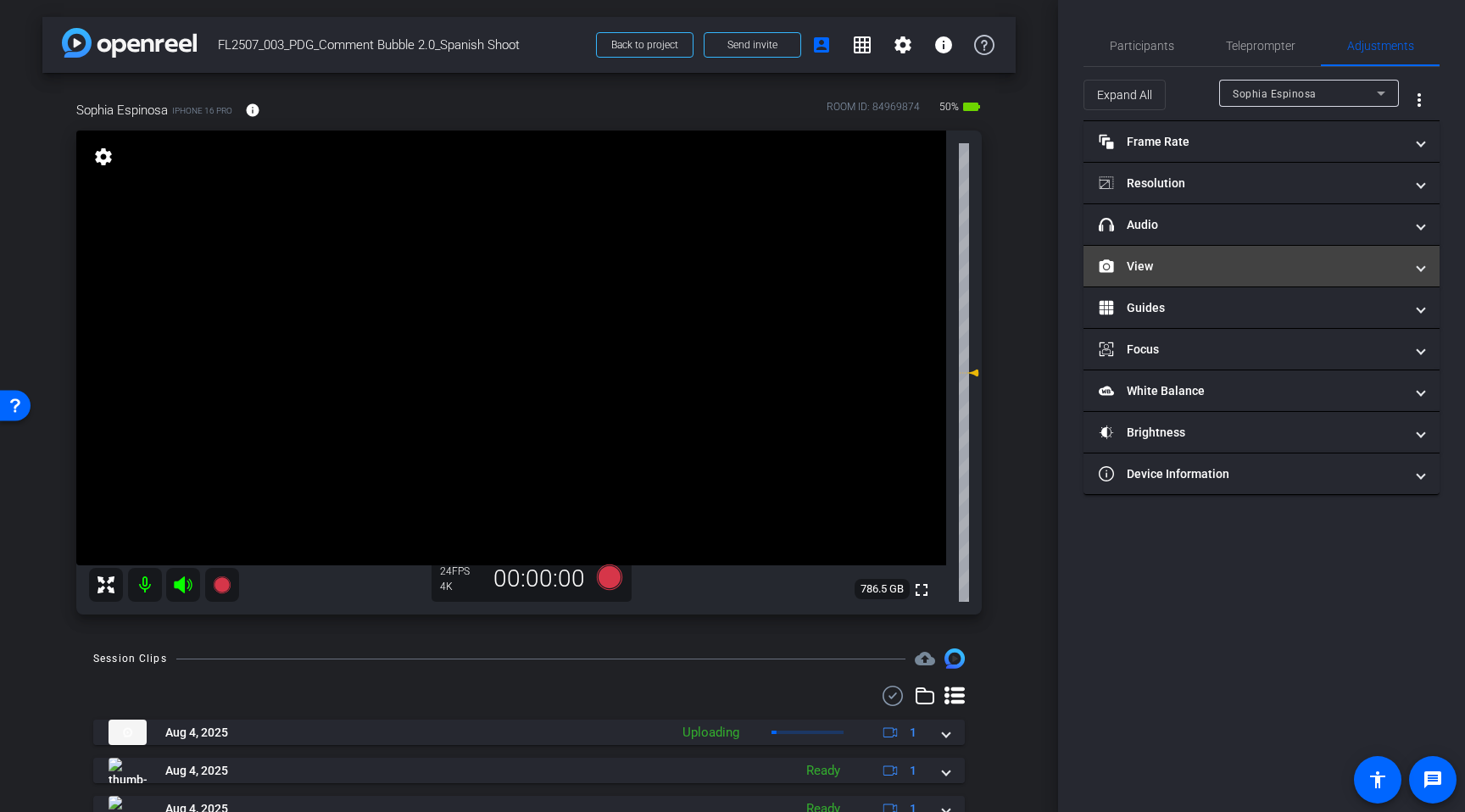 click on "View" at bounding box center (1262, 266) 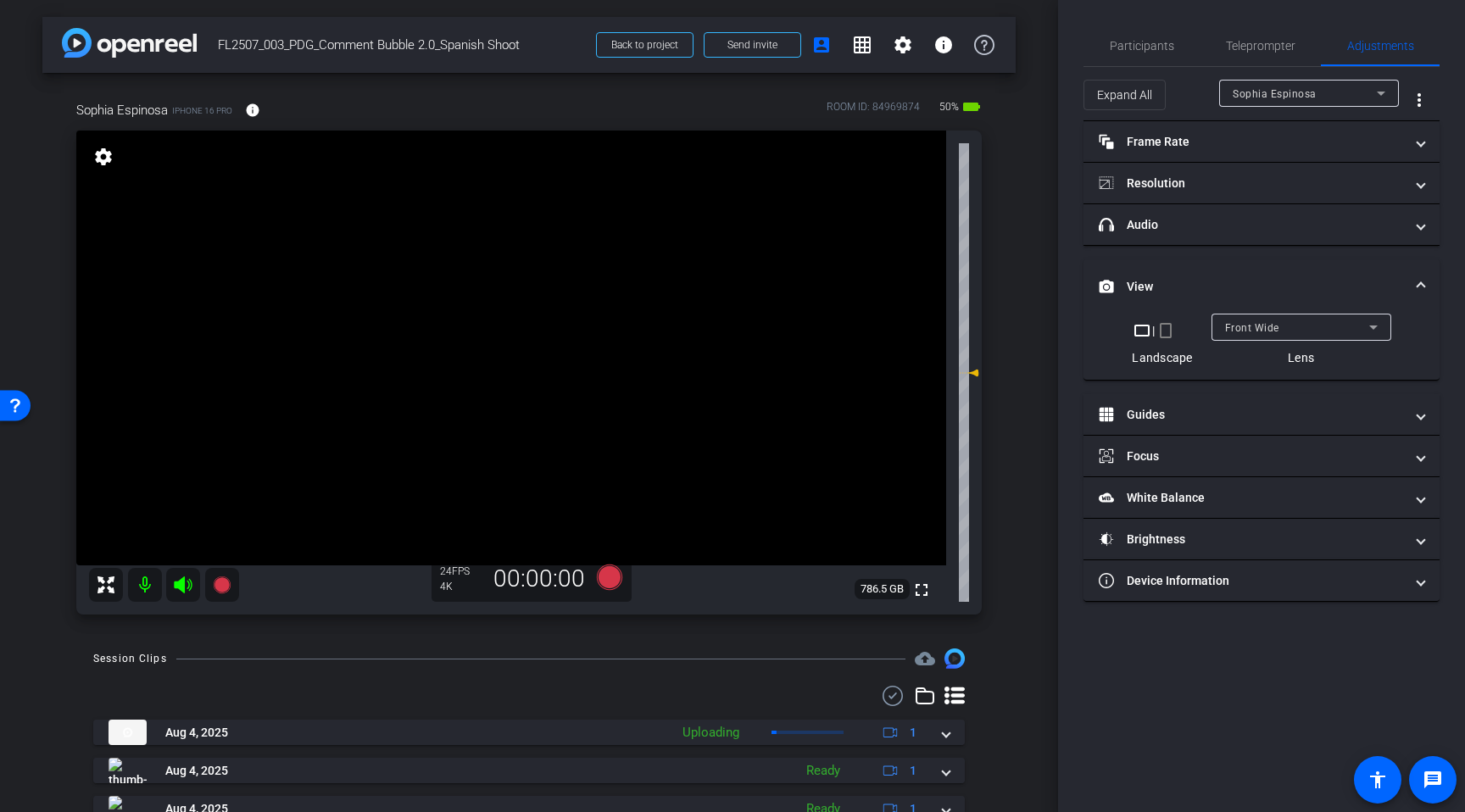 click on "Front Wide" at bounding box center (1297, 327) 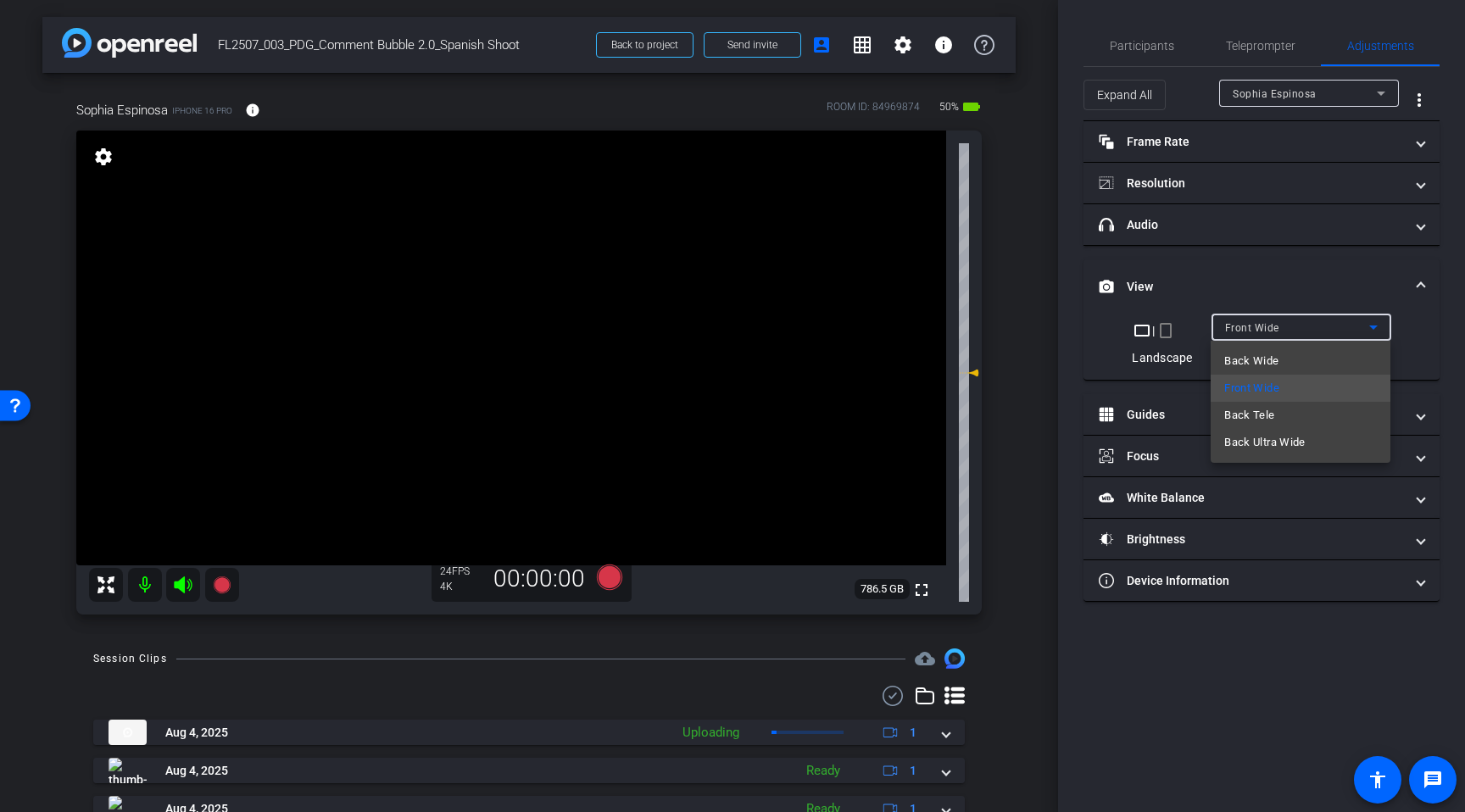 click at bounding box center [732, 406] 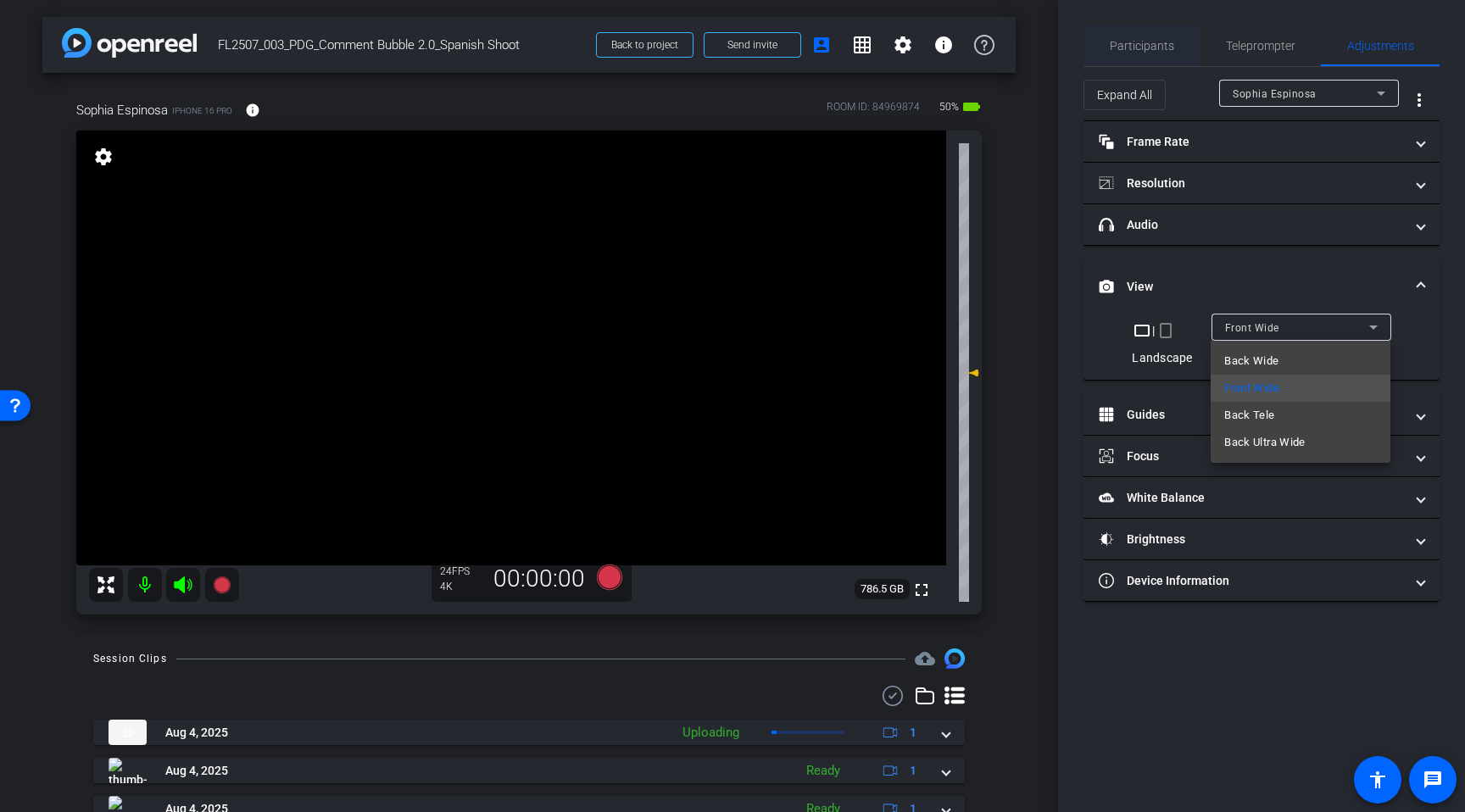 click on "Participants" at bounding box center [1142, 46] 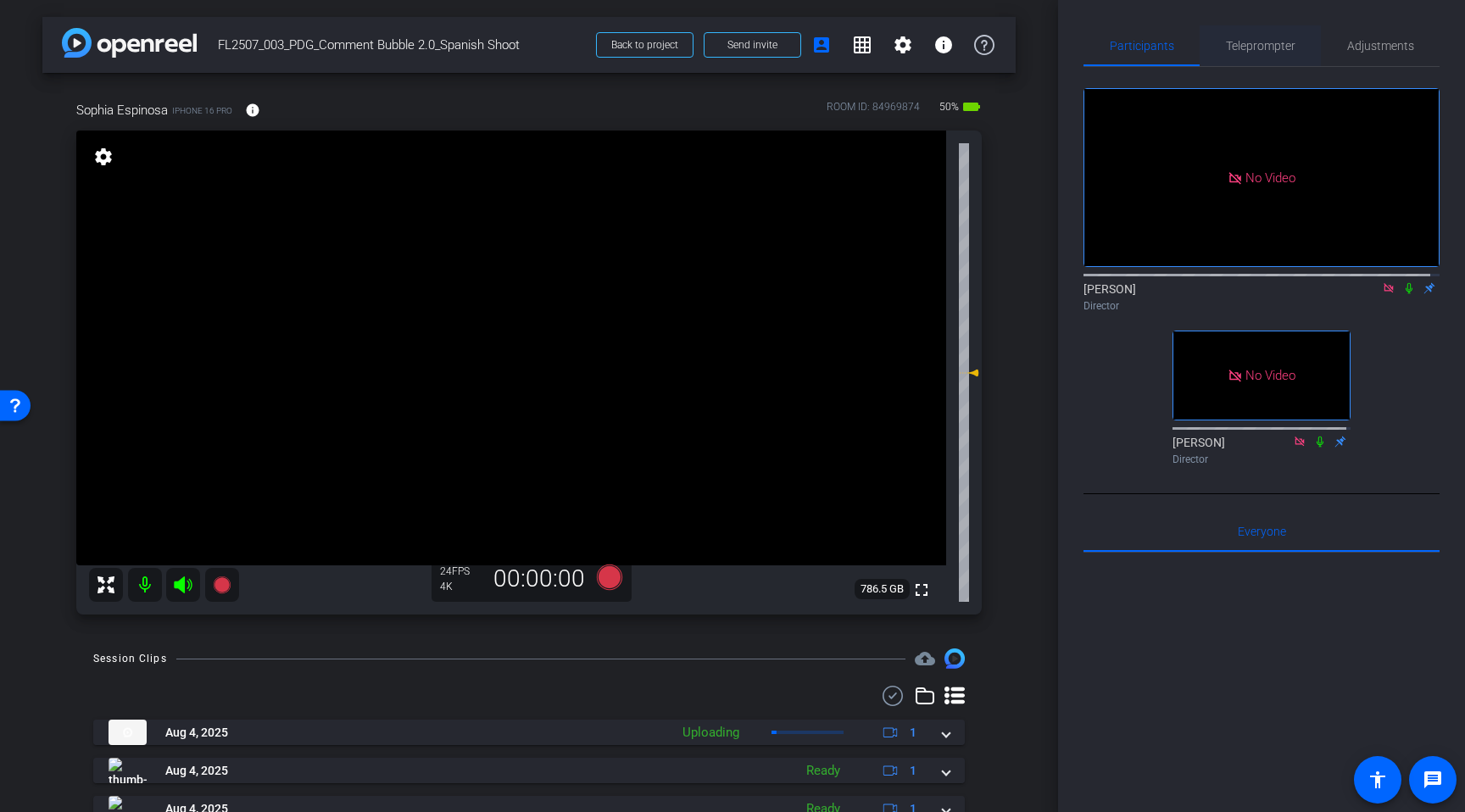 click on "Teleprompter" at bounding box center (1261, 46) 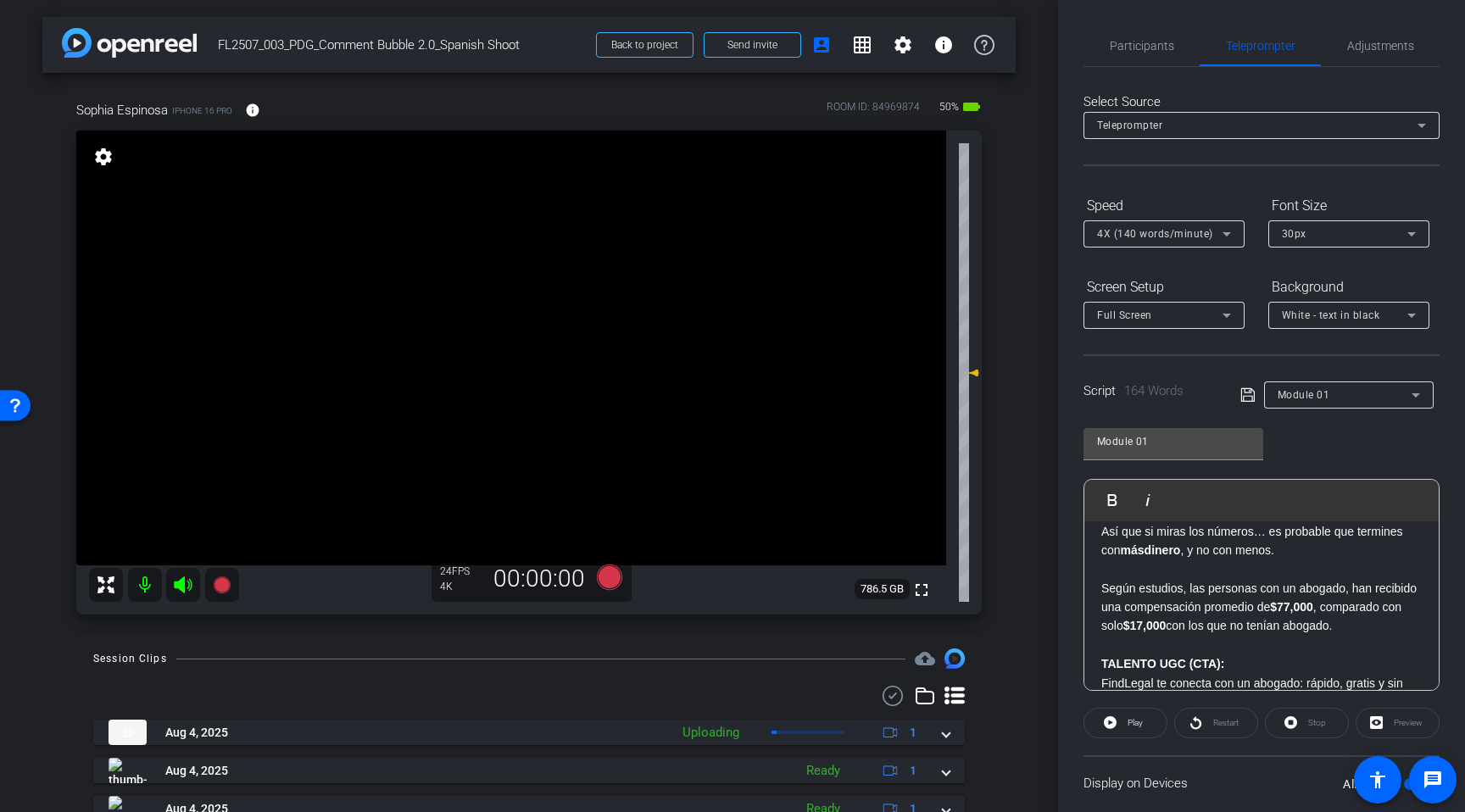 click on "Module 01               Play        Play from this location               Play Selected        Play and display the selected text only Bold Italic TALENTO UGC:  Umm… así no es como funciona. Especialmente, no con abogados de lesiones personales después de un accidente de auto. Te lo explico rapido. La mayoría de los abogados de lesiones solo cobran si TÚ recibes compensación. Eso se llama “honorarios de contingencia”. Si no ganas, ellos no cobran. Así de simple. De hecho, hay estudios que muestran que las personas que contratan un abogado reciben en promedio  3.5 veces más  que quienes lo manejan por su cuenta.* Así que si miras los números… es probable que termines con  más  dinero , y no con menos. Según estudios, las personas con un abogado, han recibido una compensación promedio de  $77,000 , comparado con solo  $17,000  con los que no tenían abogado. TALENTO UGC (CTA): Haz clic abajo para una consulta gratis. Enter script here..." 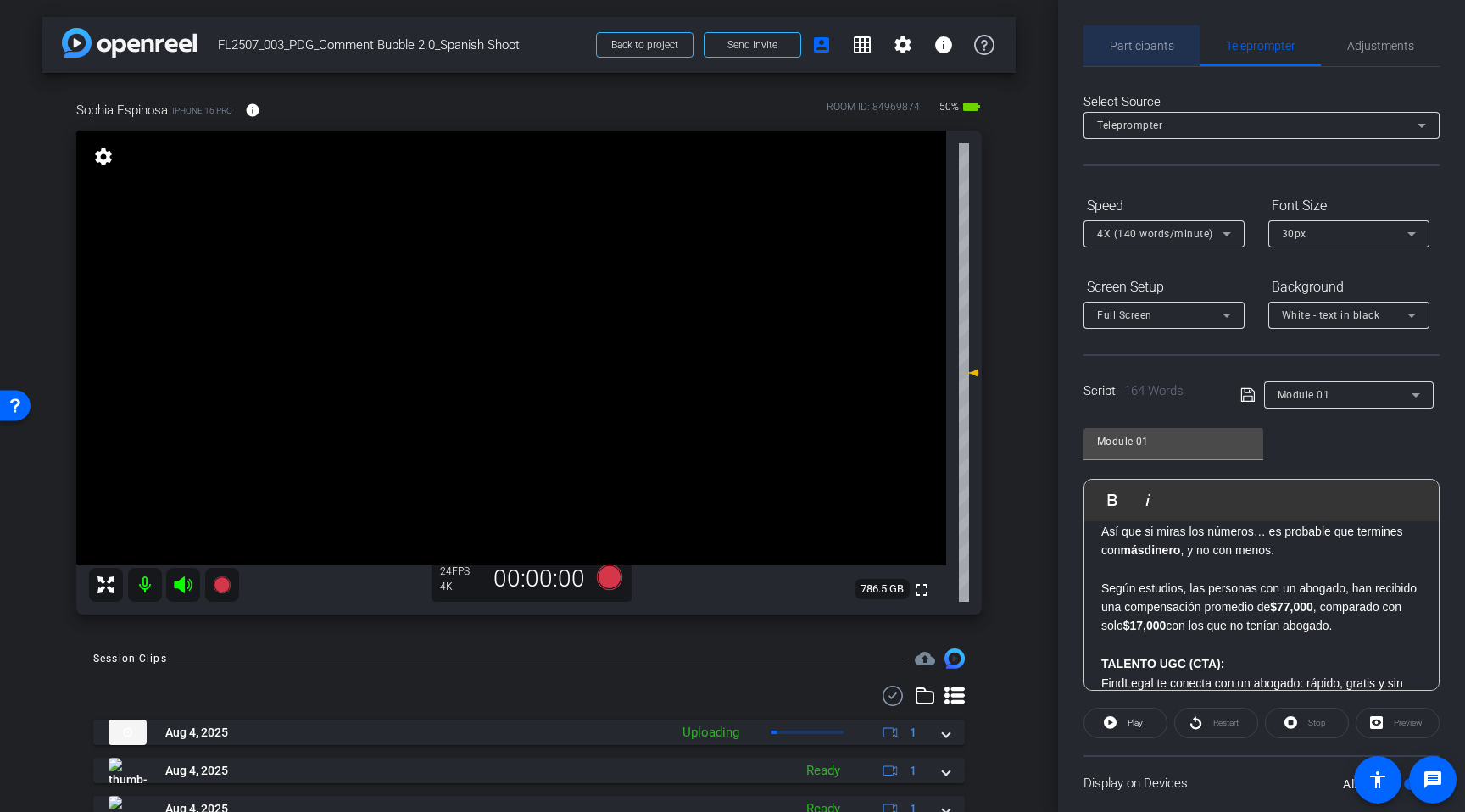 click on "Participants" at bounding box center [1142, 46] 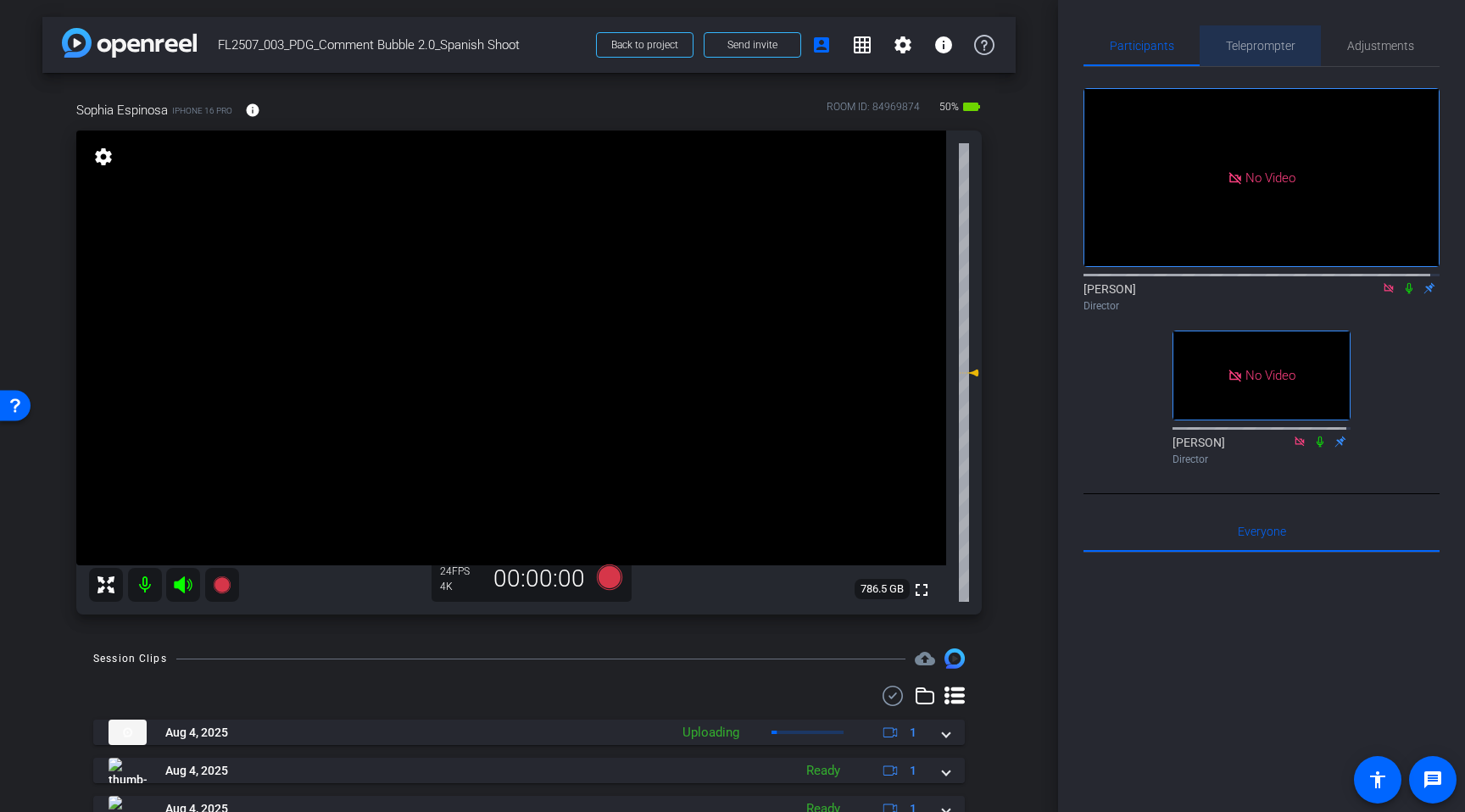 click on "Teleprompter" at bounding box center (1261, 46) 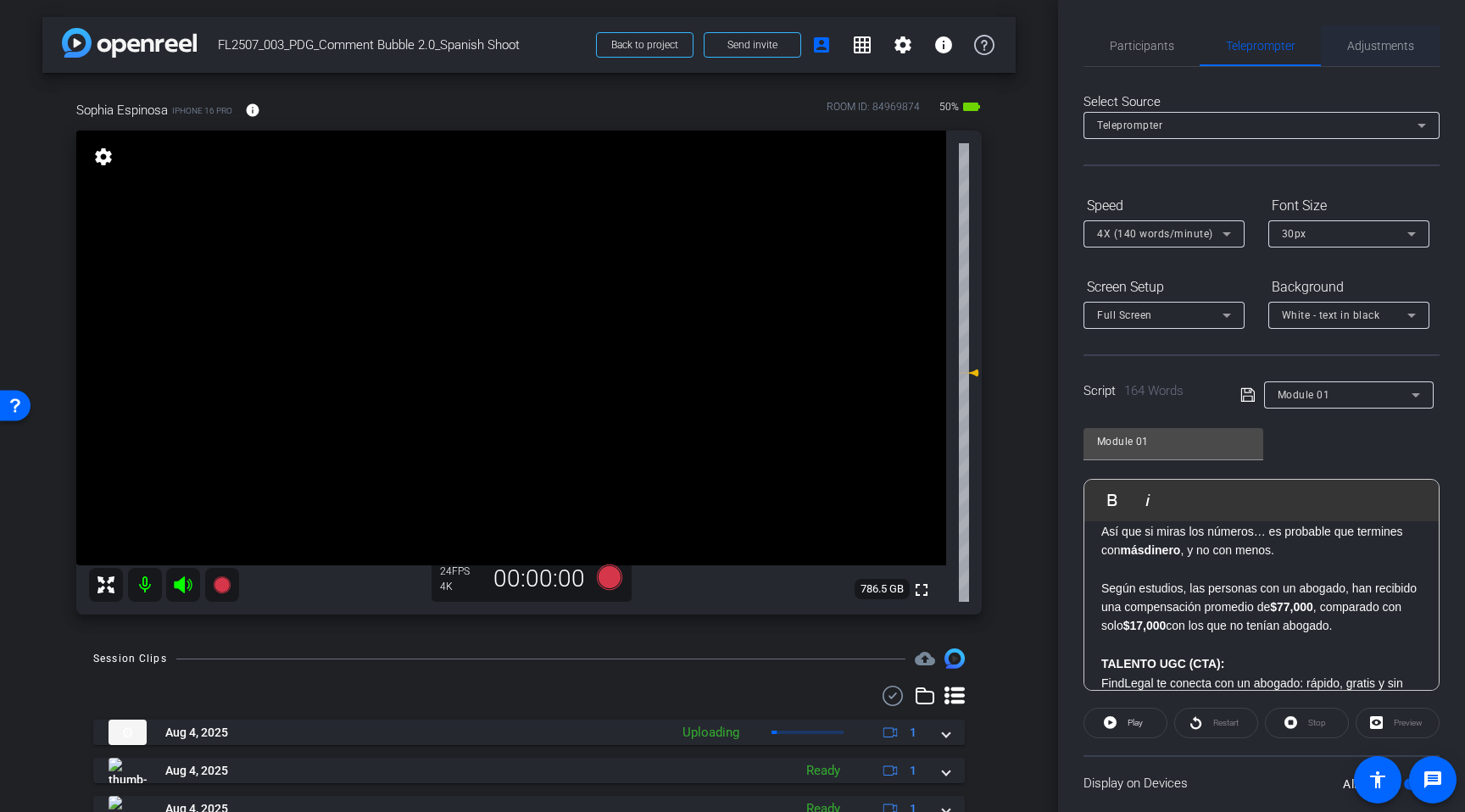 click on "Adjustments" at bounding box center [1380, 46] 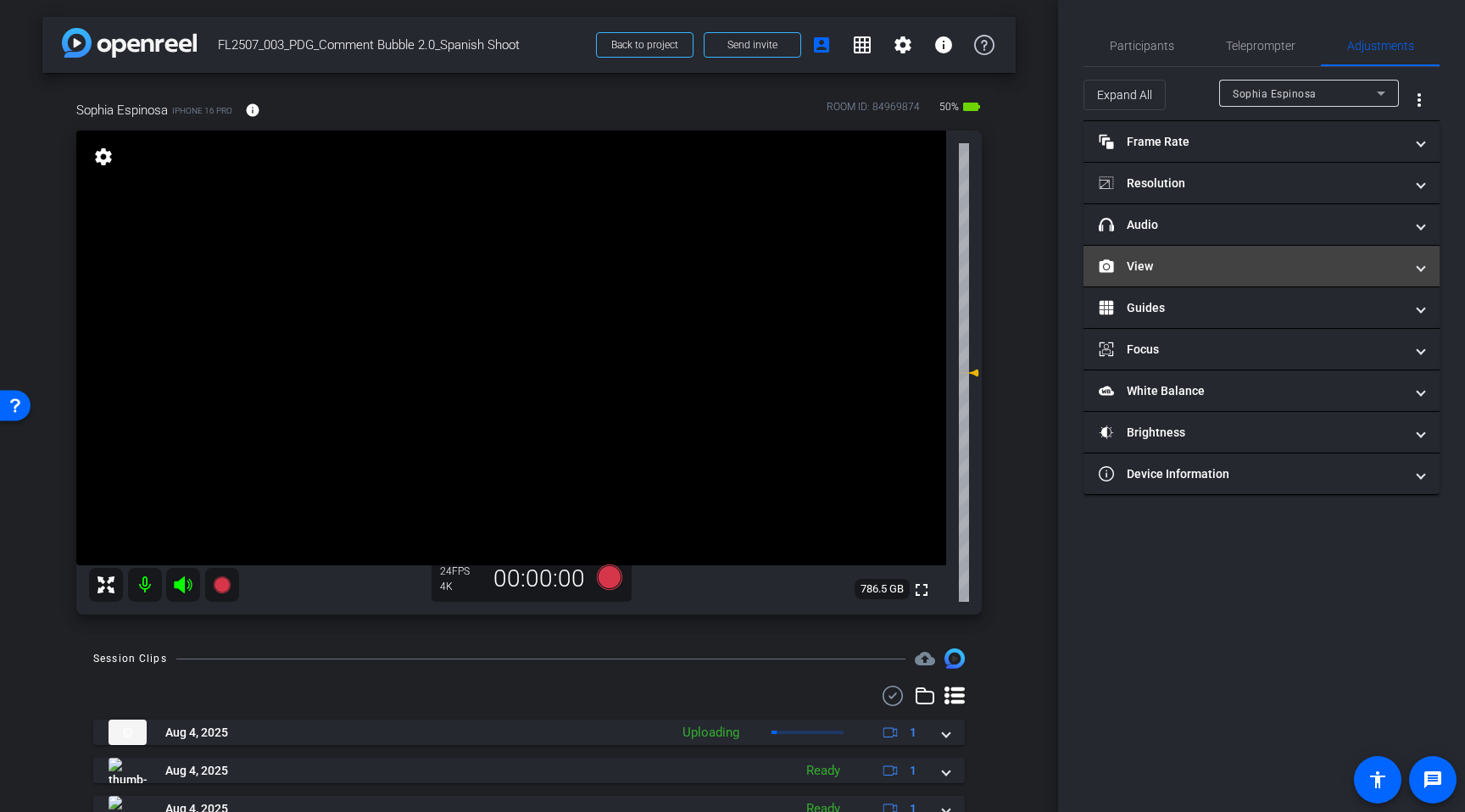 click on "View" at bounding box center (1251, 266) 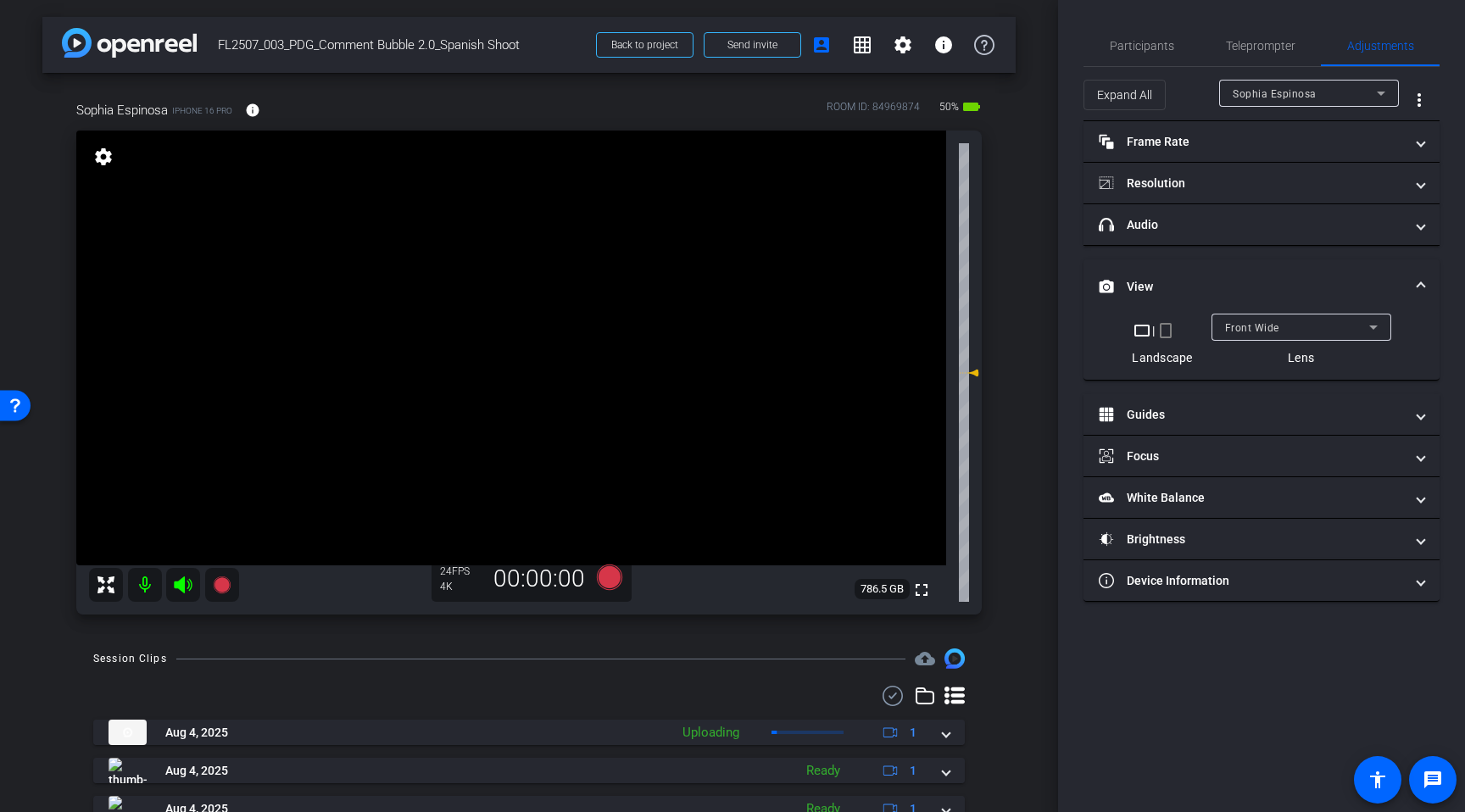 click on "Front Wide" at bounding box center [1297, 327] 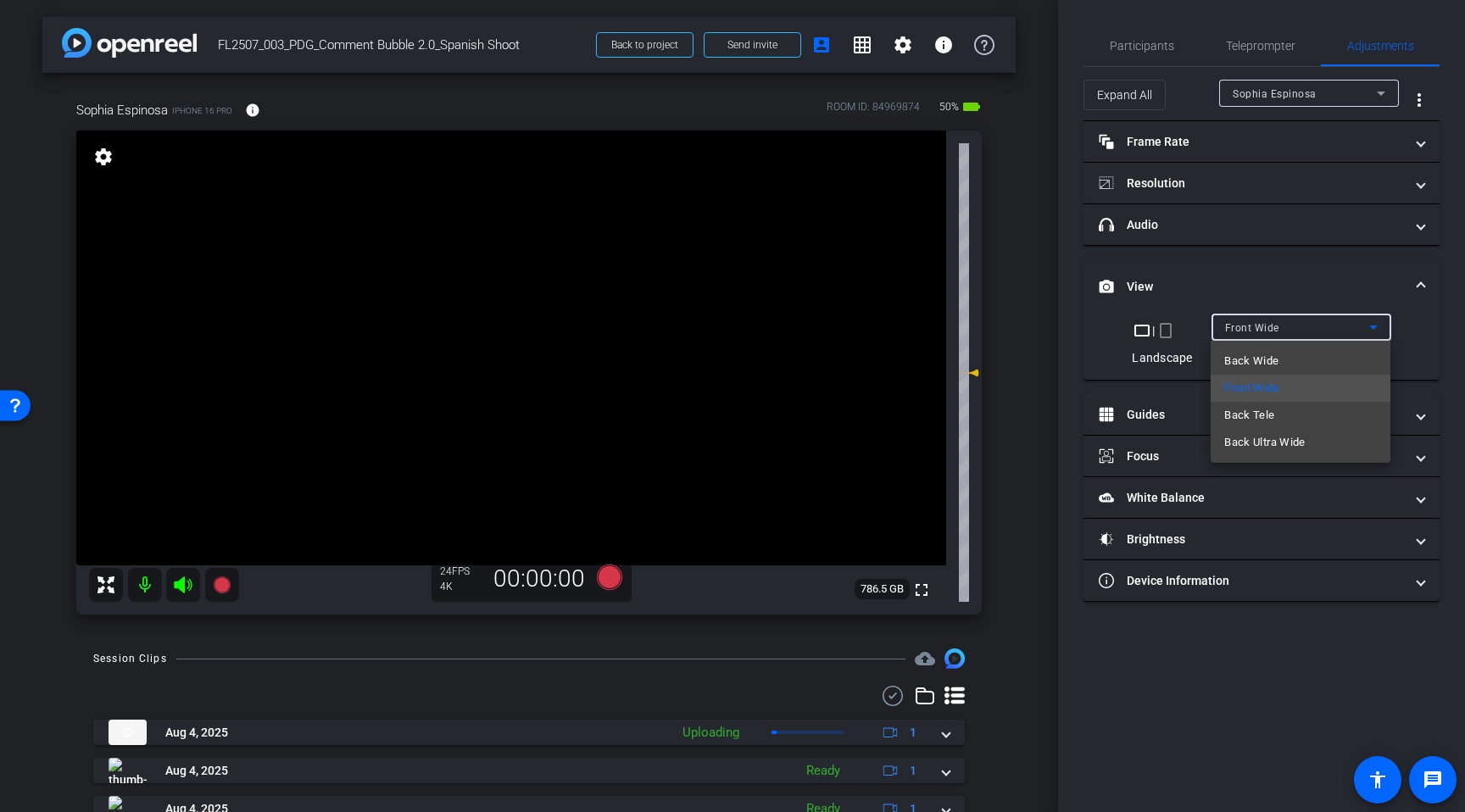 click at bounding box center [732, 406] 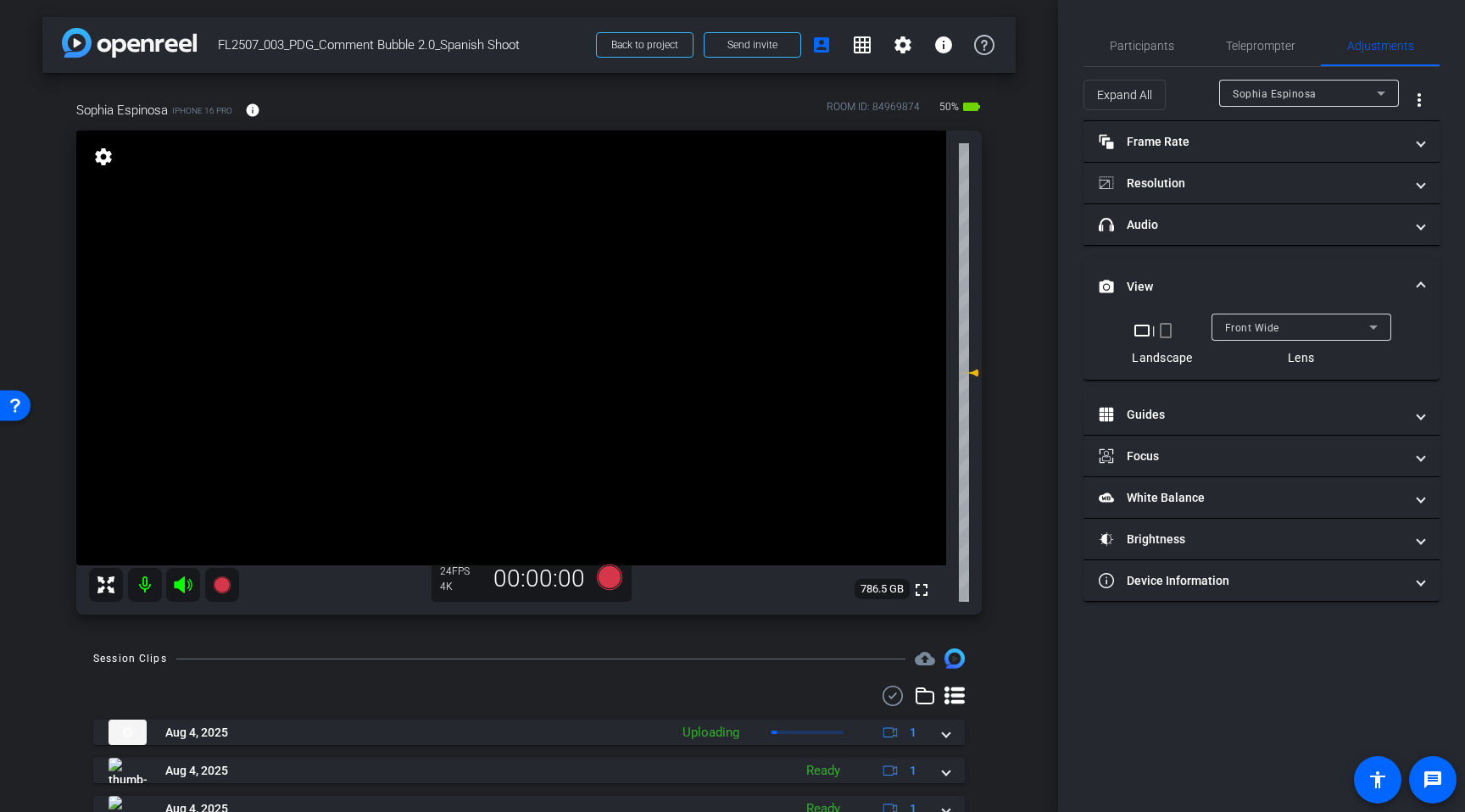 click at bounding box center (1421, 286) 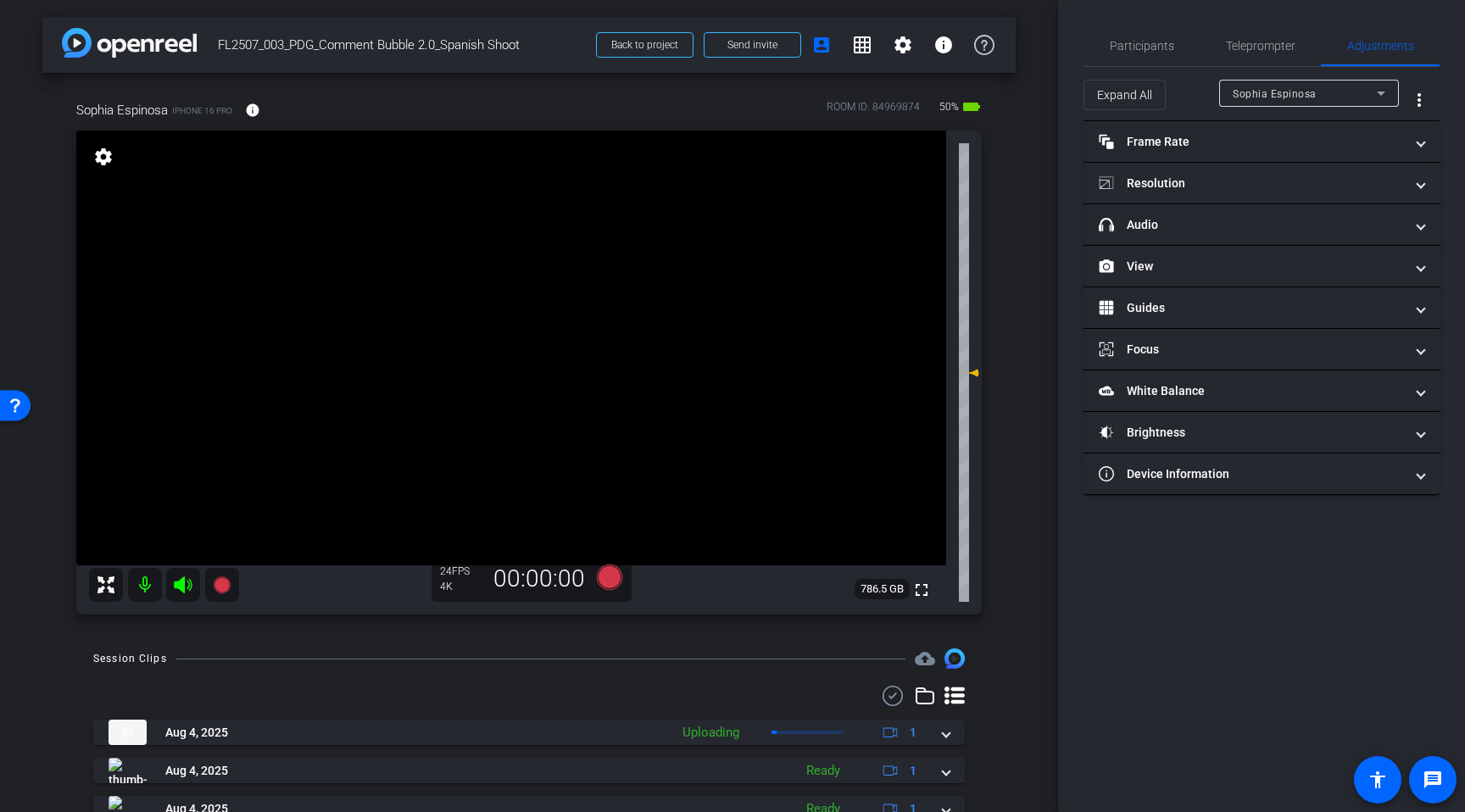 click on "Participants Teleprompter Adjustments  Adam Palcher
Director   Louie Lopez
Director   Everyone  0 Mark all read To: Everyone Mark all read Select Source Teleprompter Speed 4X (140 words/minute) Font Size 30px Screen Setup Full Screen Background White - text in black  Script  164 Words
Module 01 Module 01               Play        Play from this location               Play Selected        Play and display the selected text only Bold Italic TALENTO UGC:  Umm… así no es como funciona. Especialmente, no con abogados de lesiones personales después de un accidente de auto. Te lo explico rapido. La mayoría de los abogados de lesiones solo cobran si TÚ recibes compensación. Eso se llama “honorarios de contingencia”. Si no ganas, ellos no cobran. Así de simple. 3.5 veces más  que quienes lo manejan por su cuenta.* más  dinero" 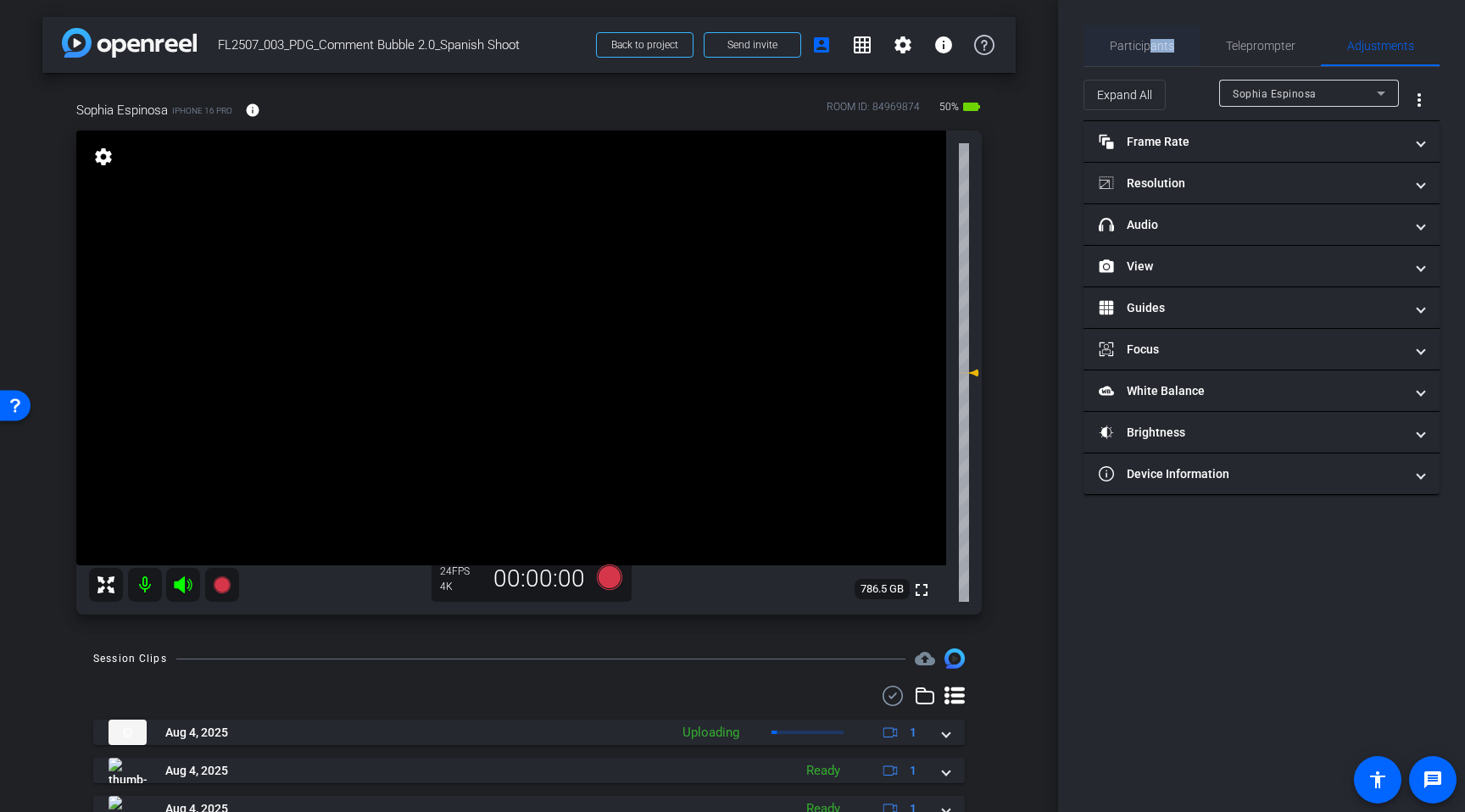click on "Participants" at bounding box center (1142, 46) 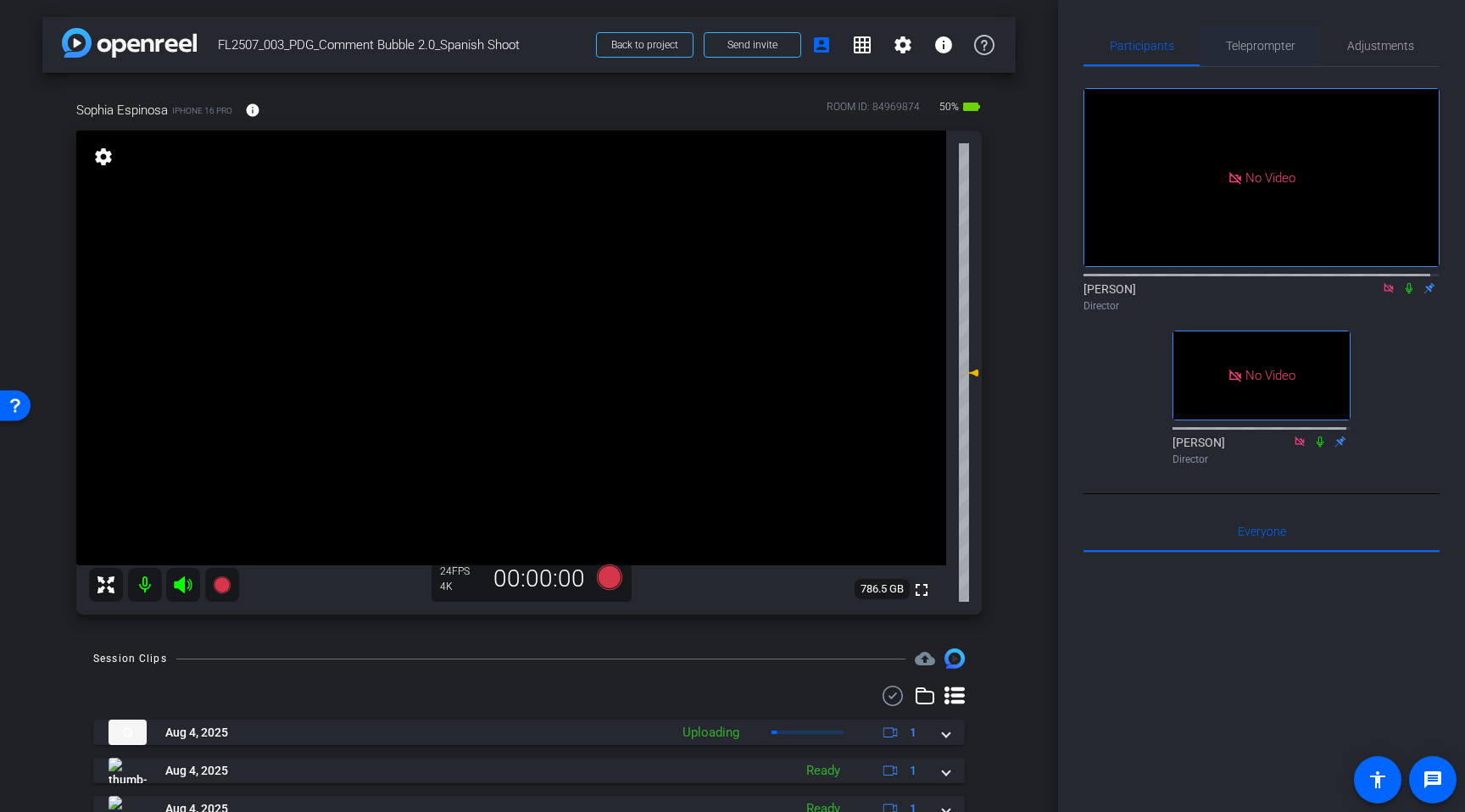 click on "Teleprompter" at bounding box center [1261, 46] 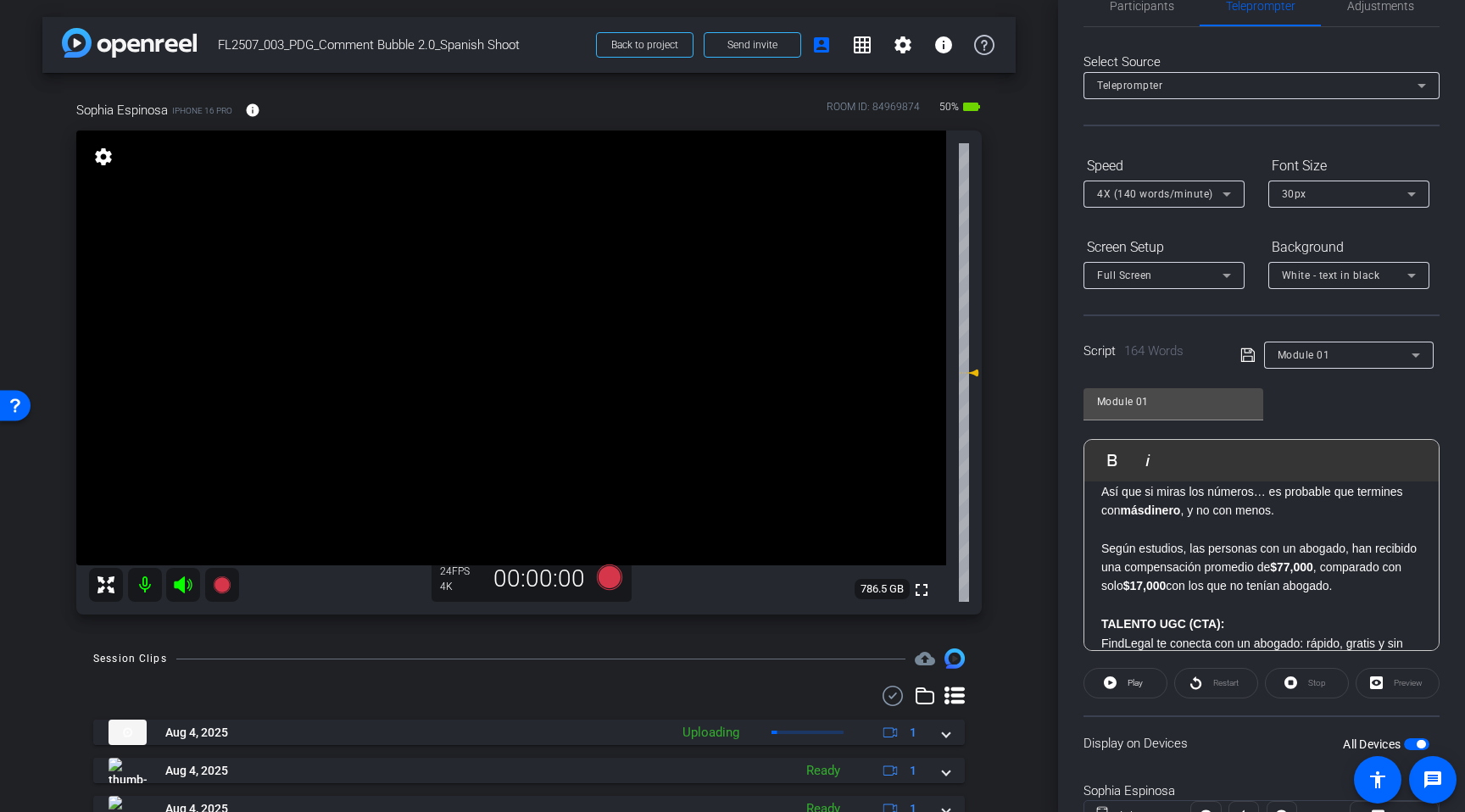 scroll, scrollTop: 114, scrollLeft: 0, axis: vertical 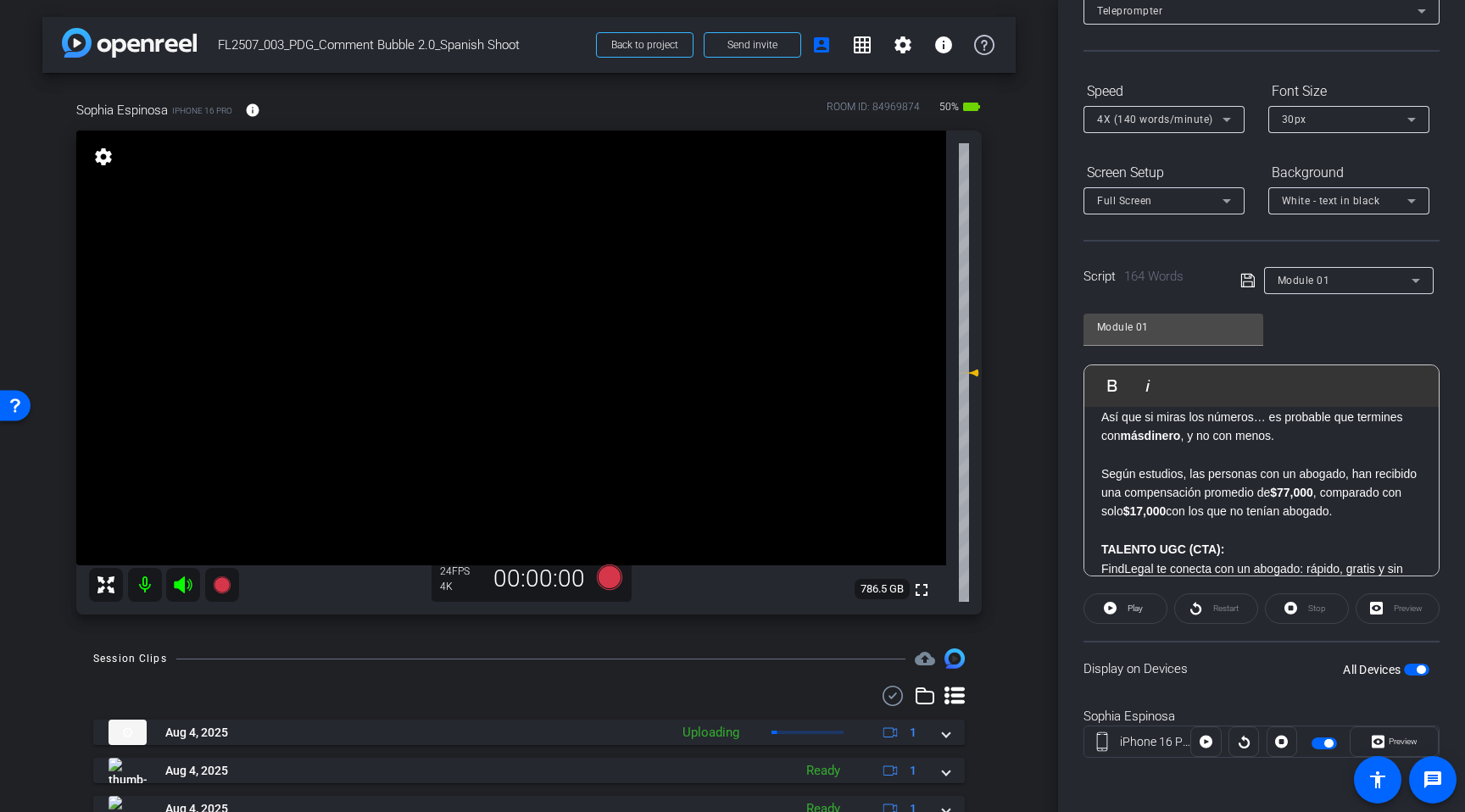 click at bounding box center (1417, 670) 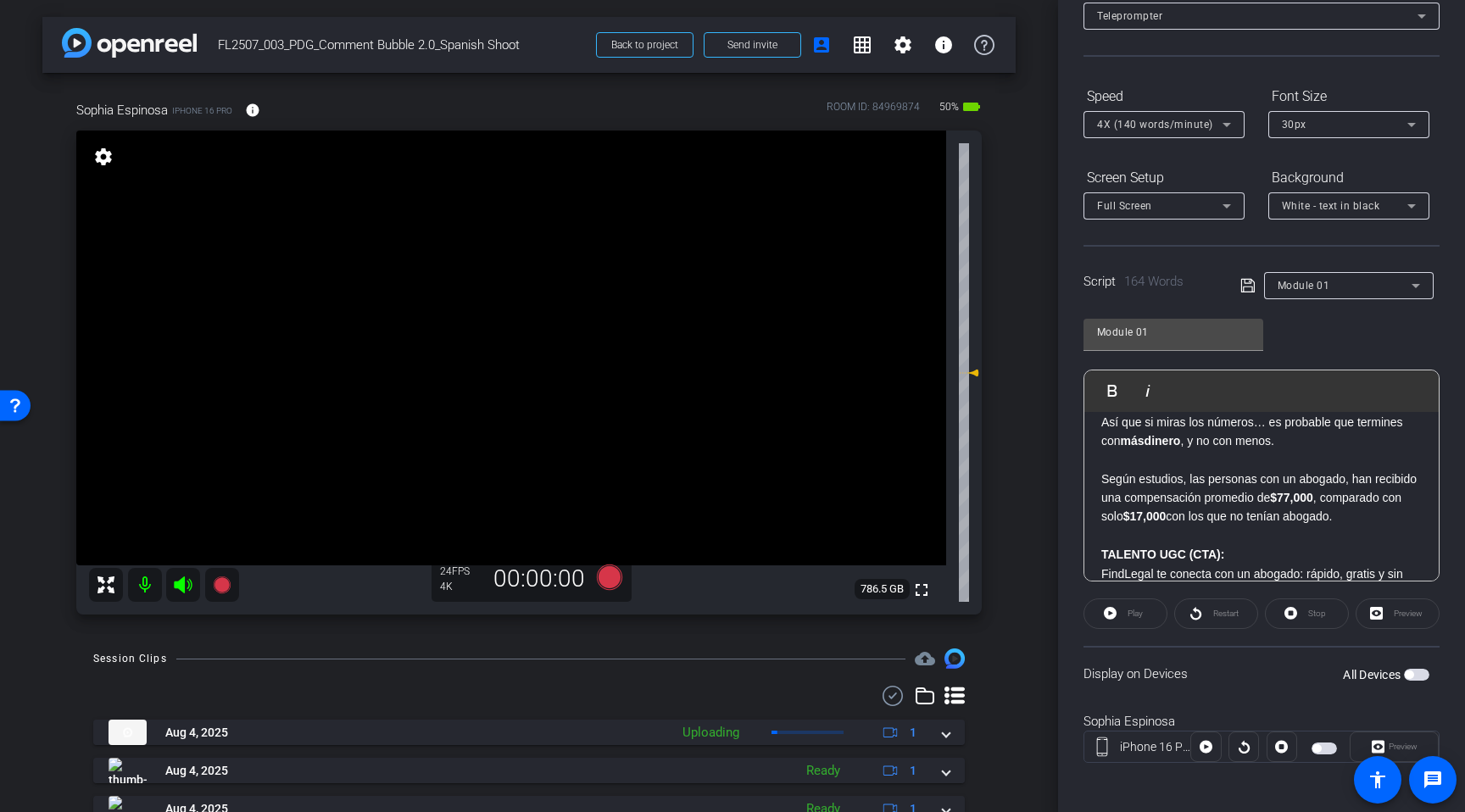 scroll, scrollTop: 114, scrollLeft: 0, axis: vertical 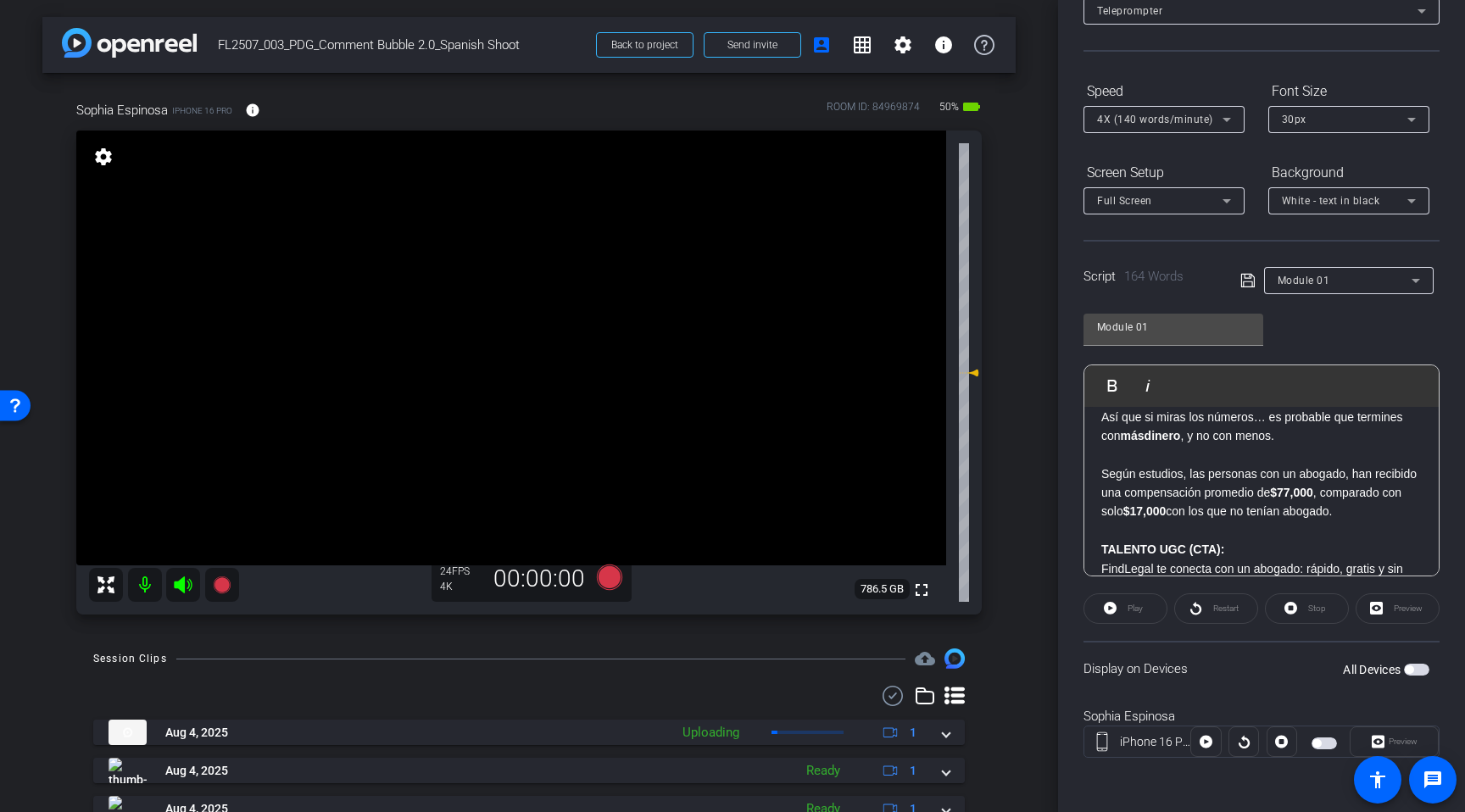 click at bounding box center (1417, 670) 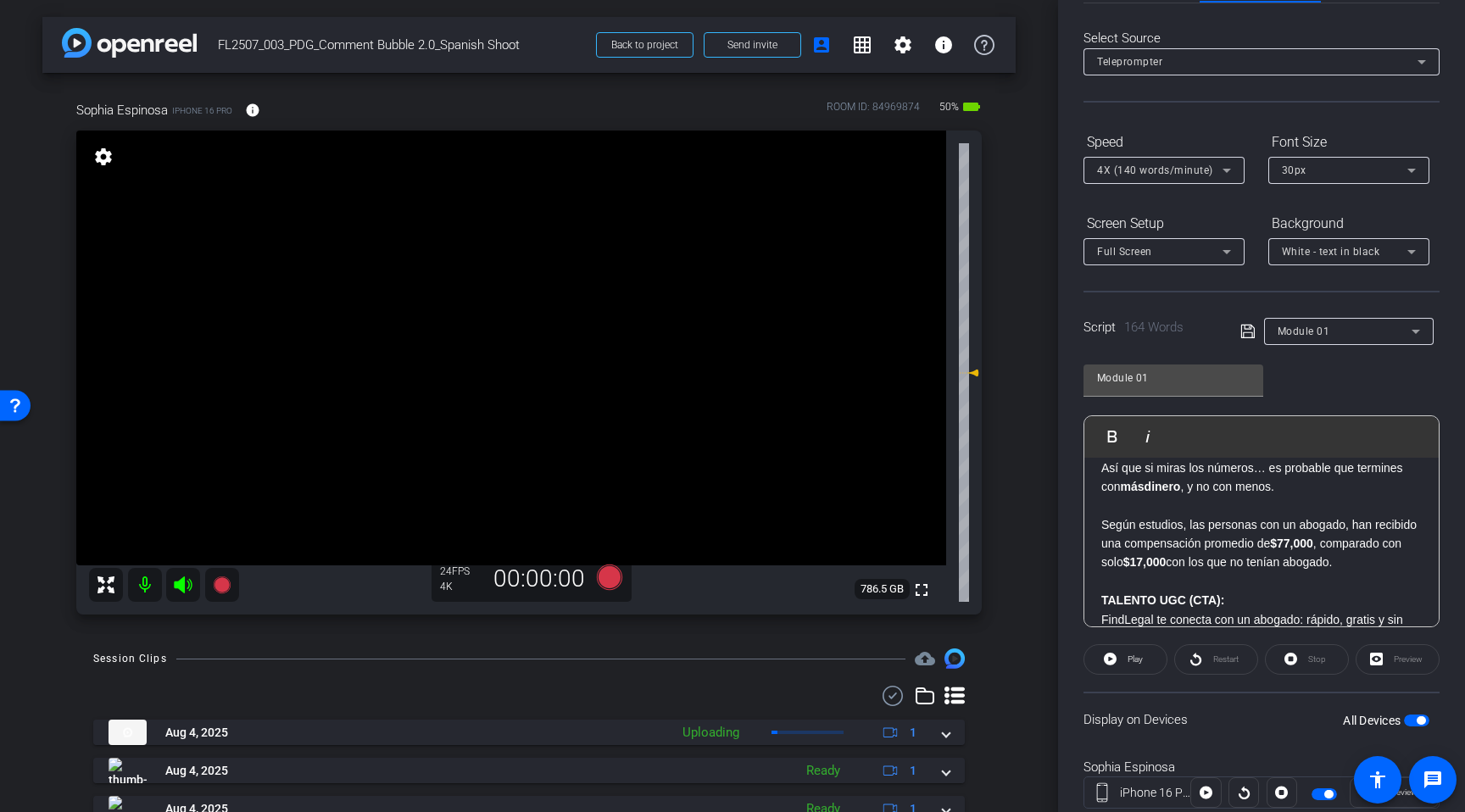 scroll, scrollTop: 0, scrollLeft: 0, axis: both 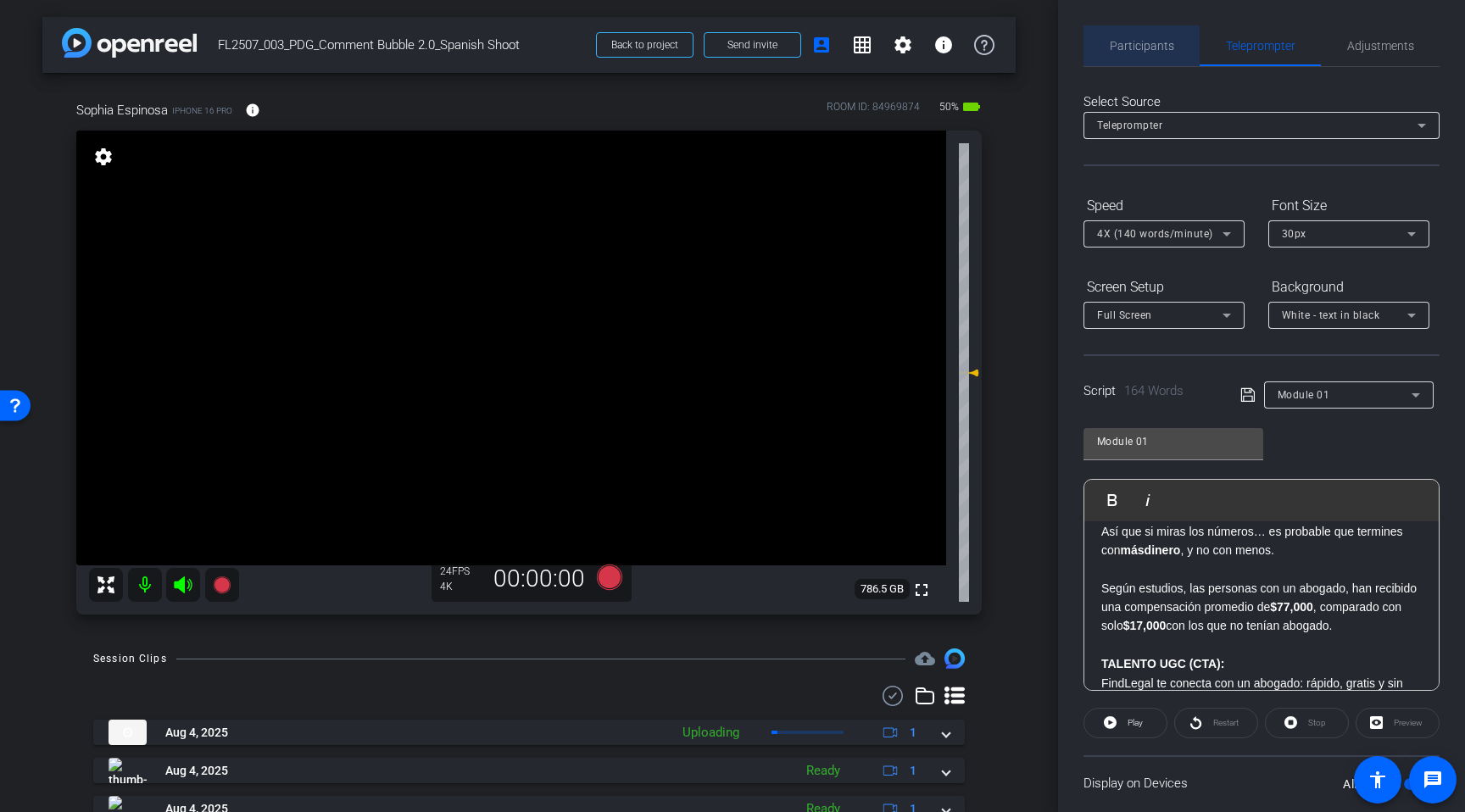 click on "Participants" at bounding box center [1142, 46] 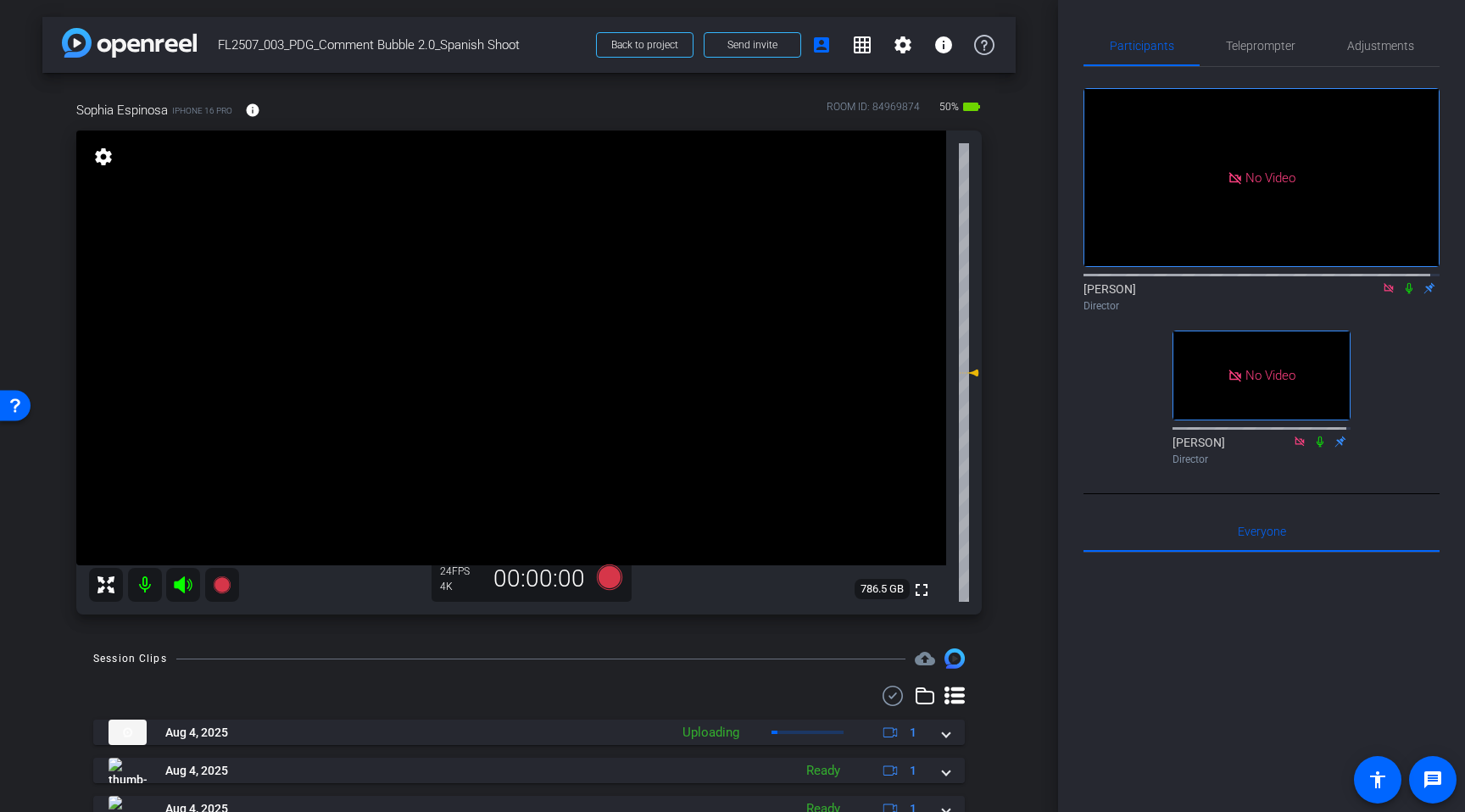 click 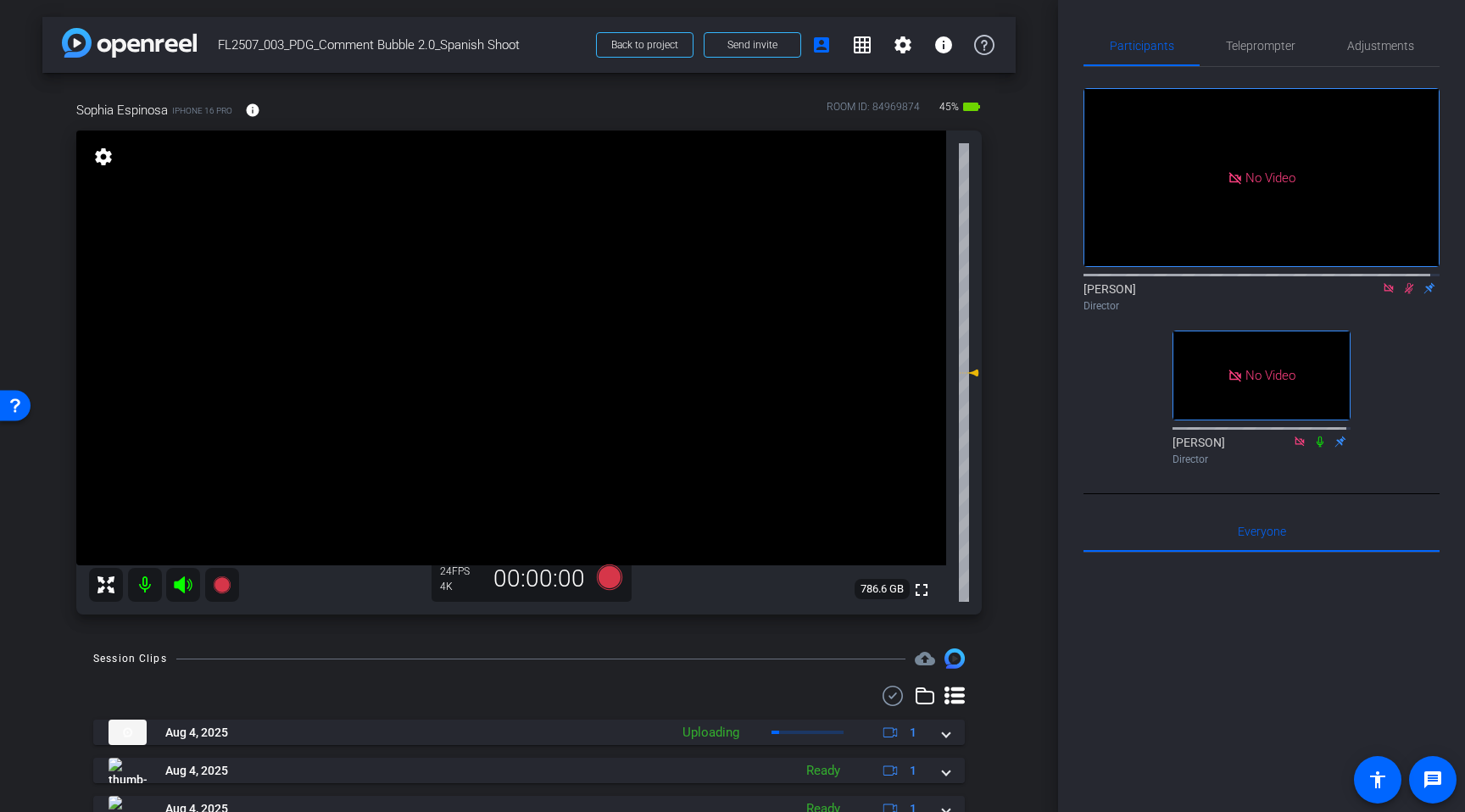 click 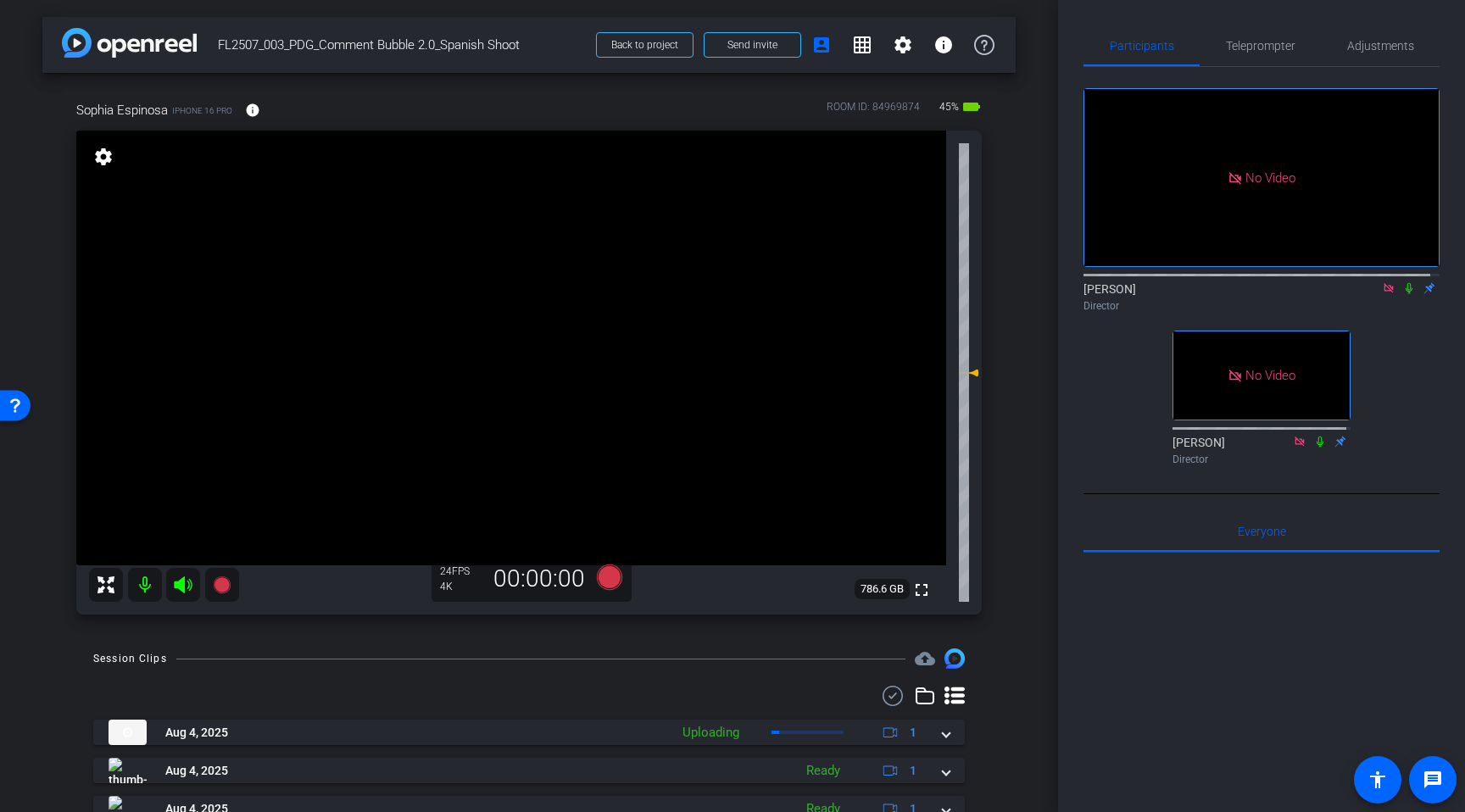 drag, startPoint x: 1395, startPoint y: 346, endPoint x: 1396, endPoint y: 310, distance: 36.013886 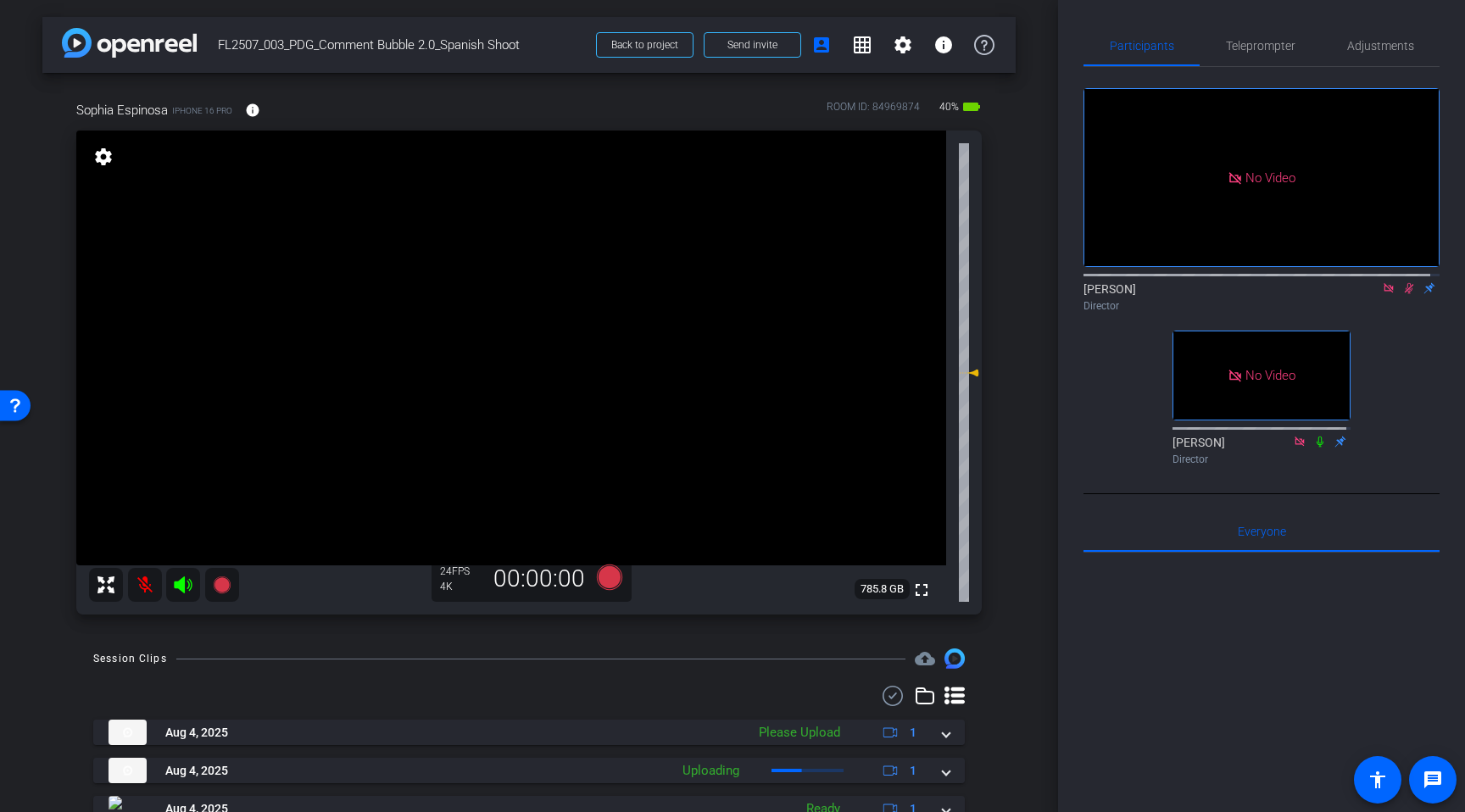 click 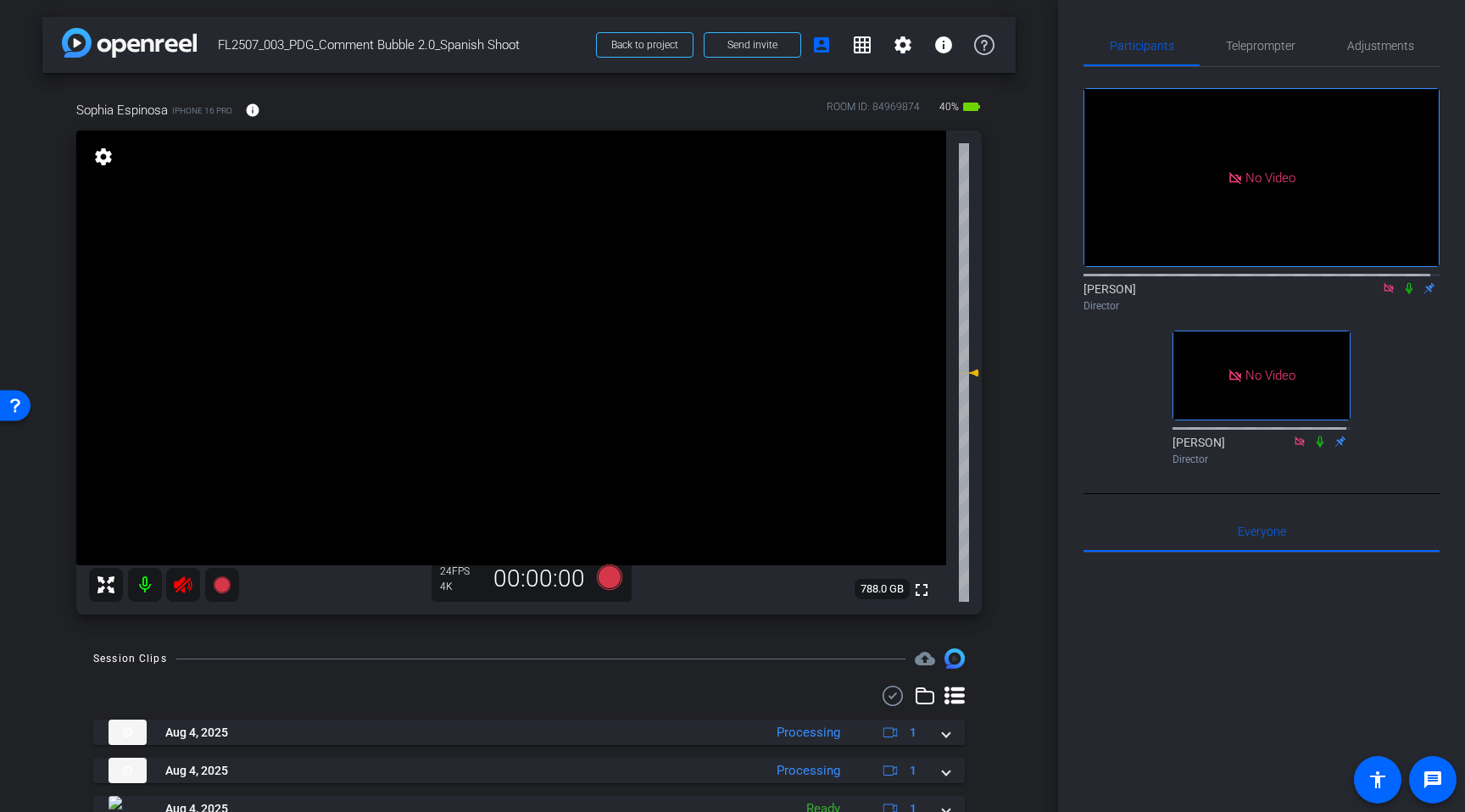 click 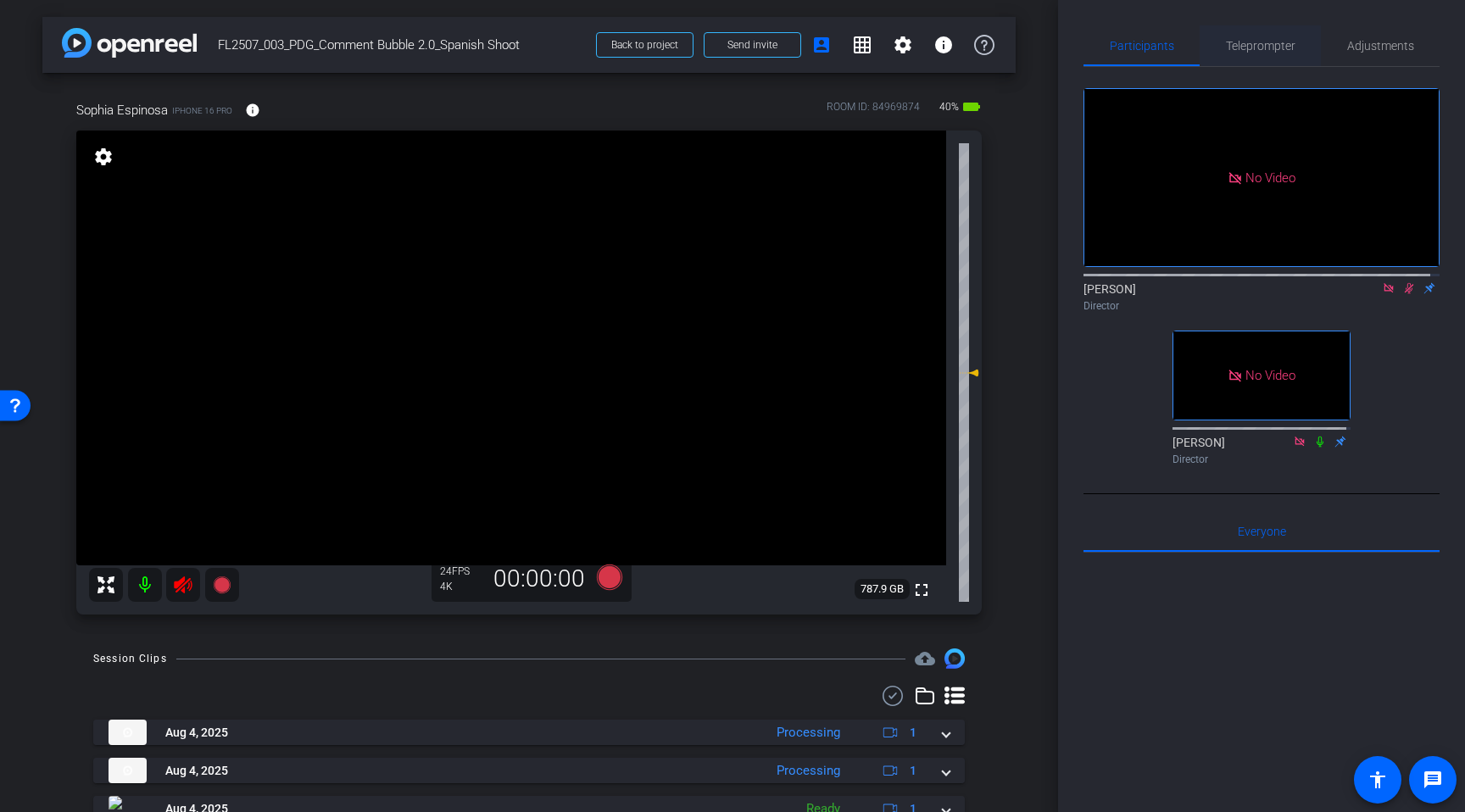 click on "Teleprompter" at bounding box center (1261, 46) 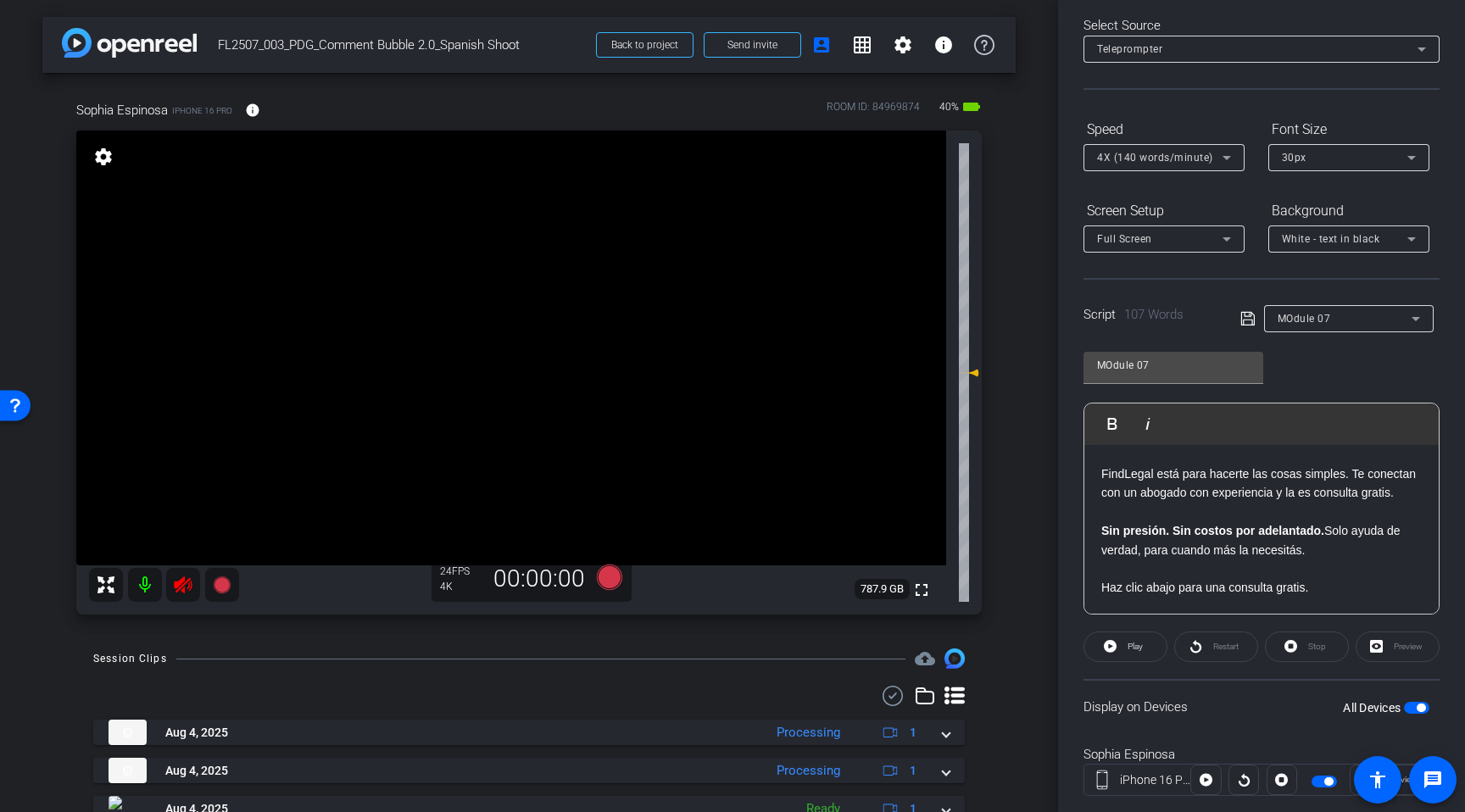 scroll, scrollTop: 0, scrollLeft: 0, axis: both 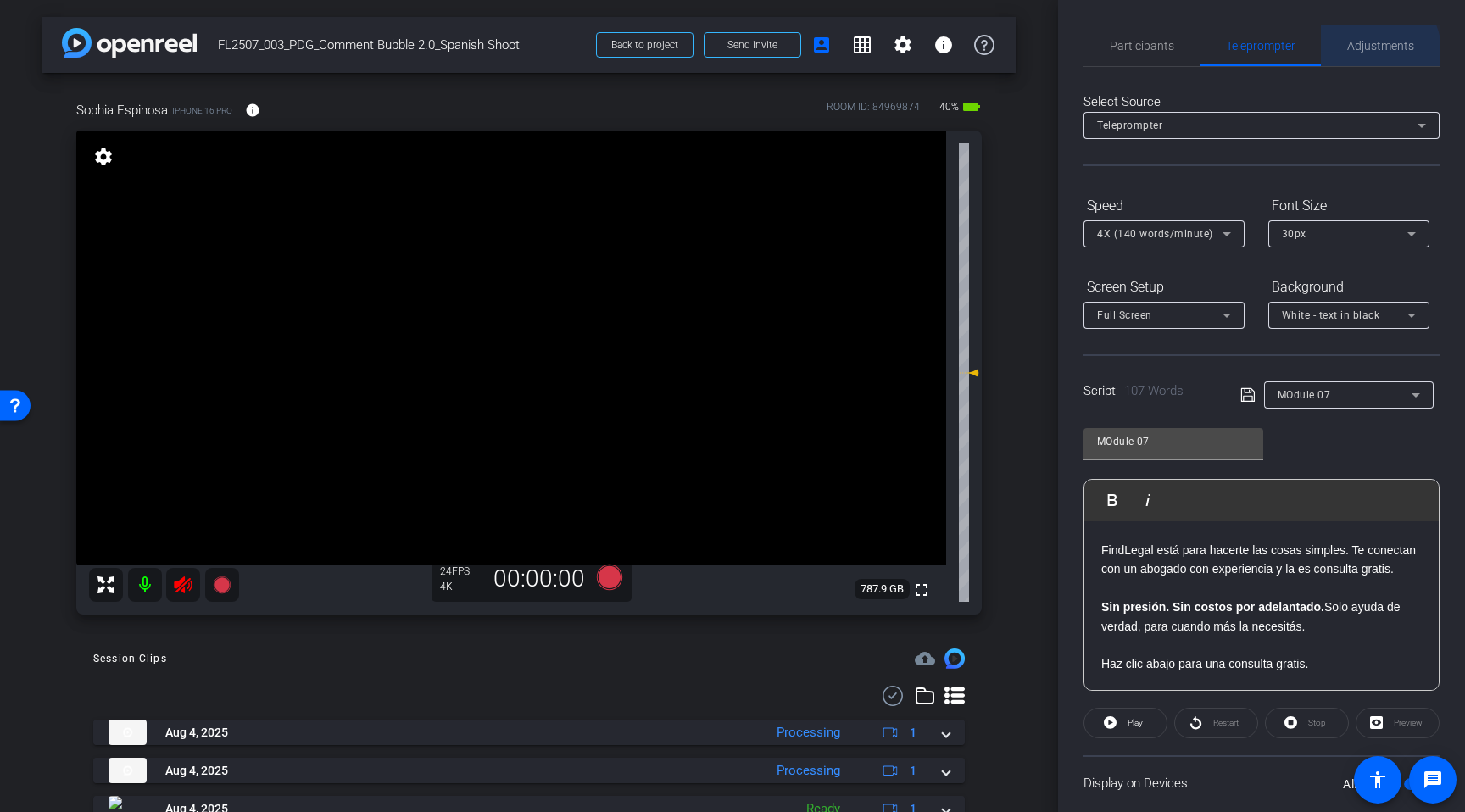 click on "Adjustments" at bounding box center [1380, 46] 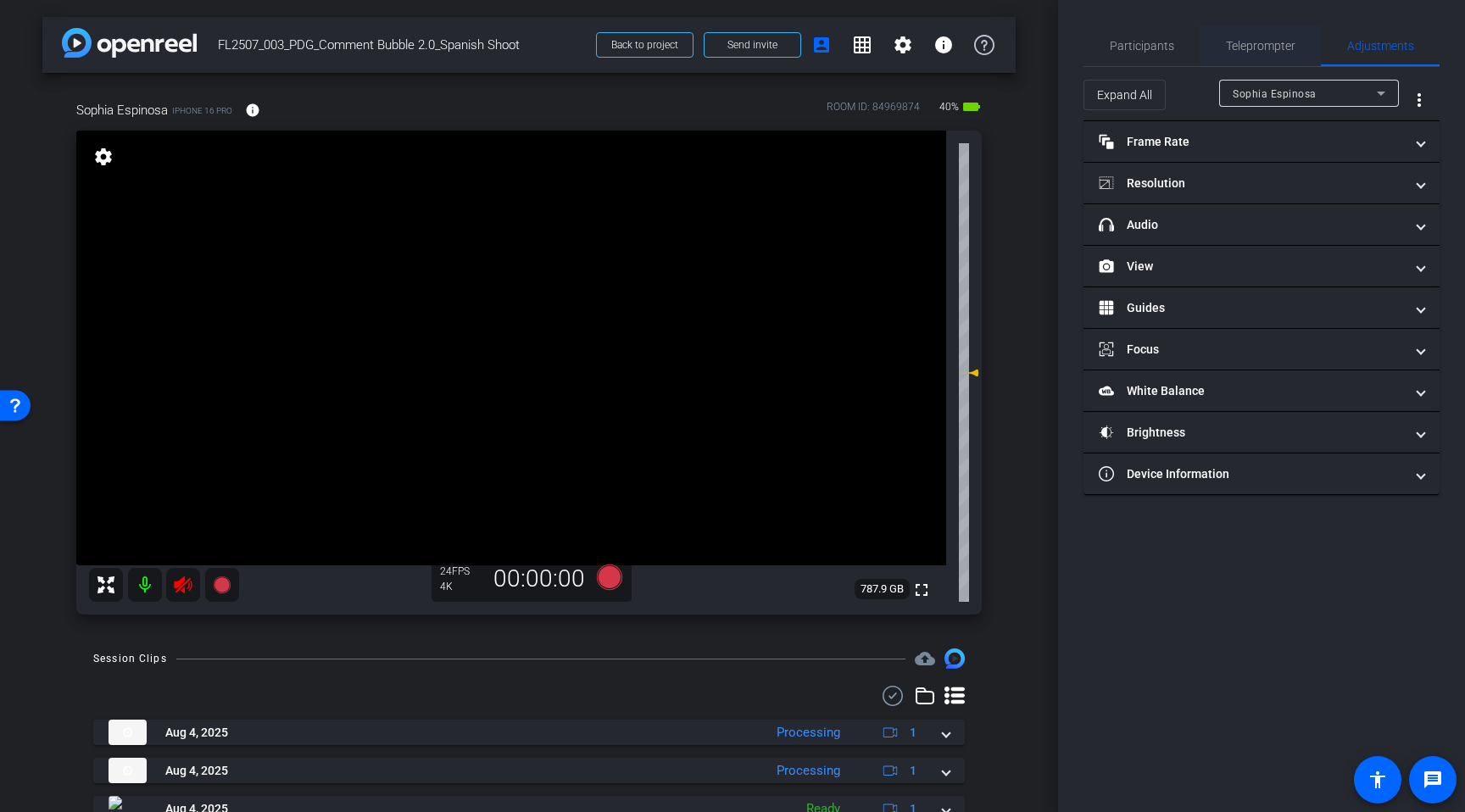 click on "Teleprompter" at bounding box center (1261, 46) 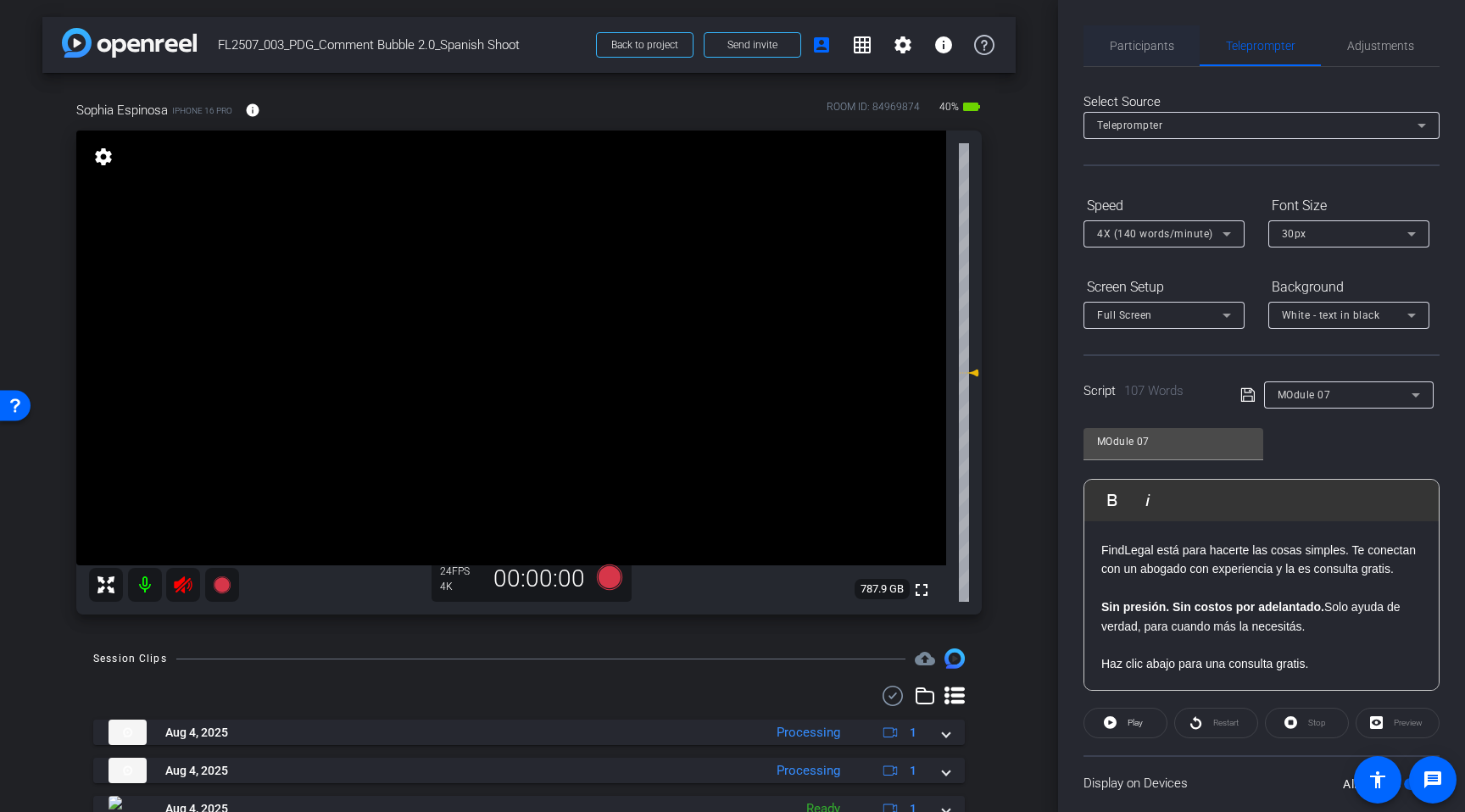 click on "Participants" at bounding box center [1142, 46] 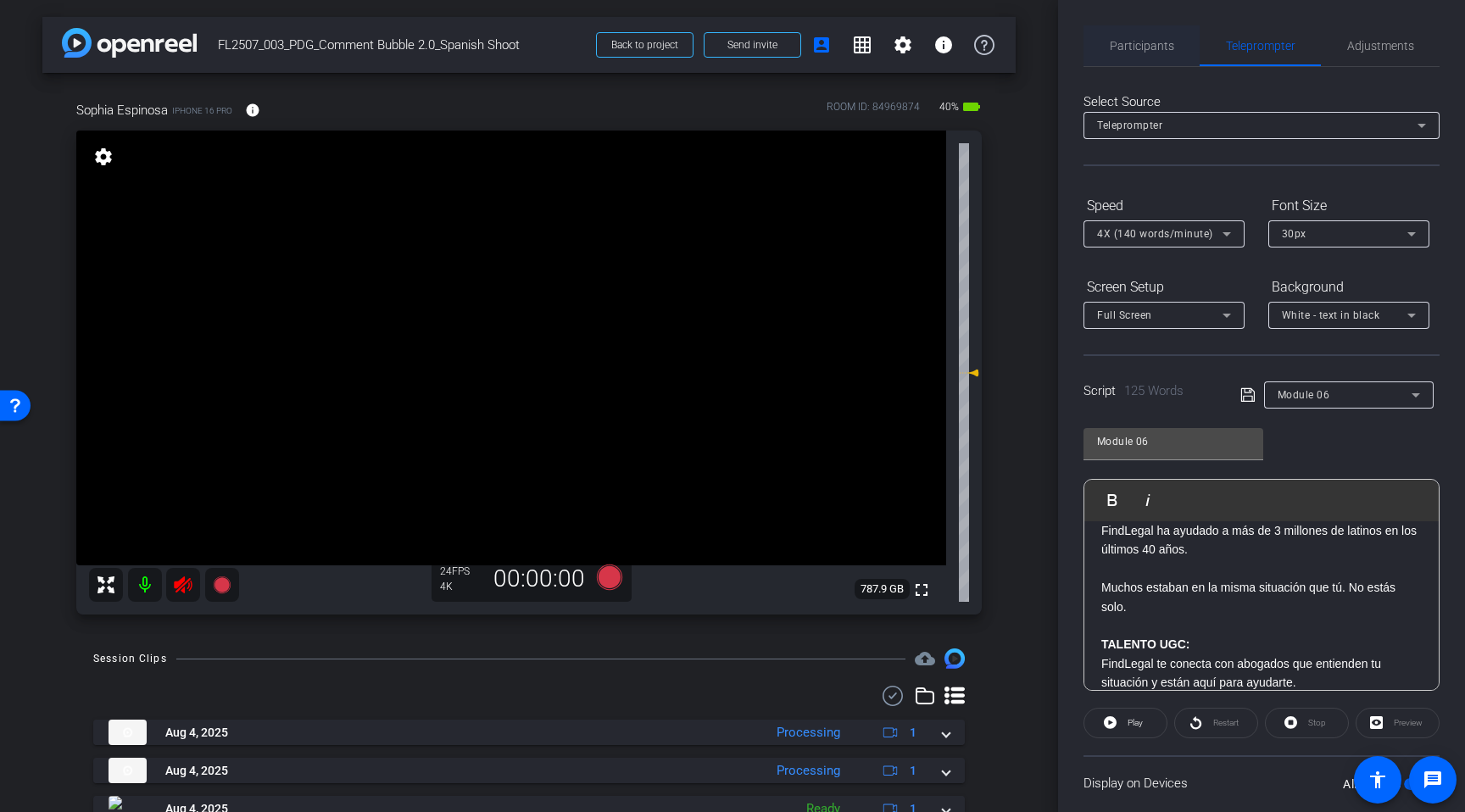 click on "Participants" at bounding box center (1142, 46) 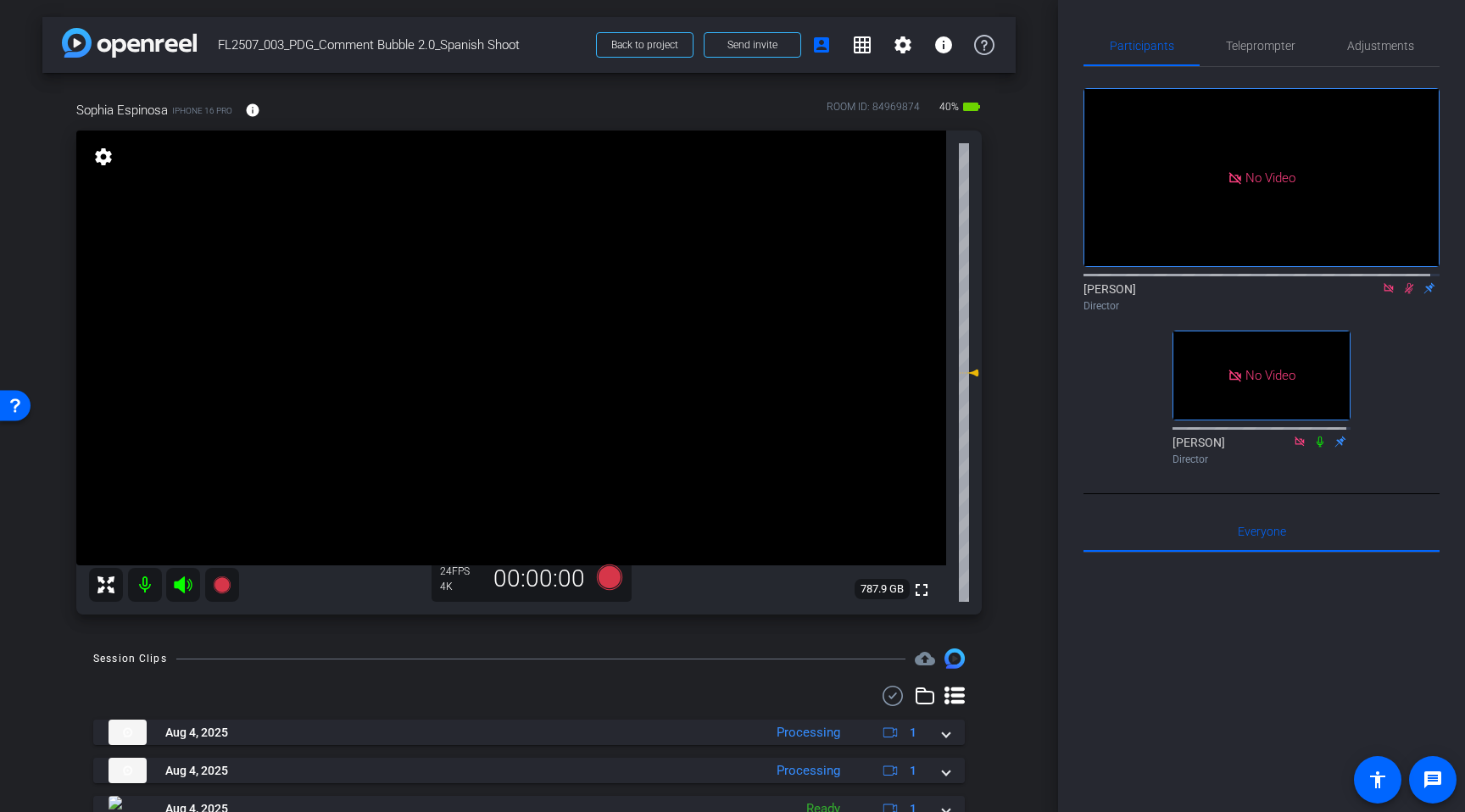 click 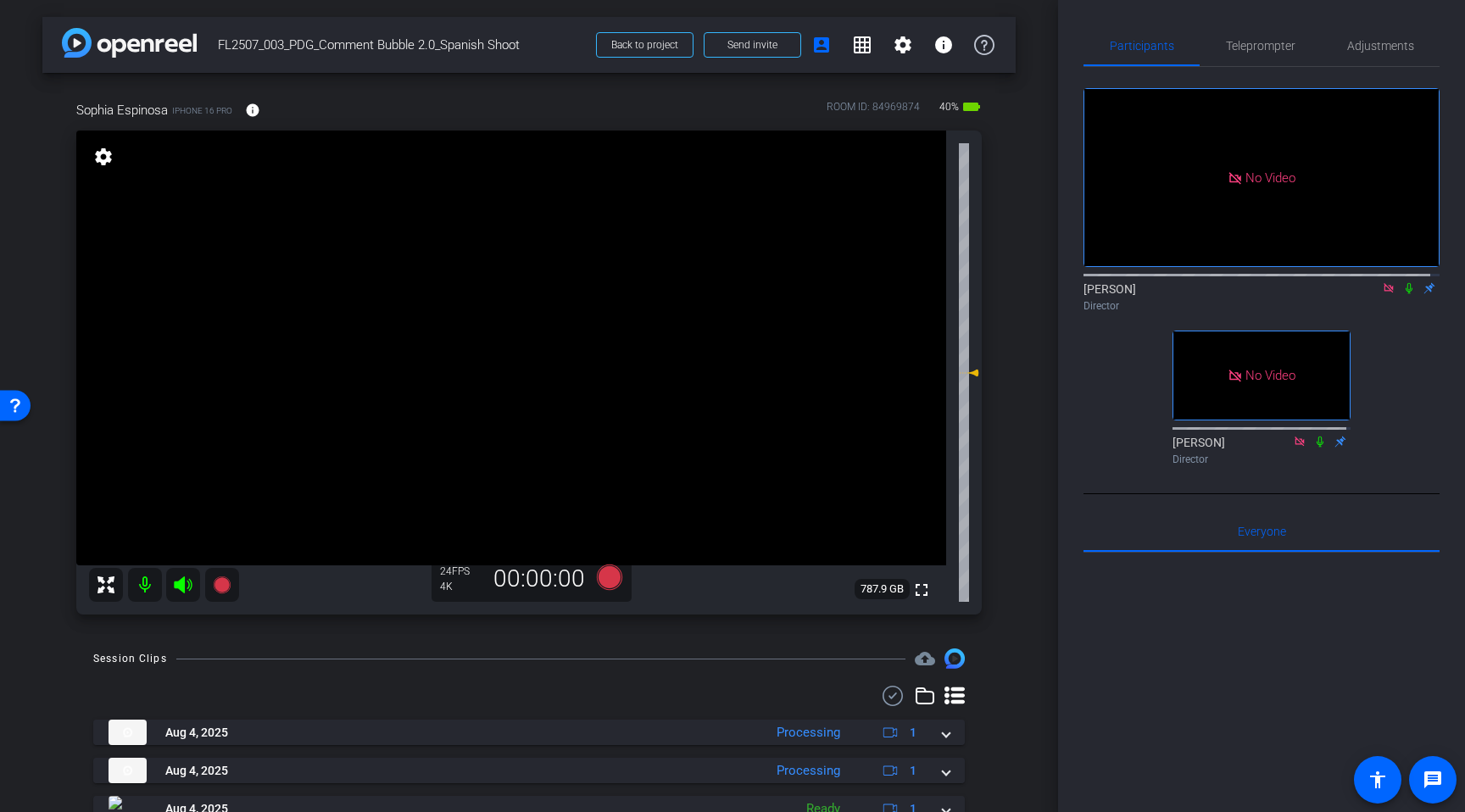 click 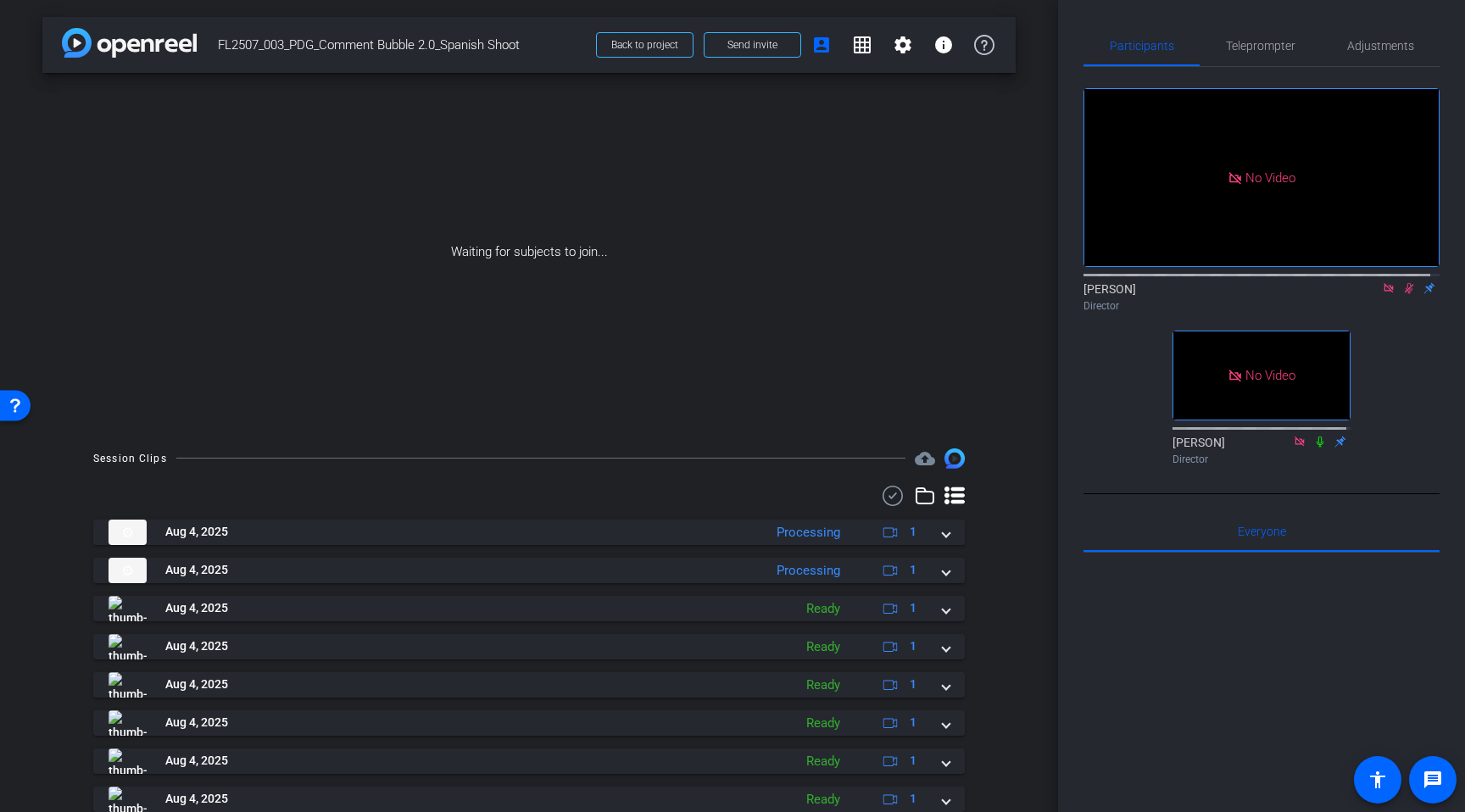 click on "No Video  [FIRST] [LAST]
Director   No Video  [FIRST] [LAST]
Director" 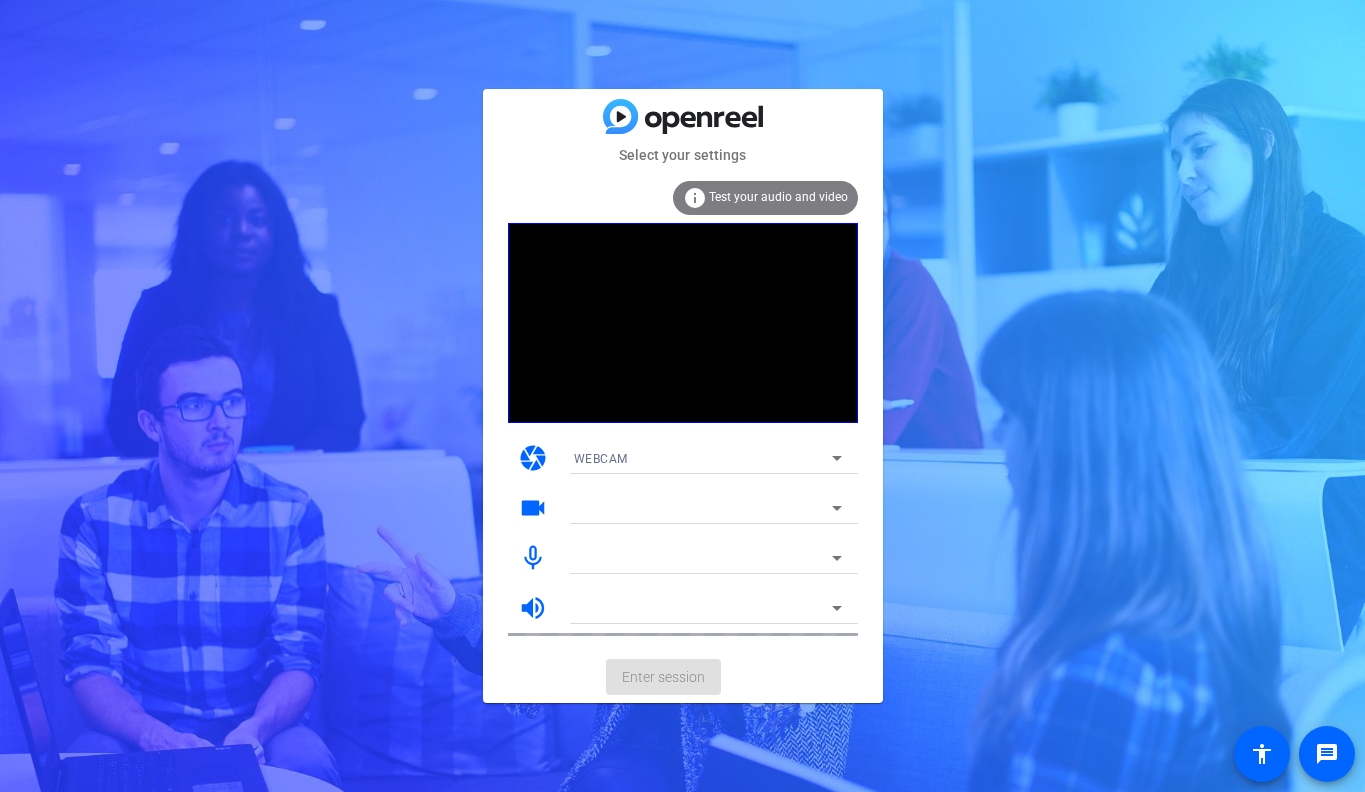 scroll, scrollTop: 0, scrollLeft: 0, axis: both 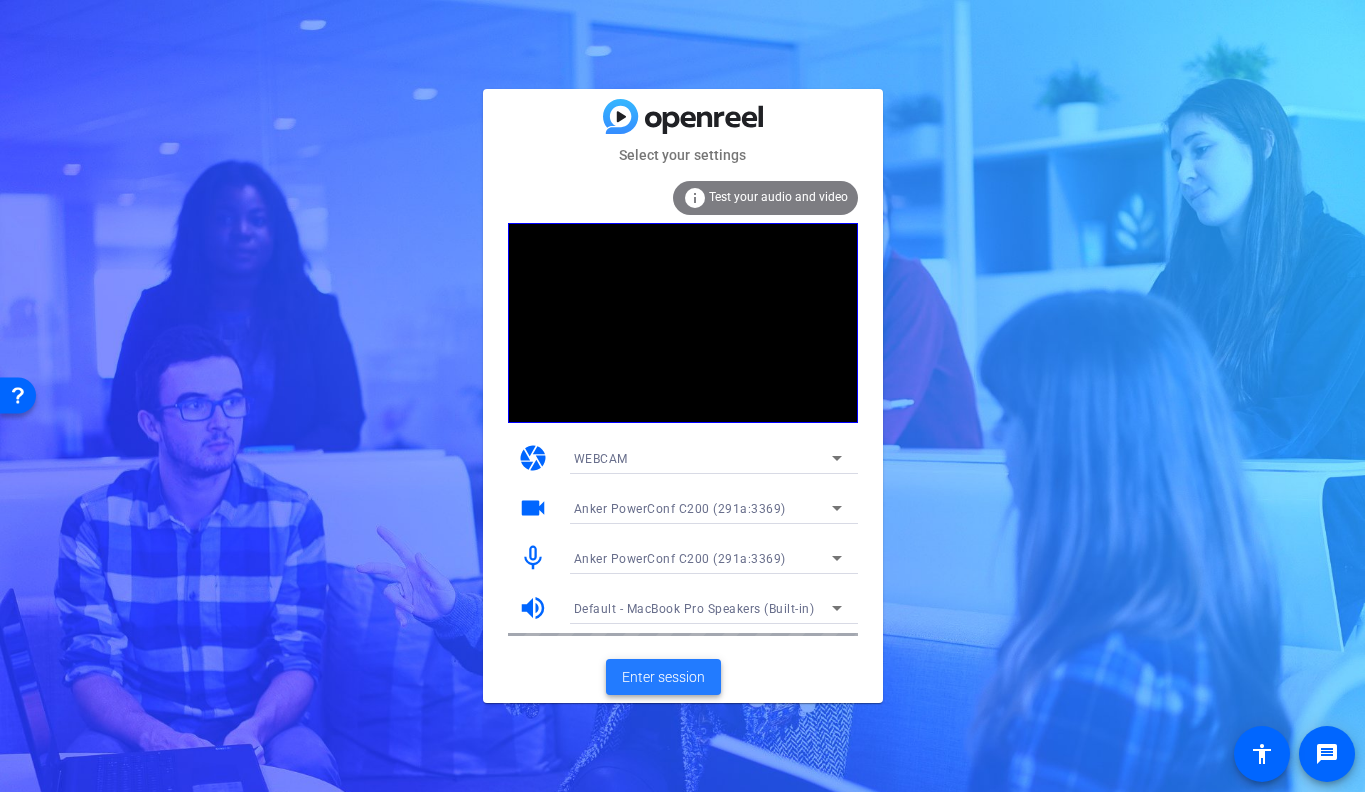 click on "Enter session" 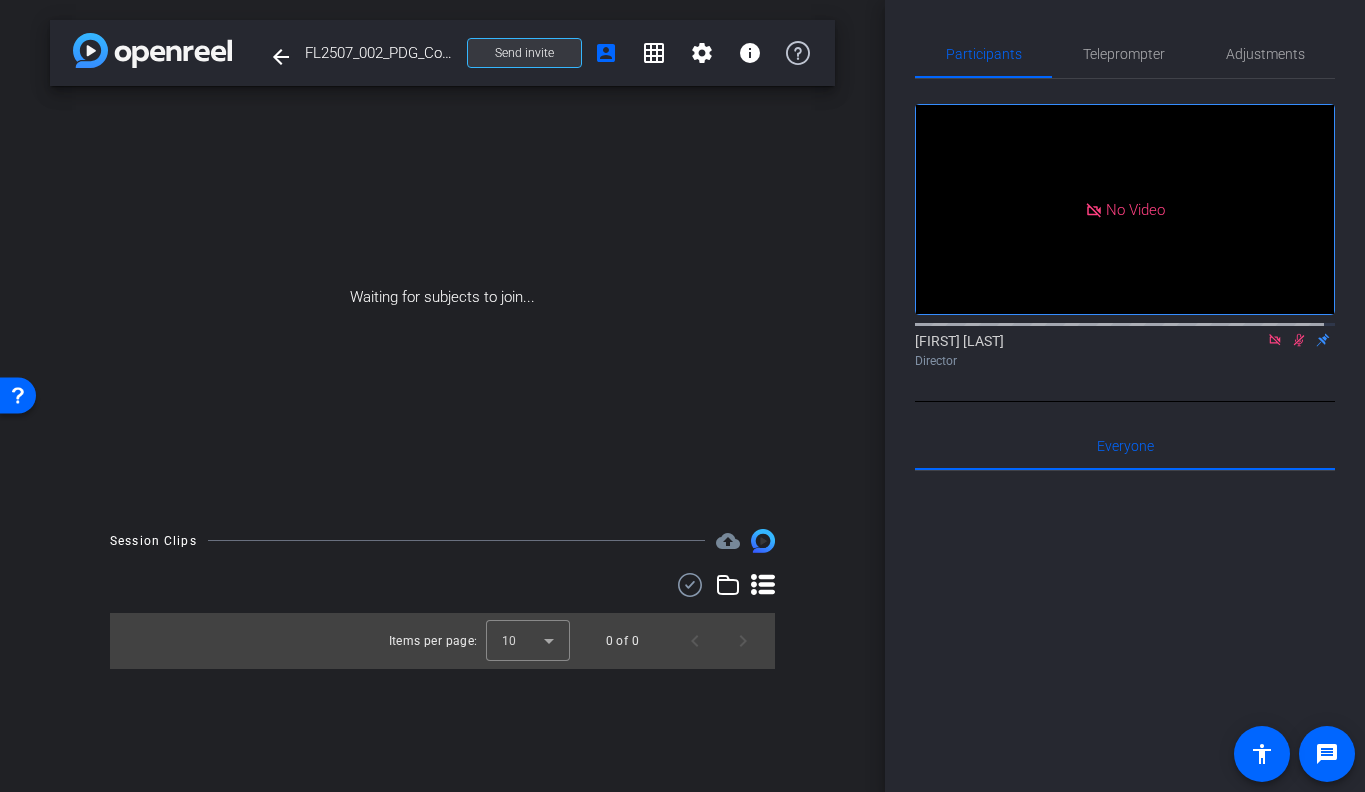 click on "Send invite" at bounding box center [524, 53] 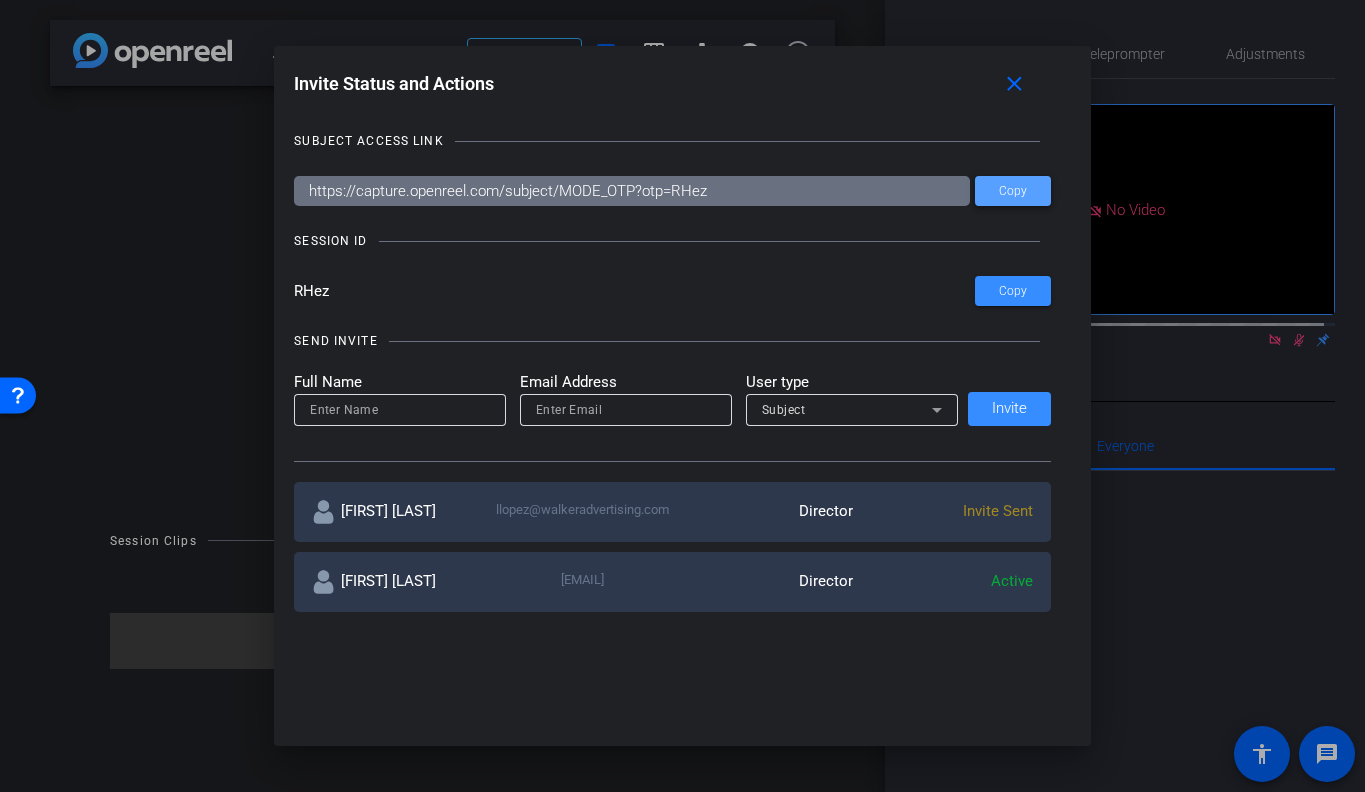 click on "Copy" at bounding box center [1013, 191] 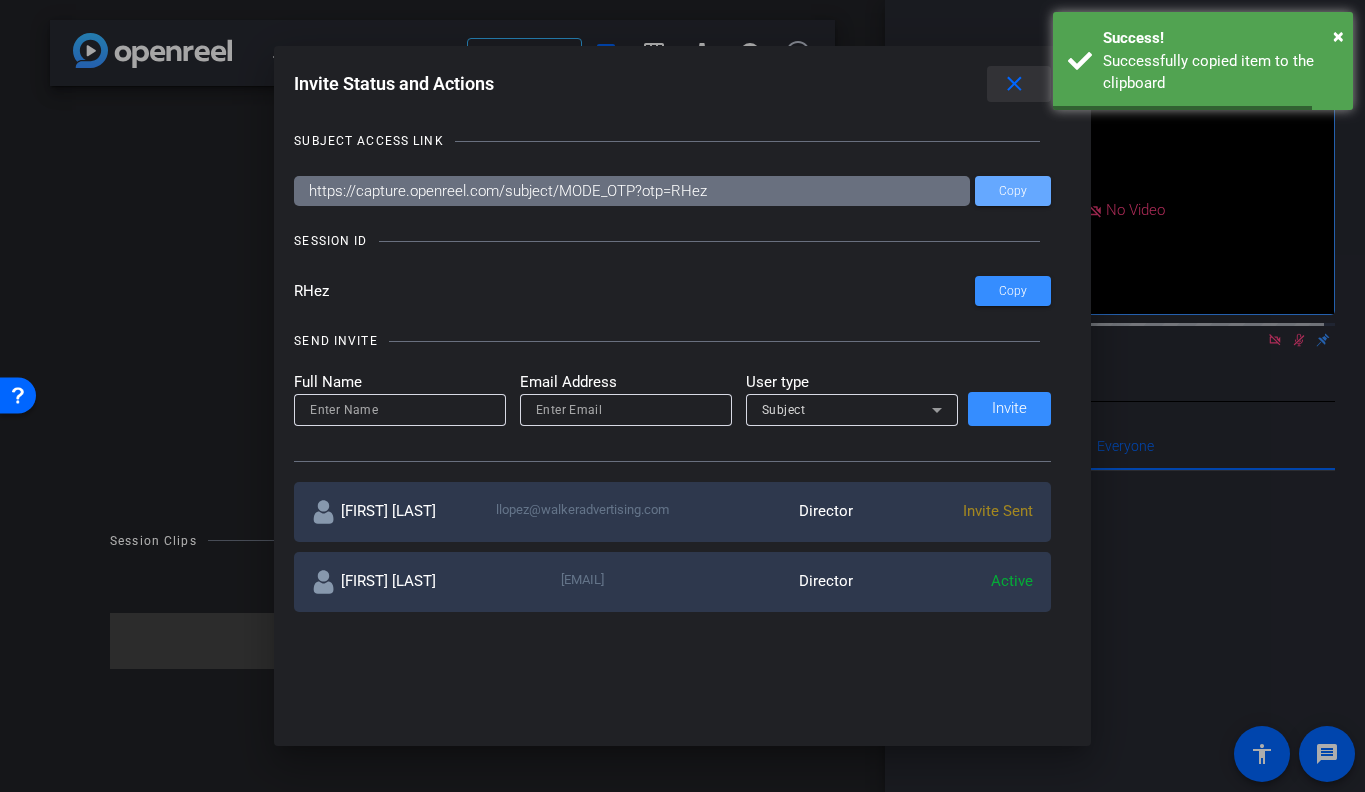 click on "close" at bounding box center [1014, 84] 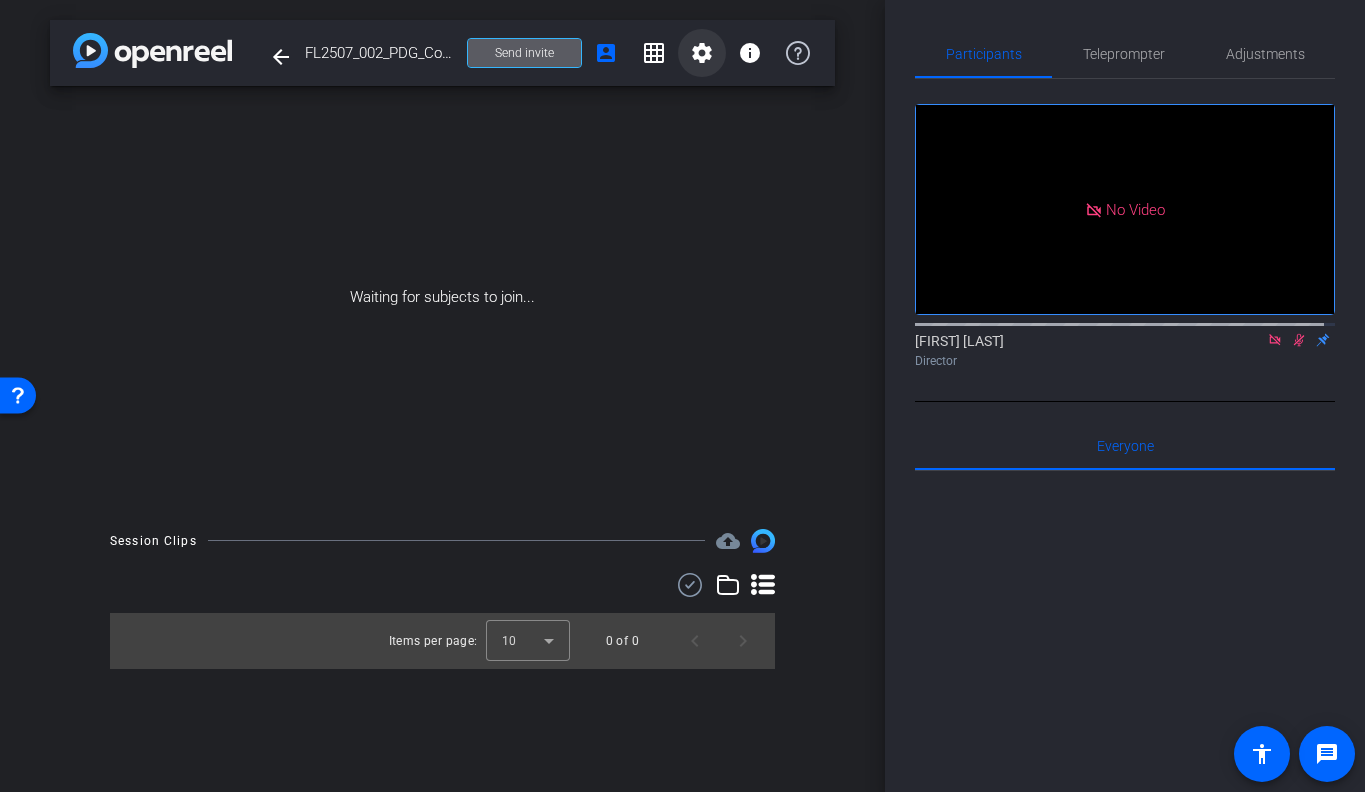 click on "settings" at bounding box center (702, 53) 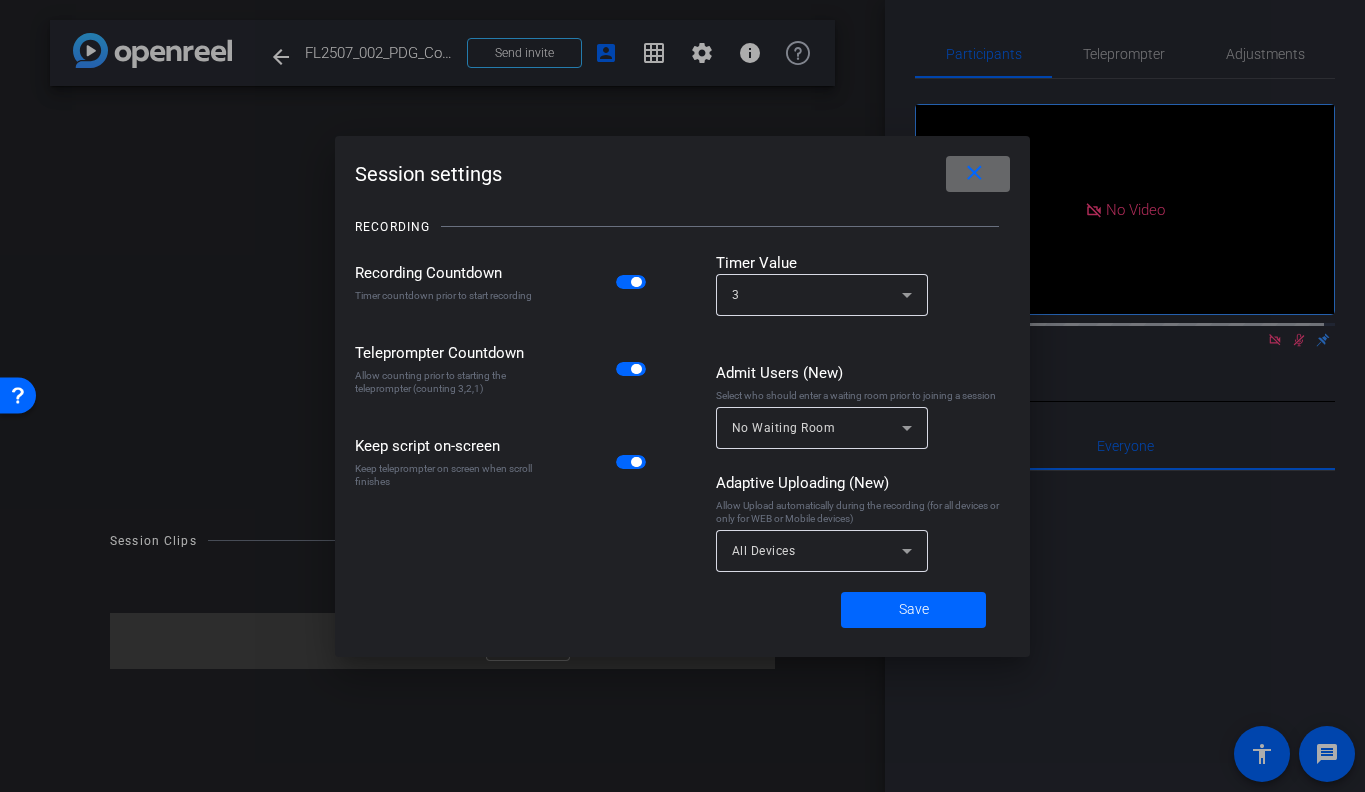 click on "close" at bounding box center [974, 173] 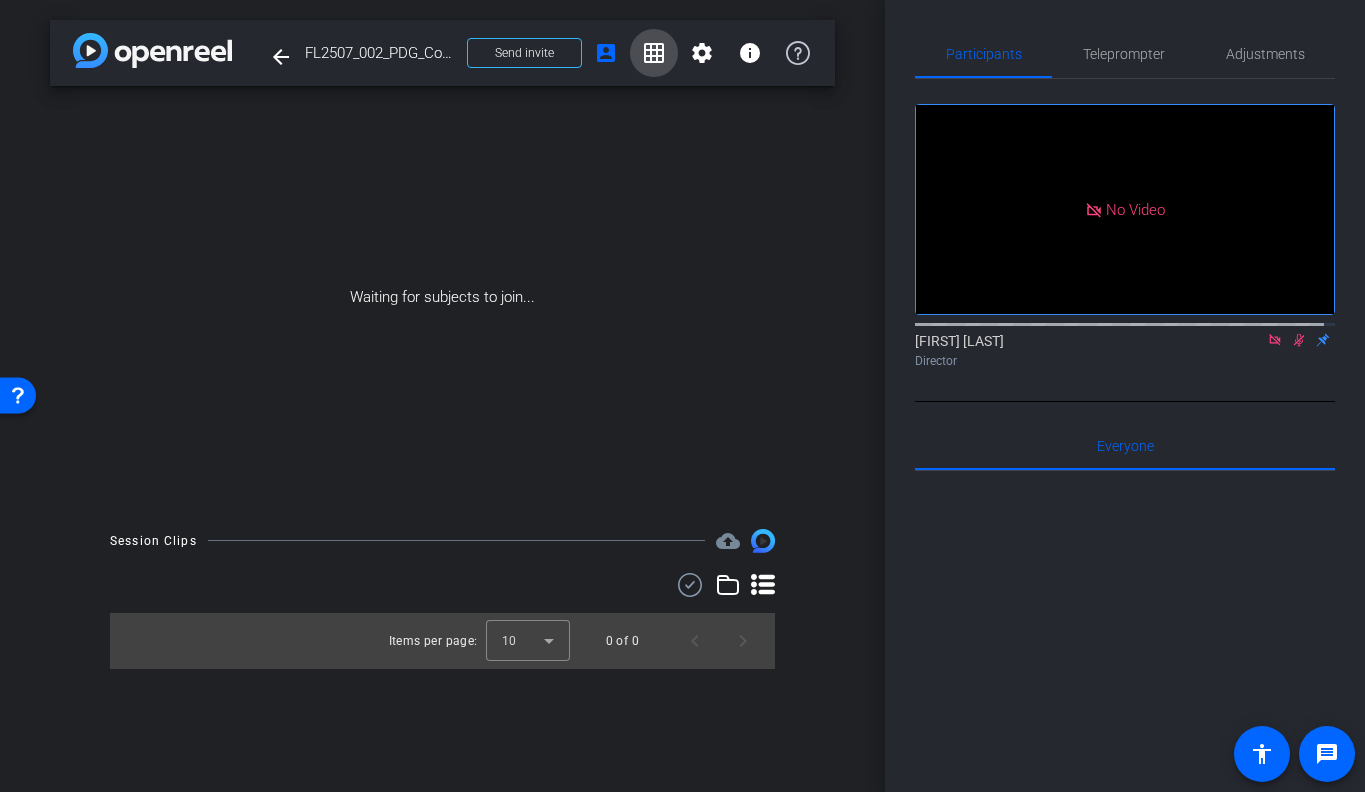 click at bounding box center [654, 53] 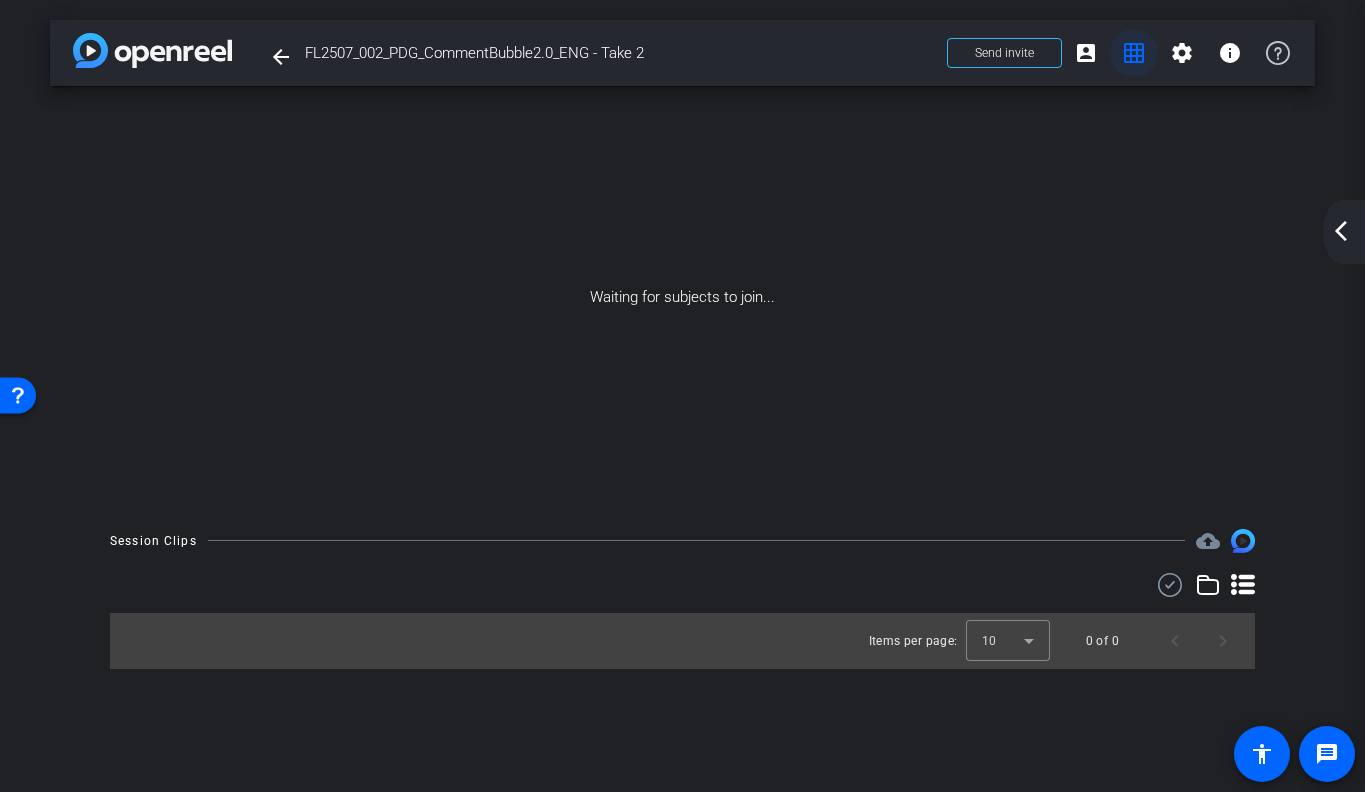 click on "grid_on" at bounding box center (1134, 53) 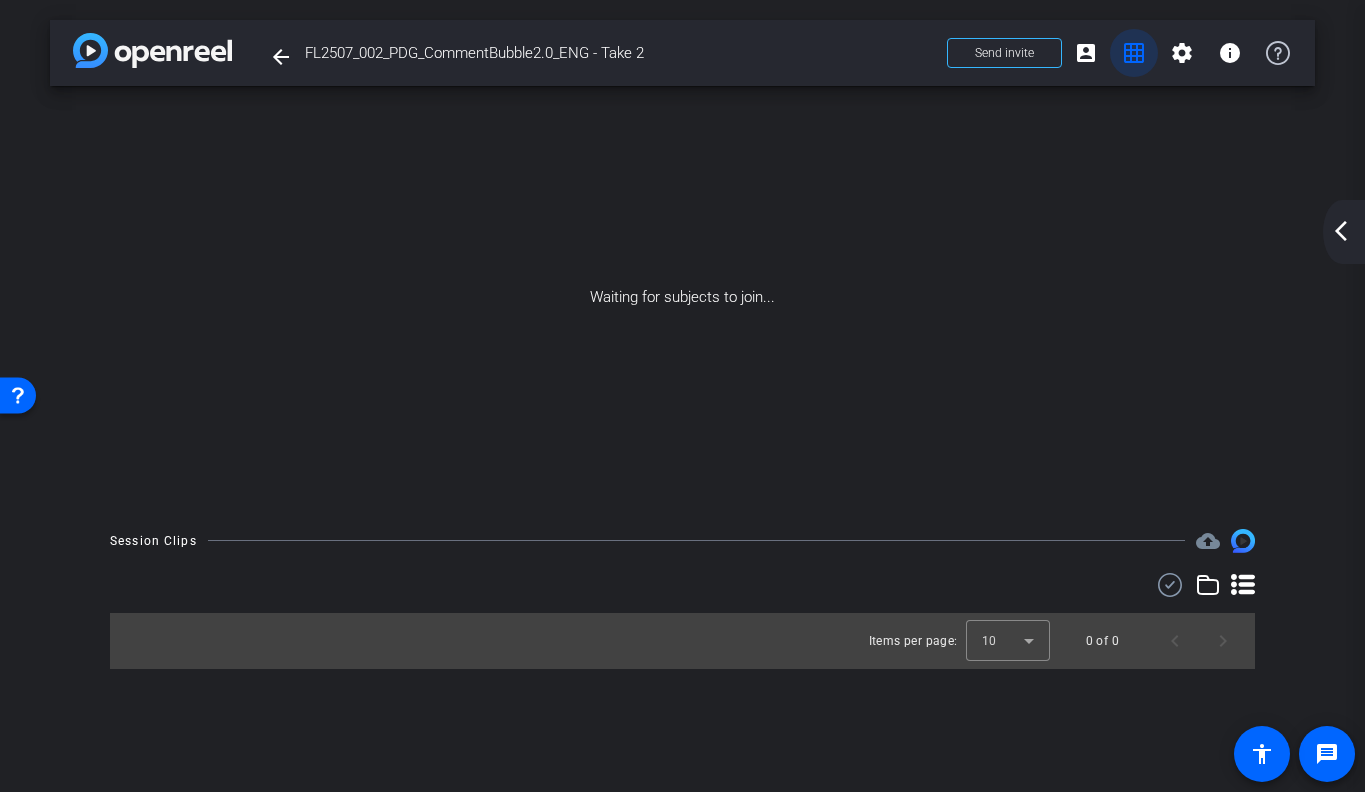 click on "grid_on" at bounding box center (1134, 53) 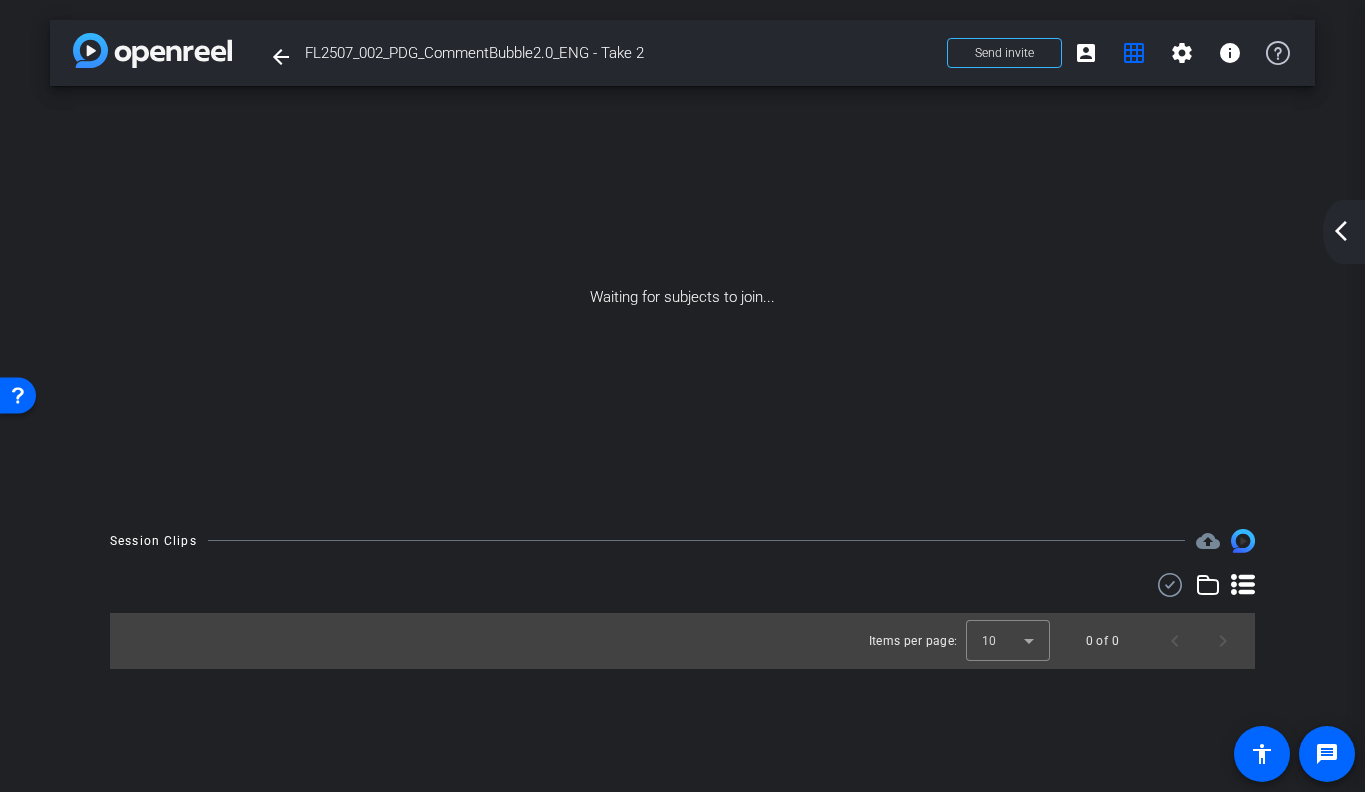 click on "arrow_back_ios_new arrow_forward_ios" 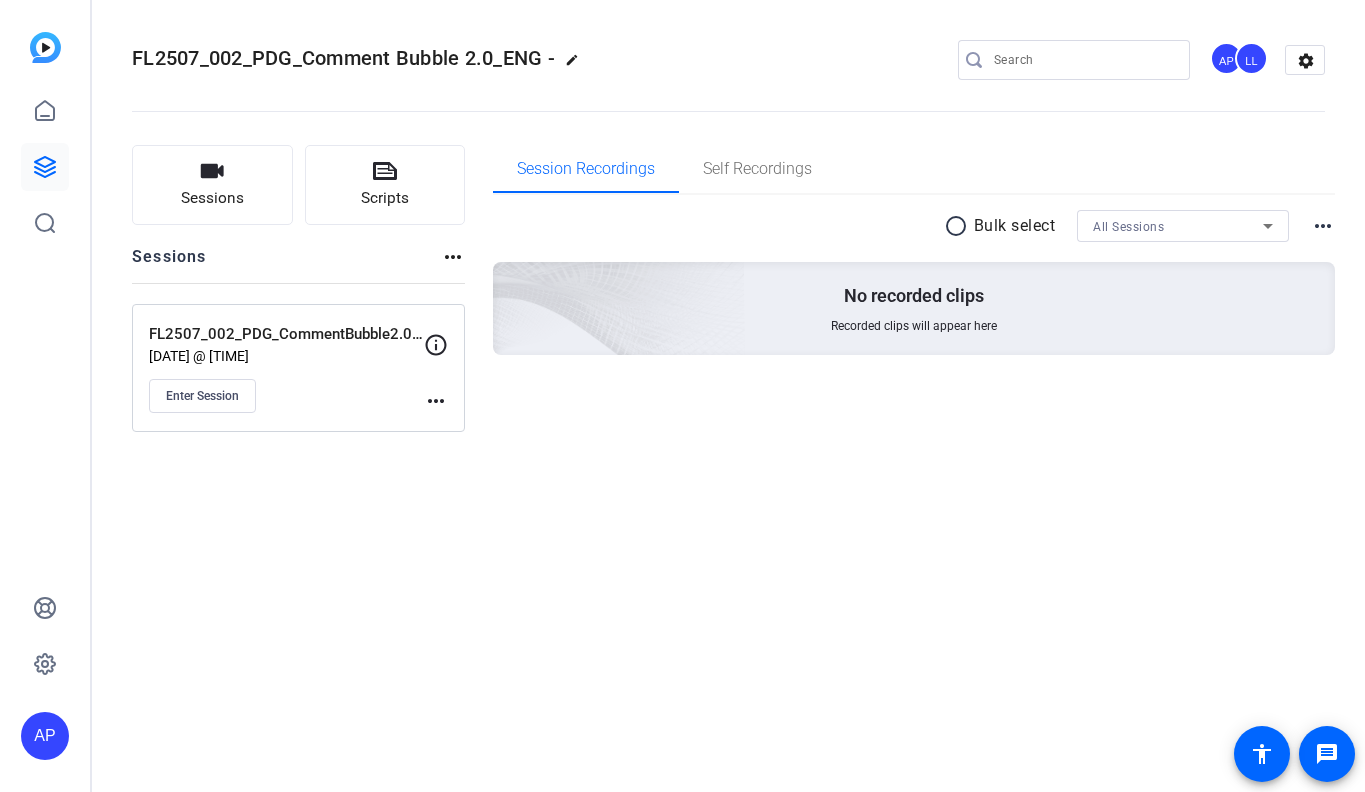 scroll, scrollTop: 0, scrollLeft: 0, axis: both 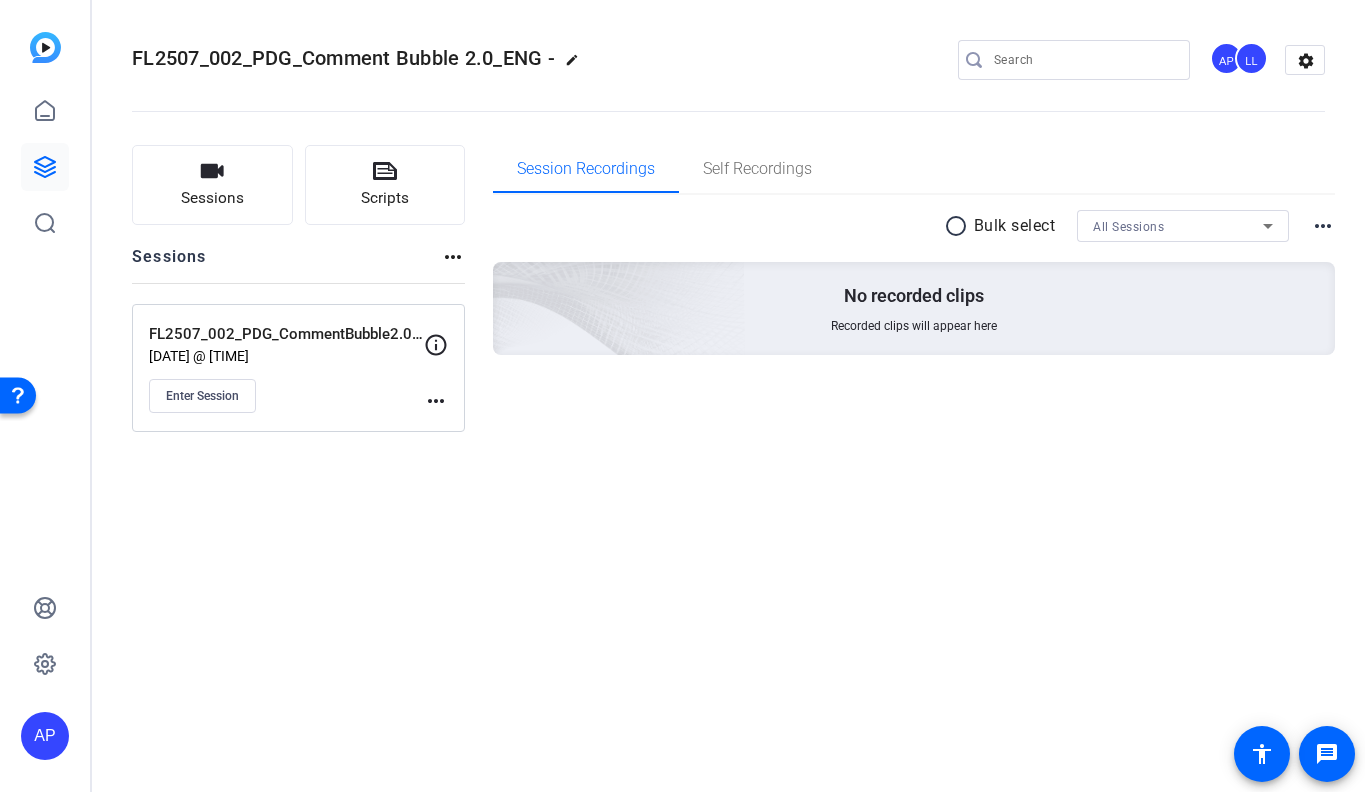 click on "FL2507_002_PDG_Comment Bubble 2.0_ENG -   edit
AP   LL  settings
Sessions
Scripts  Sessions more_horiz  FL2507_002_PDG_CommentBubble2.0_ENG - Take 2   Aug 04, 2025 @ 12:34 PM  Enter Session
more_horiz Session Recordings Self Recordings radio_button_unchecked Bulk select All Sessions more_horiz No recorded clips Recorded clips will appear here" 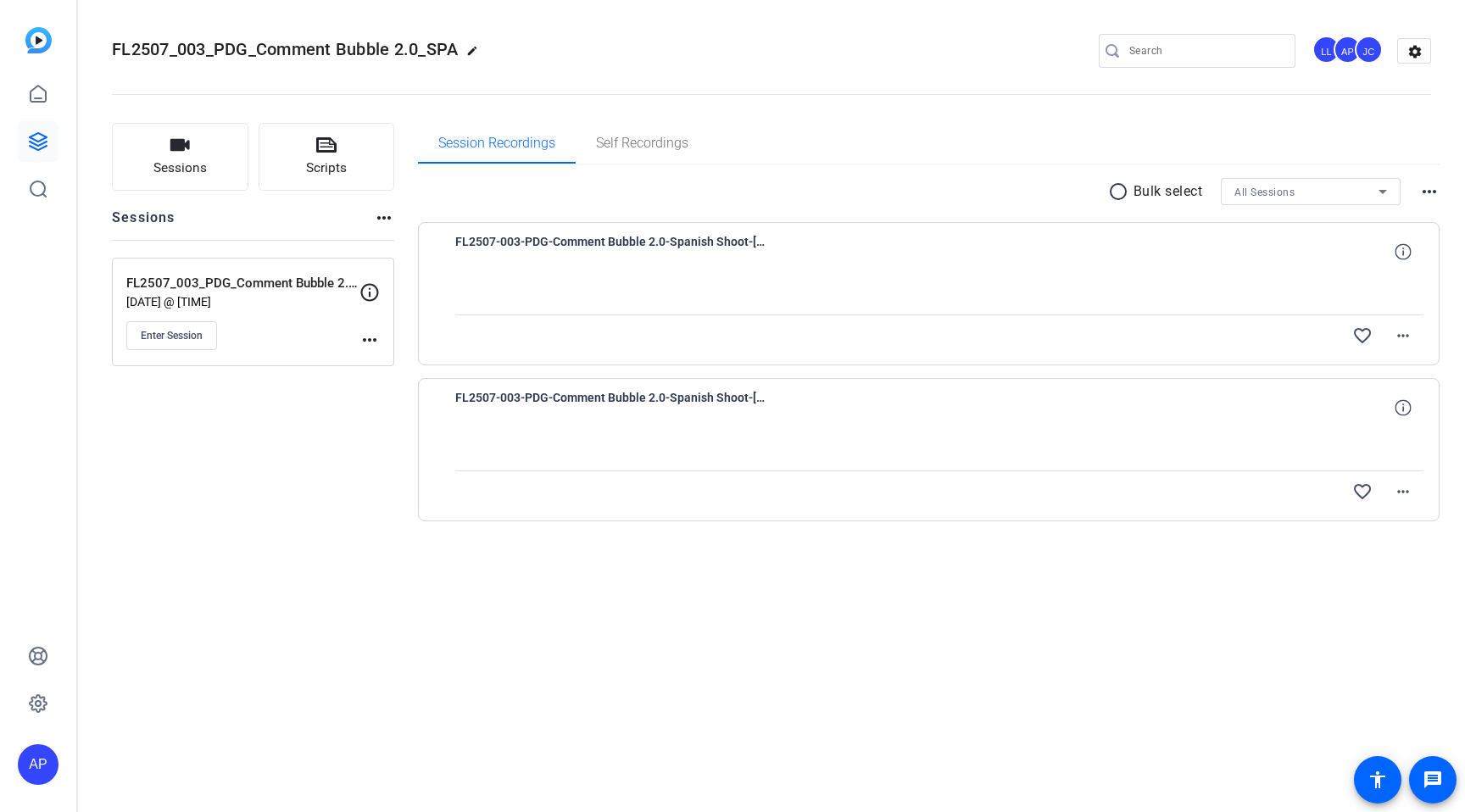 scroll, scrollTop: 0, scrollLeft: 0, axis: both 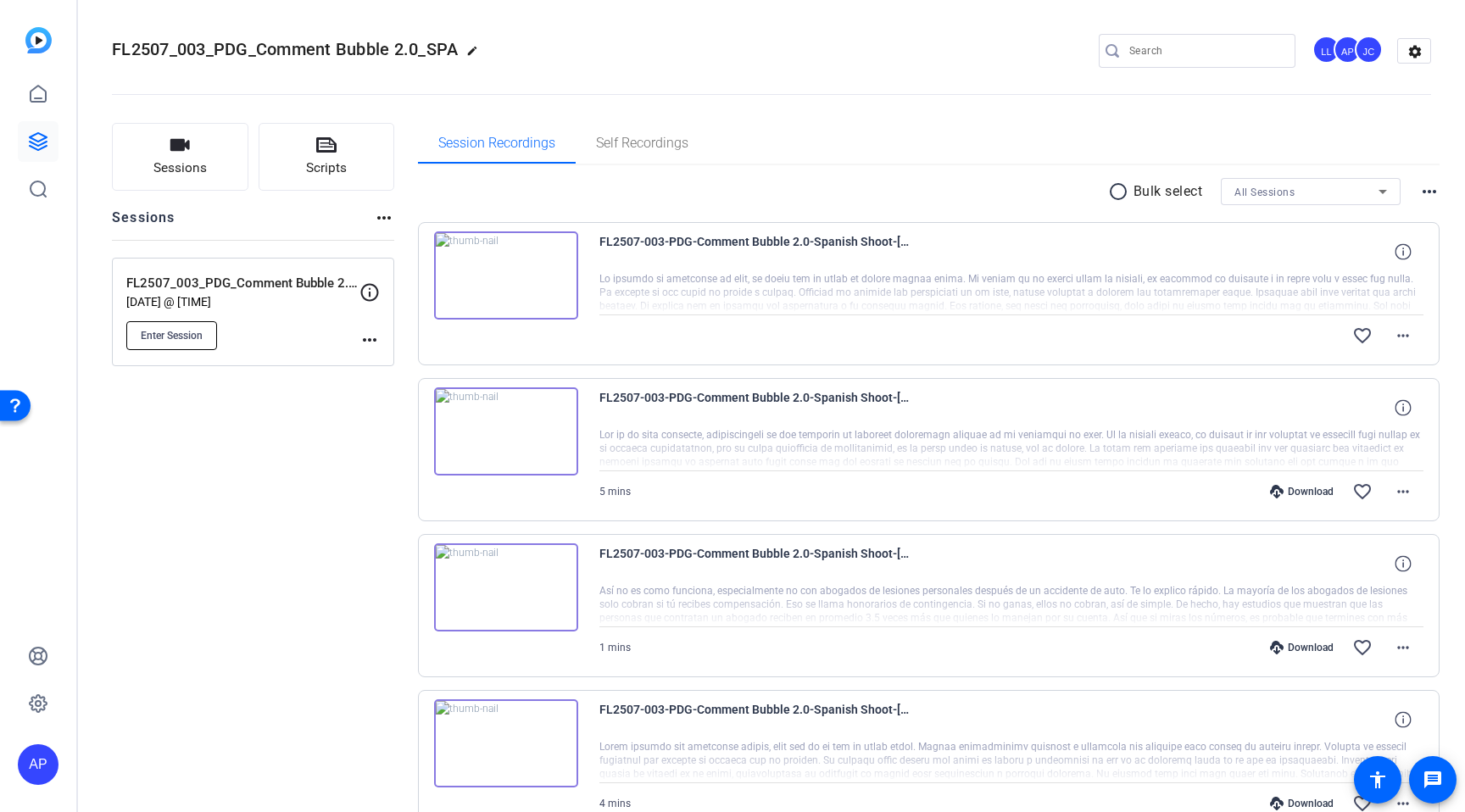 click on "Enter Session" 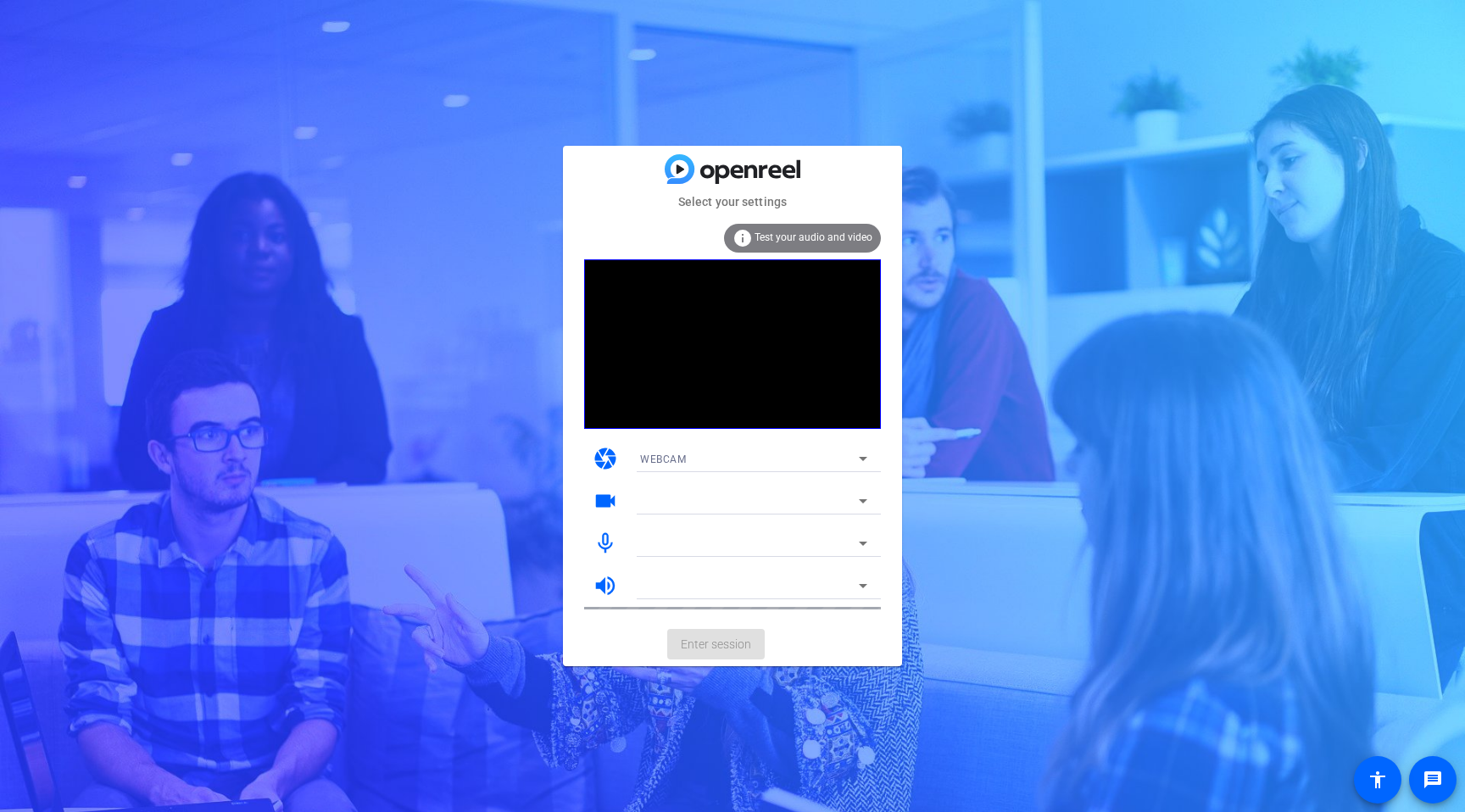 scroll, scrollTop: 0, scrollLeft: 0, axis: both 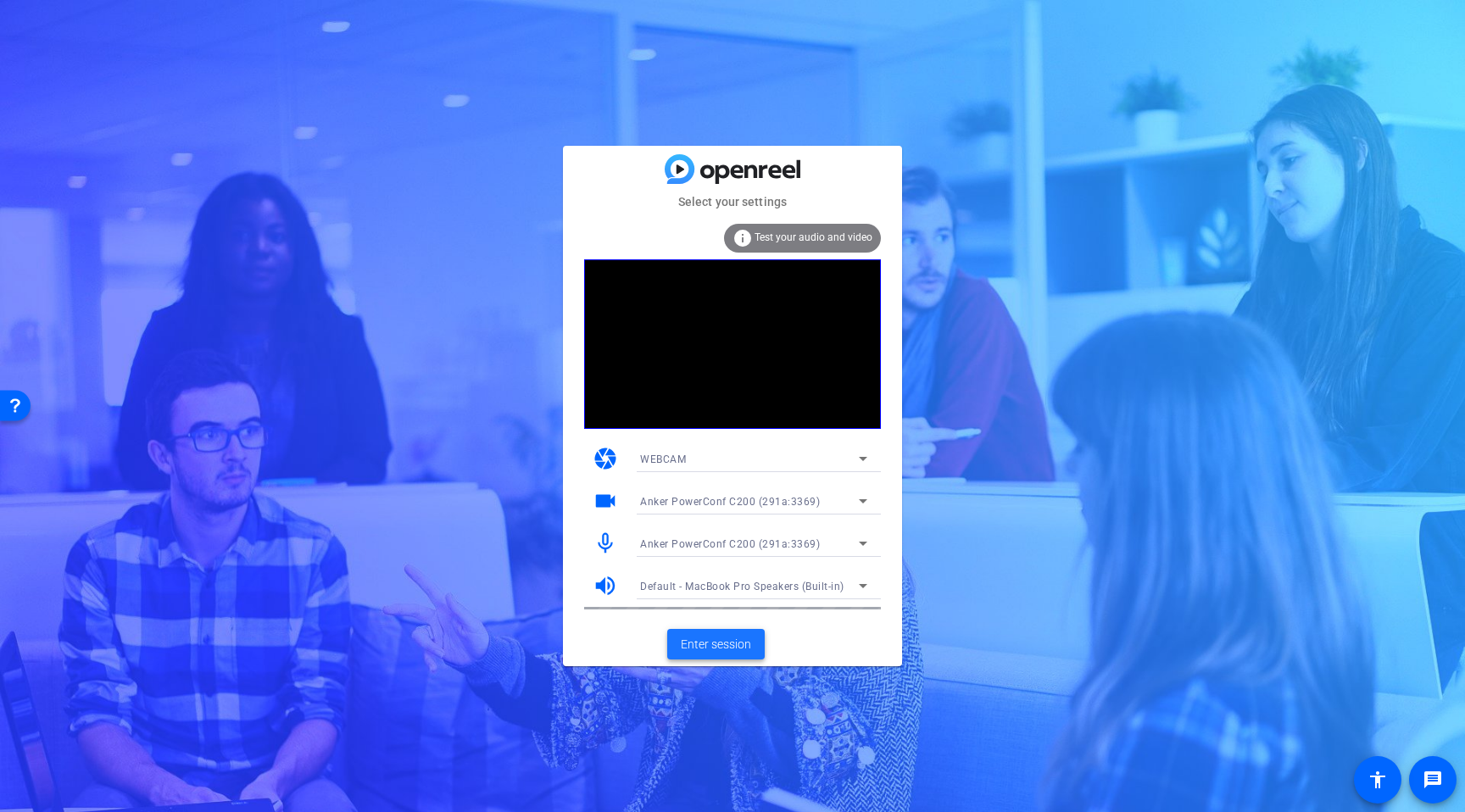 click on "Enter session" 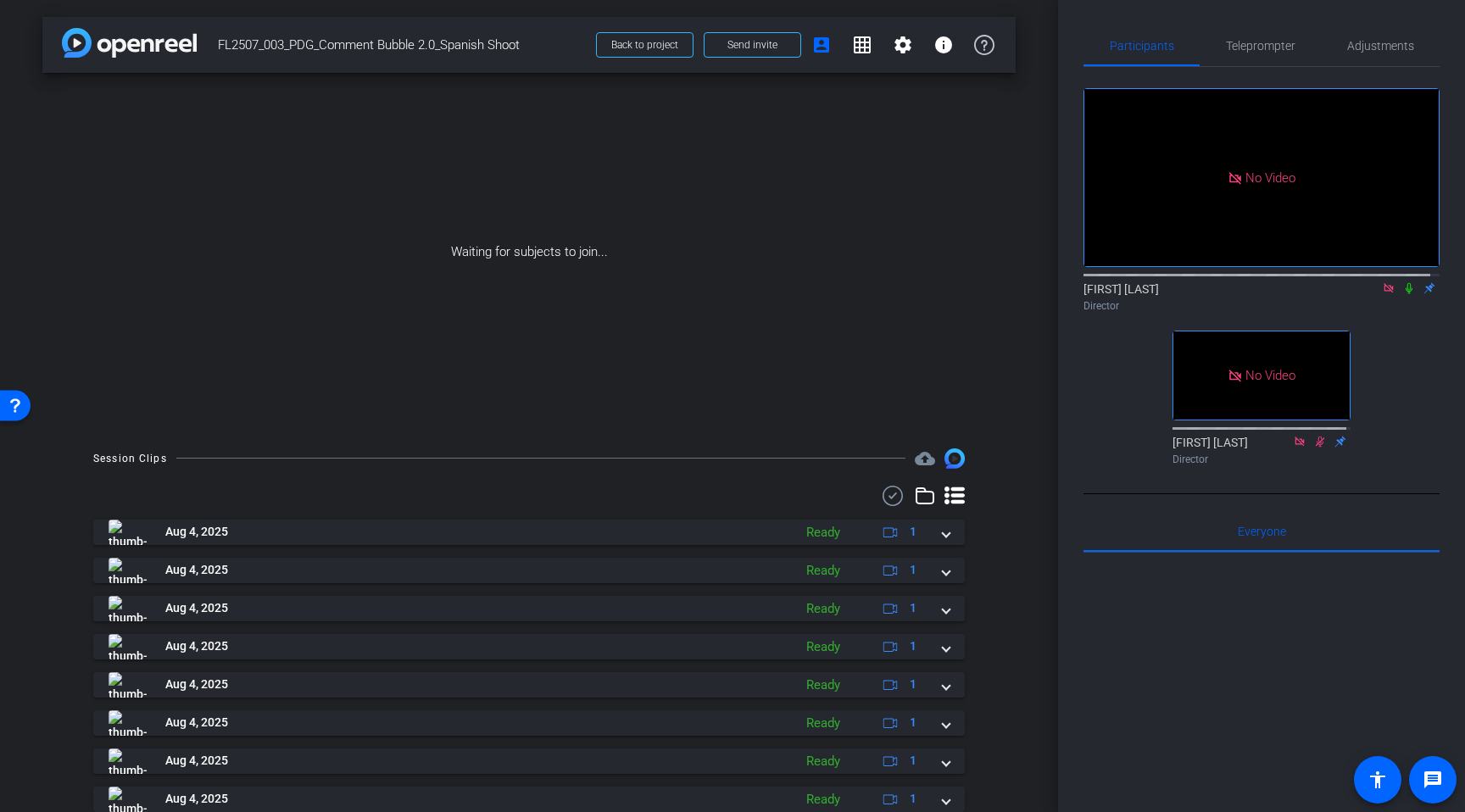 click 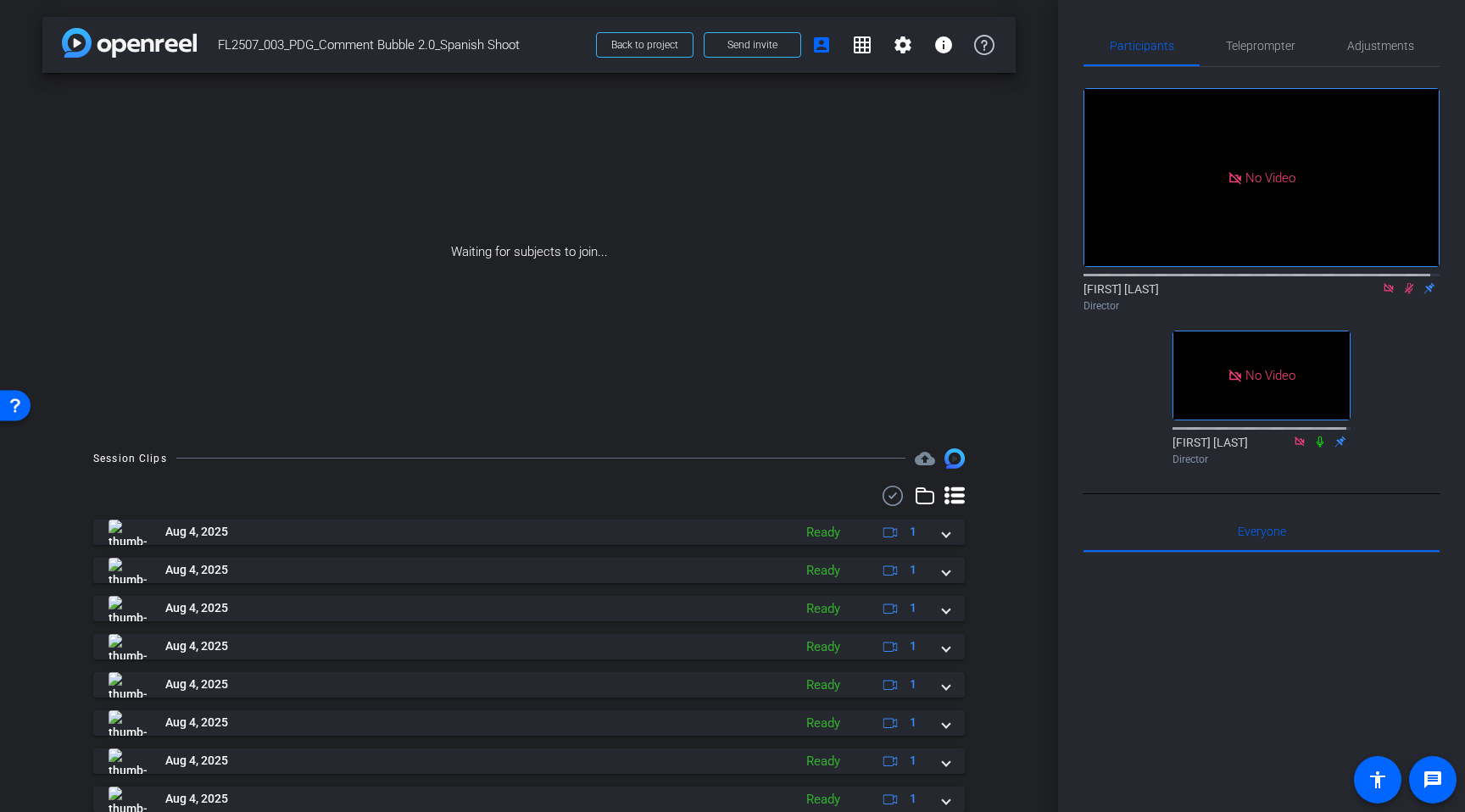 click 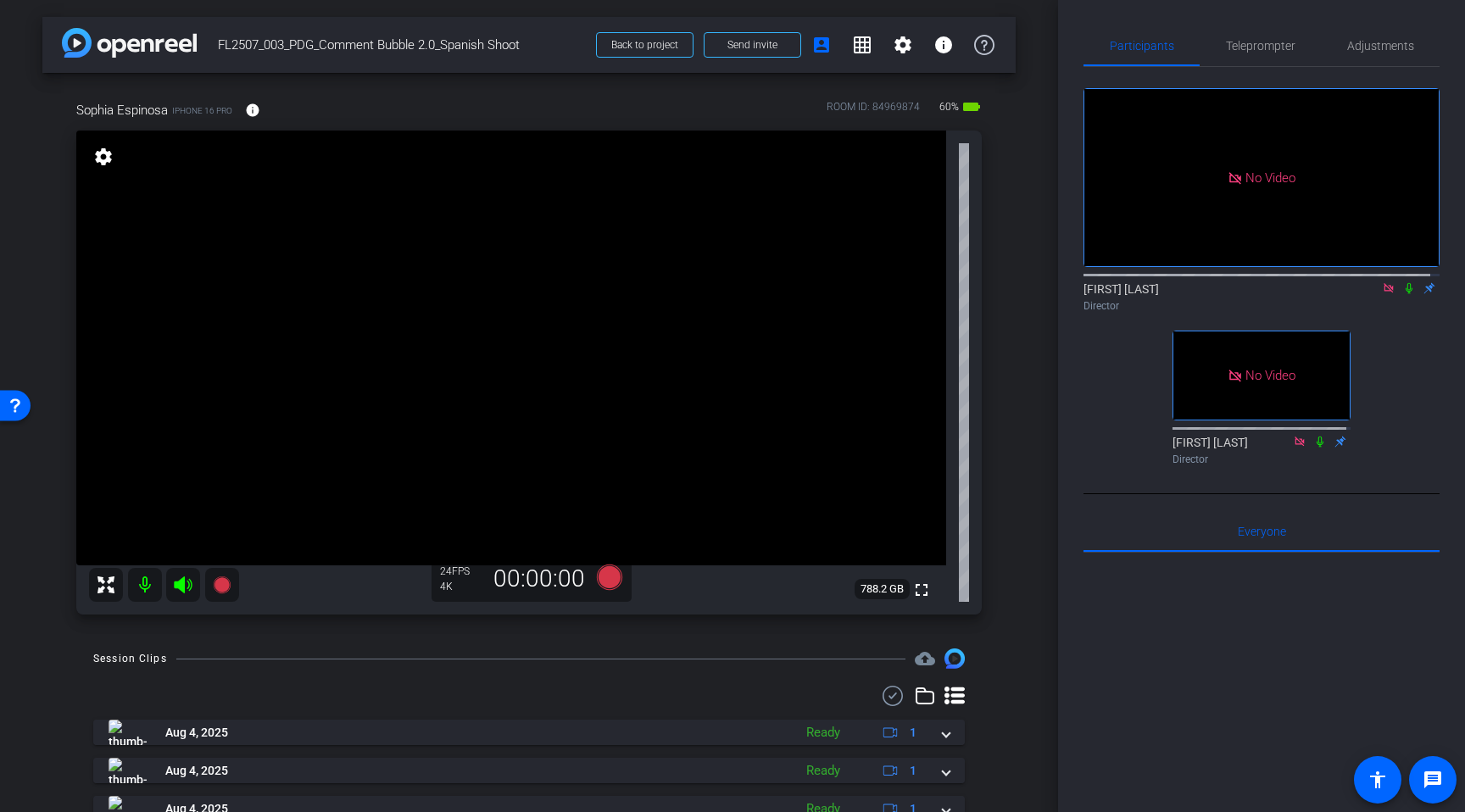 click 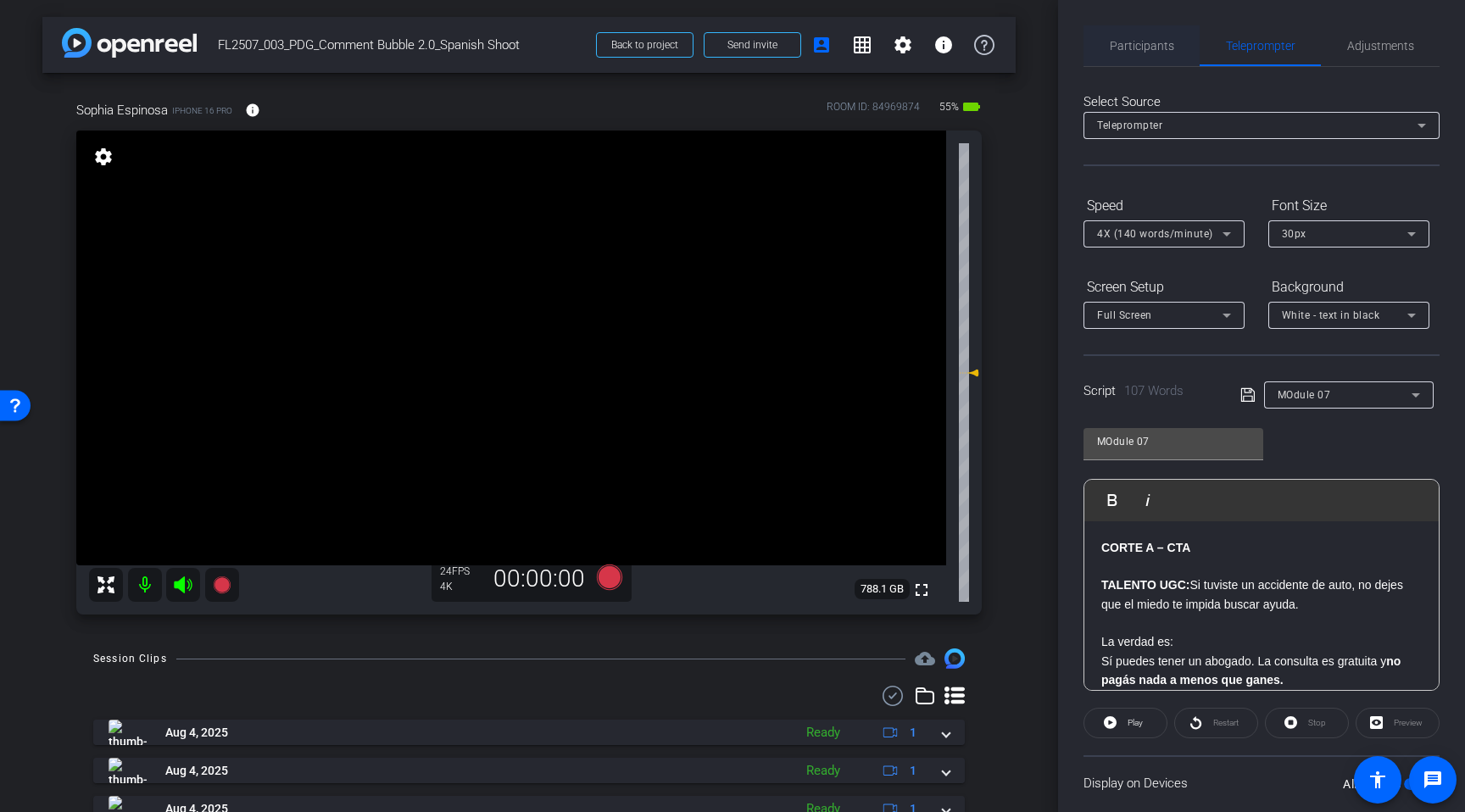 click on "Participants" at bounding box center [1142, 46] 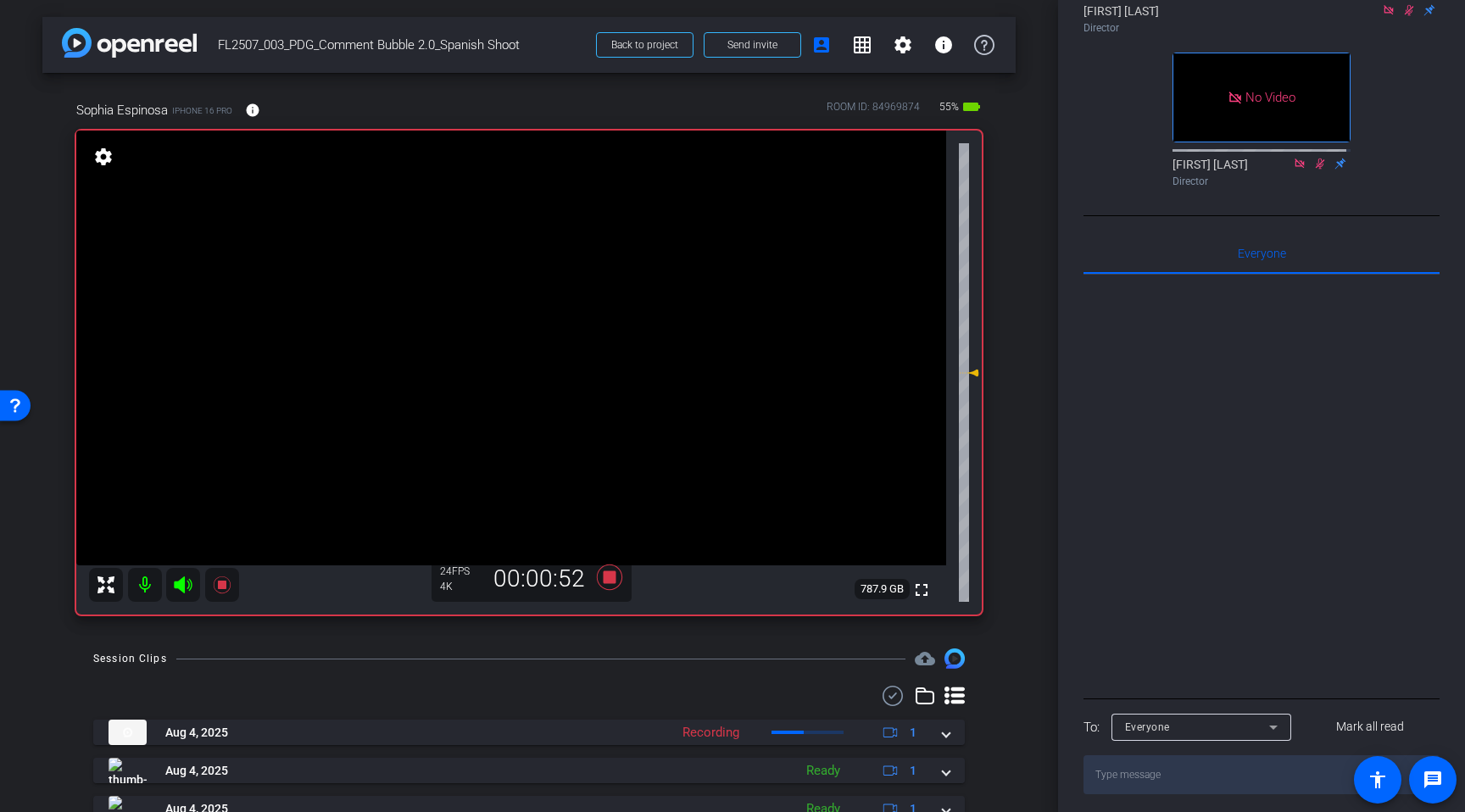 scroll, scrollTop: 0, scrollLeft: 0, axis: both 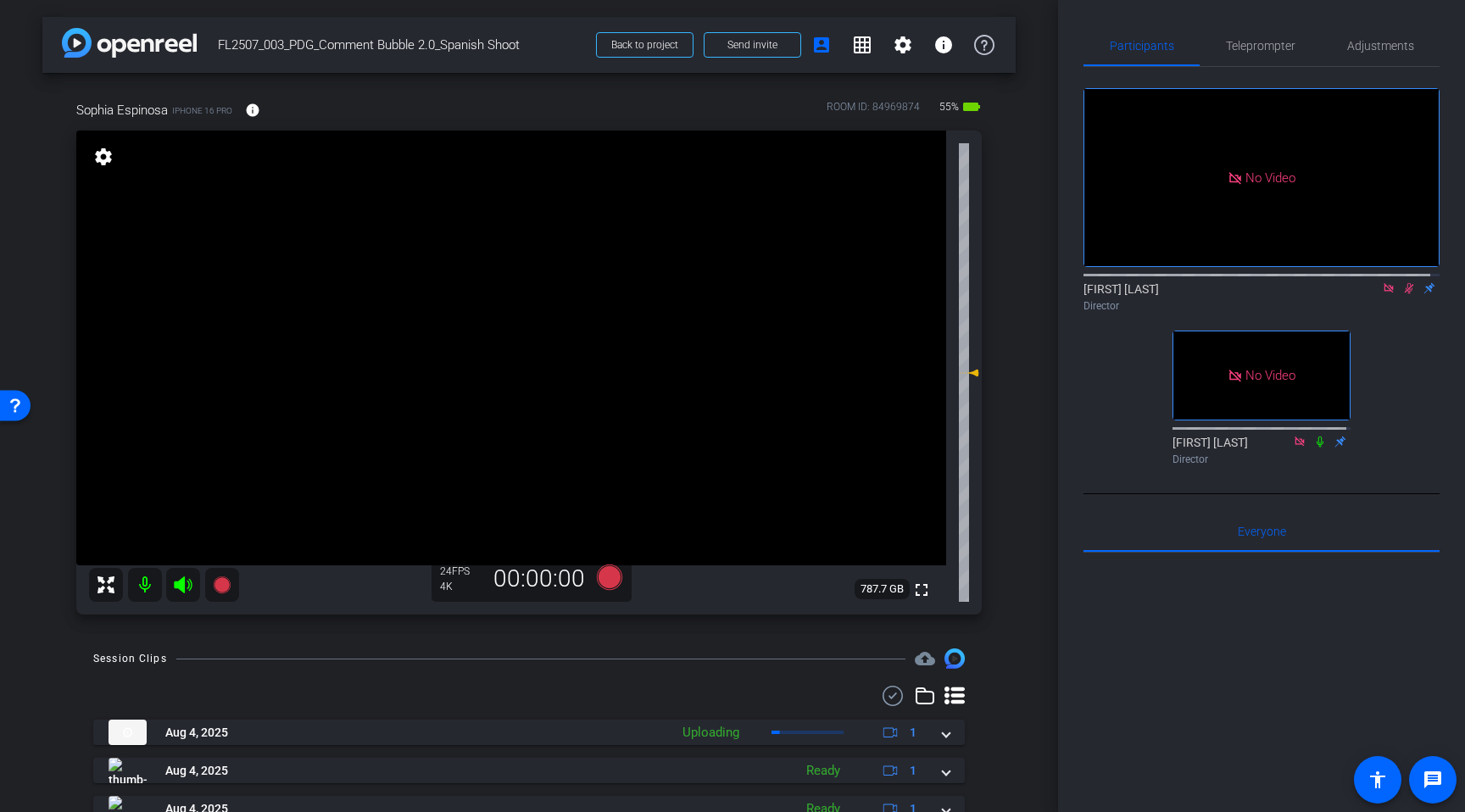 click on "[FIRST] [LAST]
Director" 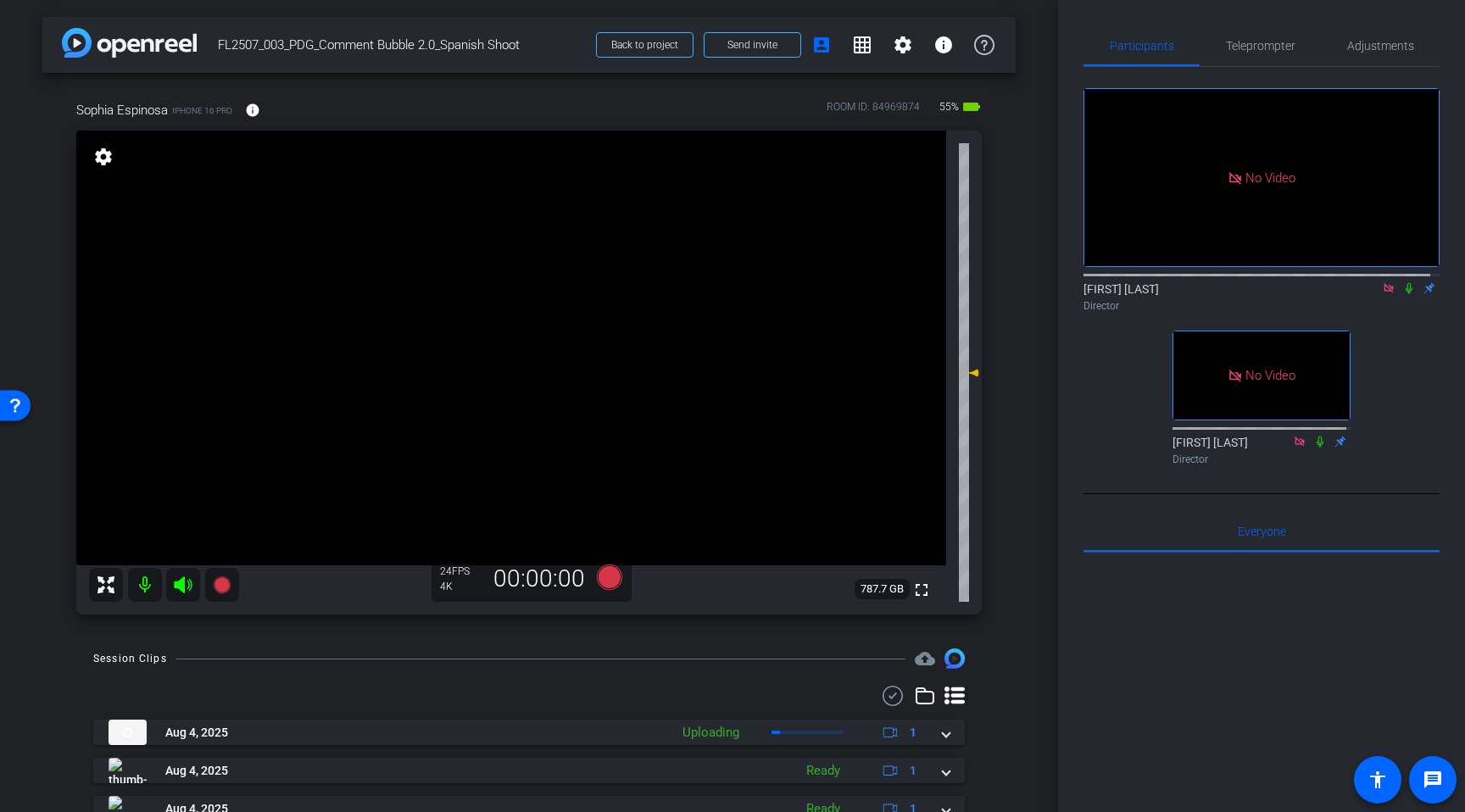 click 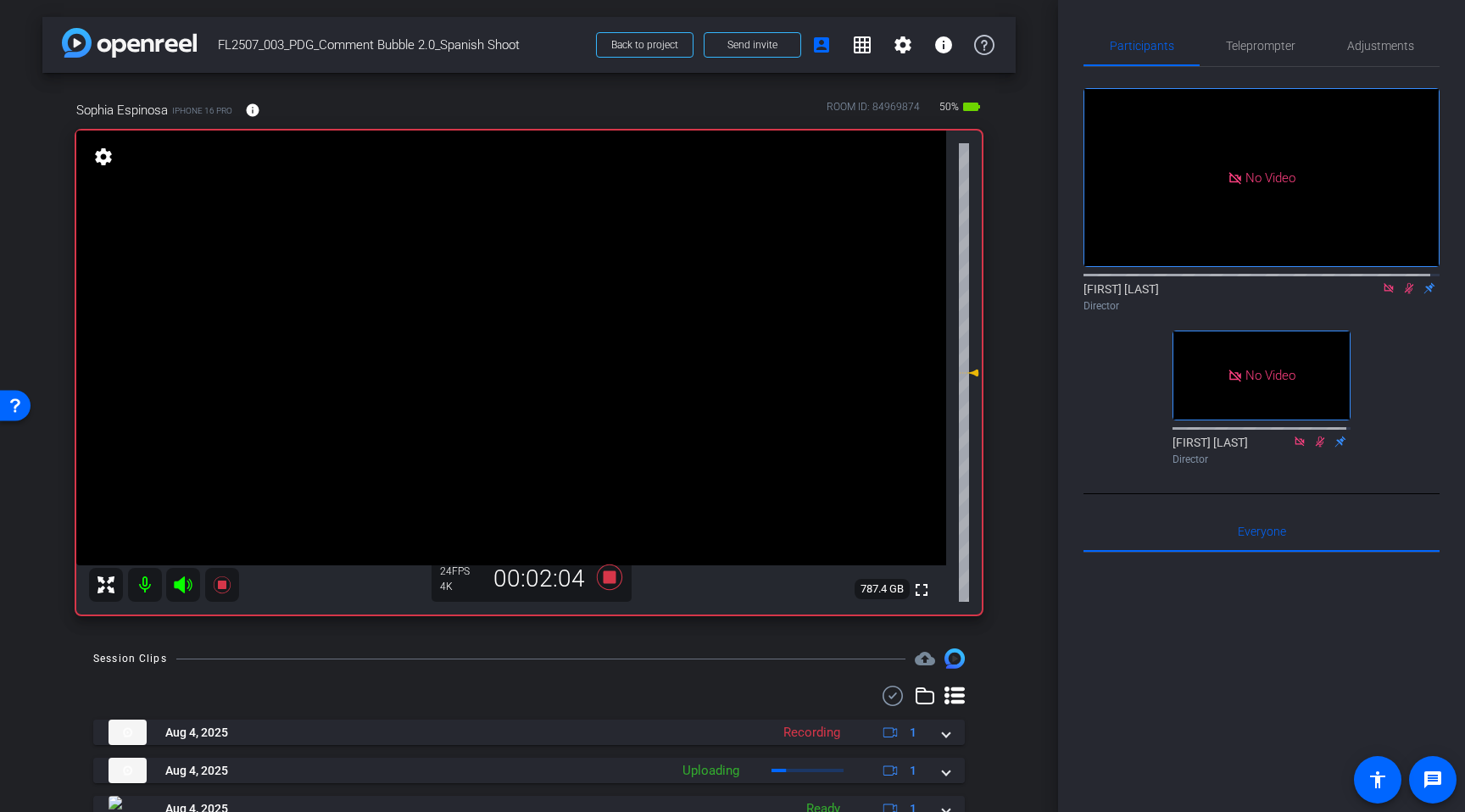click 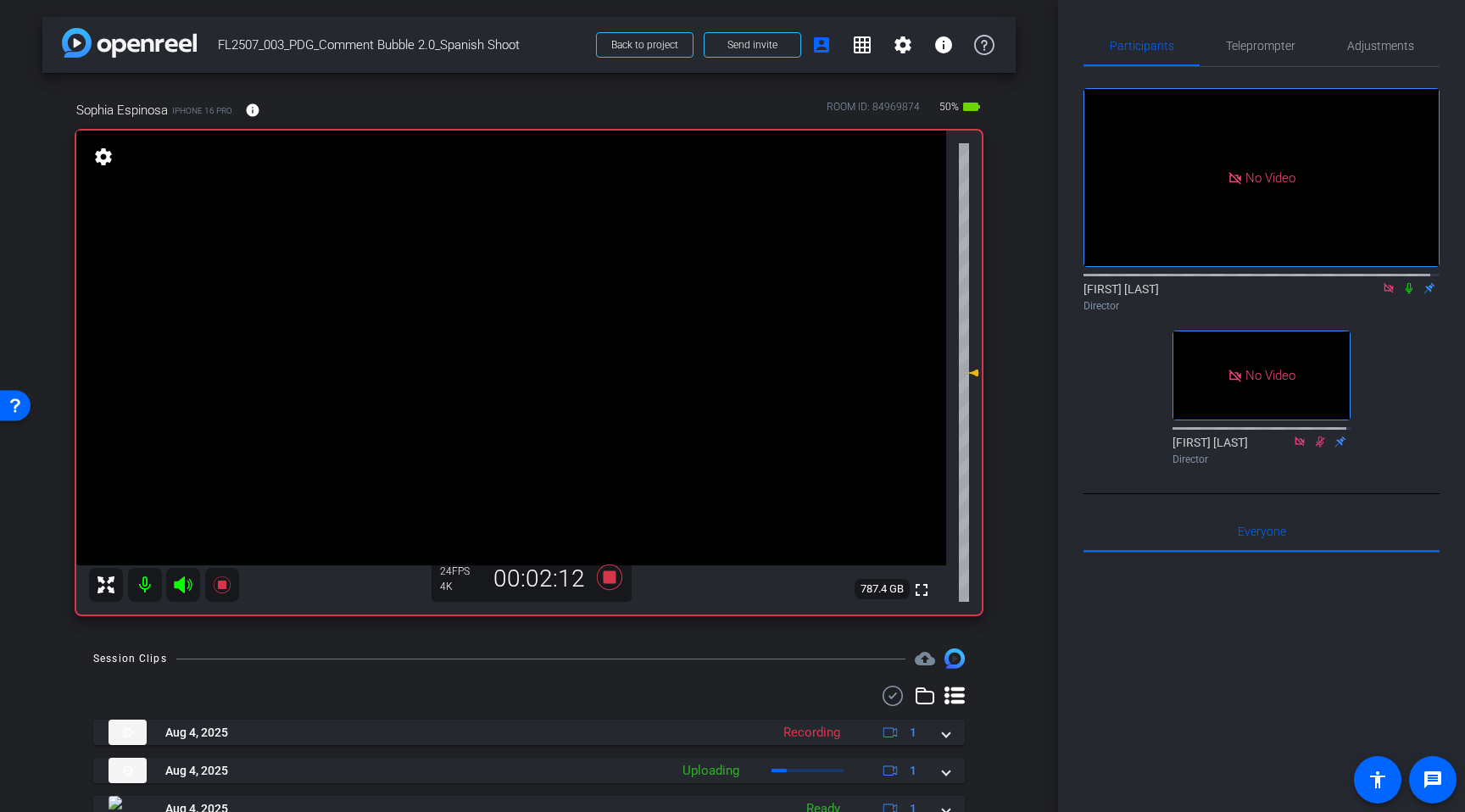 click 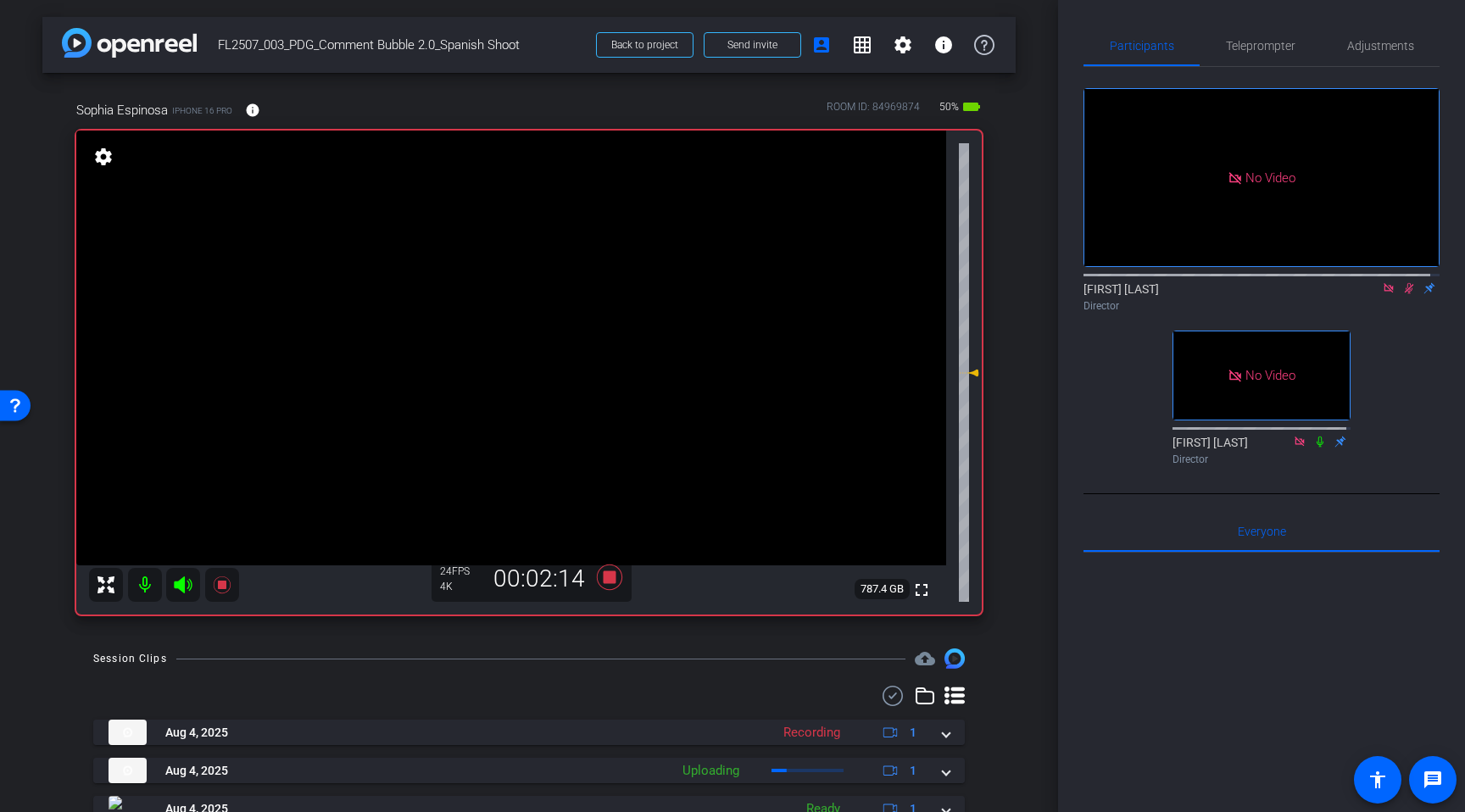 click on "No Video  [FIRST] [LAST]
Director   No Video  [FIRST] [LAST]
Director" 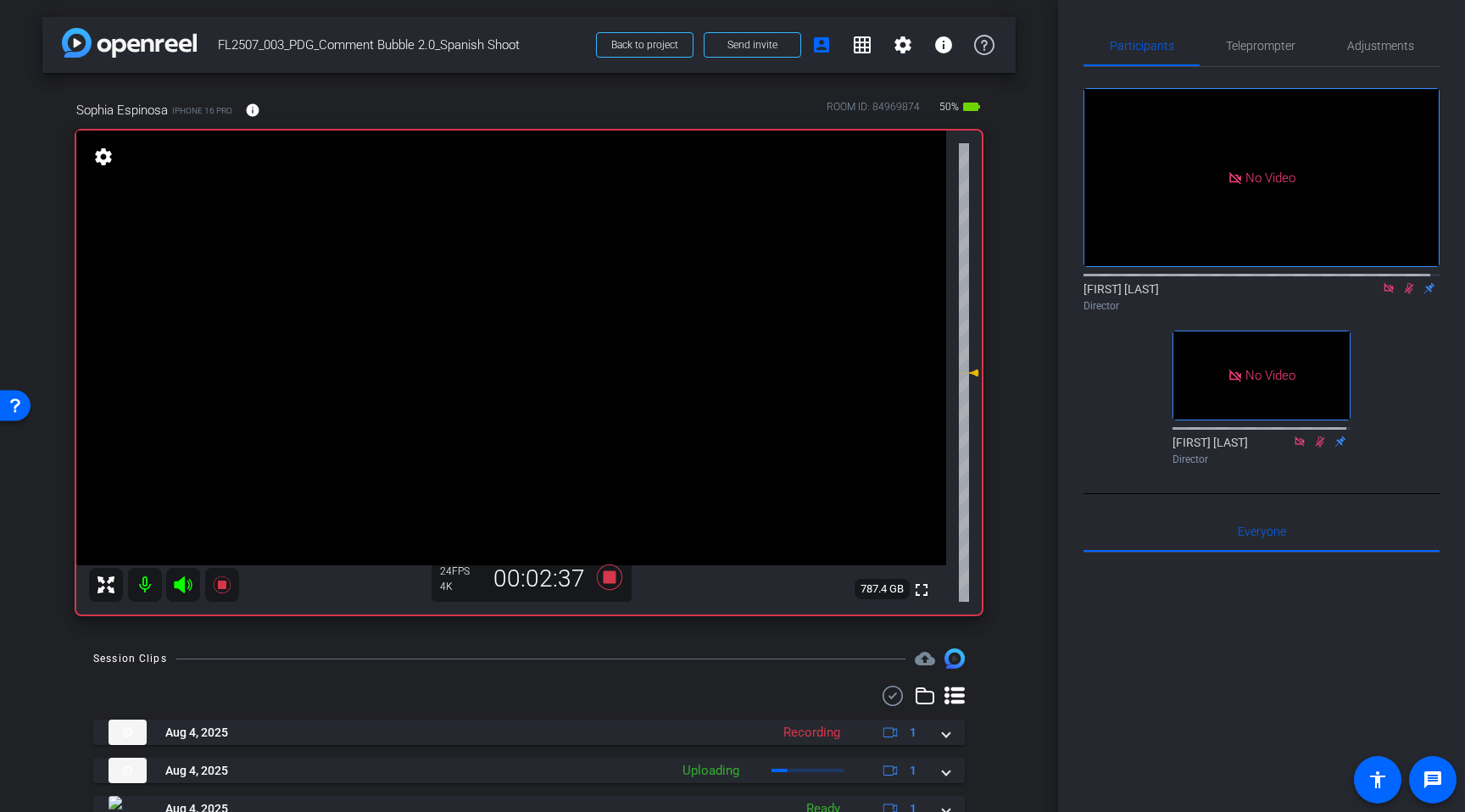 click 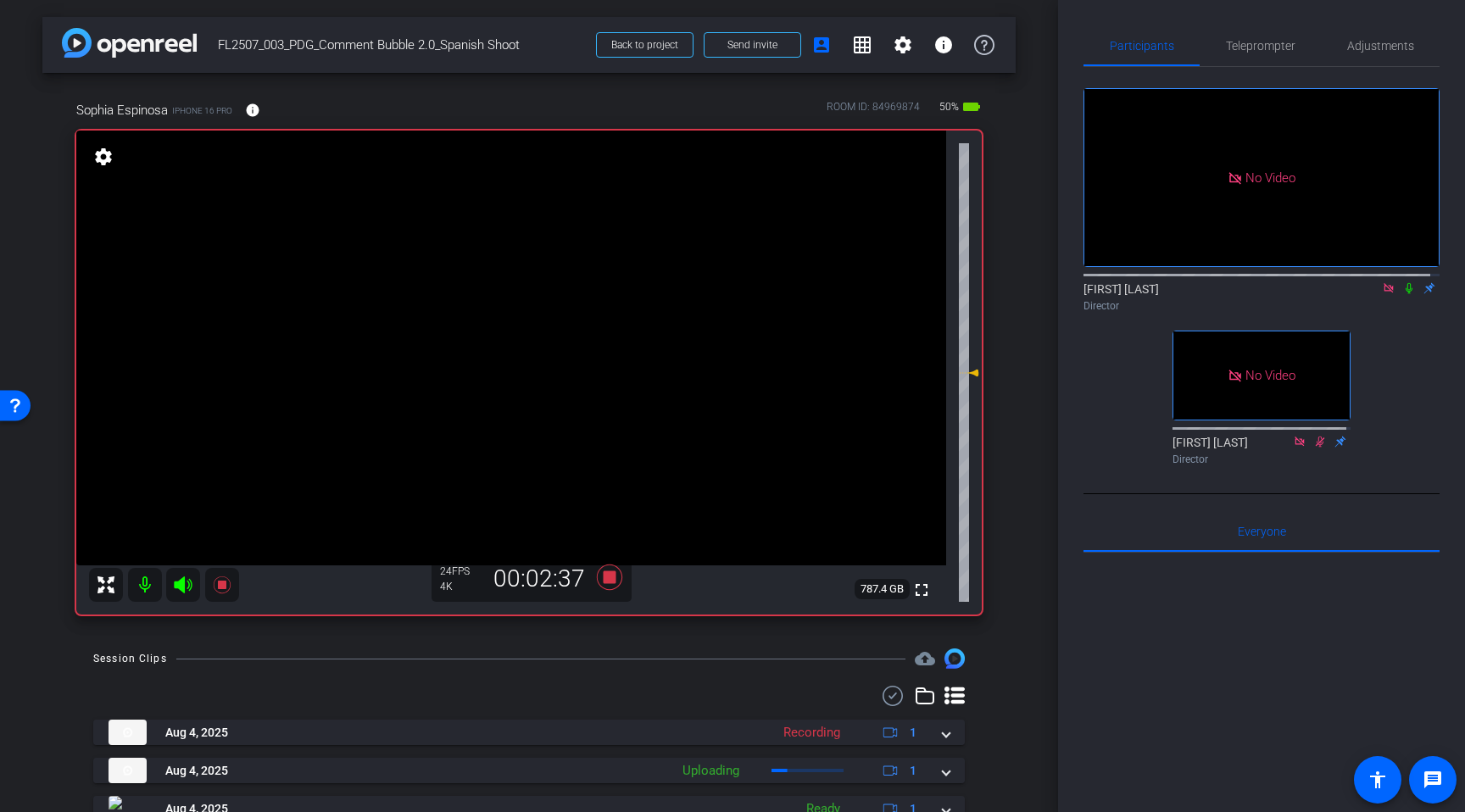 click 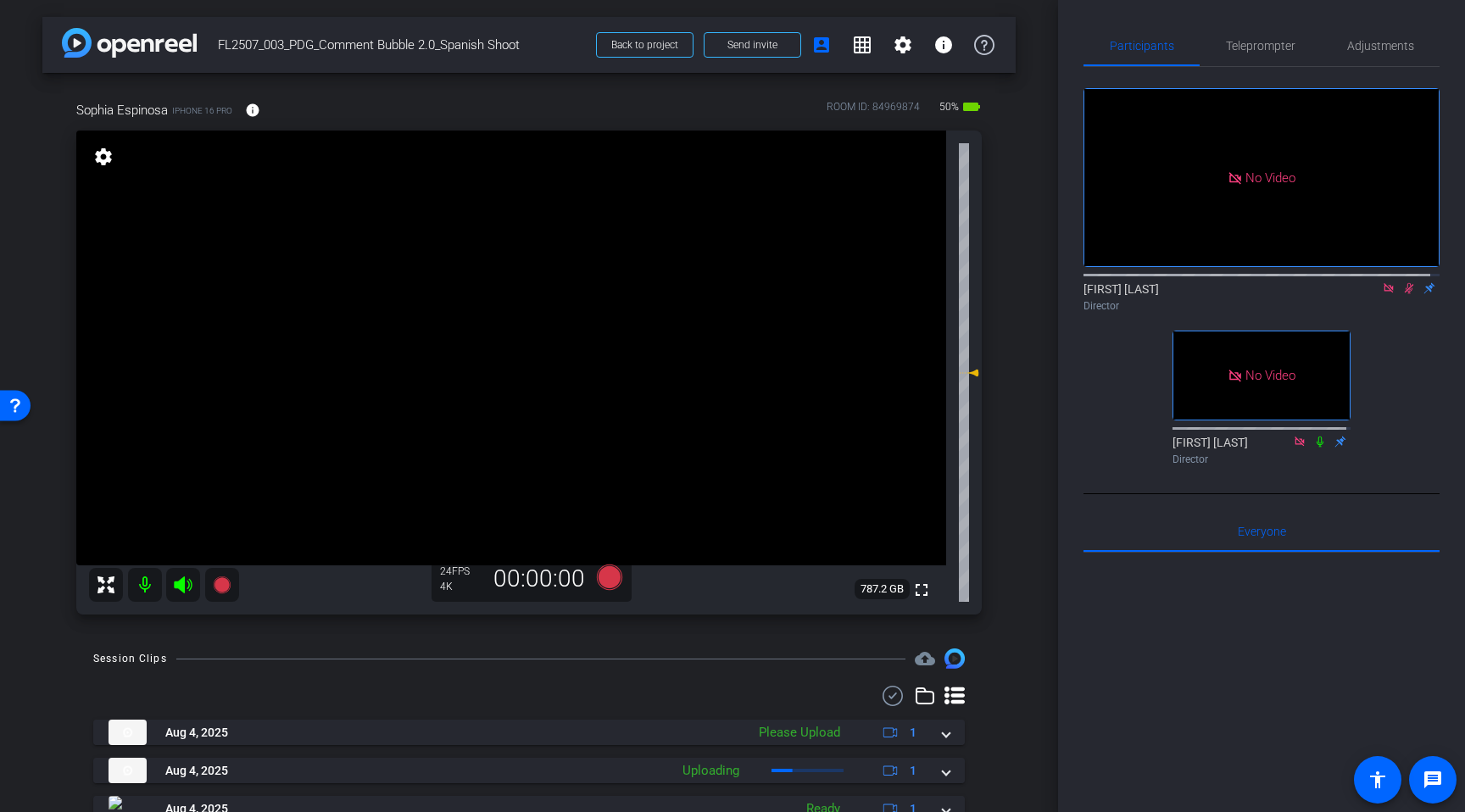 click 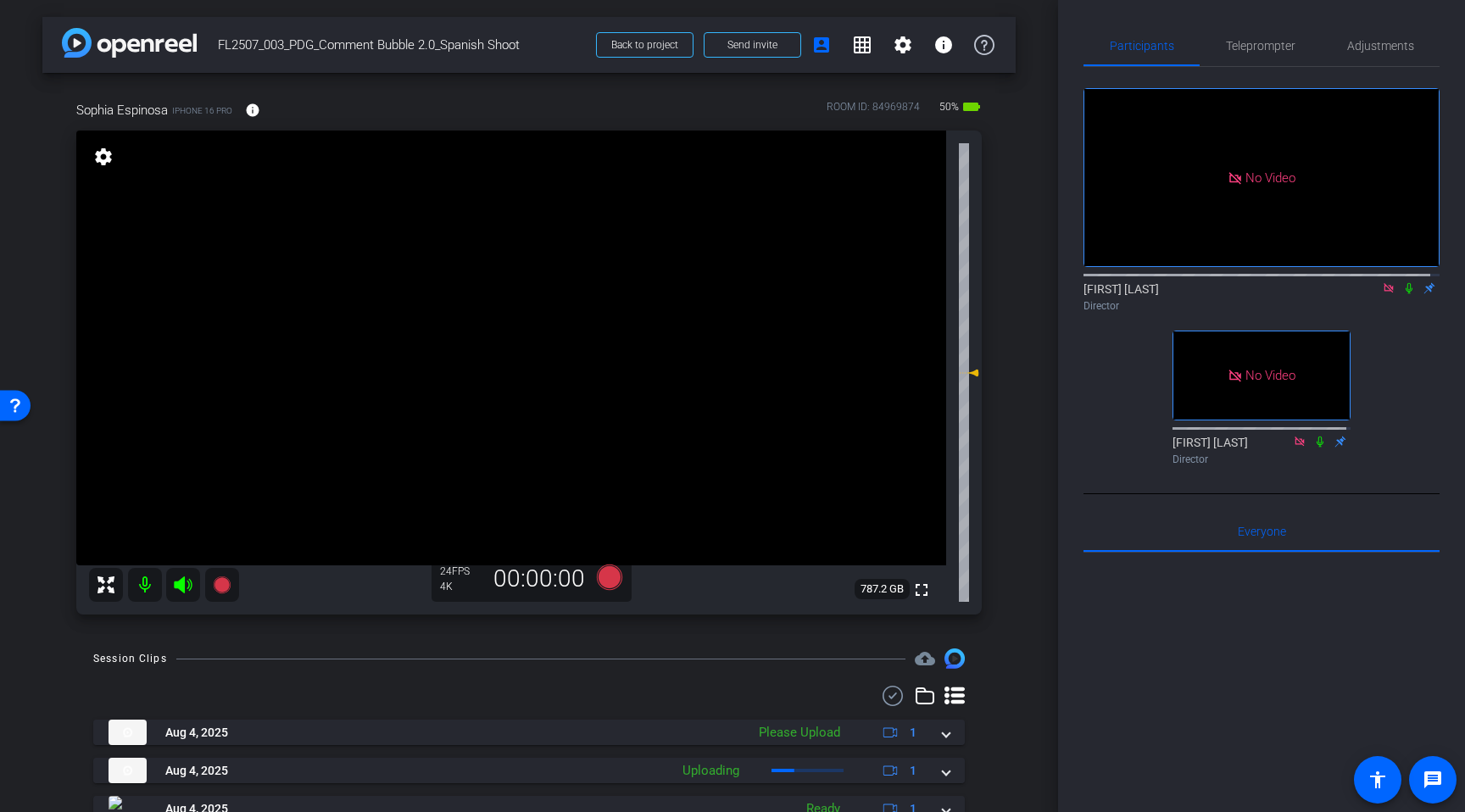 click 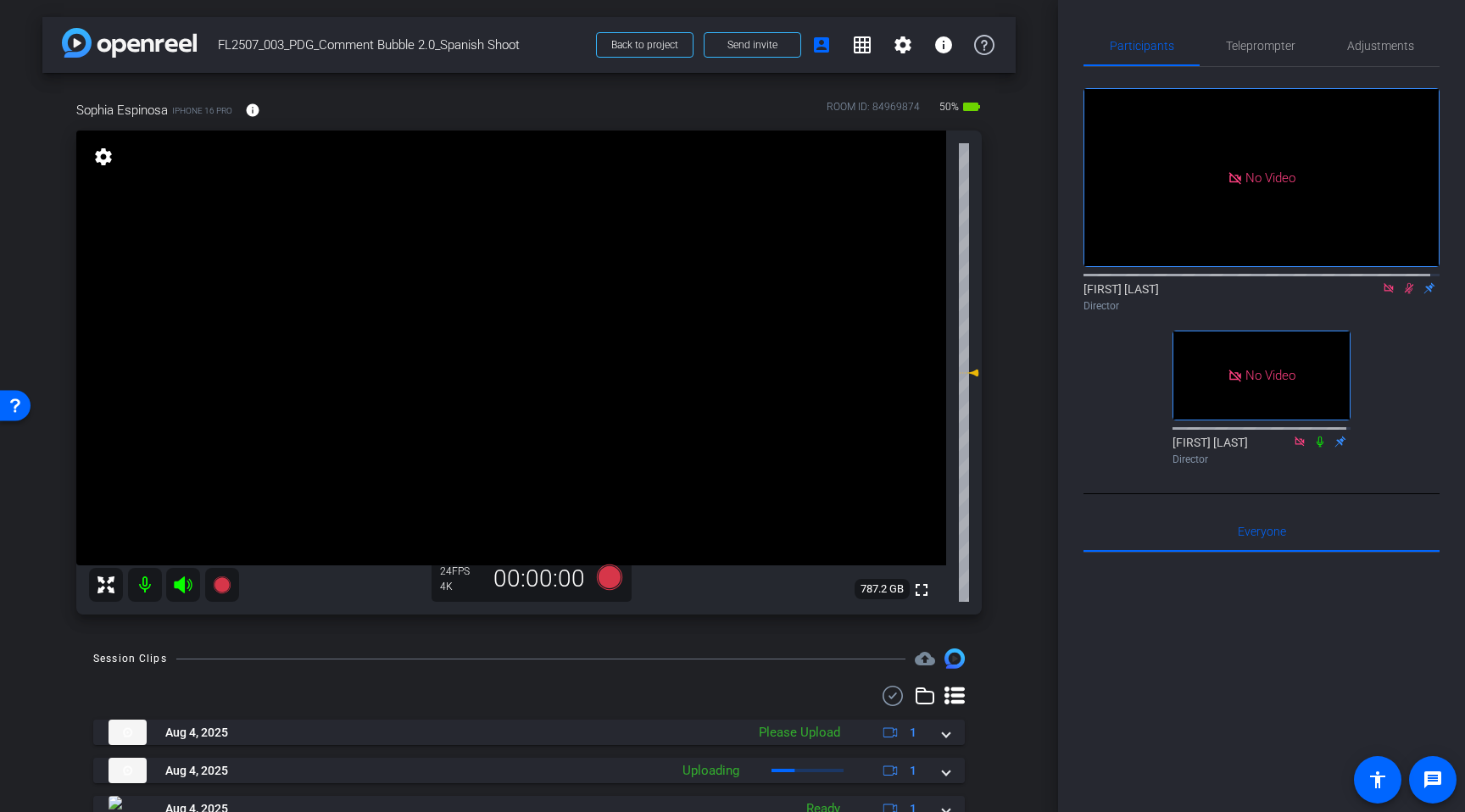 click 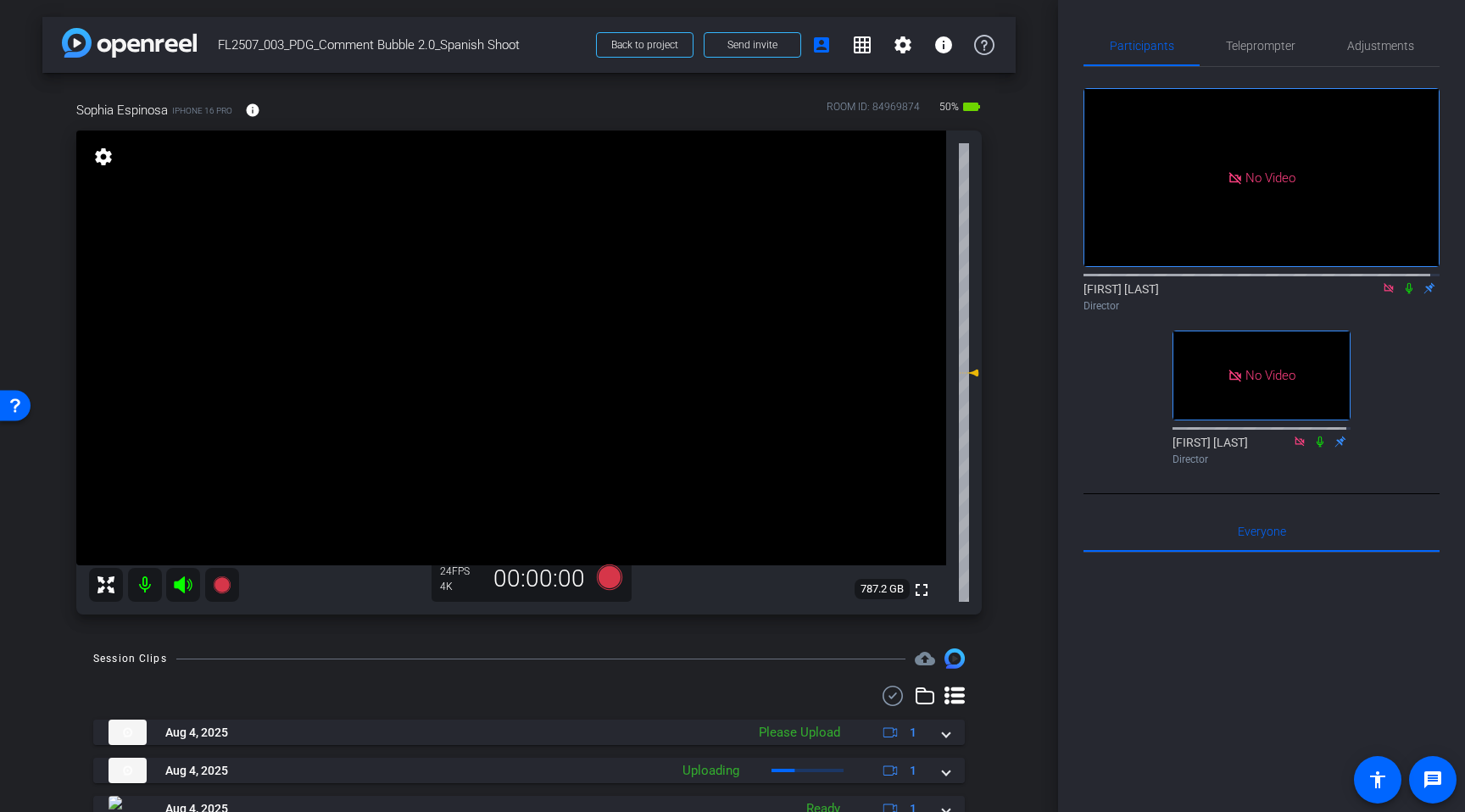 click 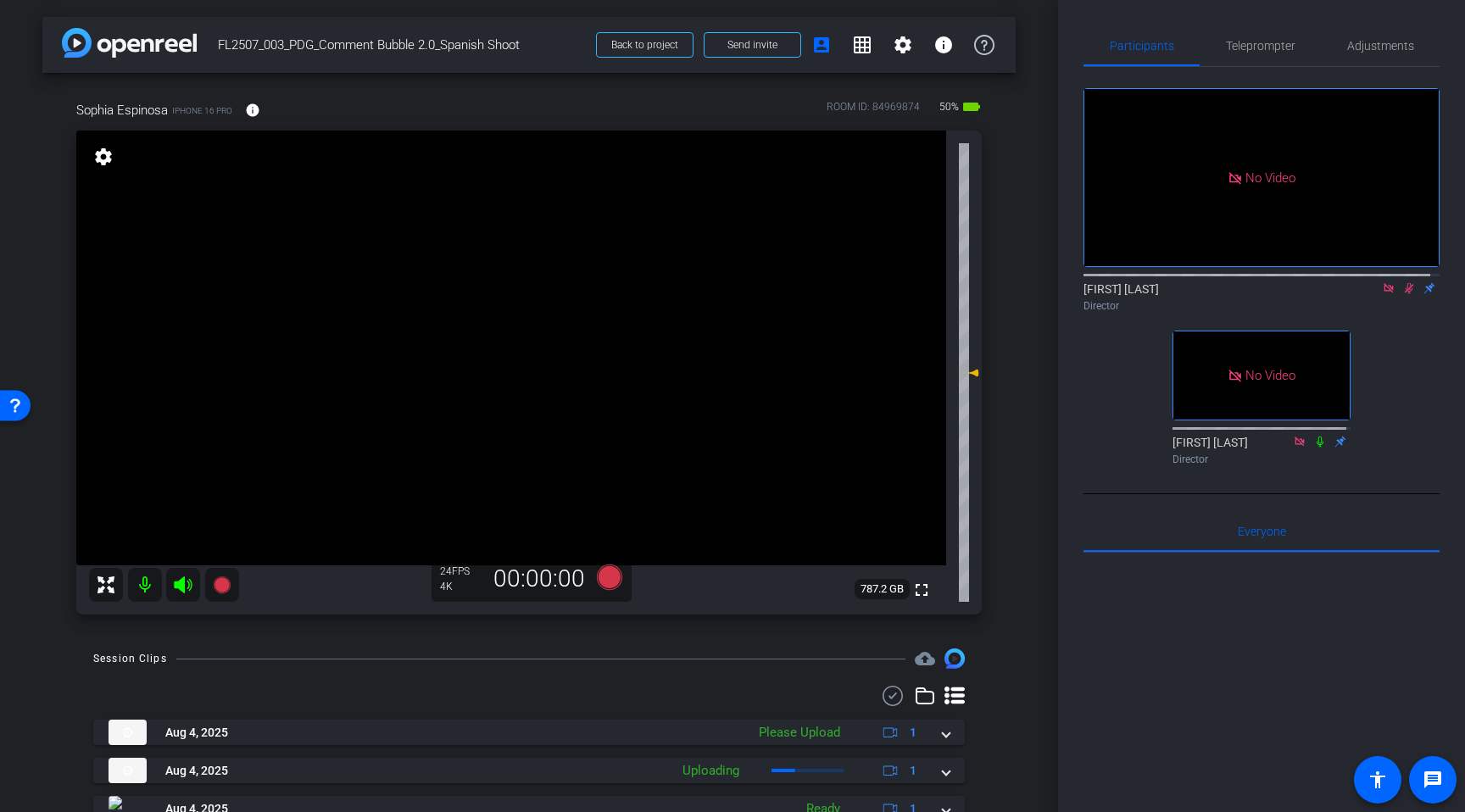 click 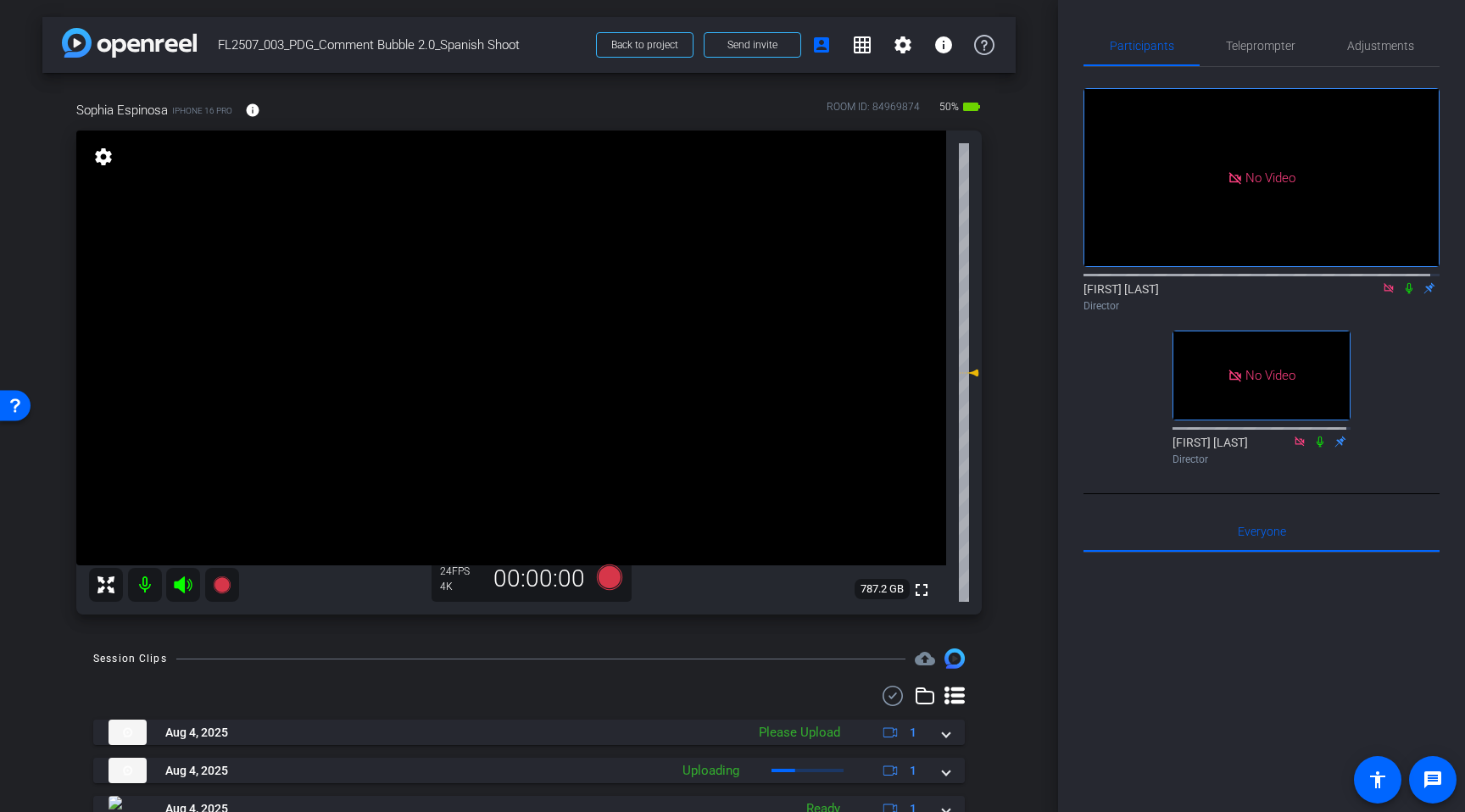 click 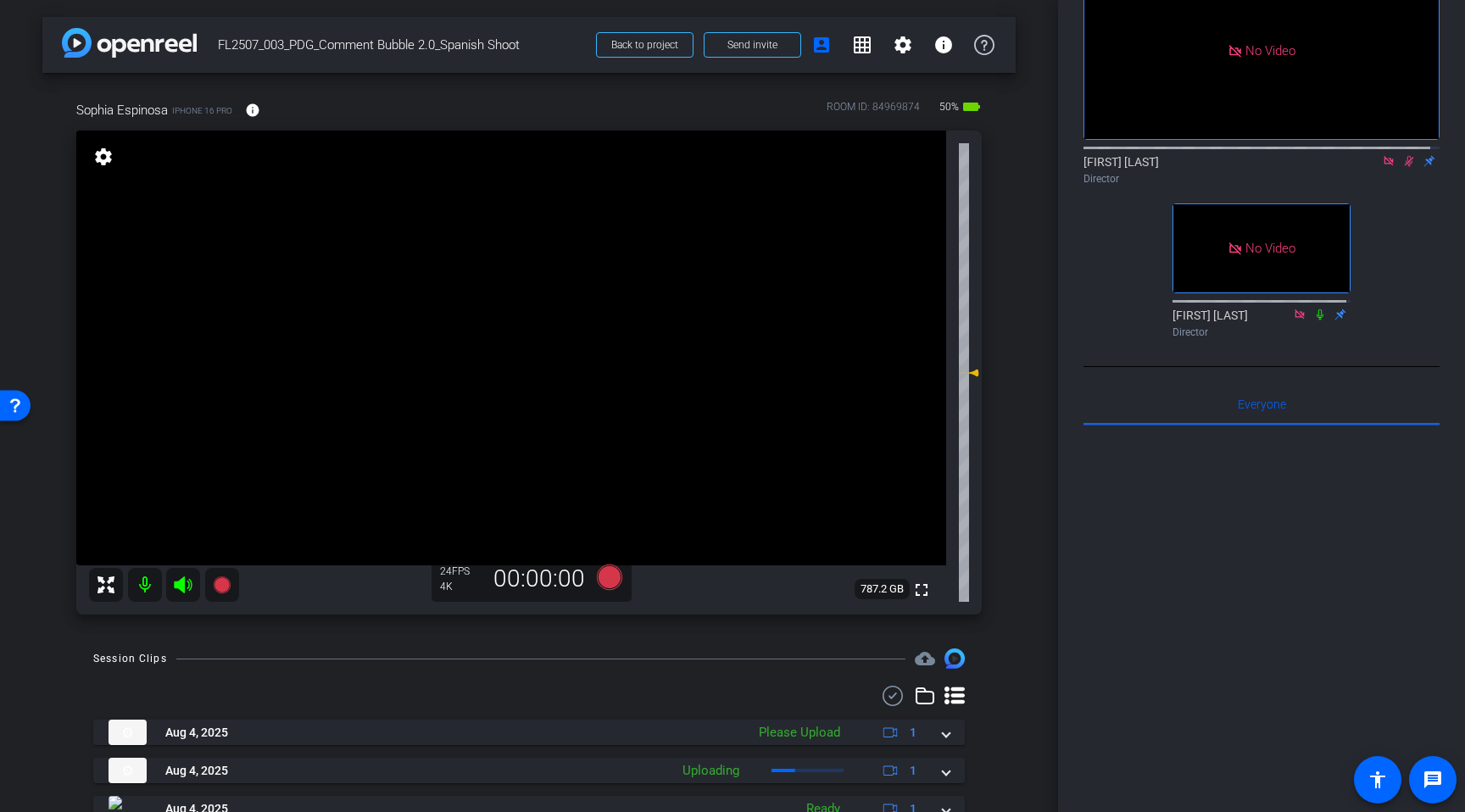 scroll, scrollTop: 0, scrollLeft: 0, axis: both 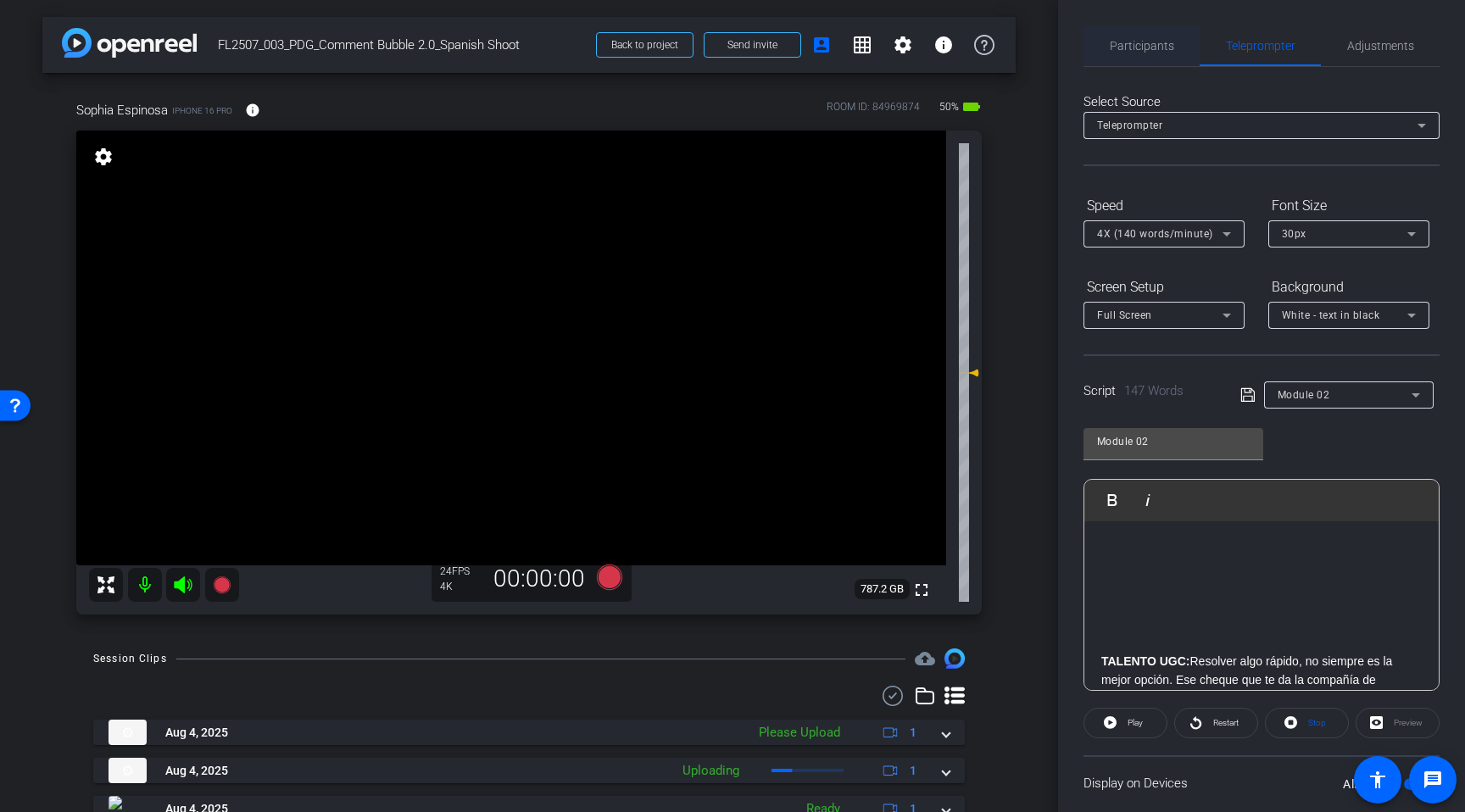 click on "Participants" at bounding box center (1142, 46) 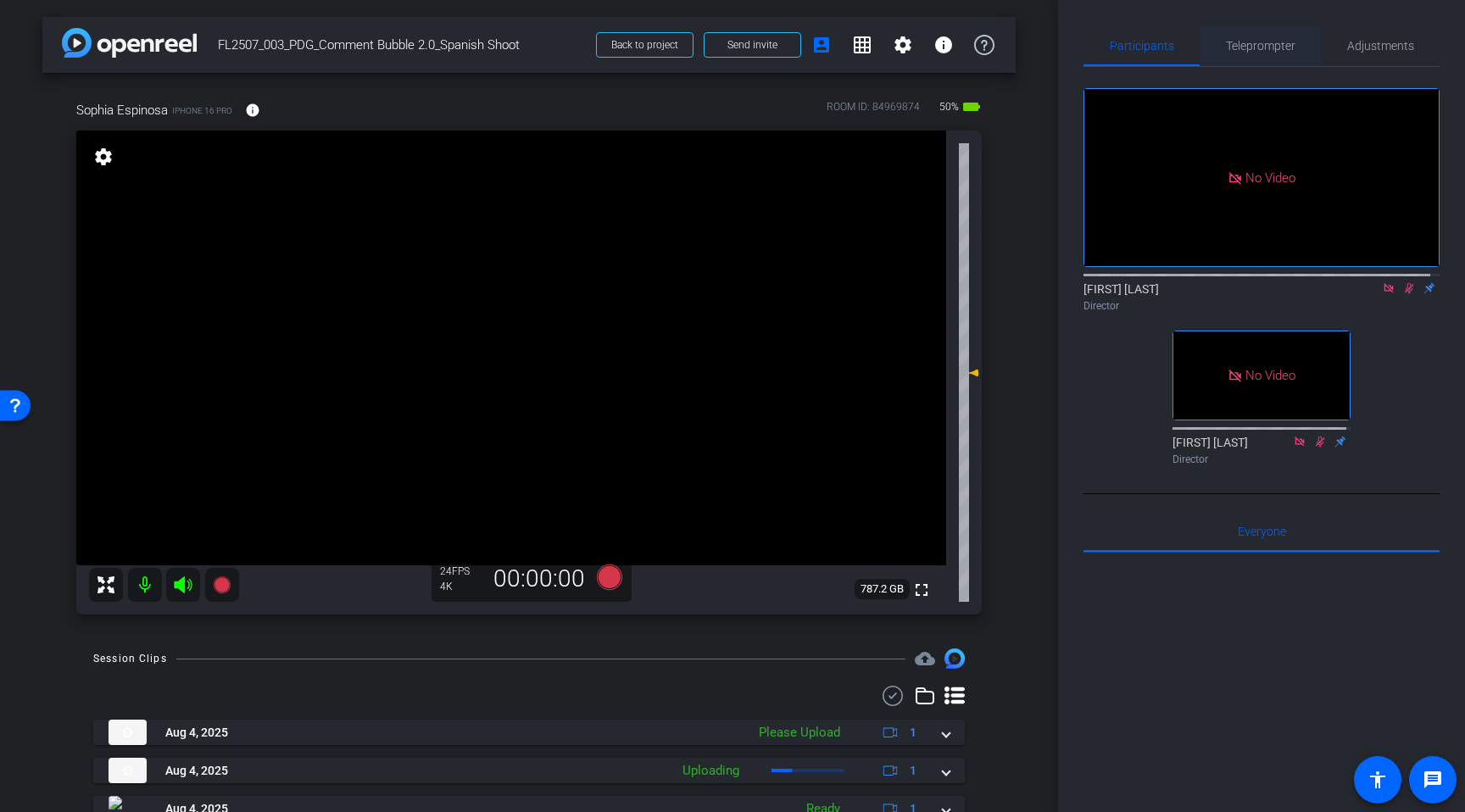 click on "Teleprompter" at bounding box center (1261, 46) 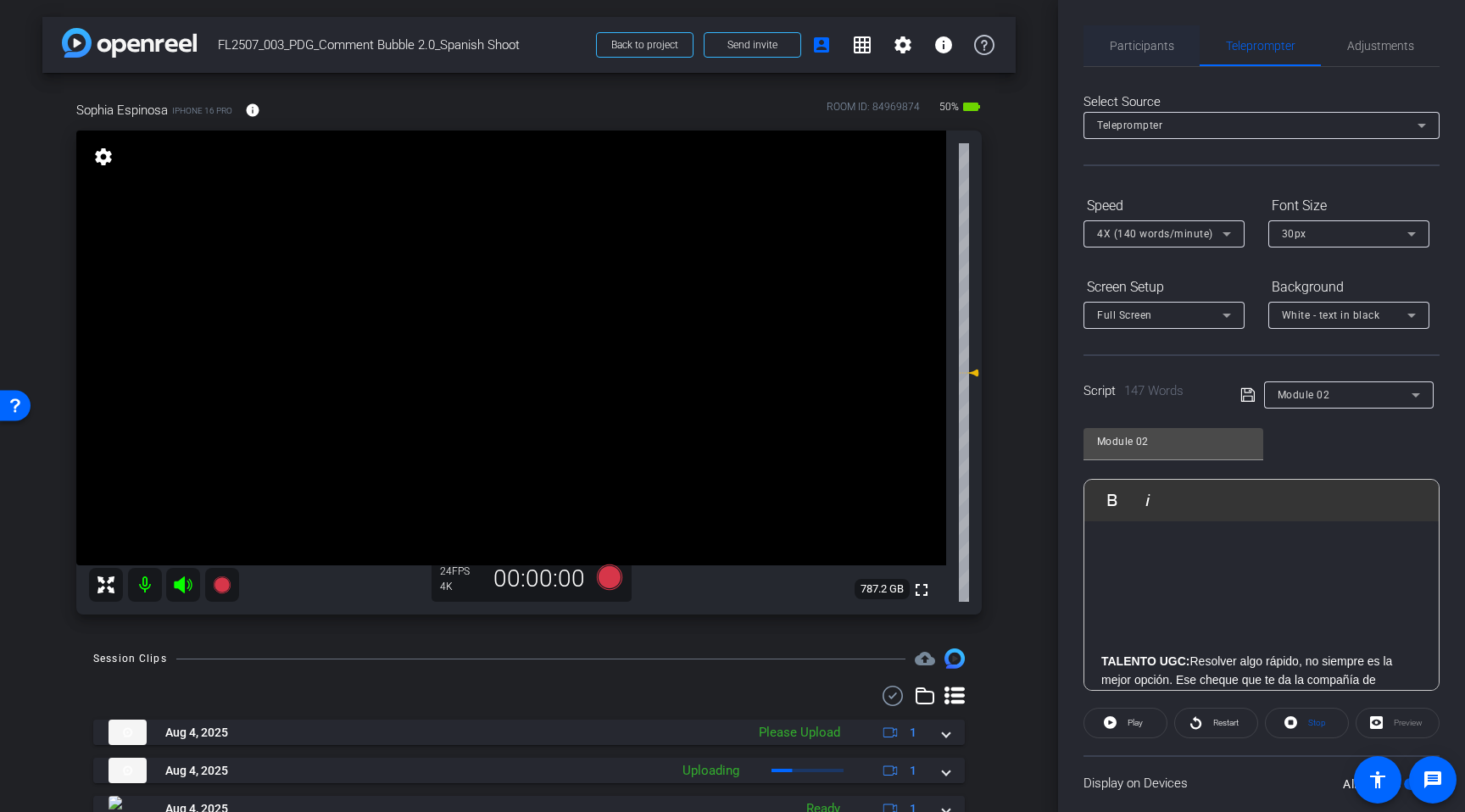click on "Participants" at bounding box center (1142, 46) 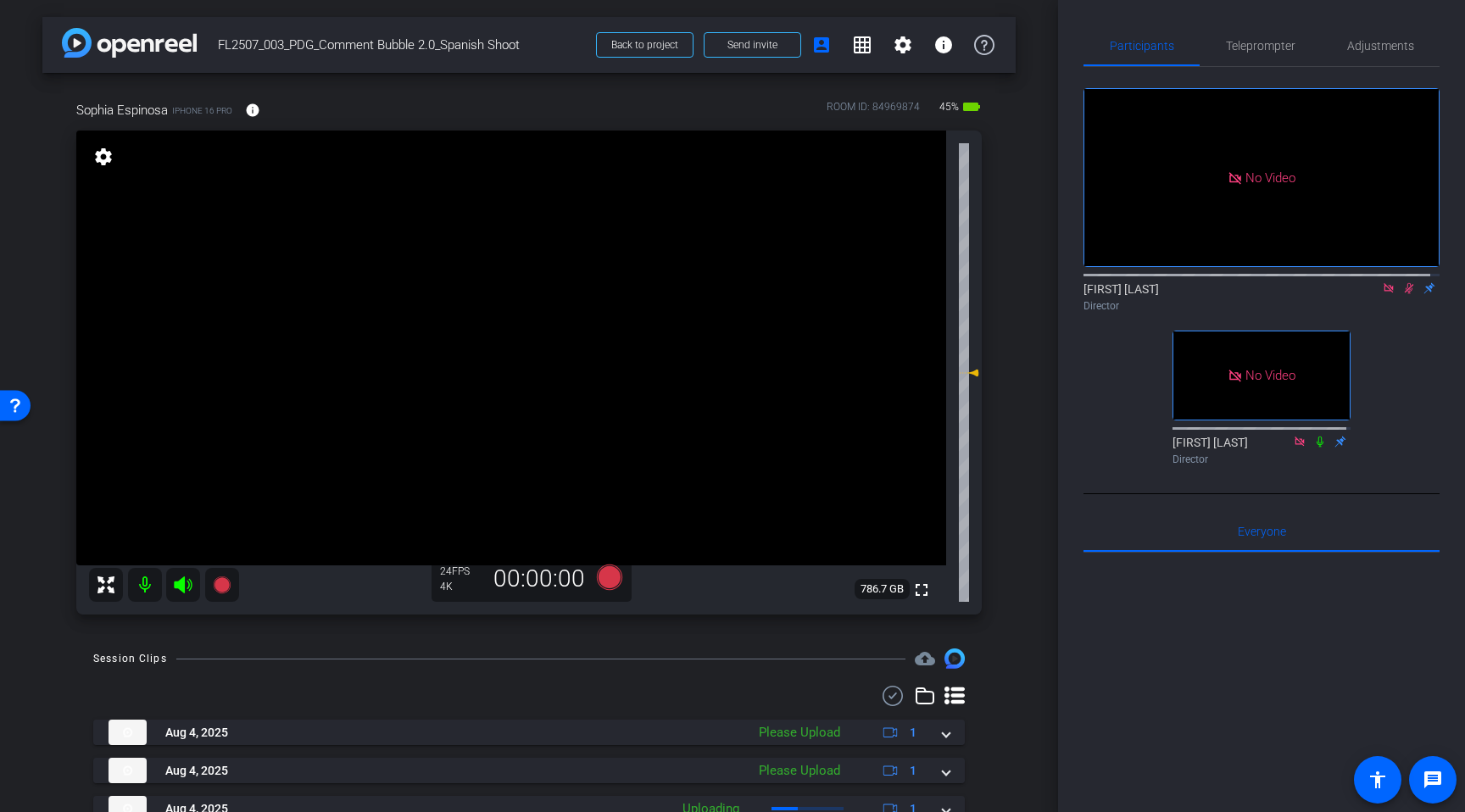 click 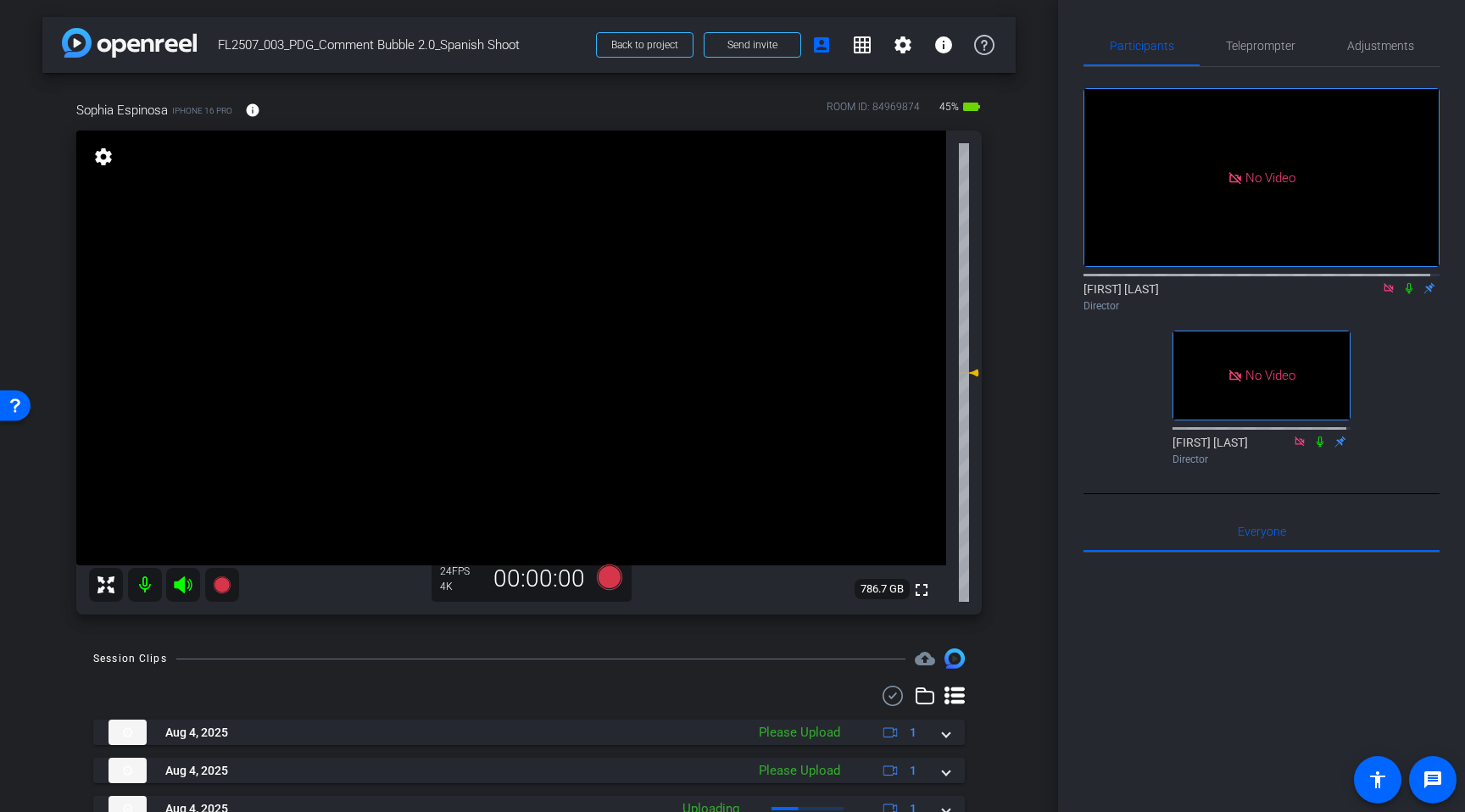 click 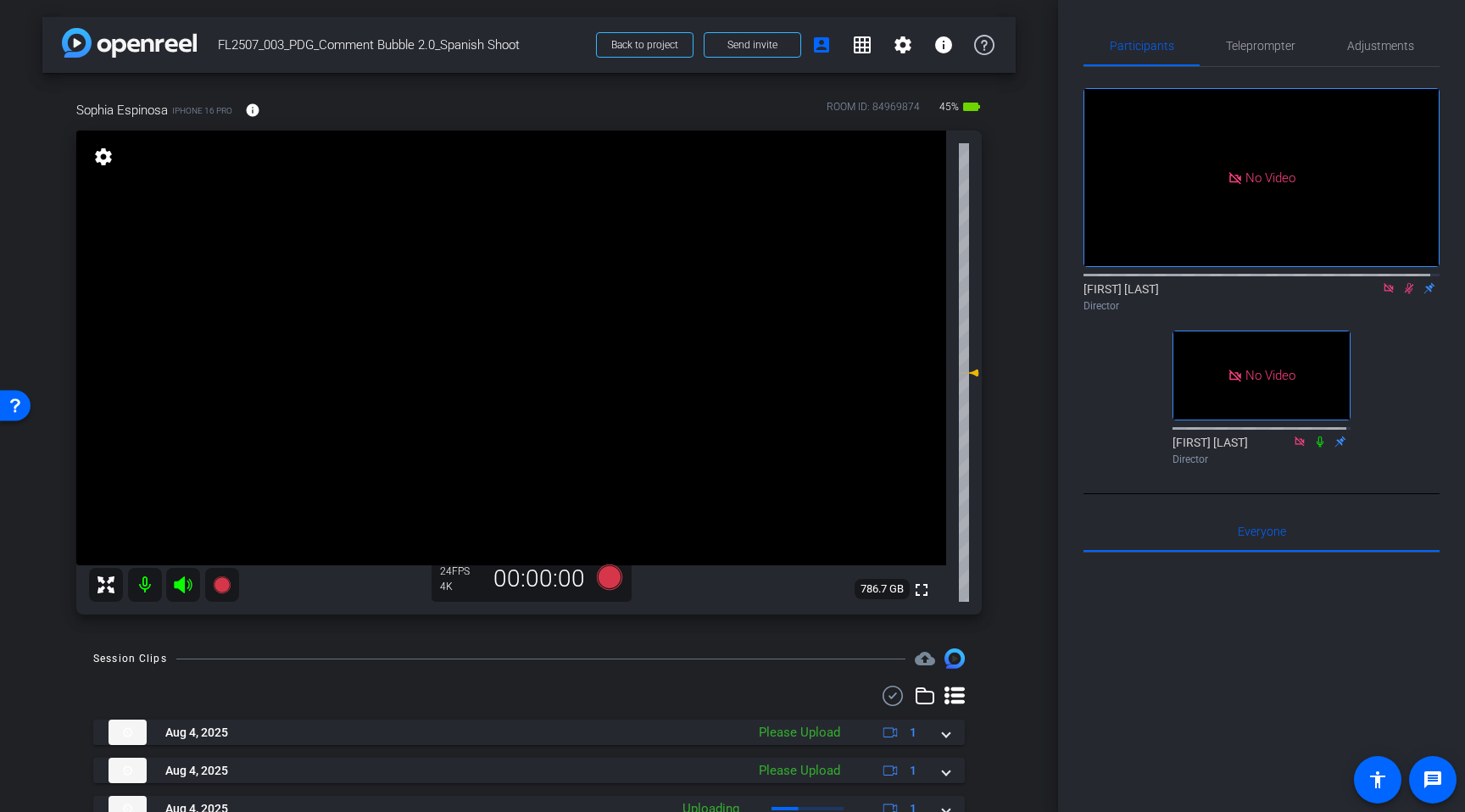 click 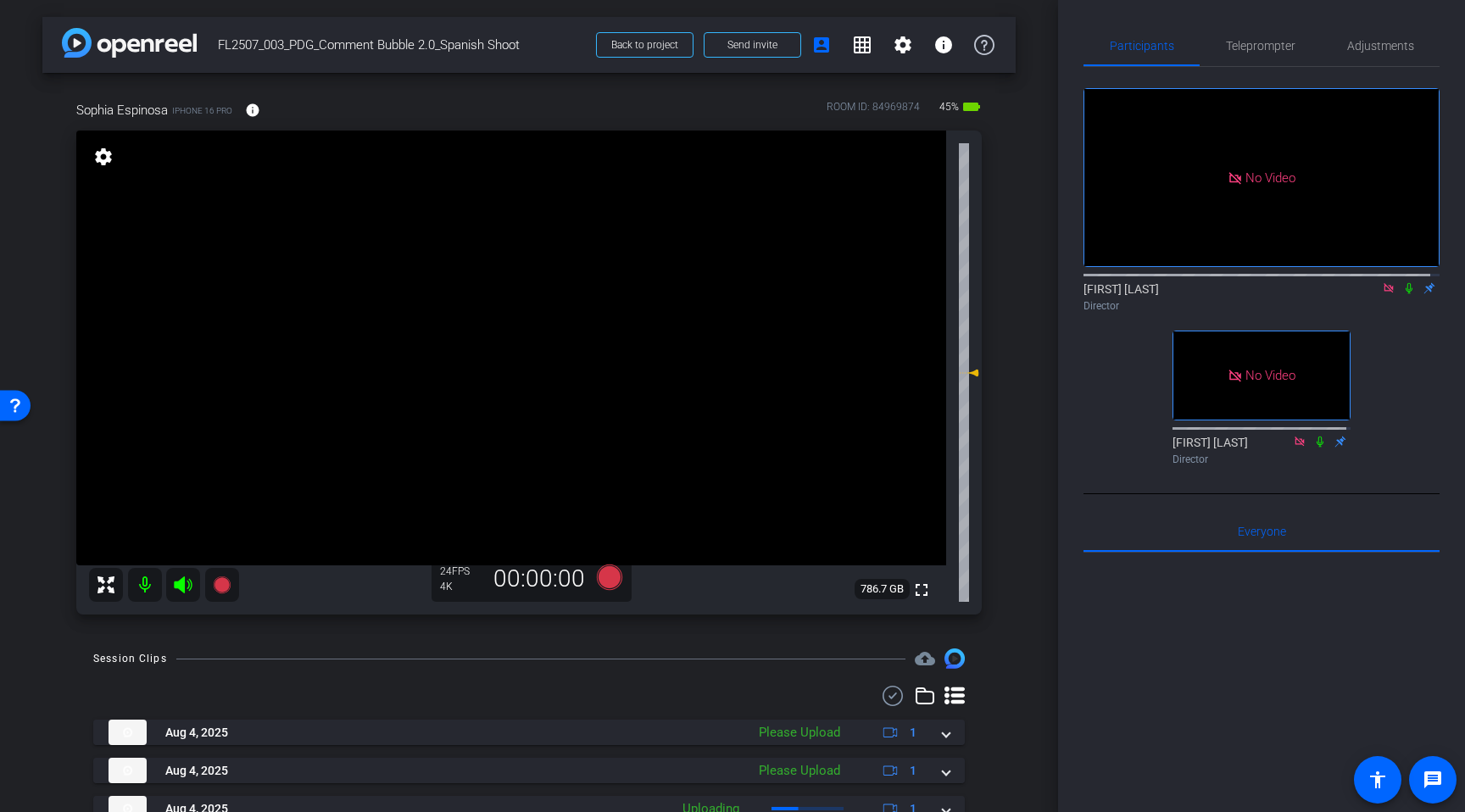 click 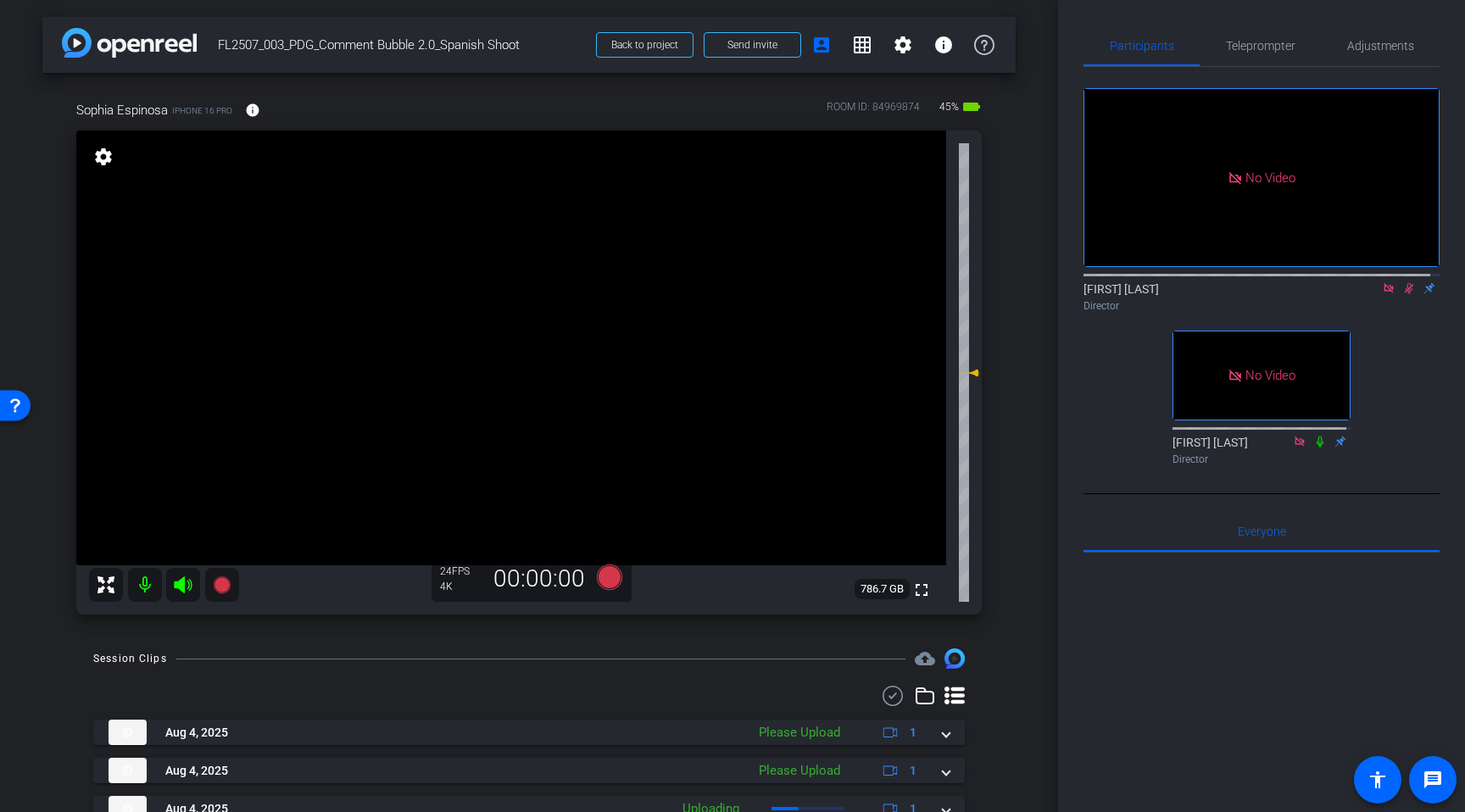 click 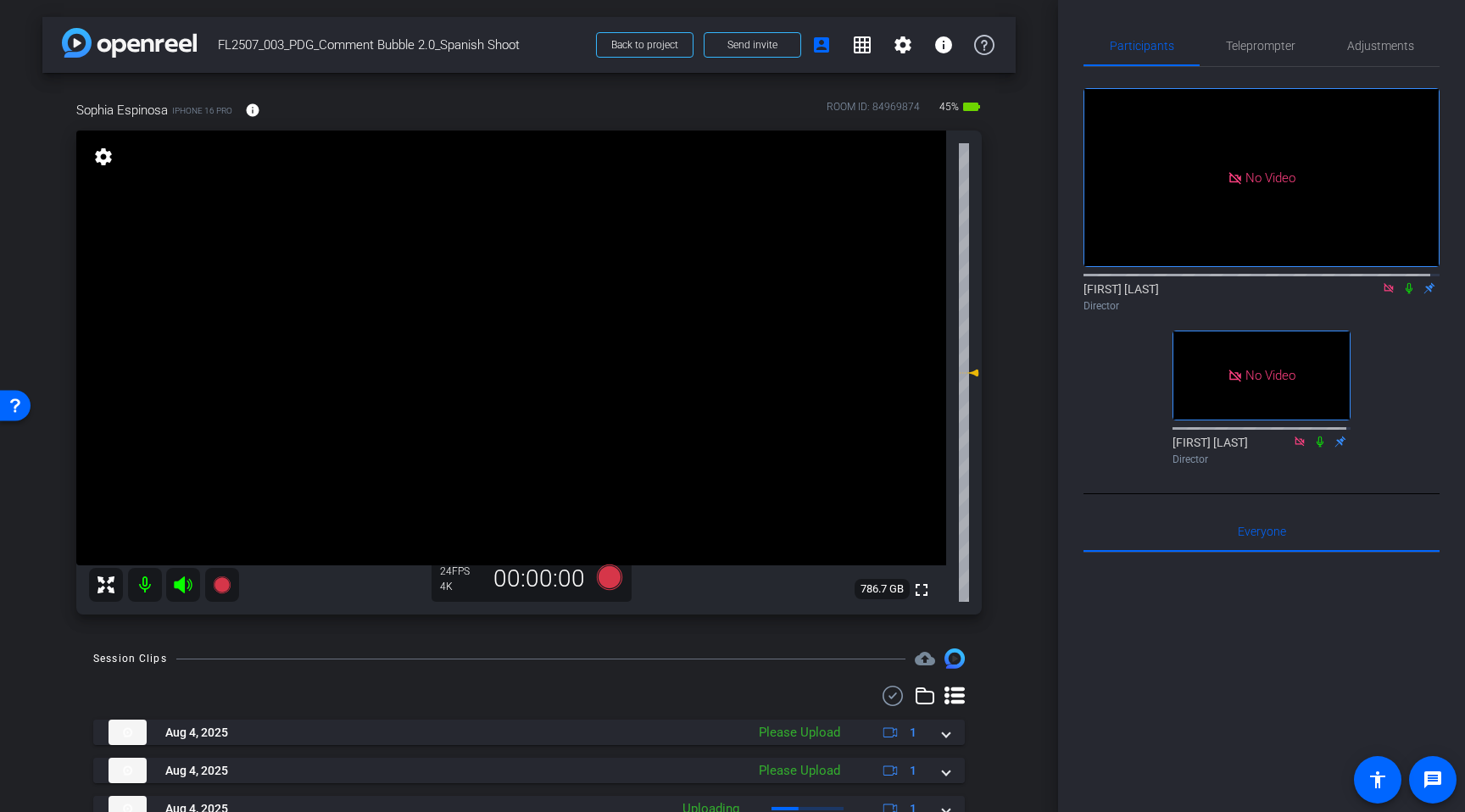 click 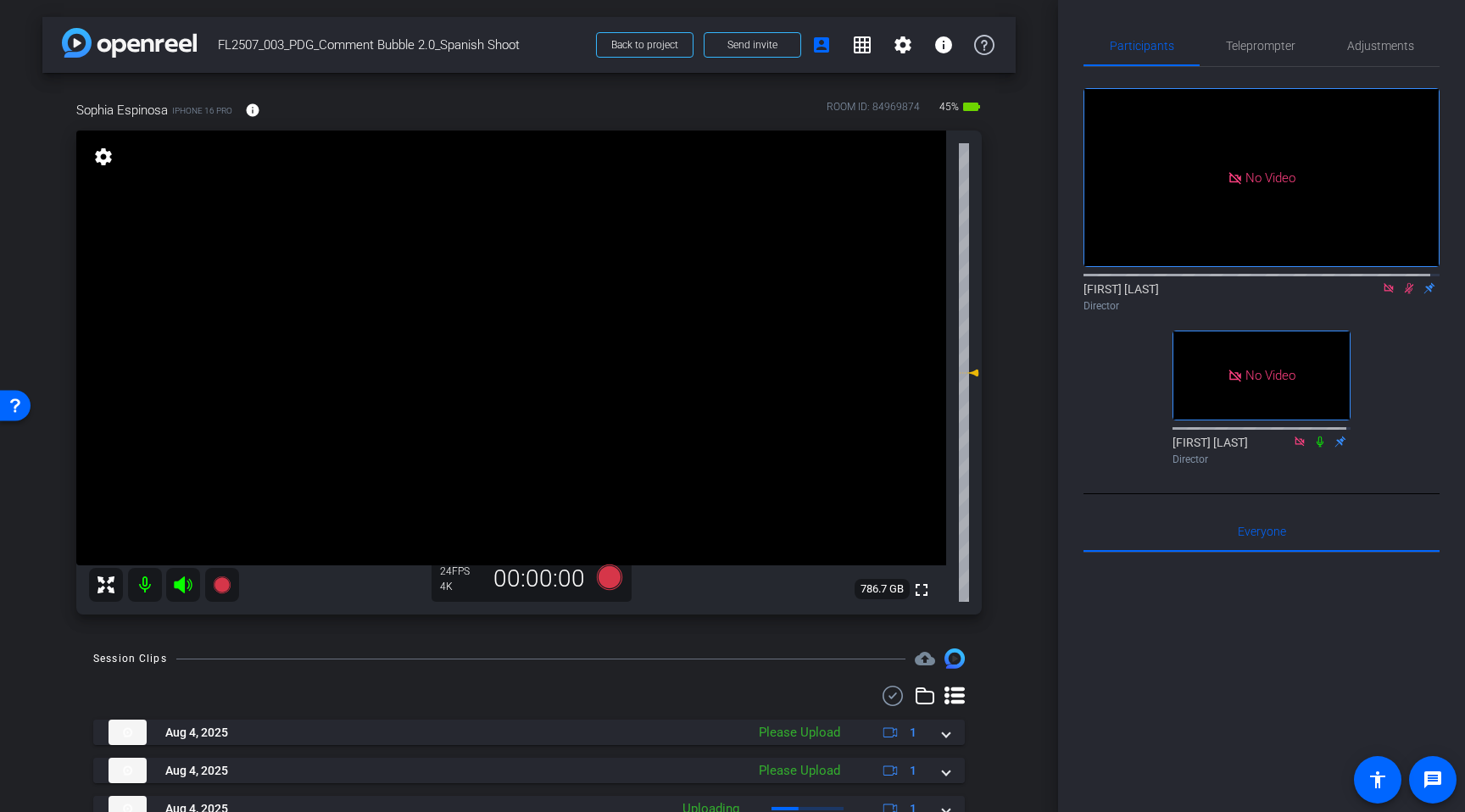 click 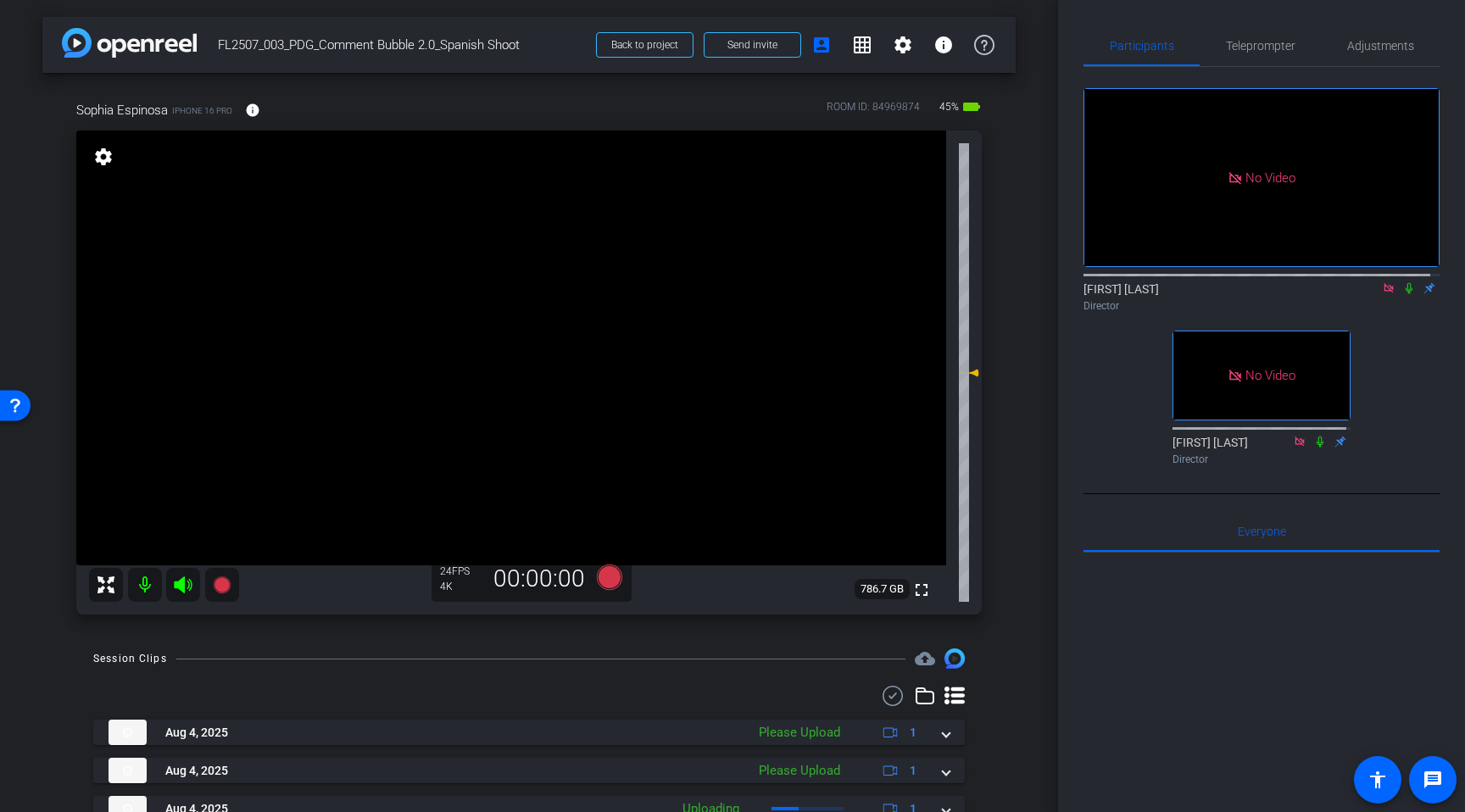 click 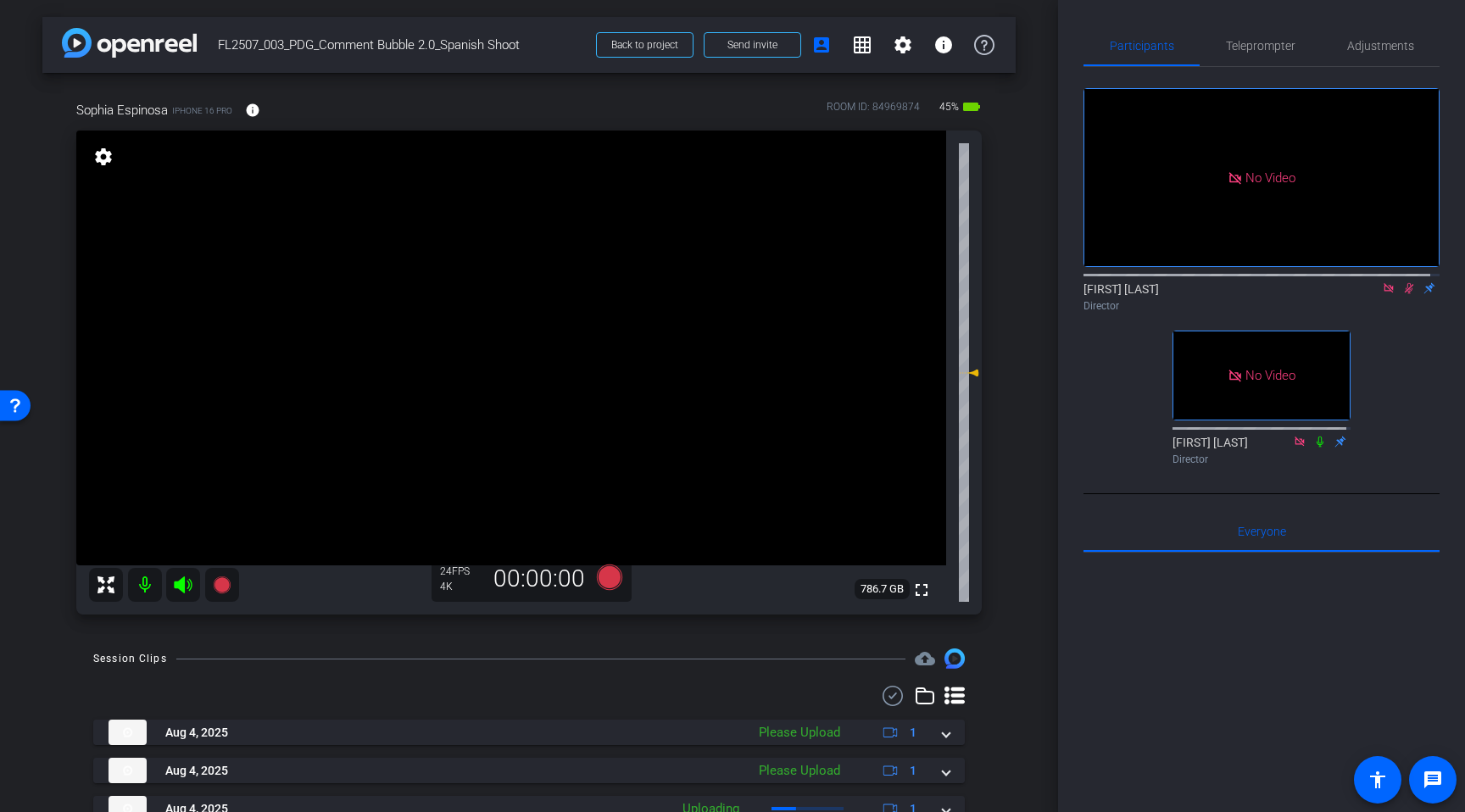 click 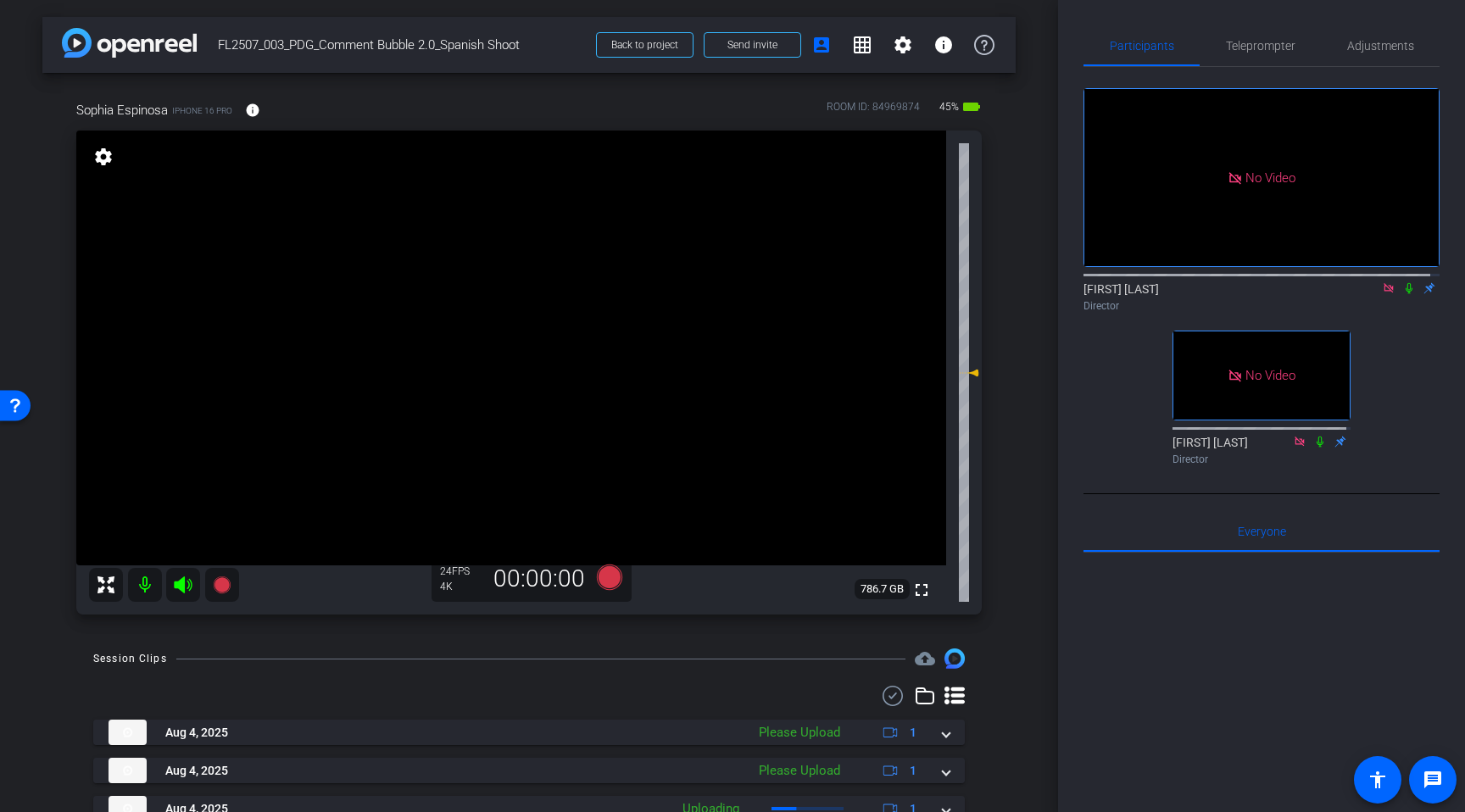 click 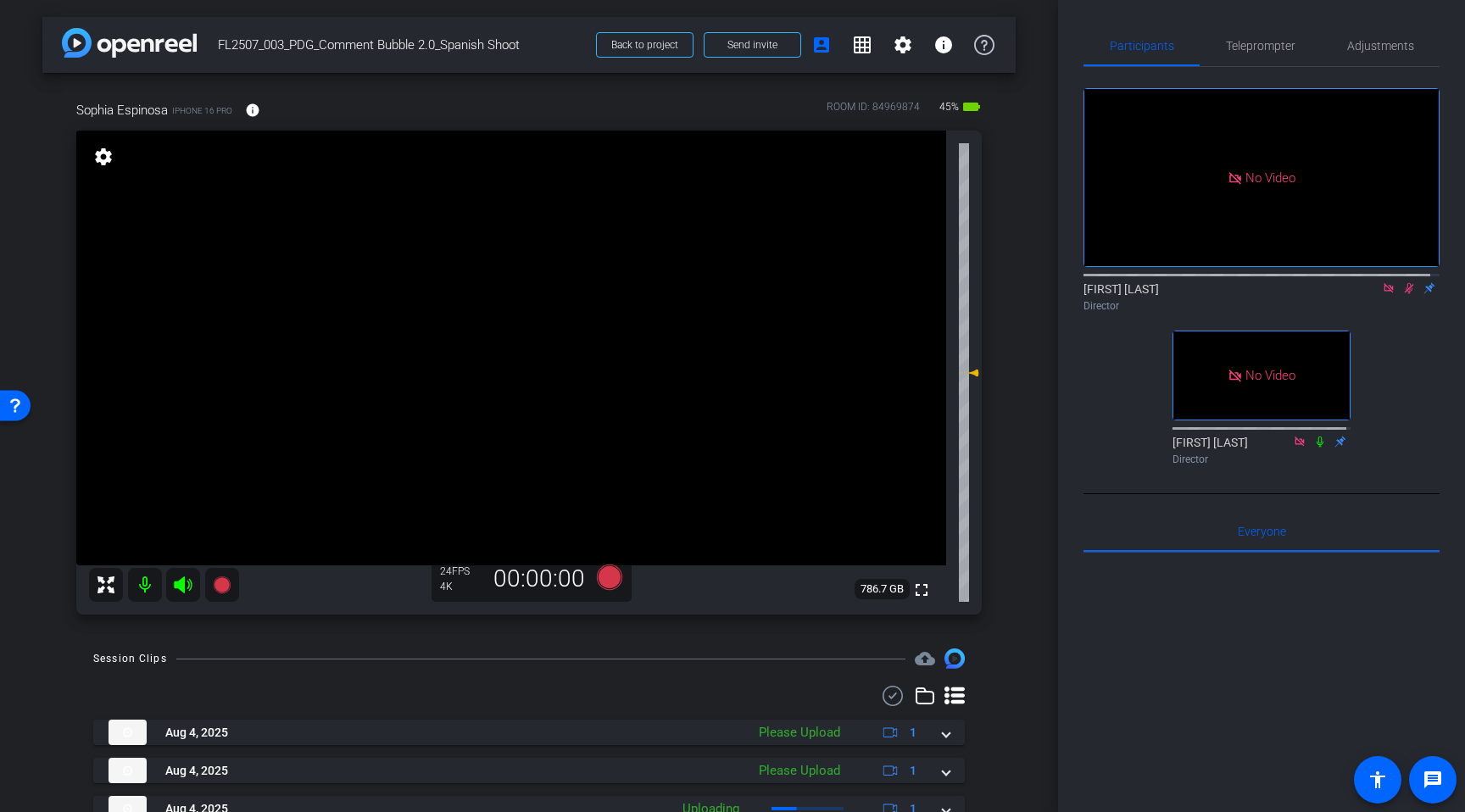 click 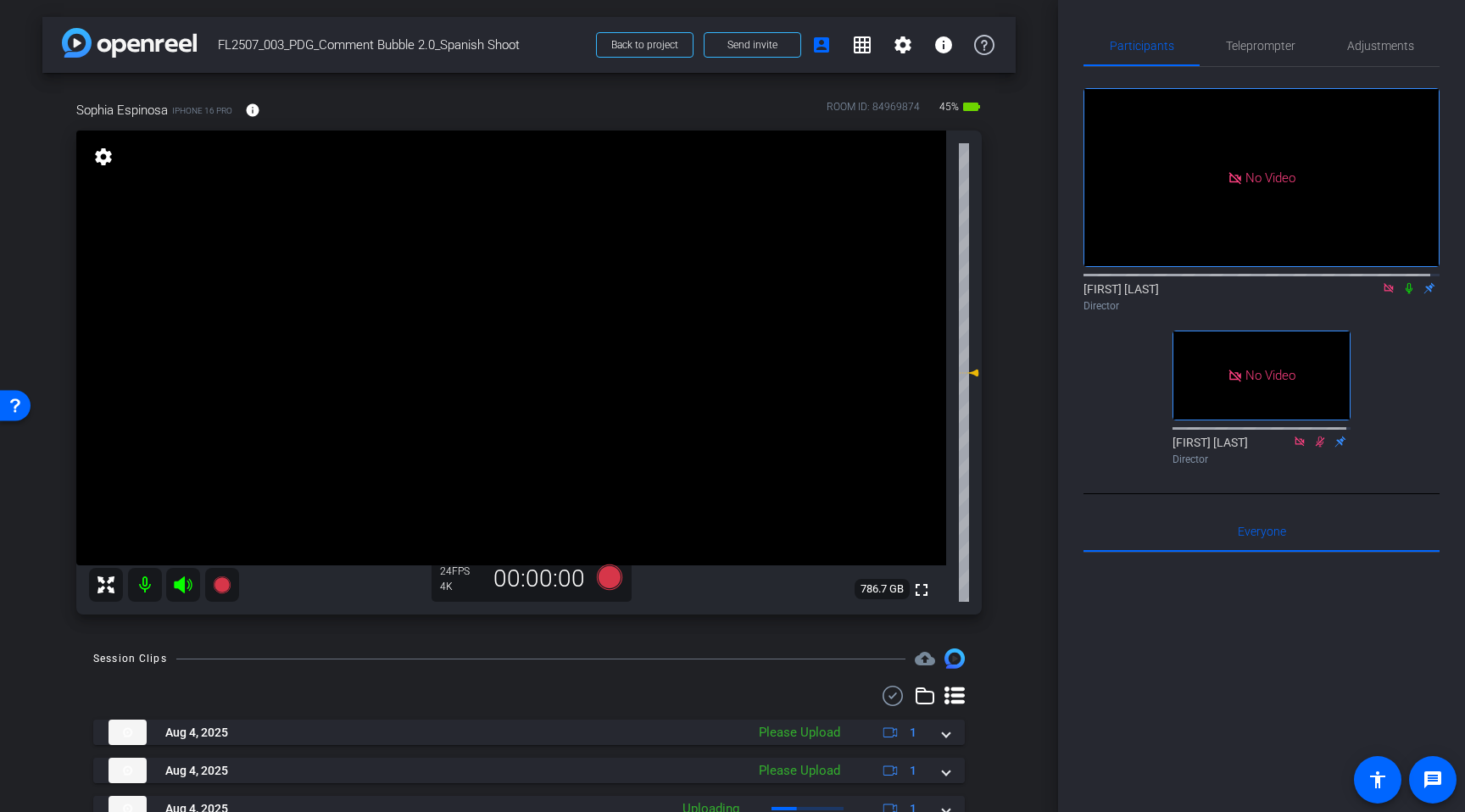 click 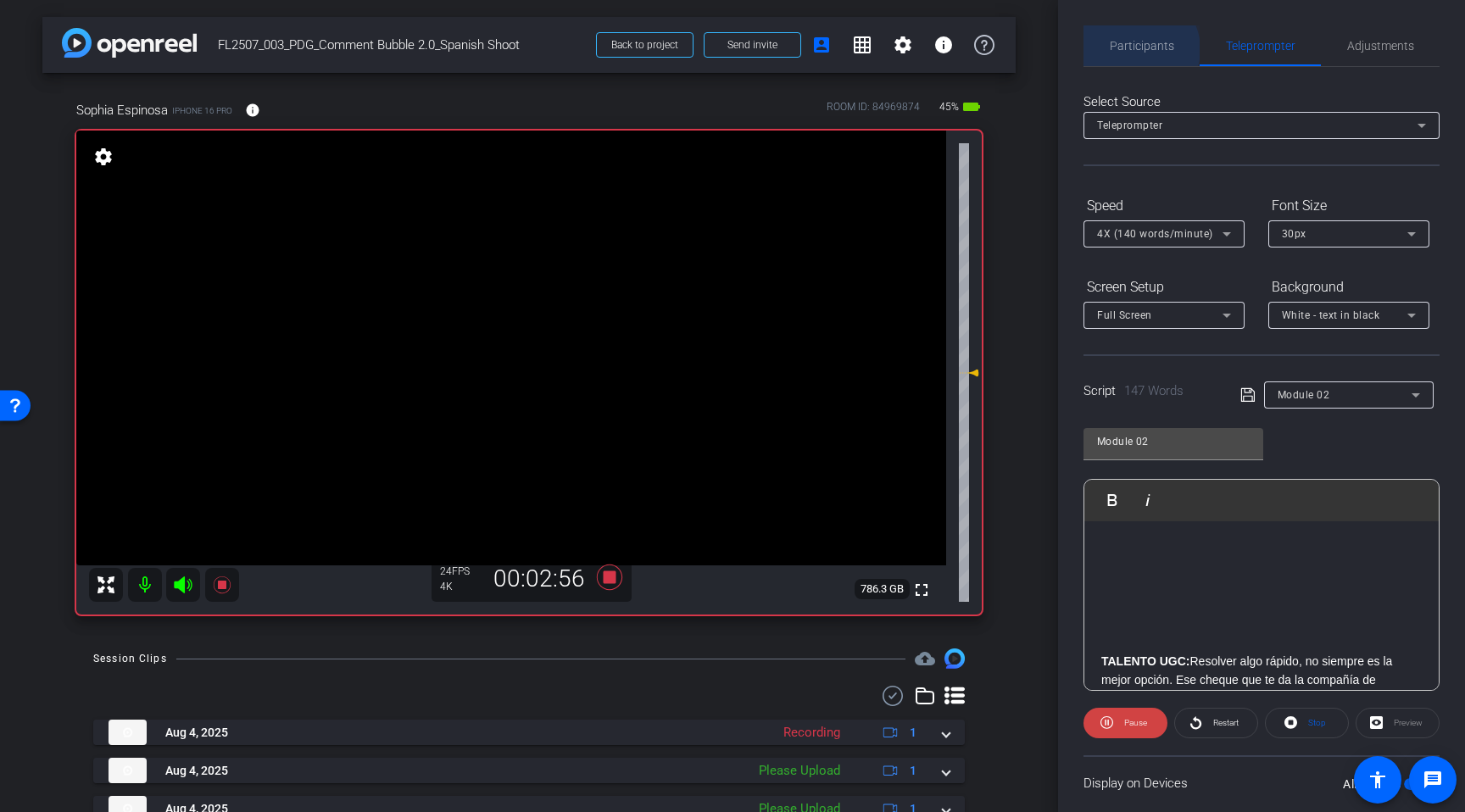 click on "Participants" at bounding box center (1142, 46) 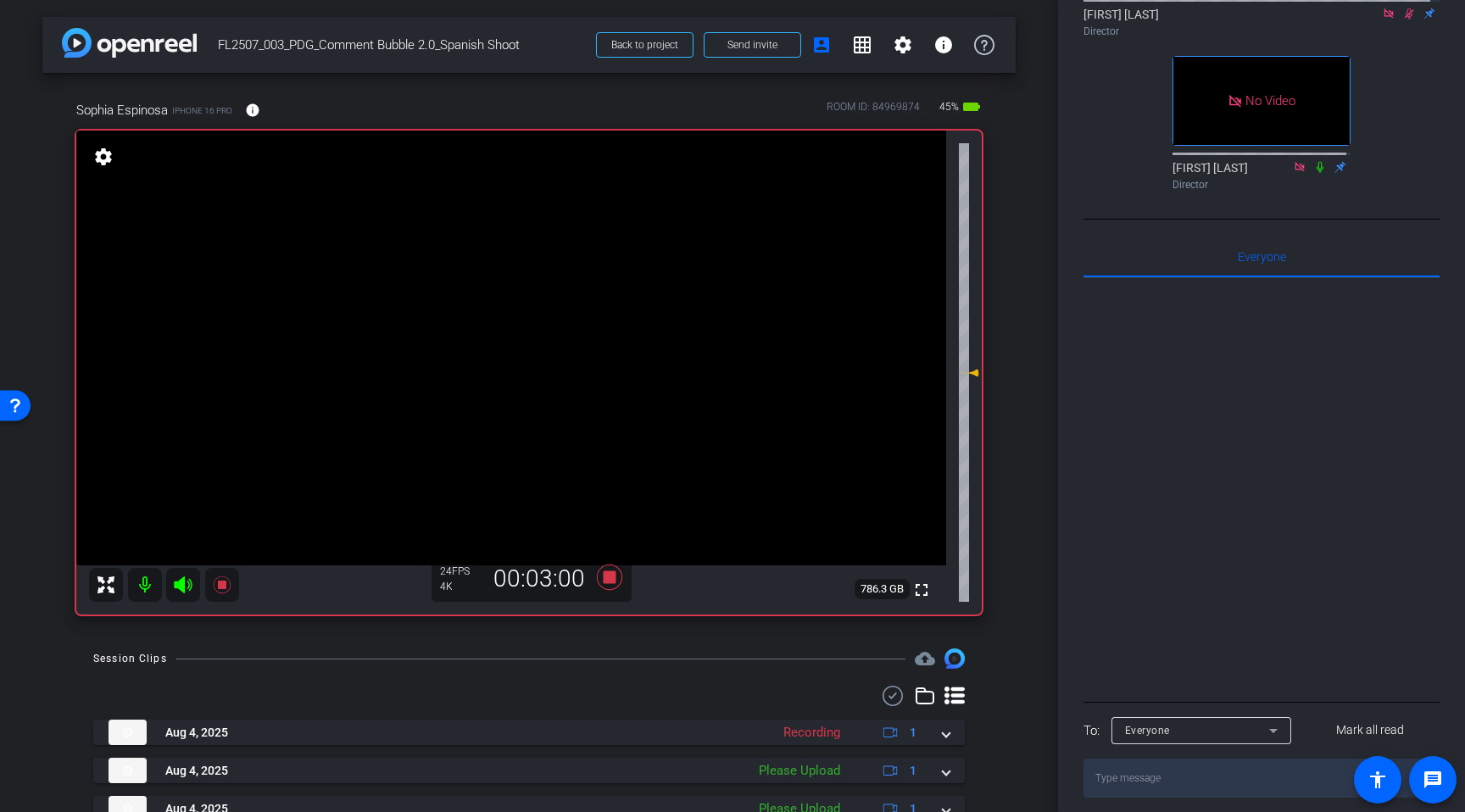 scroll, scrollTop: 0, scrollLeft: 0, axis: both 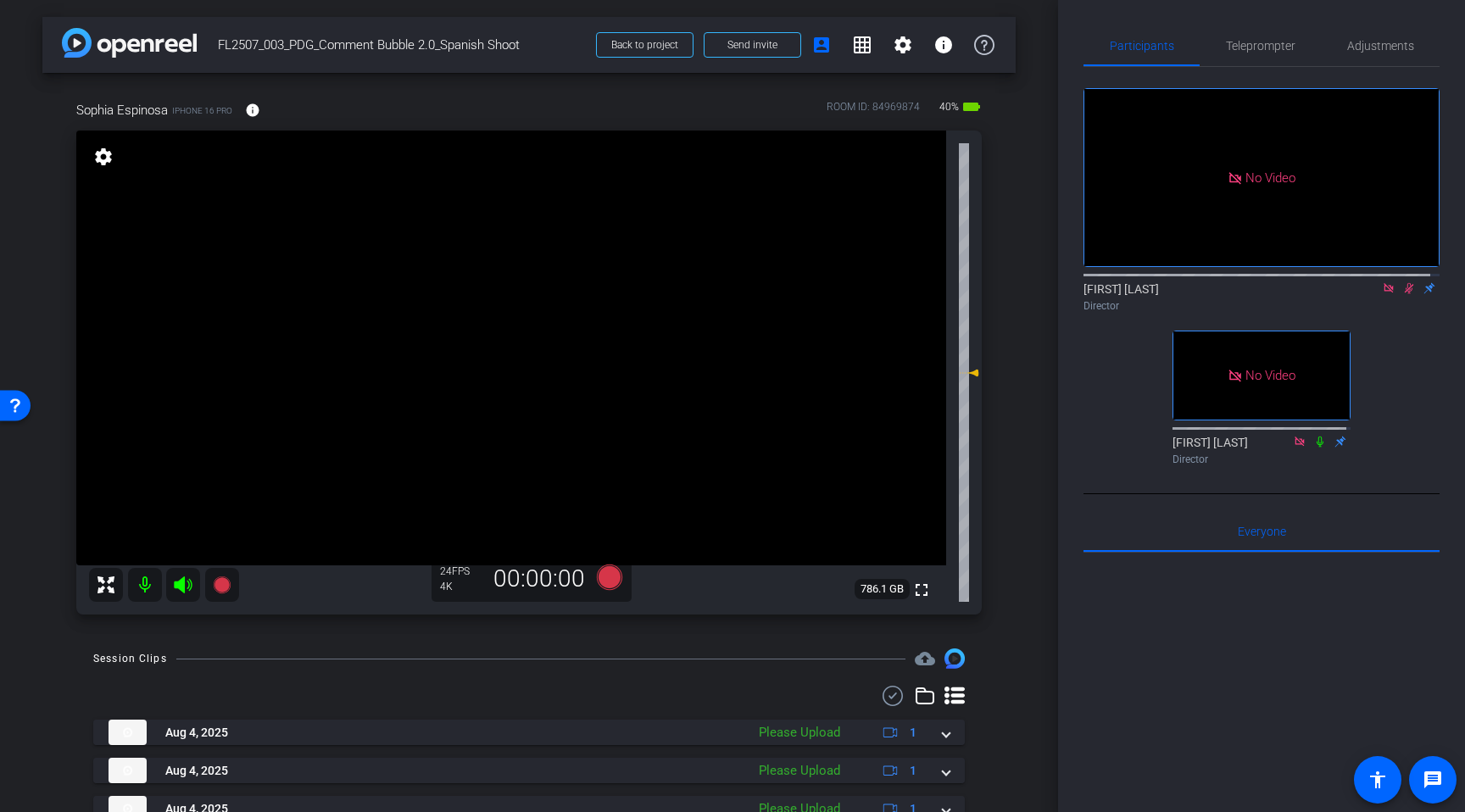 click 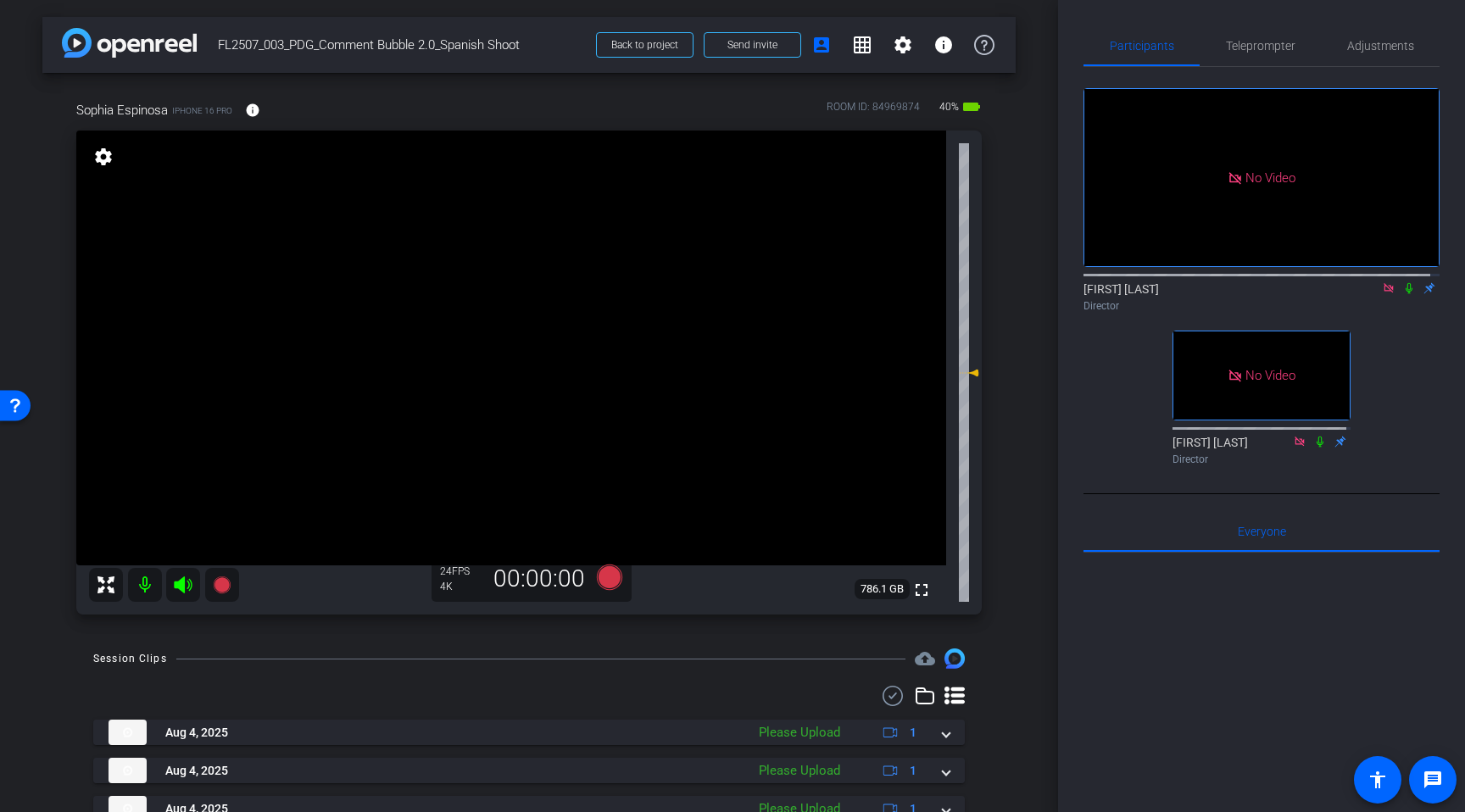click 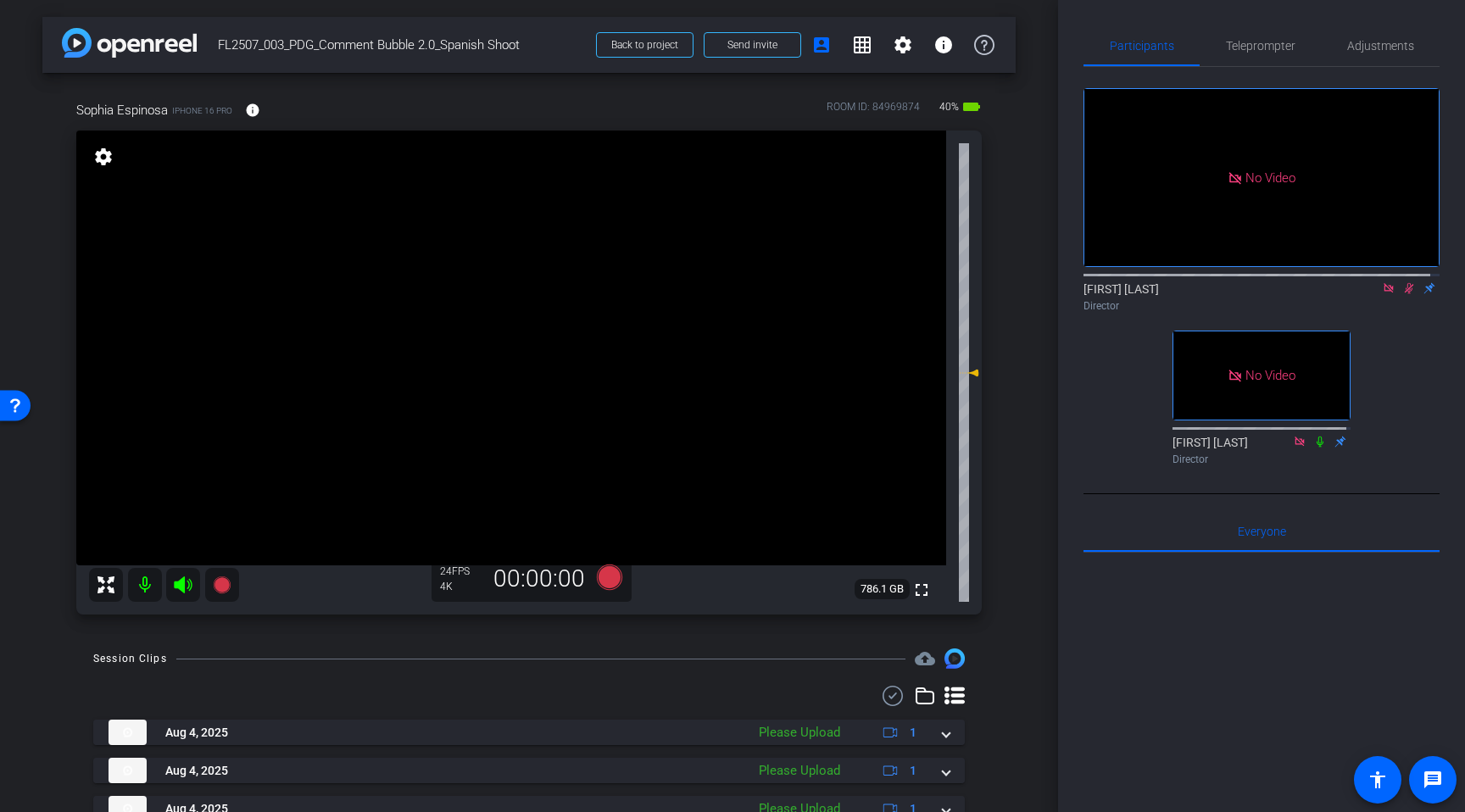 click 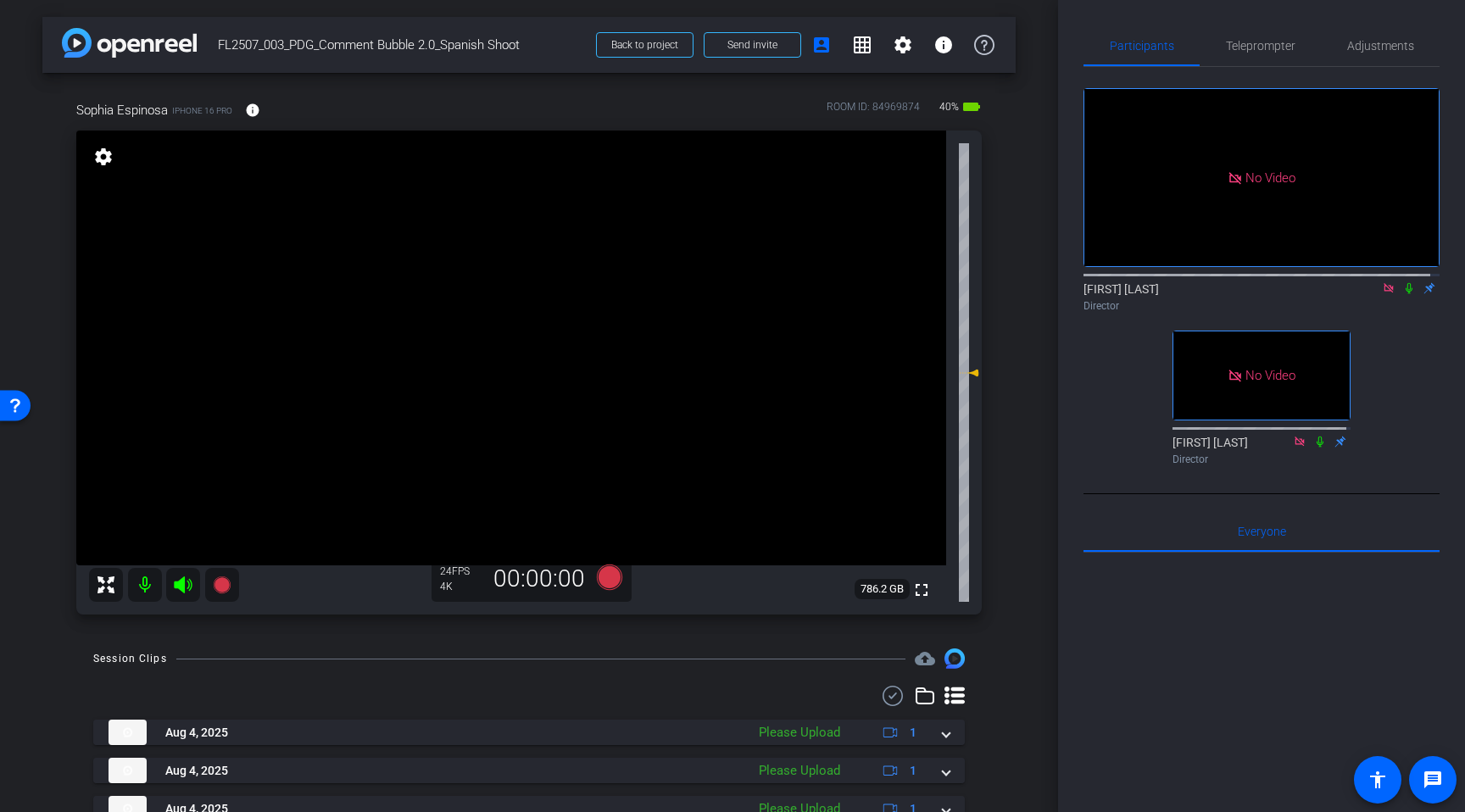click 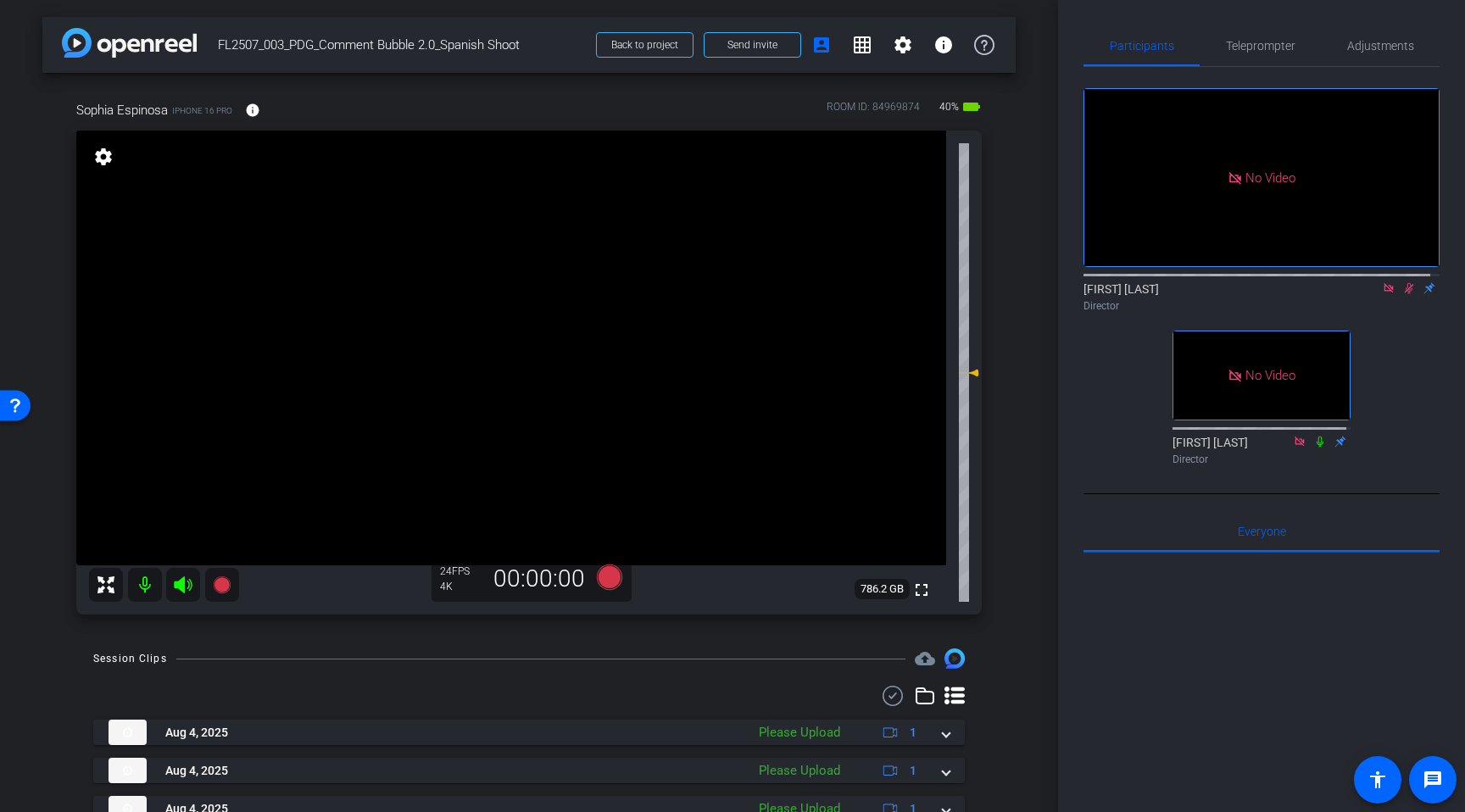 click 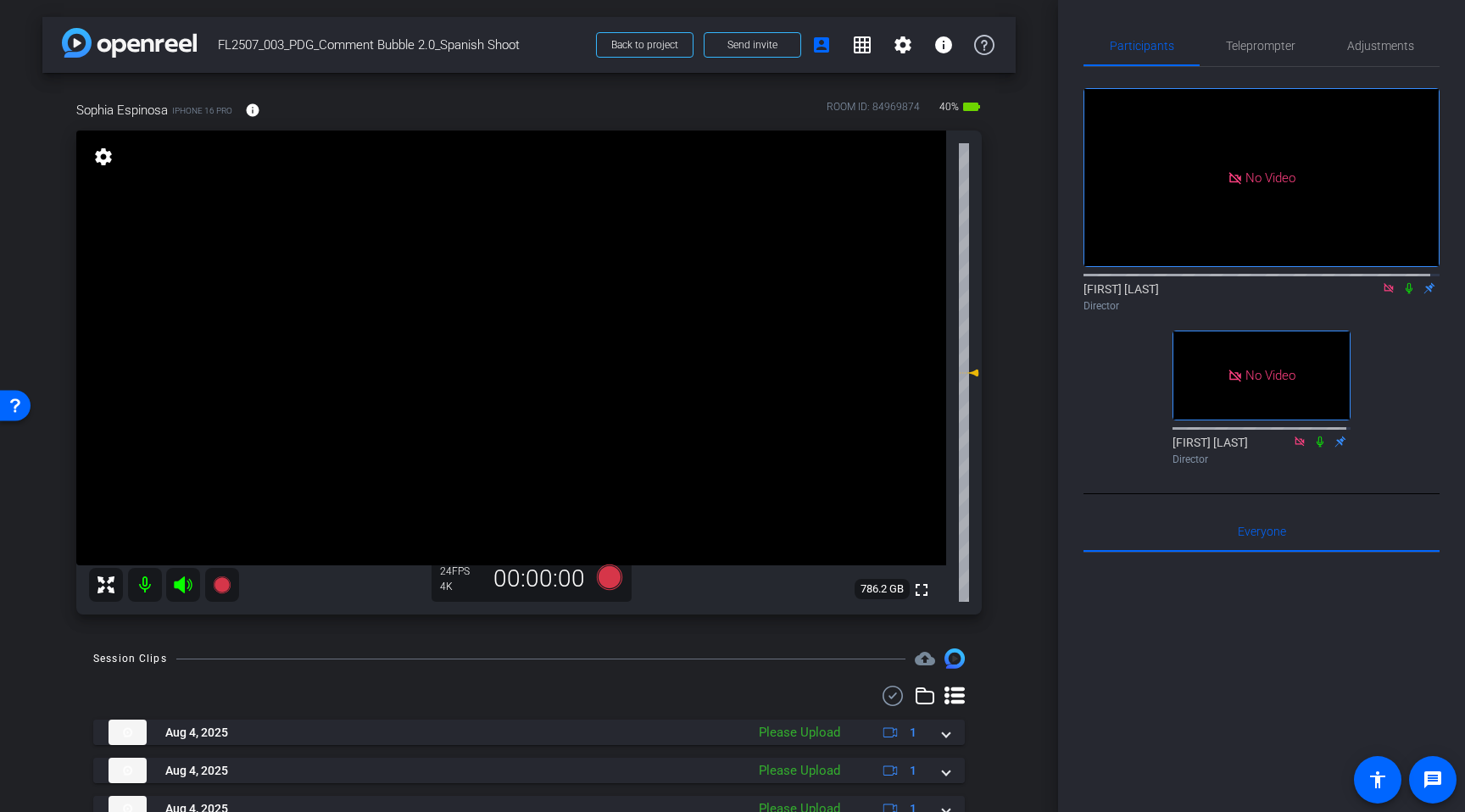 click 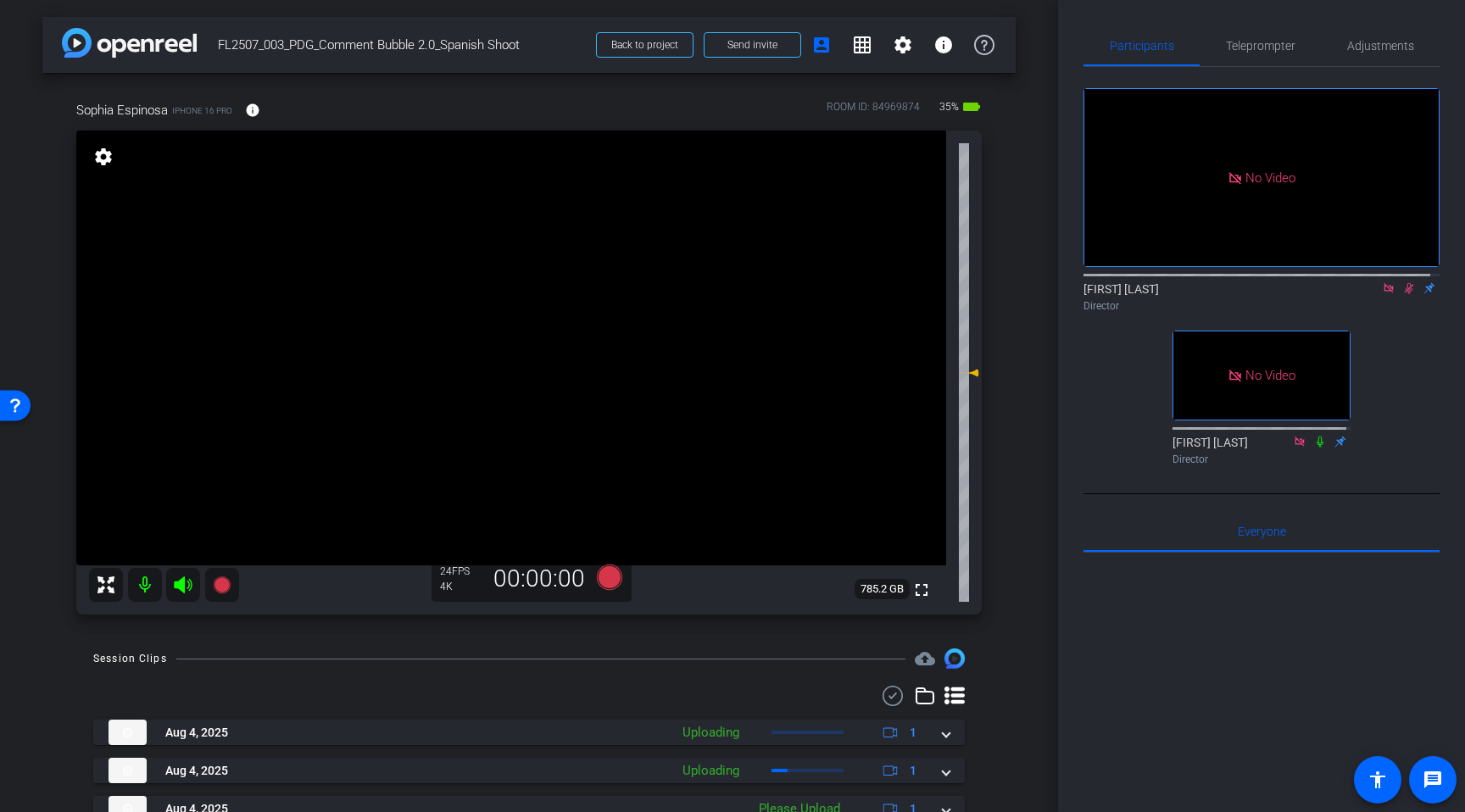 click 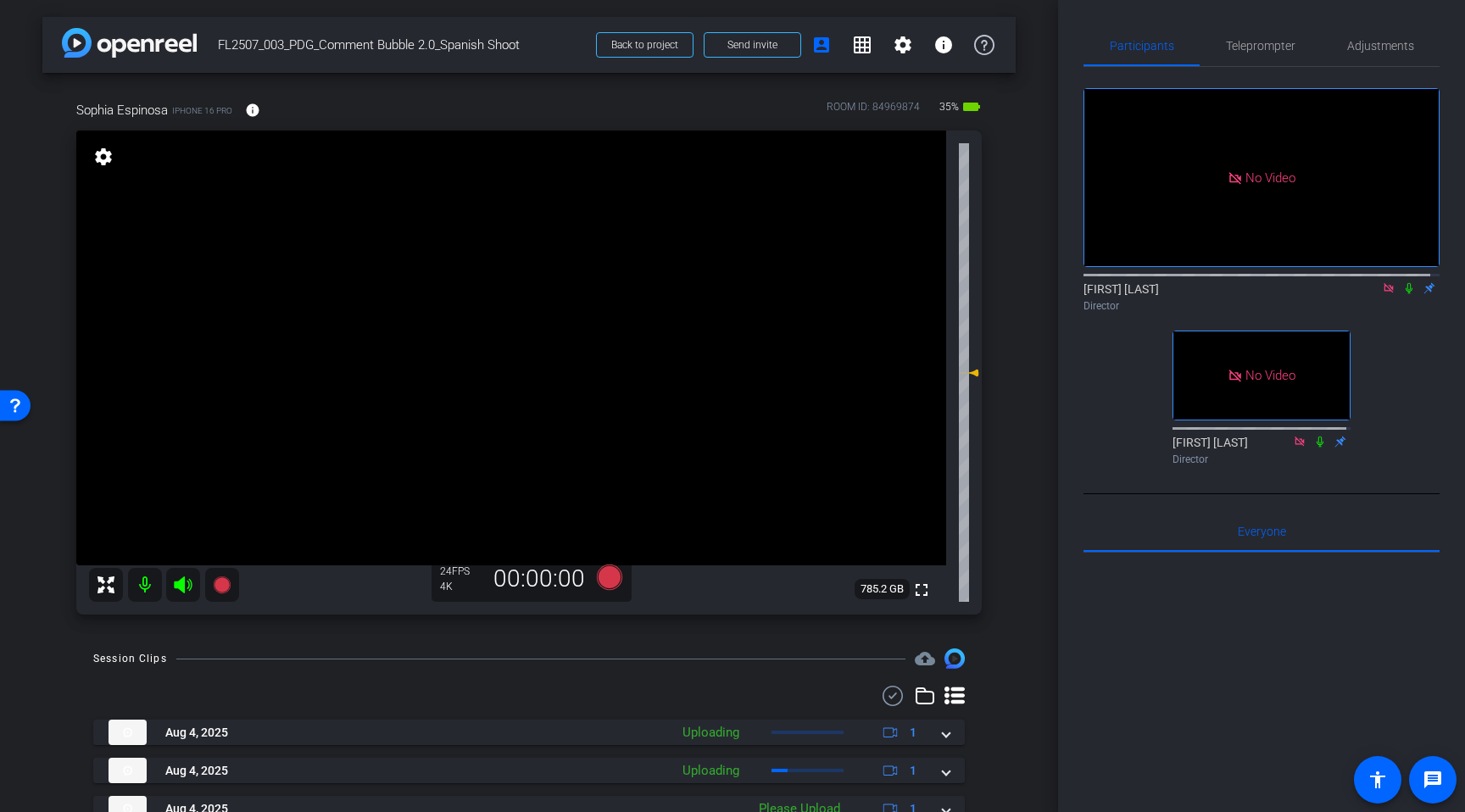click 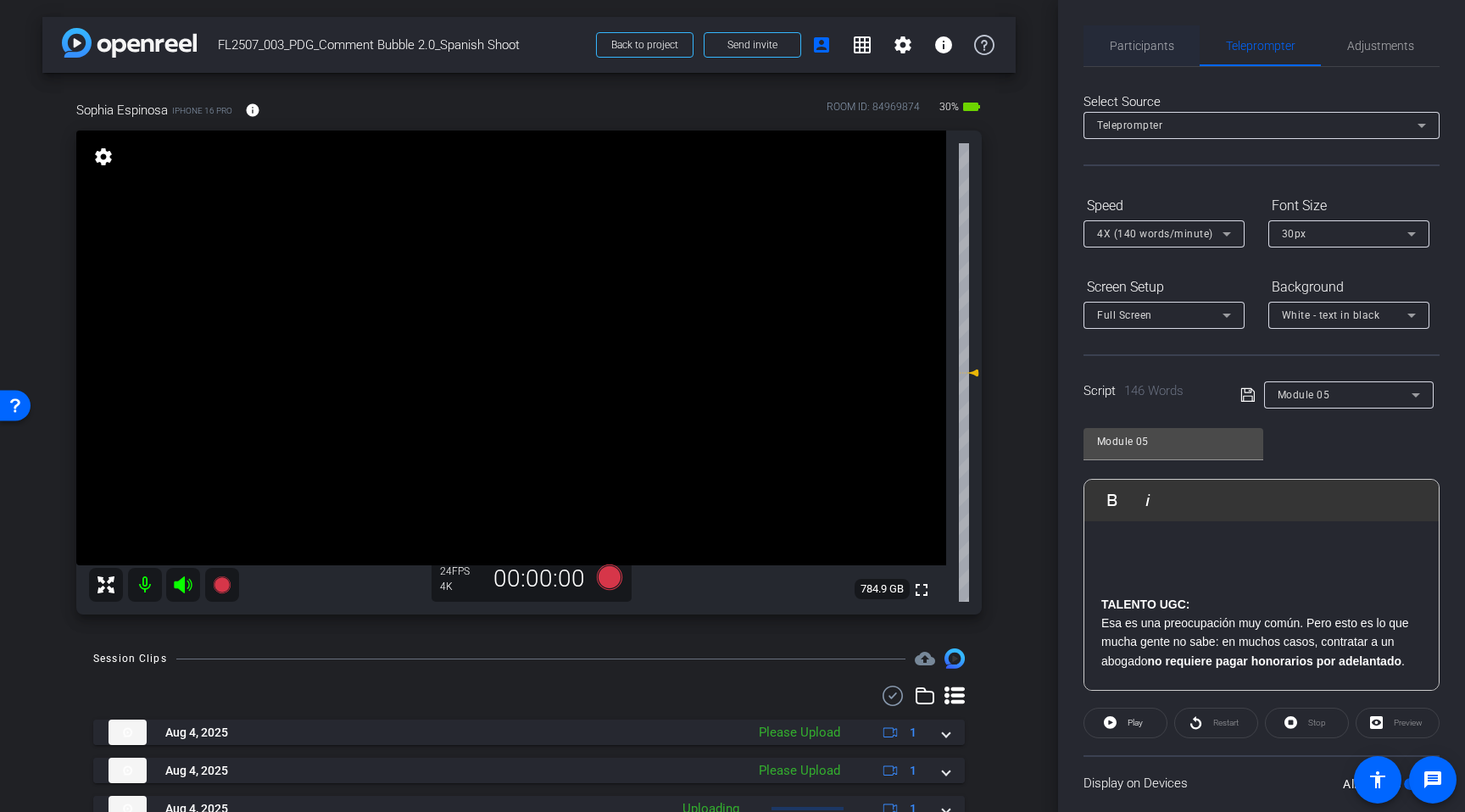 click on "Participants" at bounding box center [1142, 46] 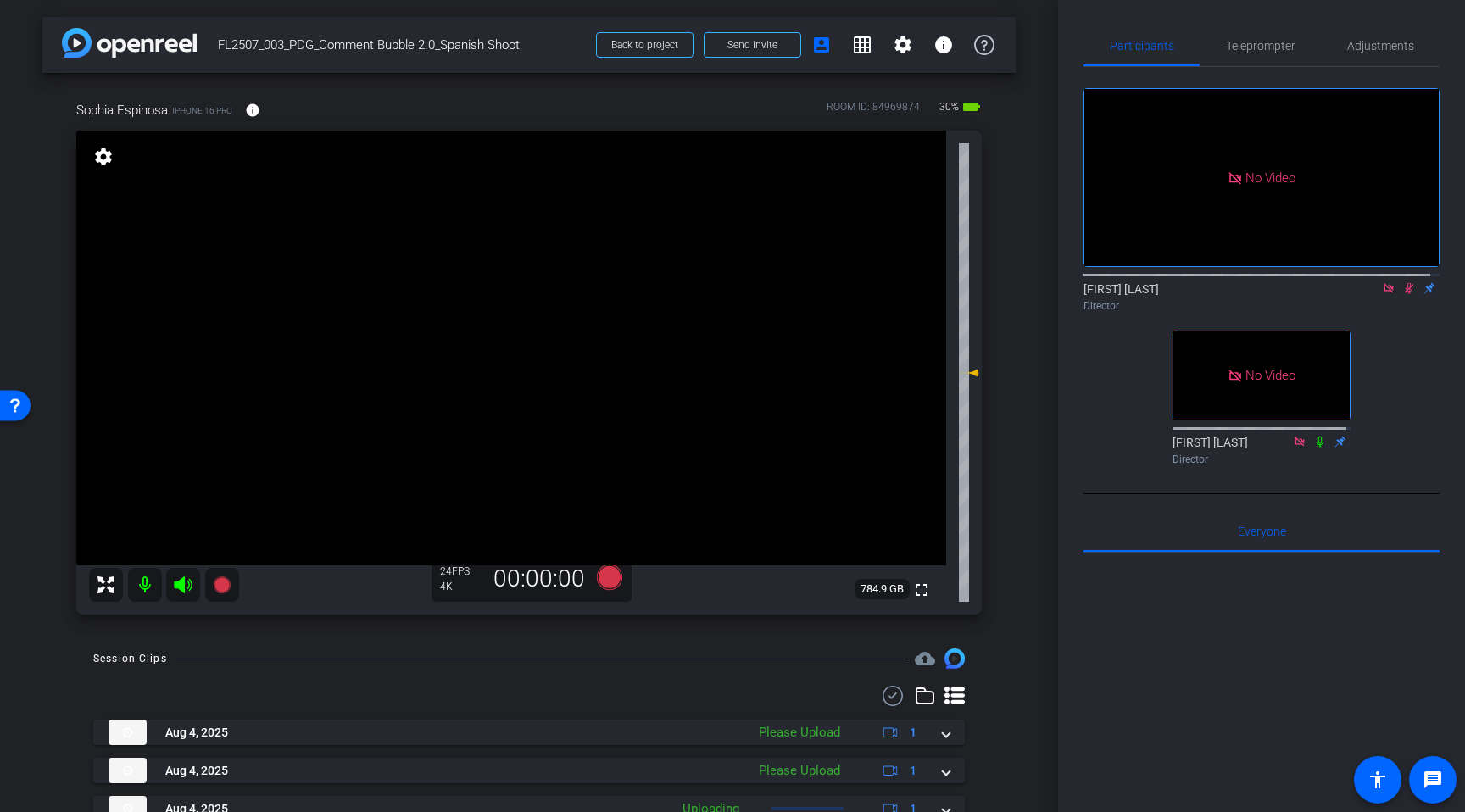 click 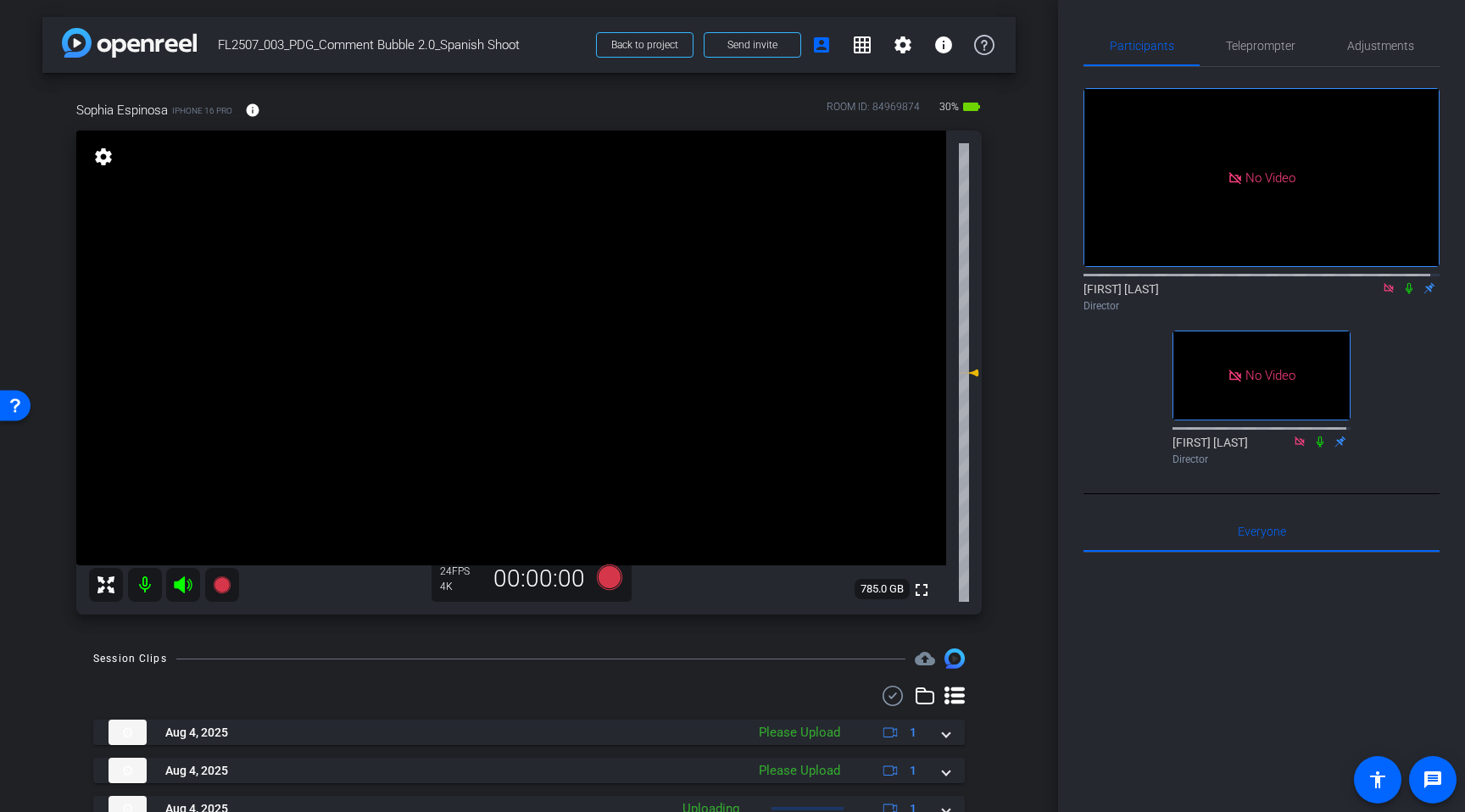 click 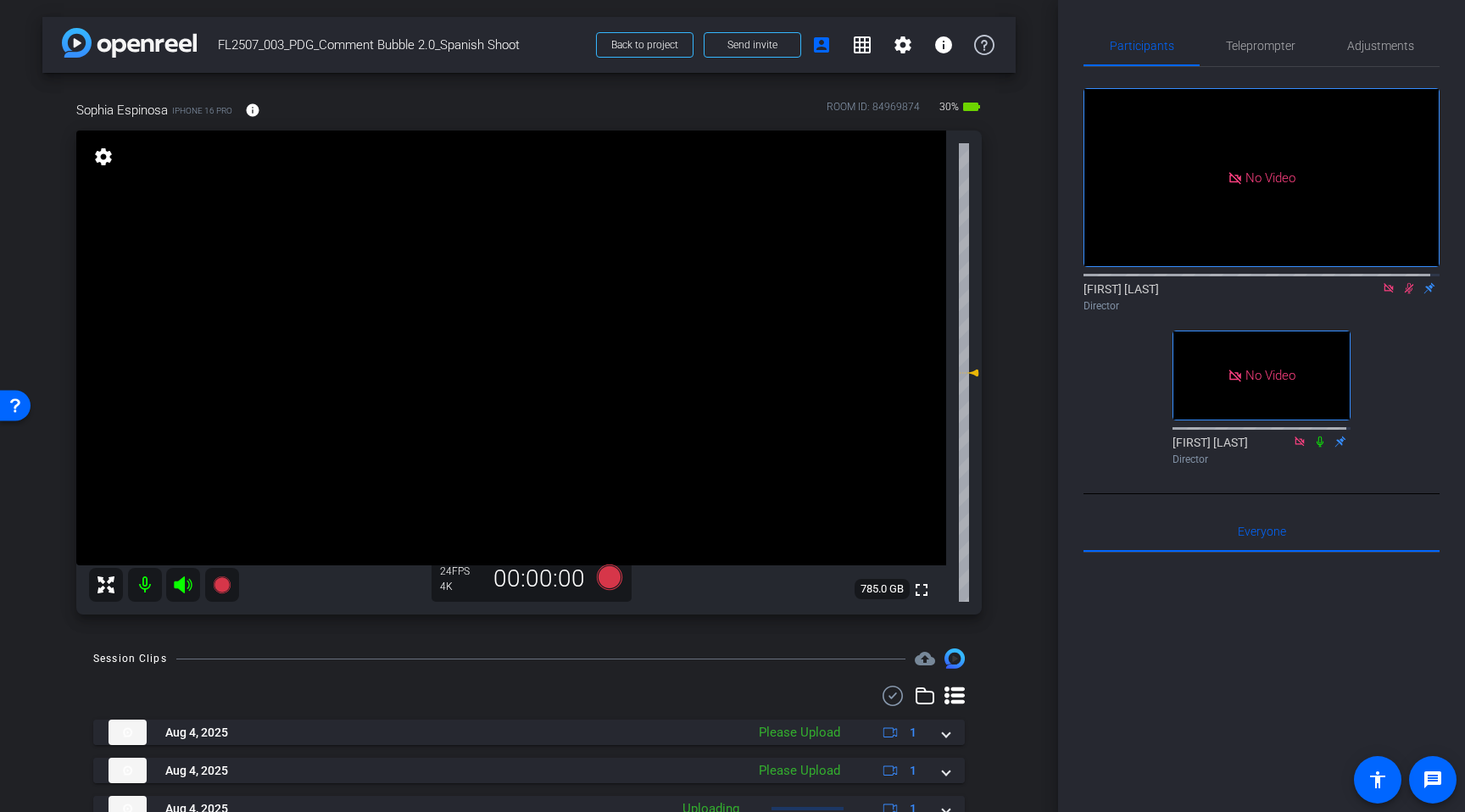 click on "Director" 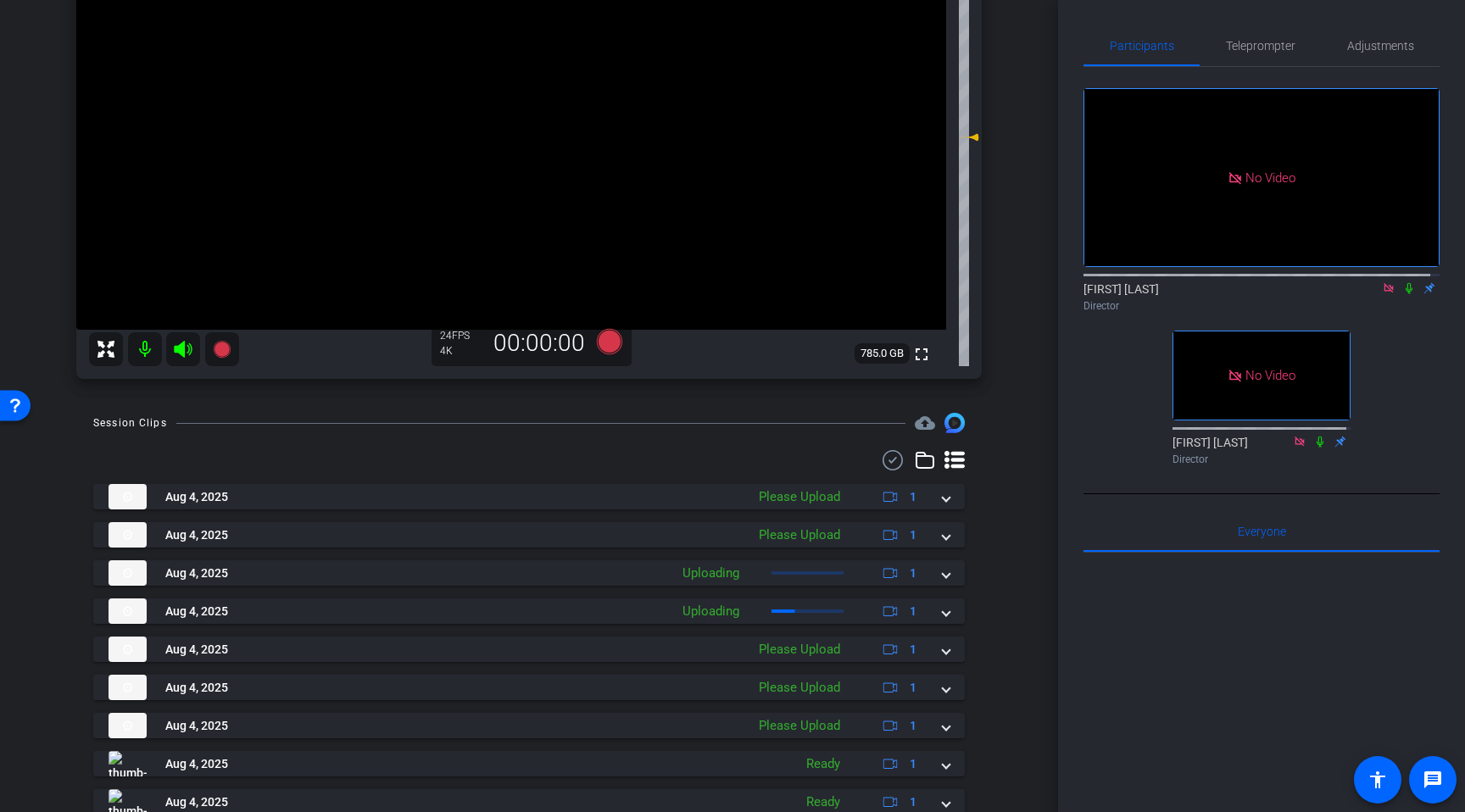scroll, scrollTop: 257, scrollLeft: 0, axis: vertical 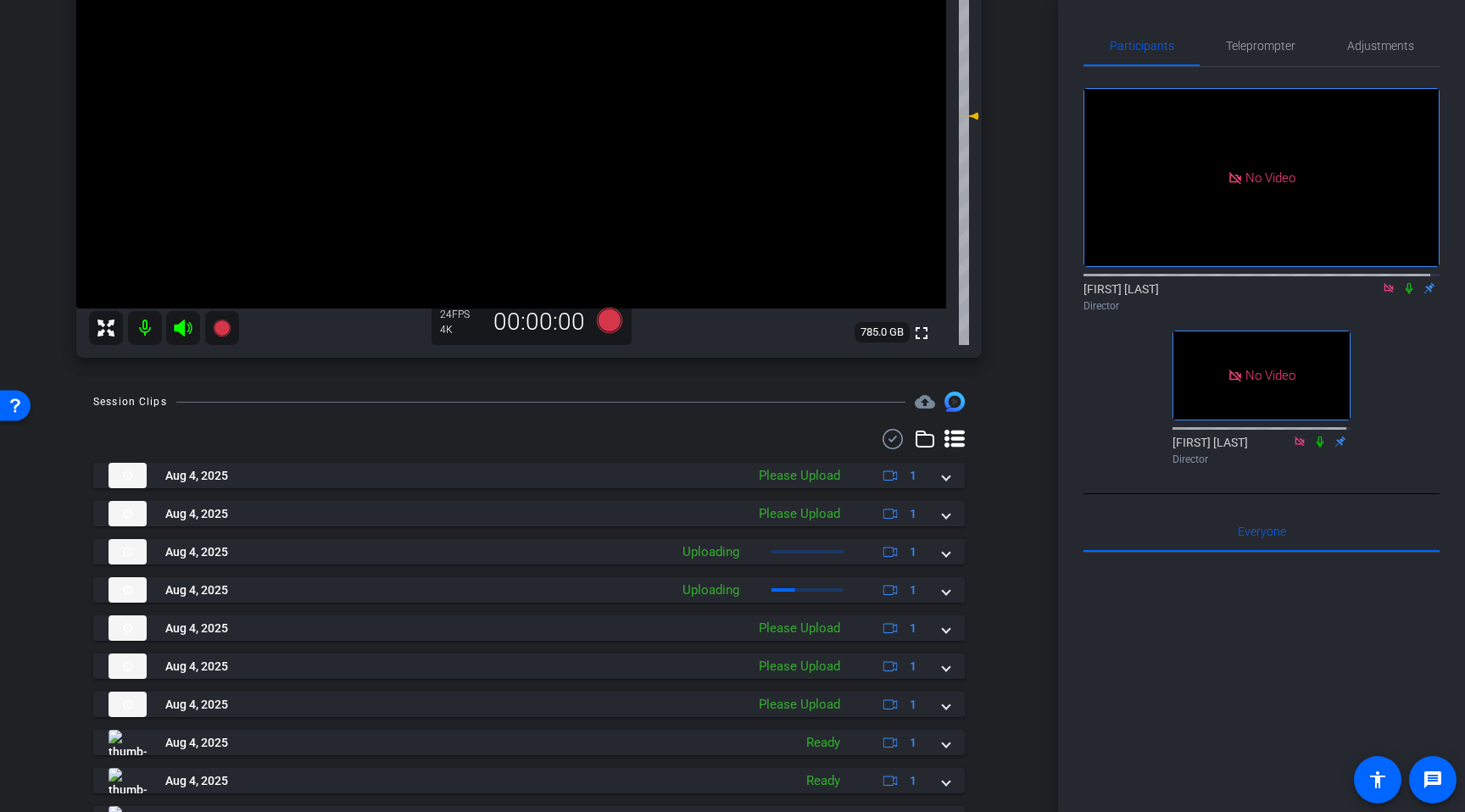 click on "No Video  [FIRST] [LAST]
Director   No Video  [FIRST] [LAST]
Director" 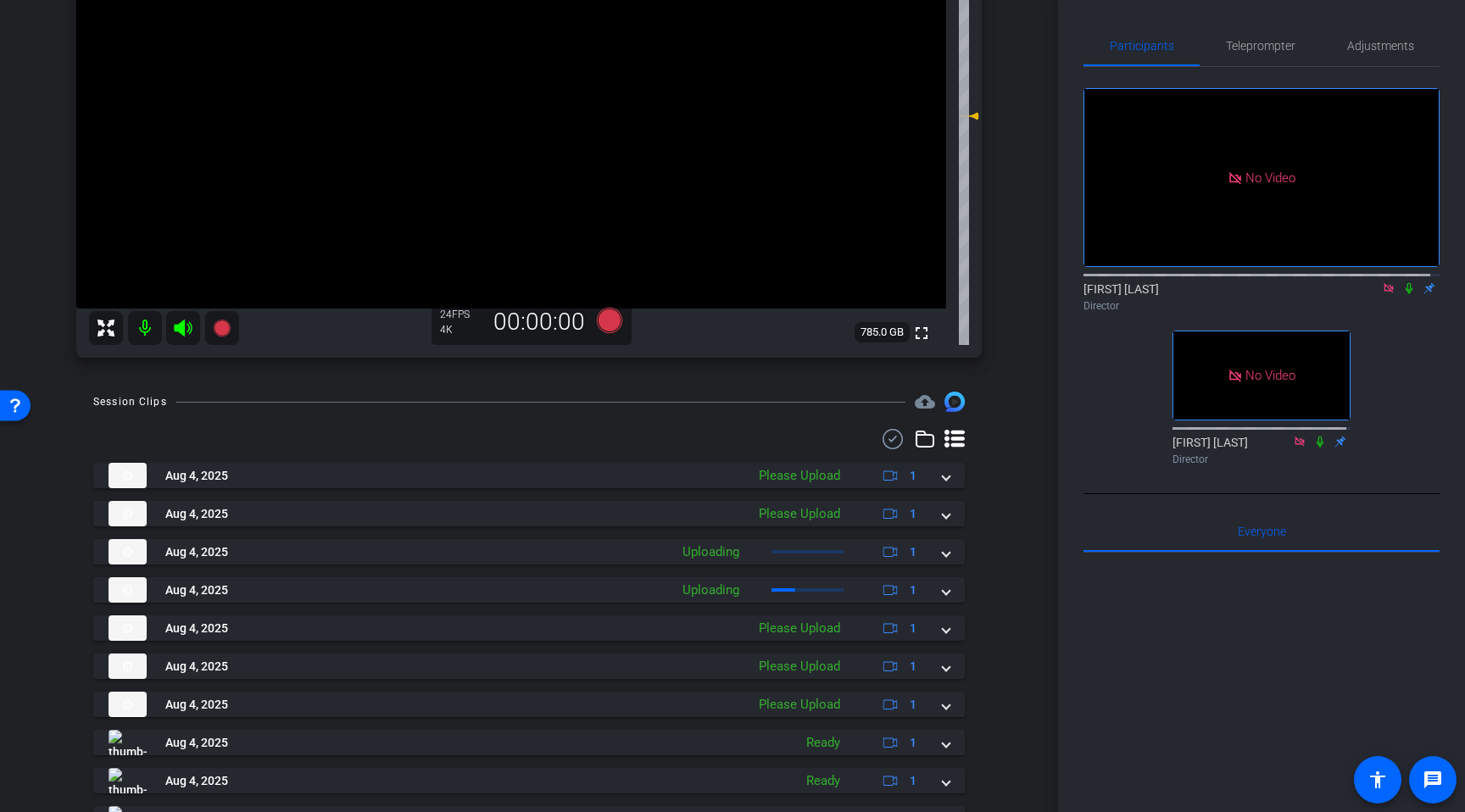 click 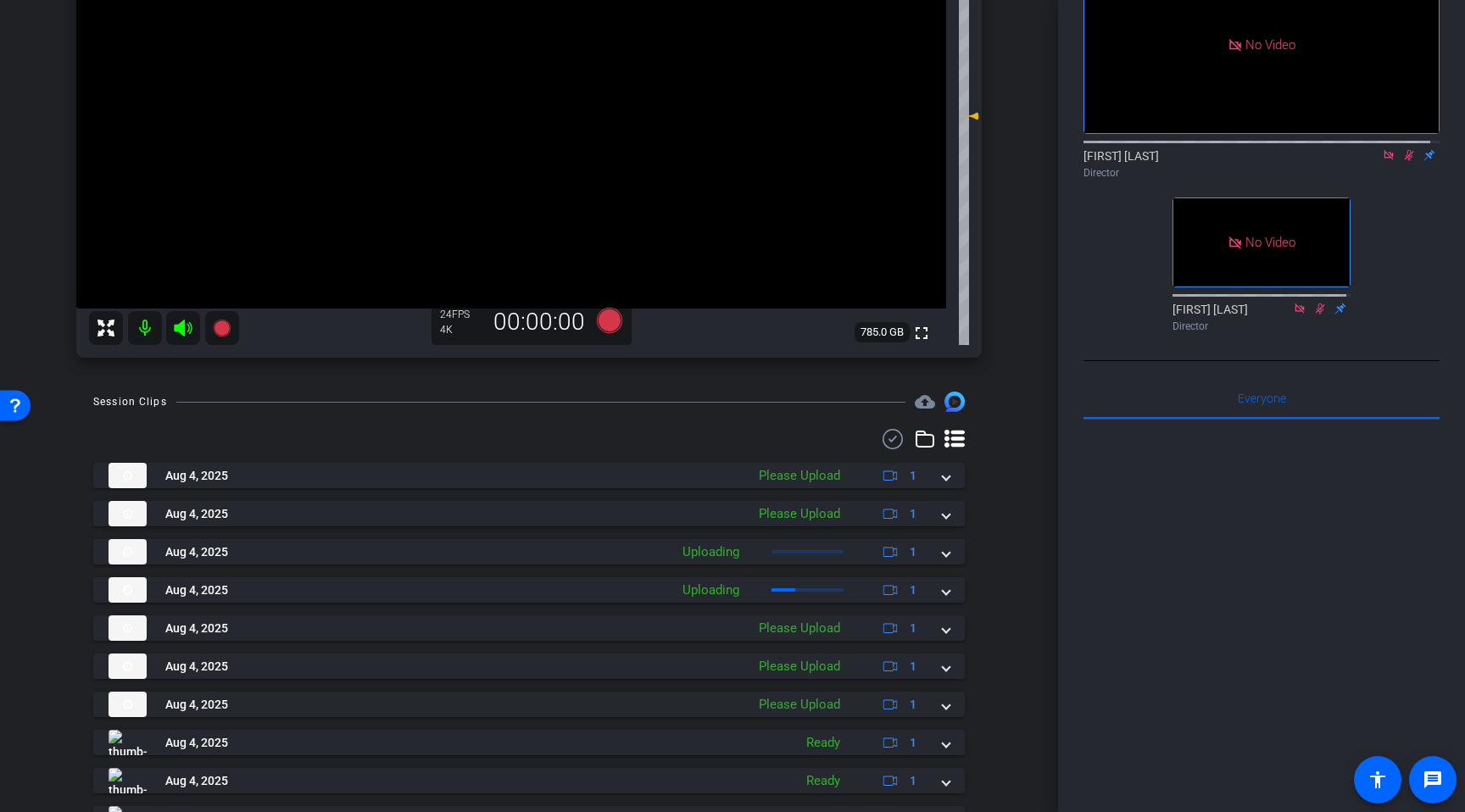 scroll, scrollTop: 0, scrollLeft: 0, axis: both 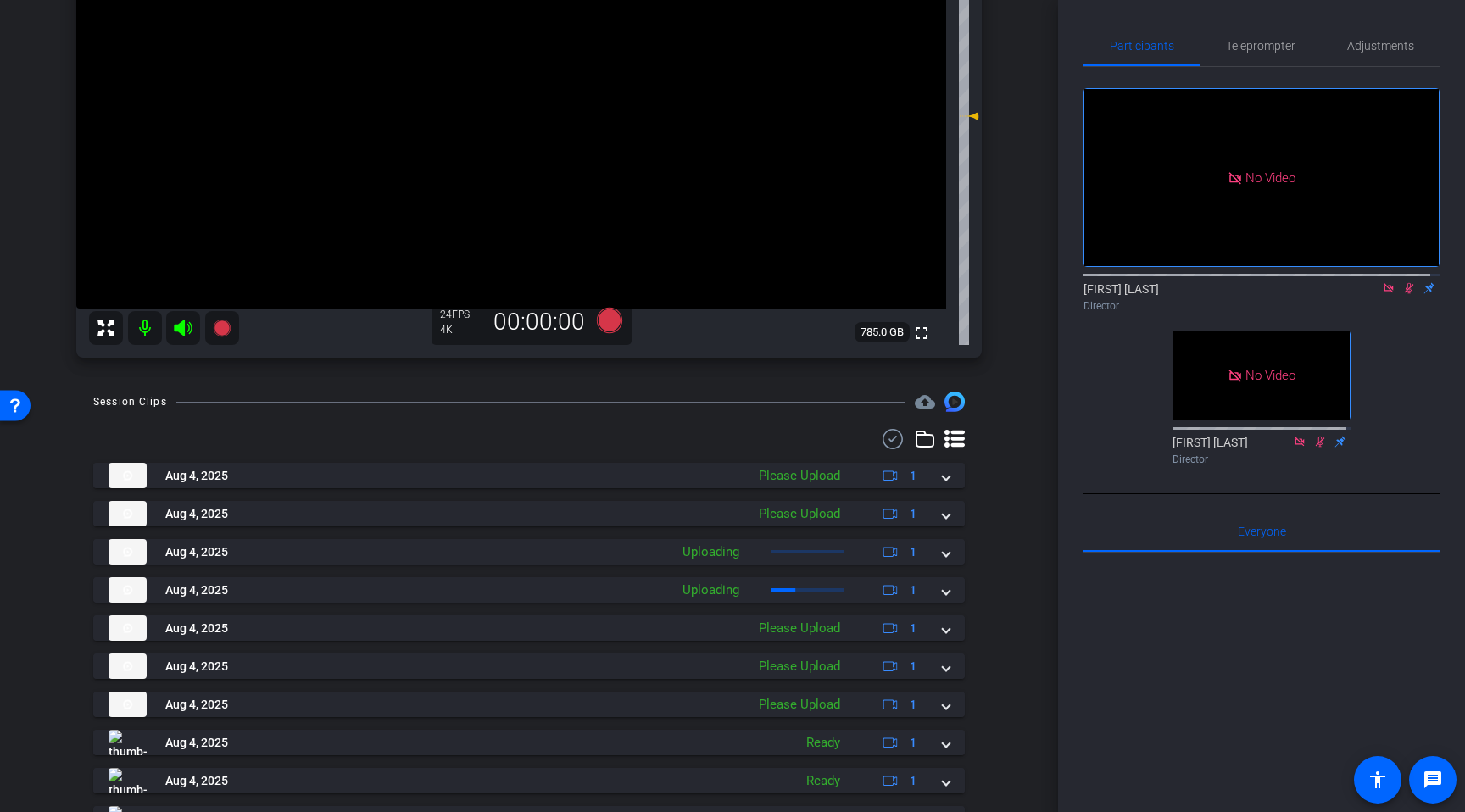 click 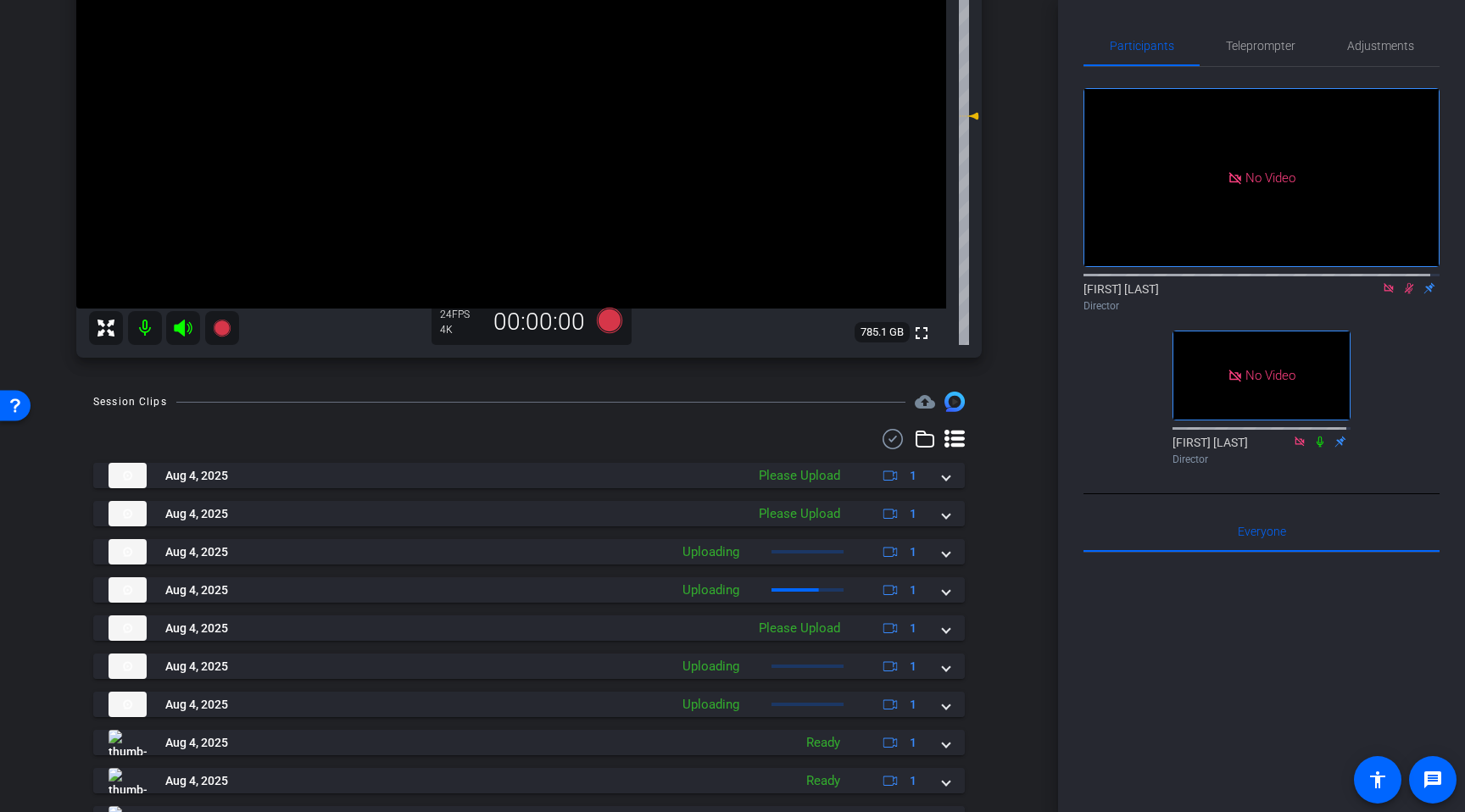 click 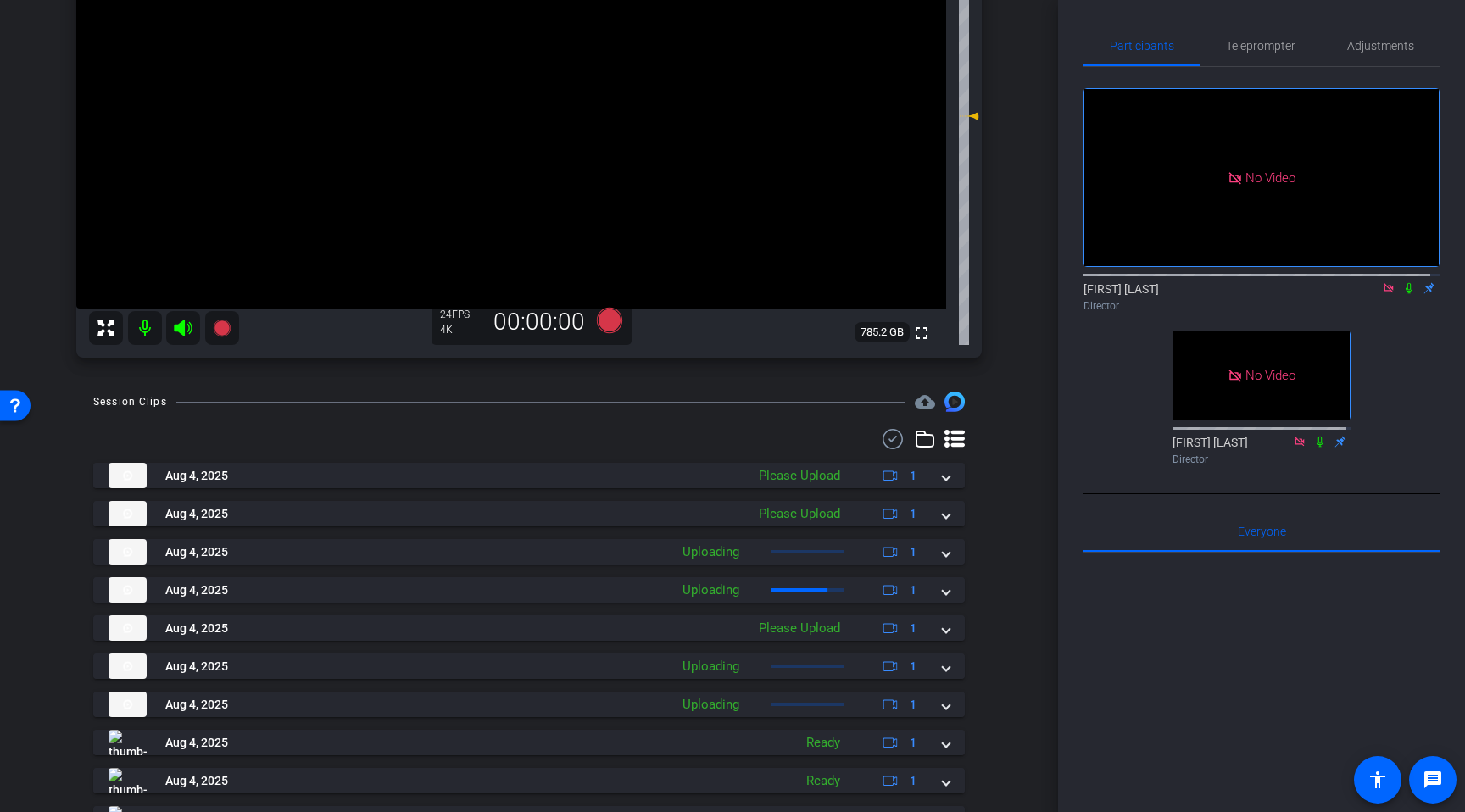 scroll, scrollTop: 0, scrollLeft: 0, axis: both 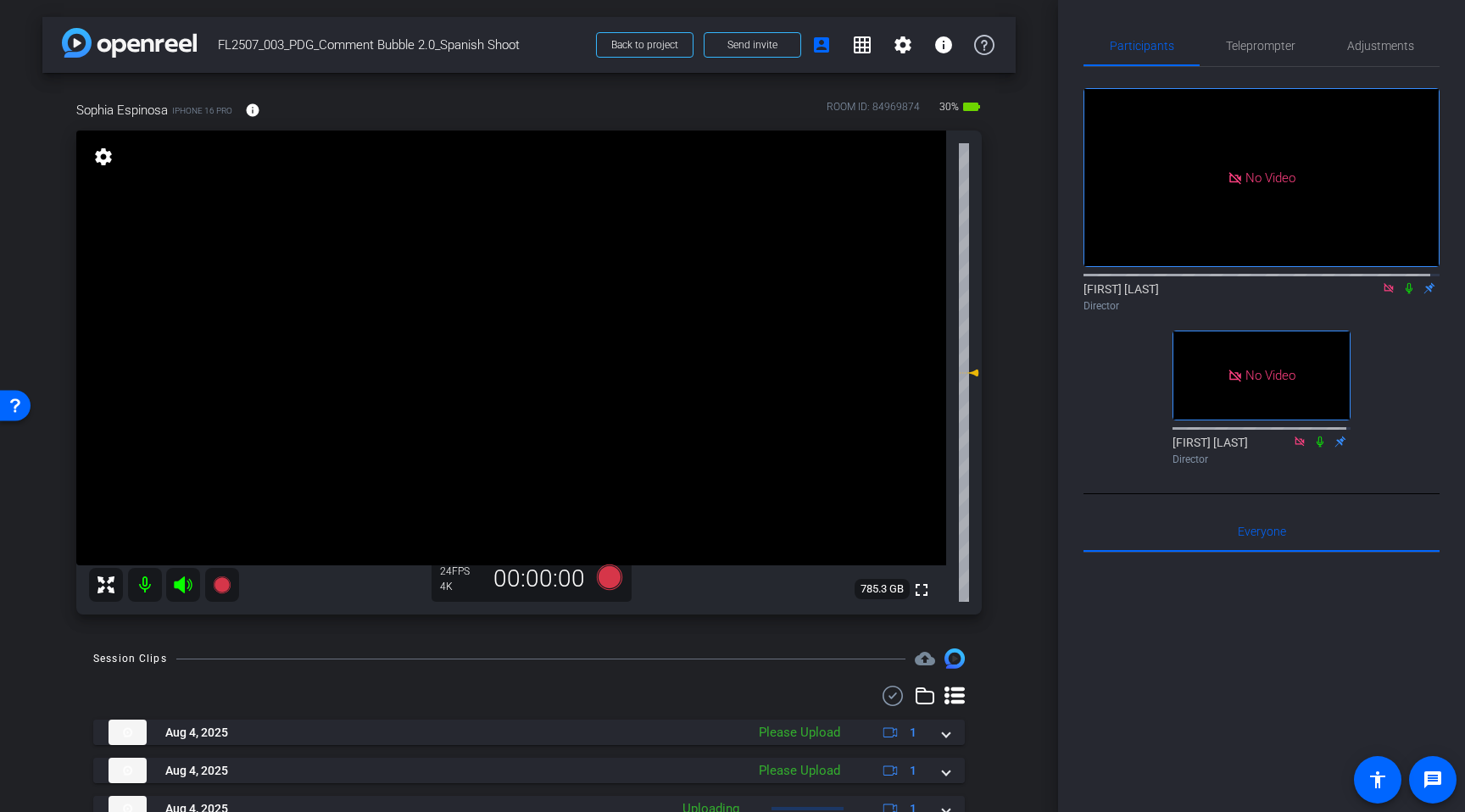 click on "No Video  [FIRST] [LAST]
Director   No Video  [FIRST] [LAST]
Director" 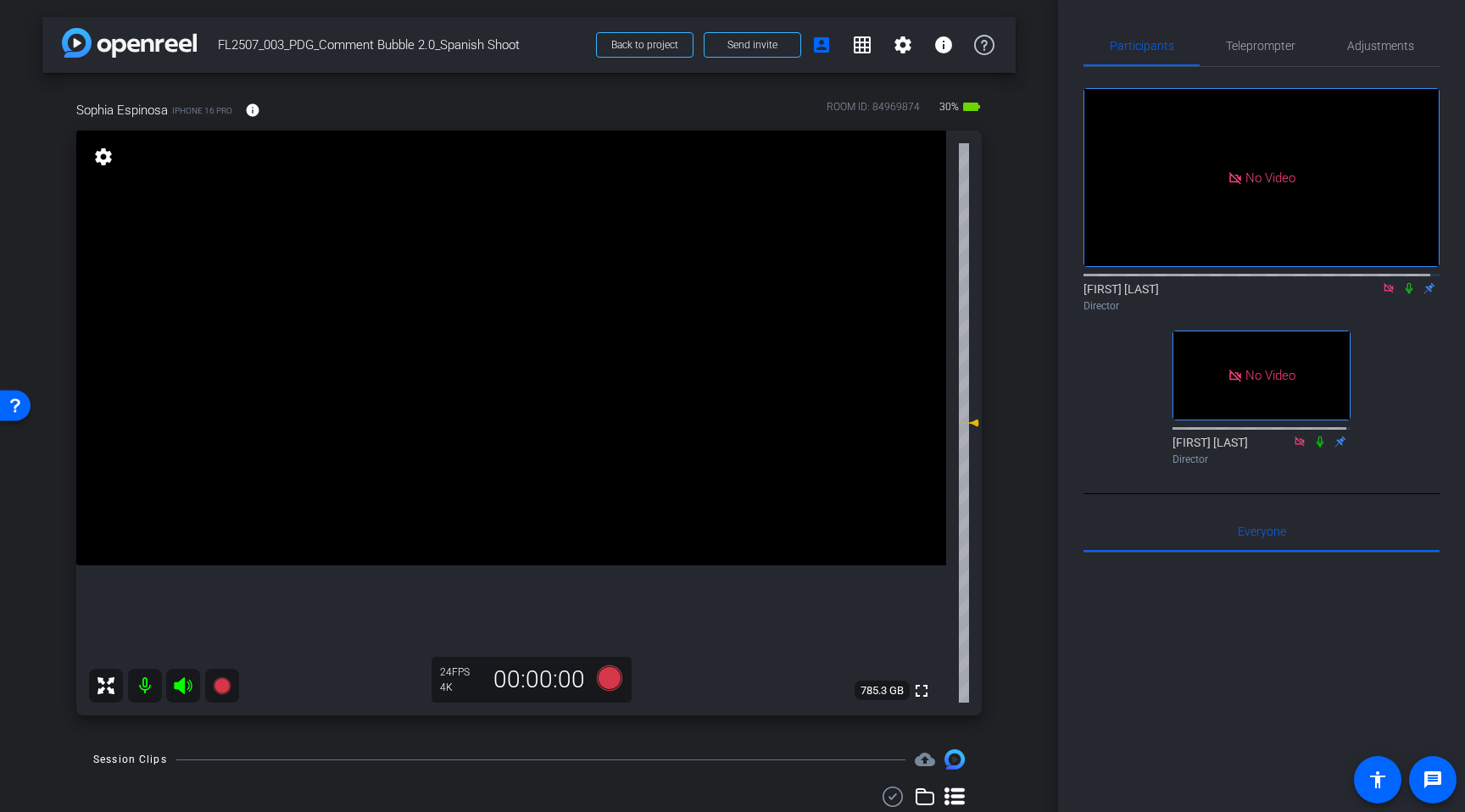 click 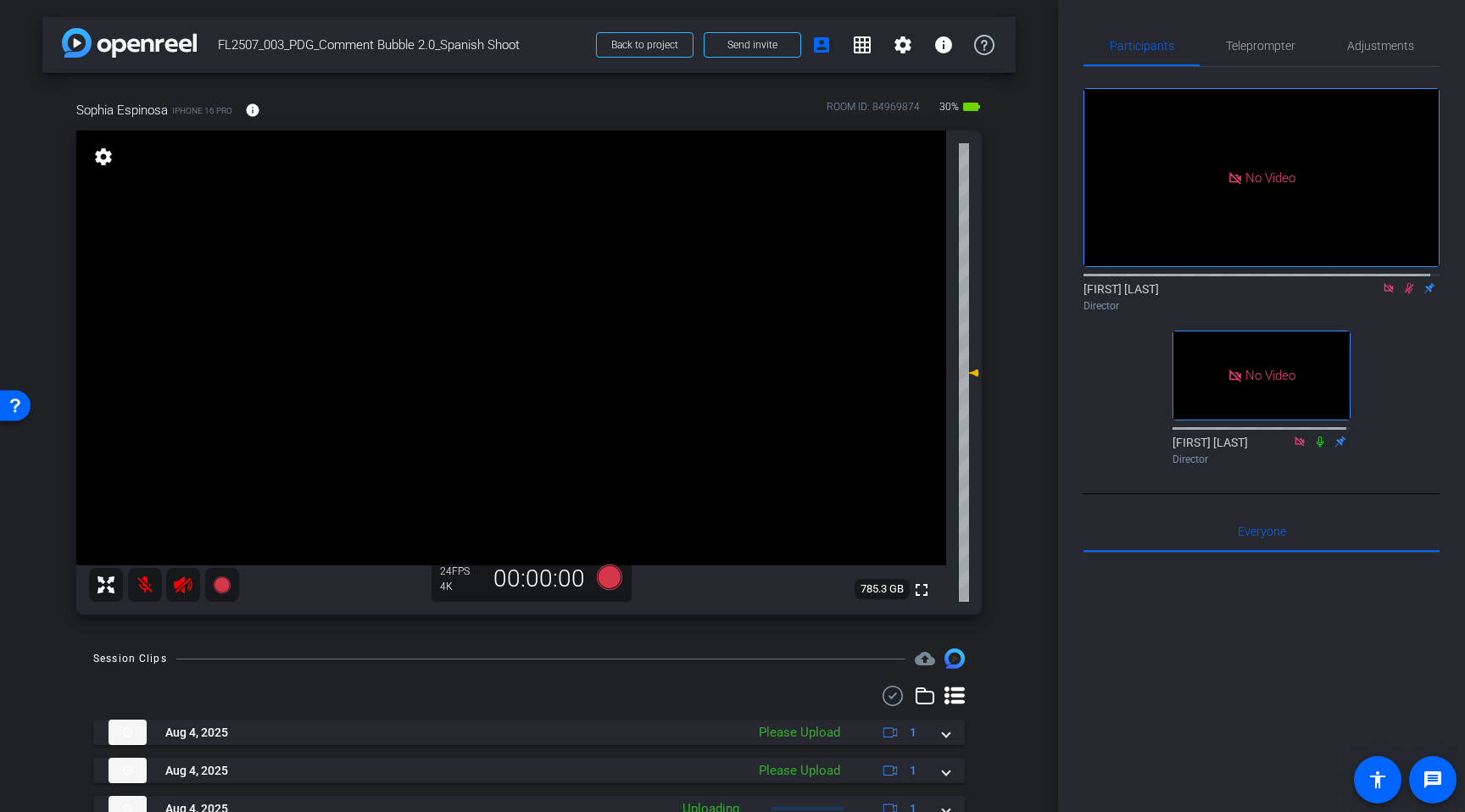 click 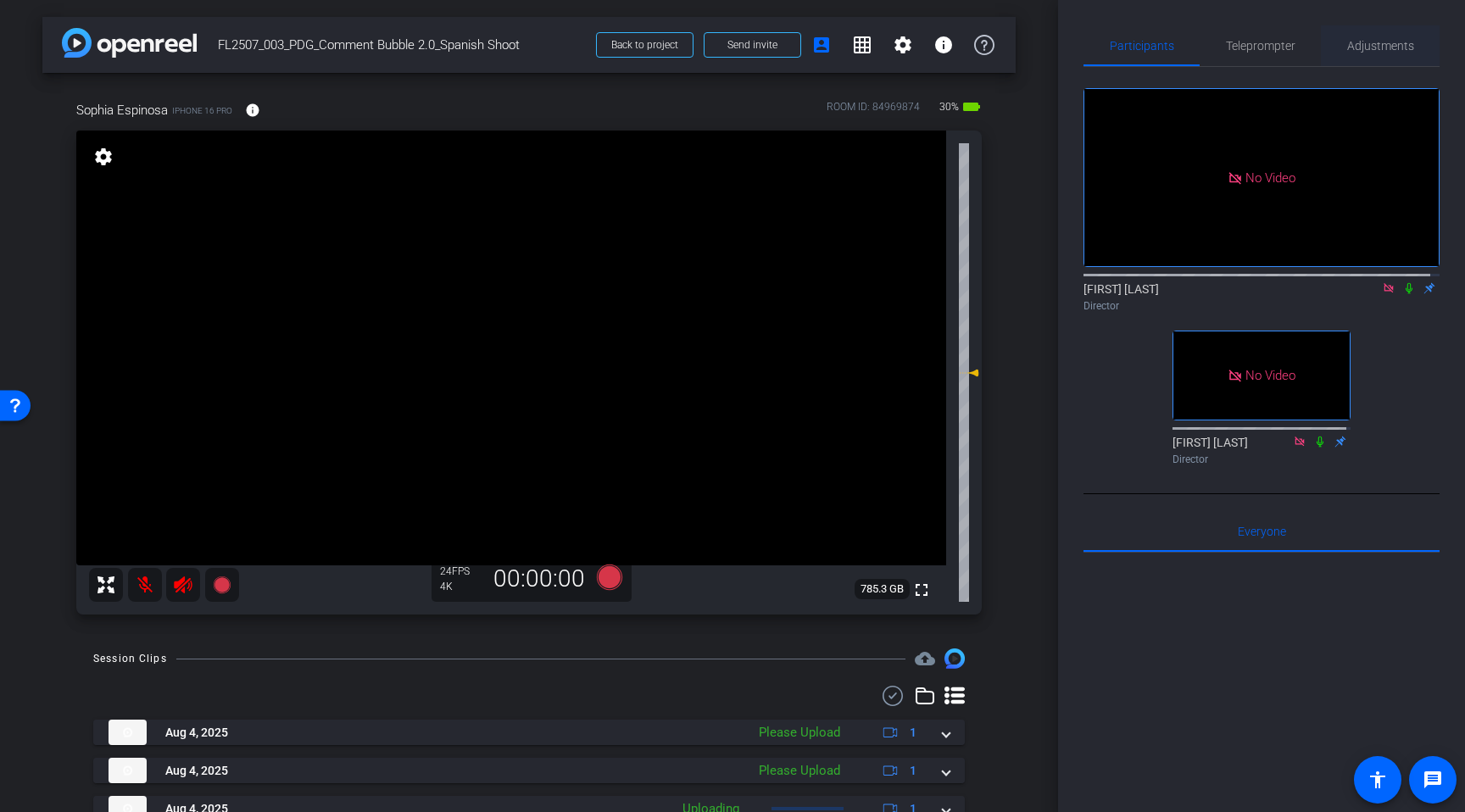 click on "Adjustments" at bounding box center [1380, 46] 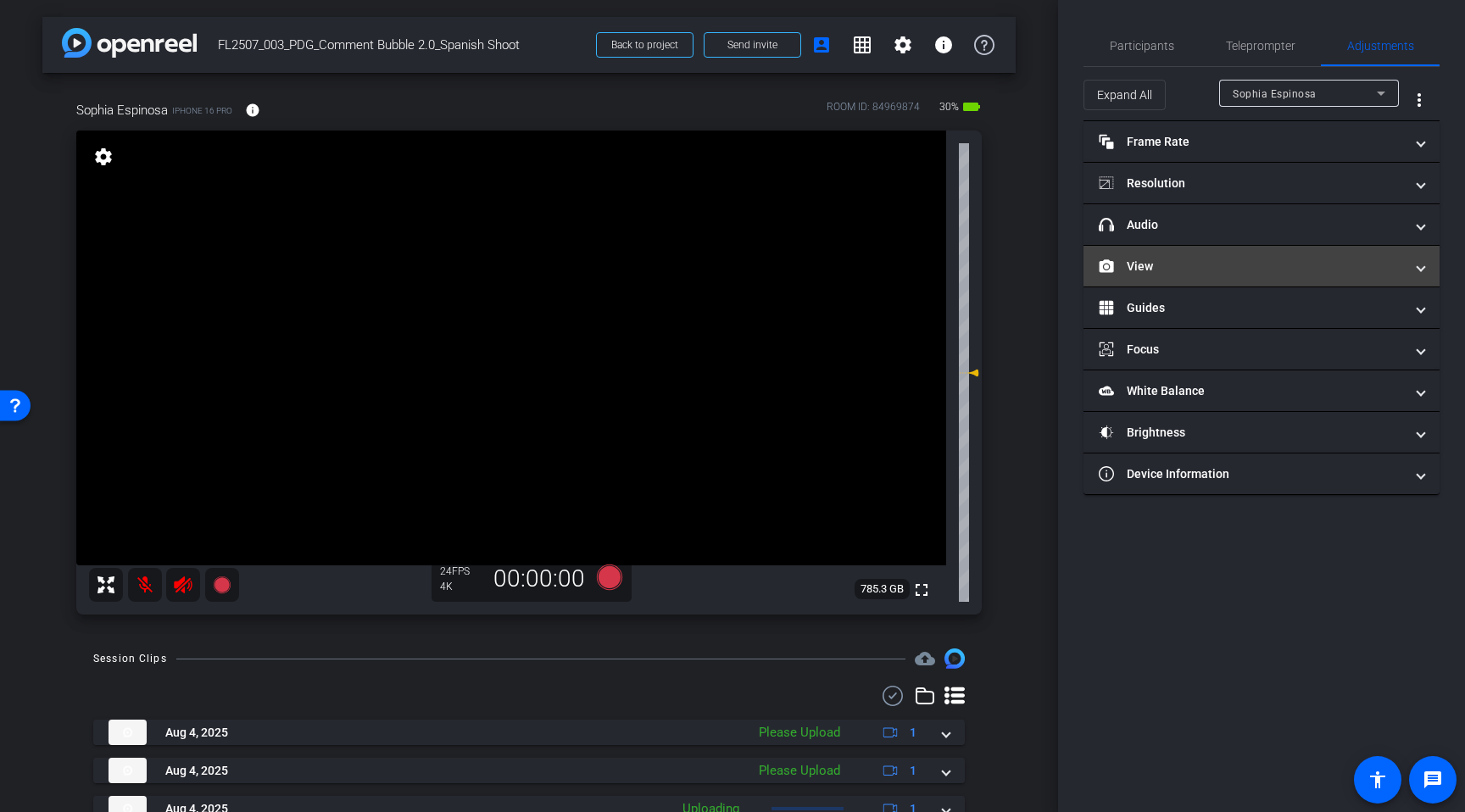 click on "View" at bounding box center (1251, 266) 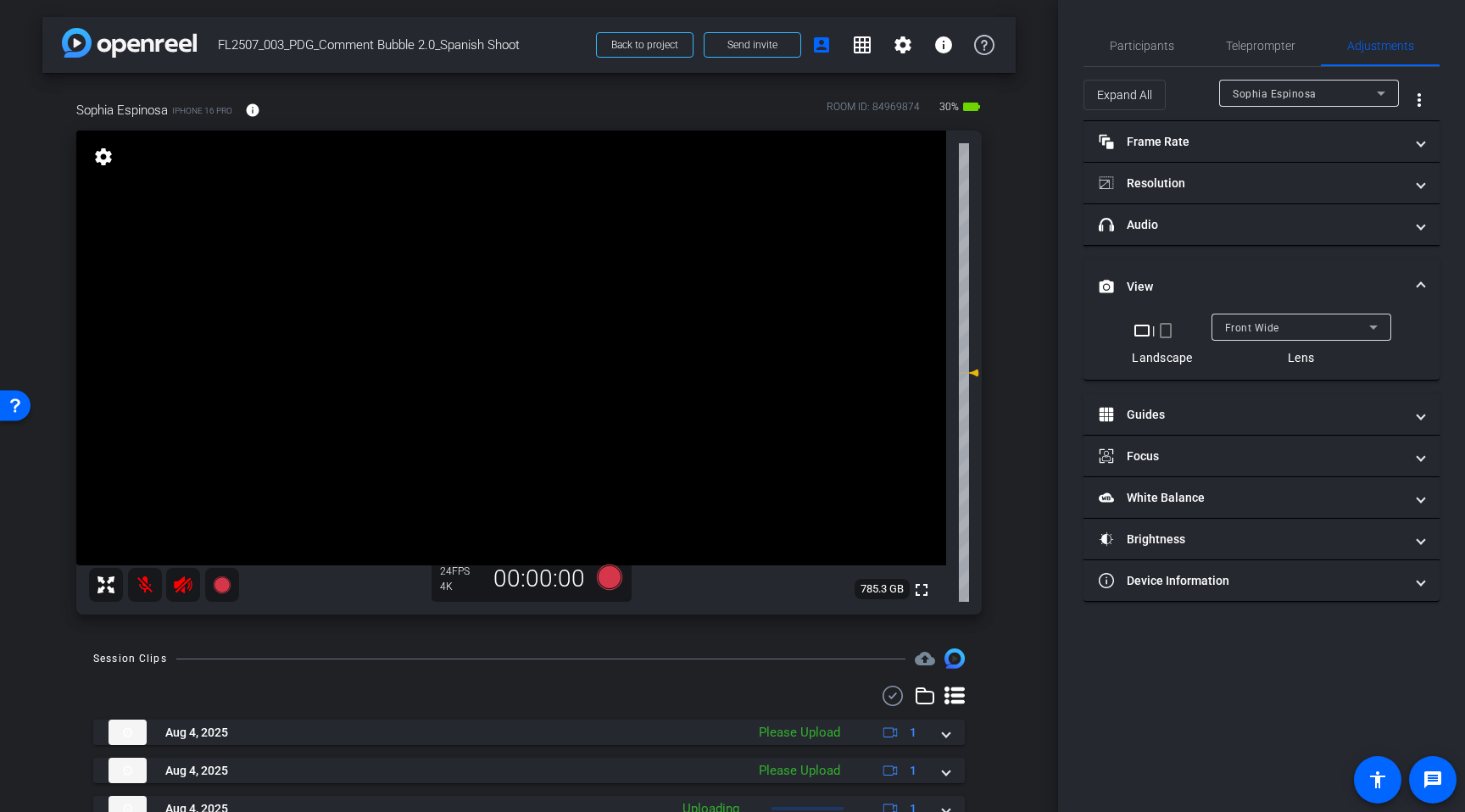 click on "View" at bounding box center (1258, 286) 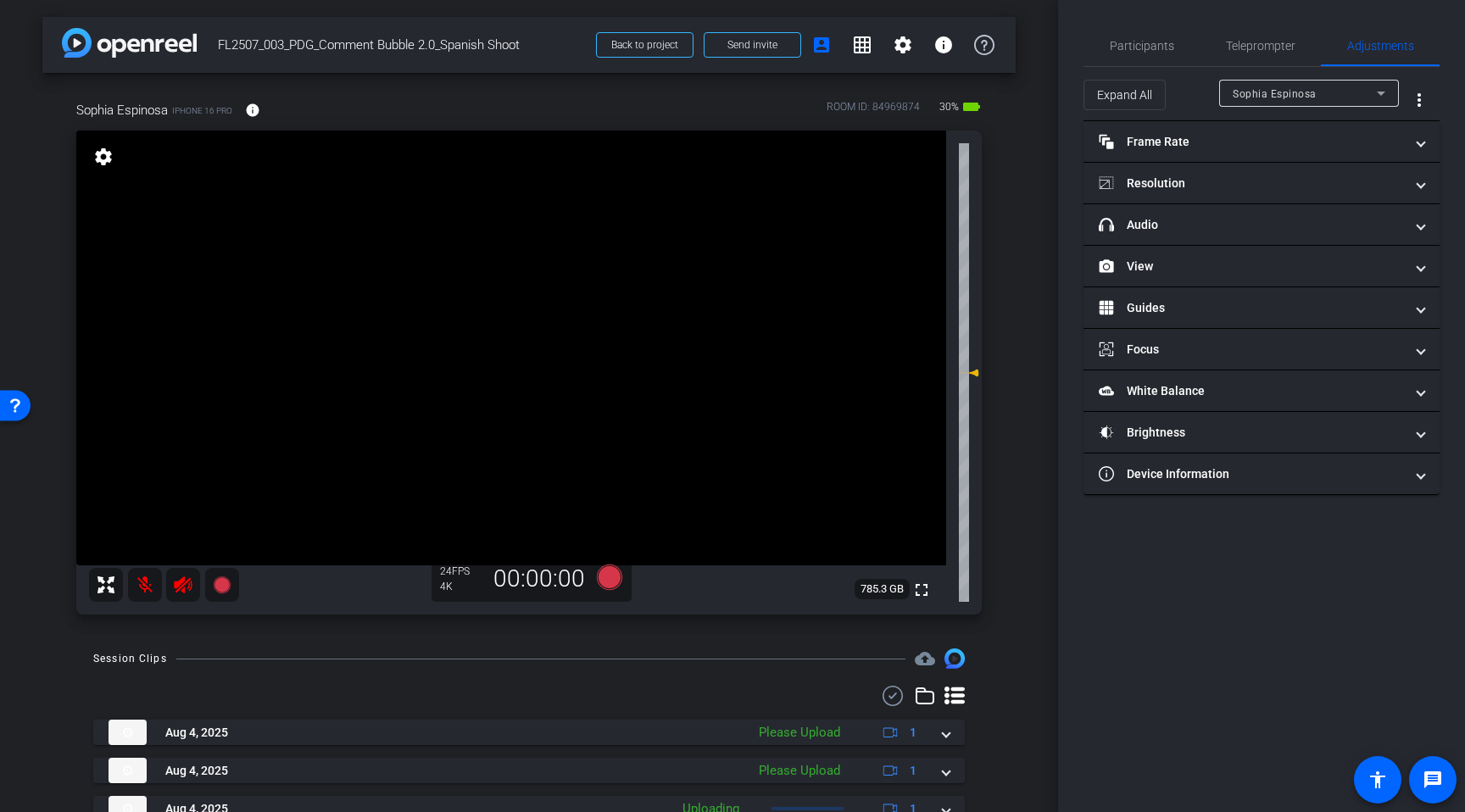 click on "Participants Teleprompter Adjustments  [FIRST] [LAST]
Director   [FIRST] [LAST]
Director   Everyone  0 Mark all read To: Everyone Mark all read Select Source Teleprompter Speed 4X (140 words/minute) Font Size 30px Screen Setup Full Screen Background White - text in black  Script  146 Words
Module 05 Module 05               Play        Play from this location               Play Selected        Play and display the selected text only Bold Italic   TALENTO UGC: Esa es una preocupación muy común. Pero esto es lo que mucha gente no sabe: en muchos casos, contratar a un abogado  no requiere pagar honorarios por adelantado . La gente asume que contratar a un abogado es caro, pero en casos de lesiones personales,  no pagas honorarios legales a menos que ganes o llegues a un acuerdo. hasta 3.5 veces más, en algunos casos. *   TALENTO UGC (CTA):" 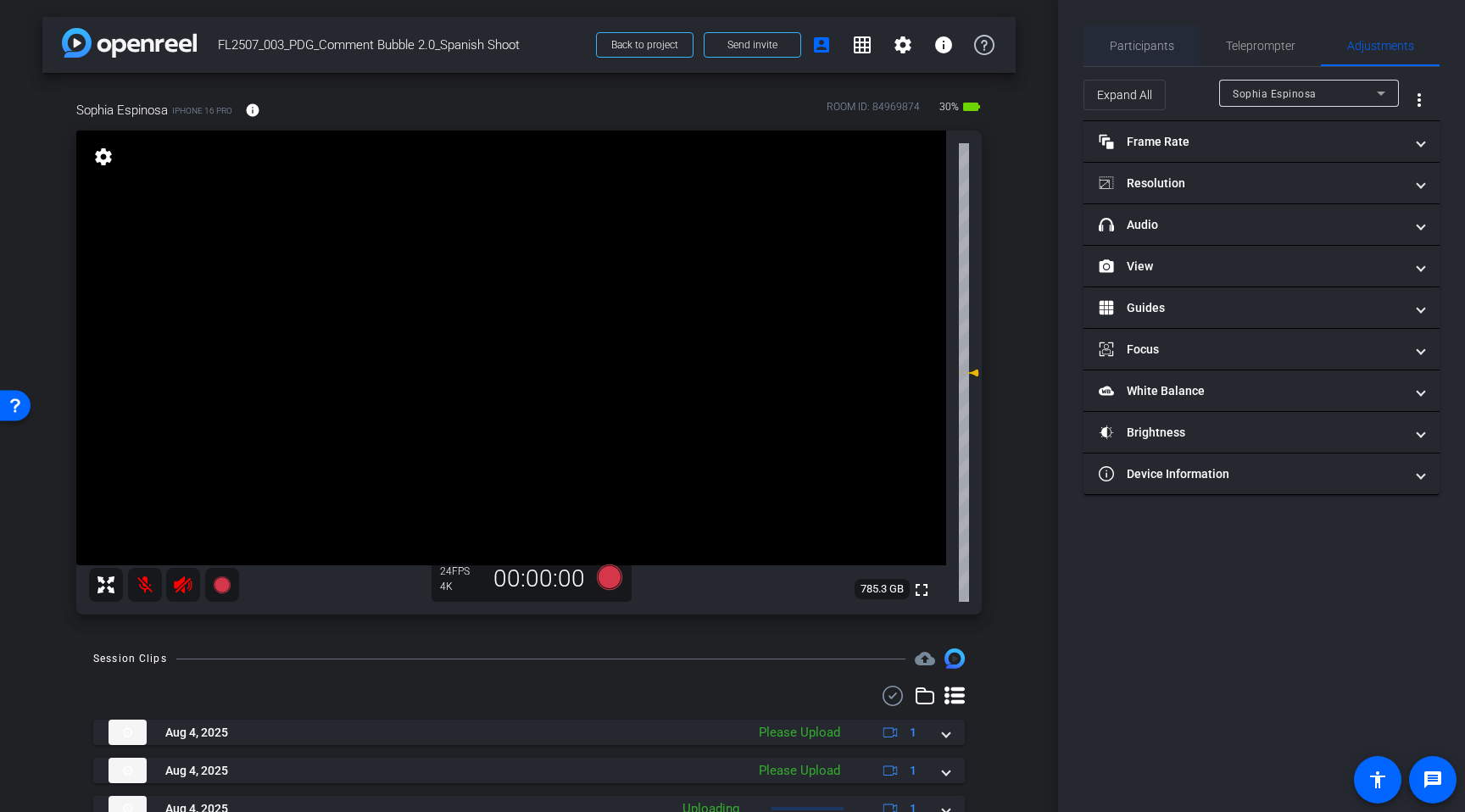 click on "Participants" at bounding box center (1141, 46) 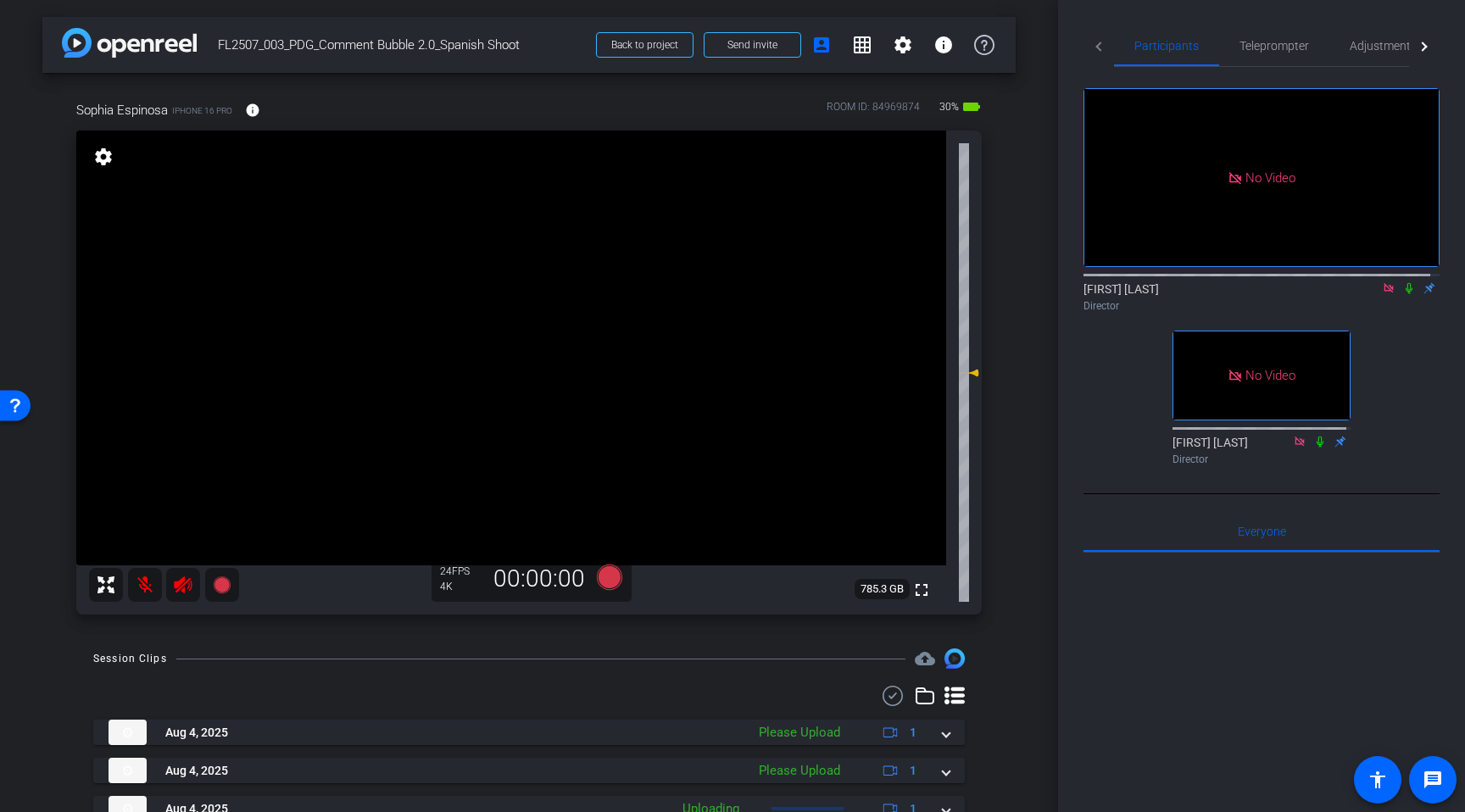 click 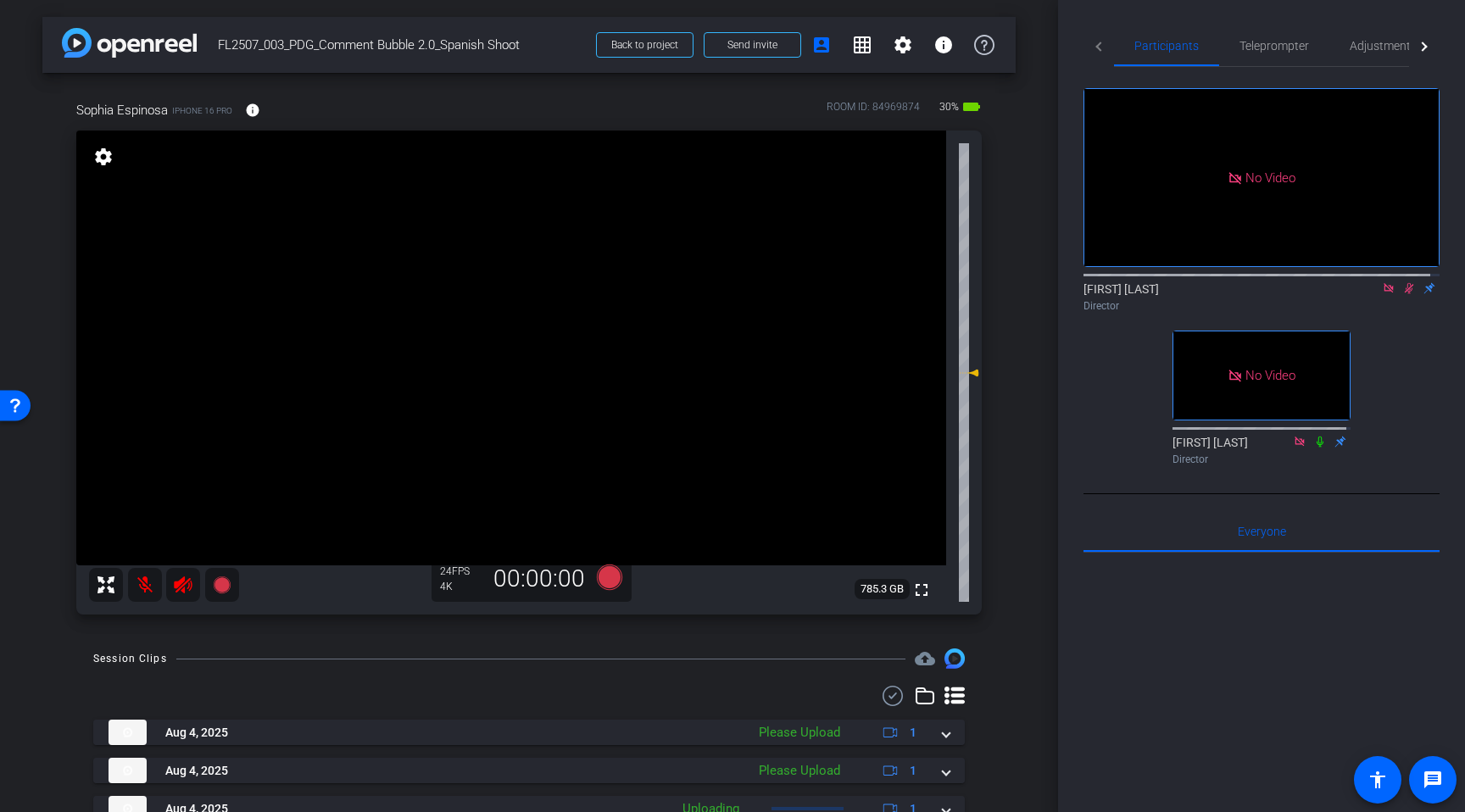 click on "Director" 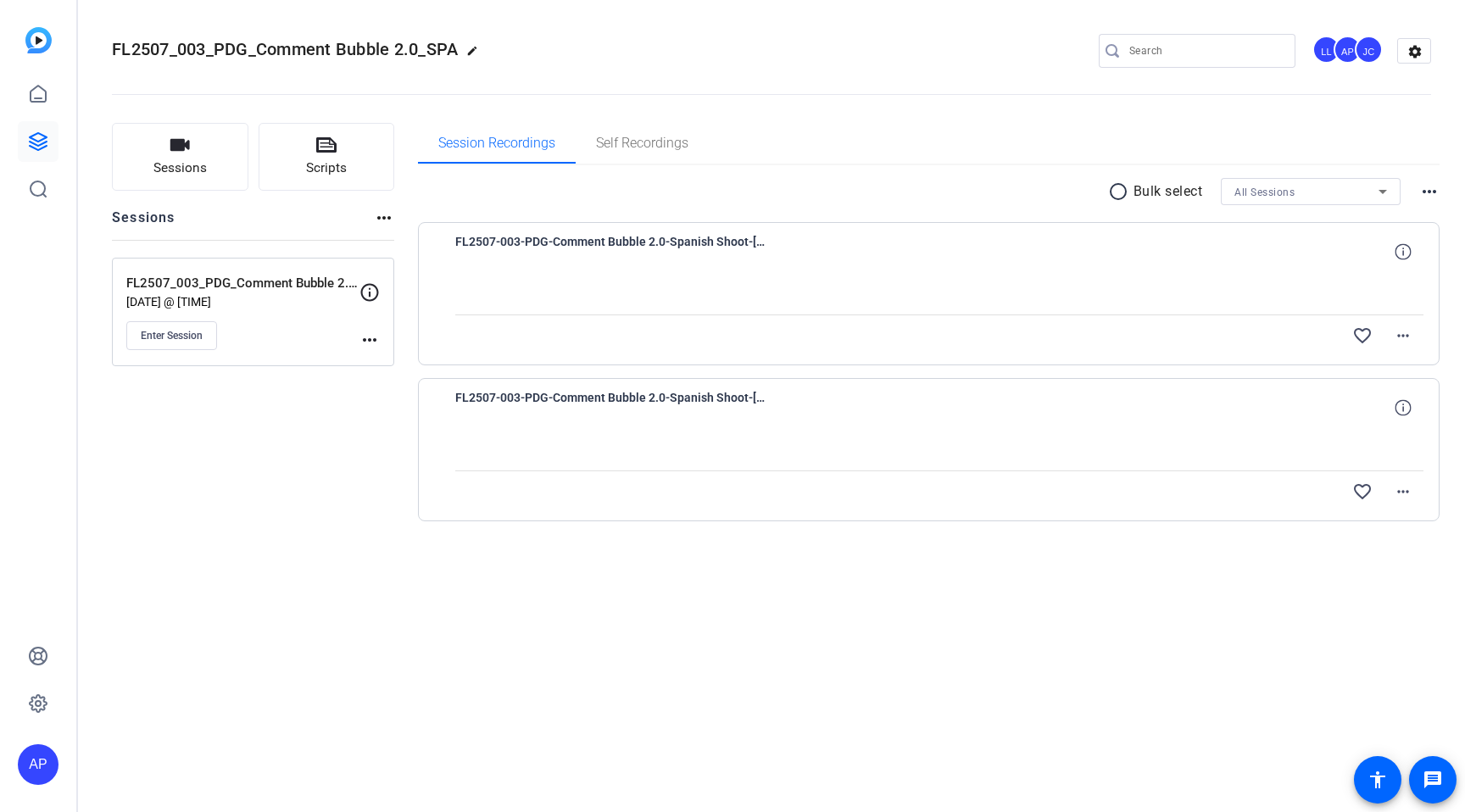 scroll, scrollTop: 0, scrollLeft: 0, axis: both 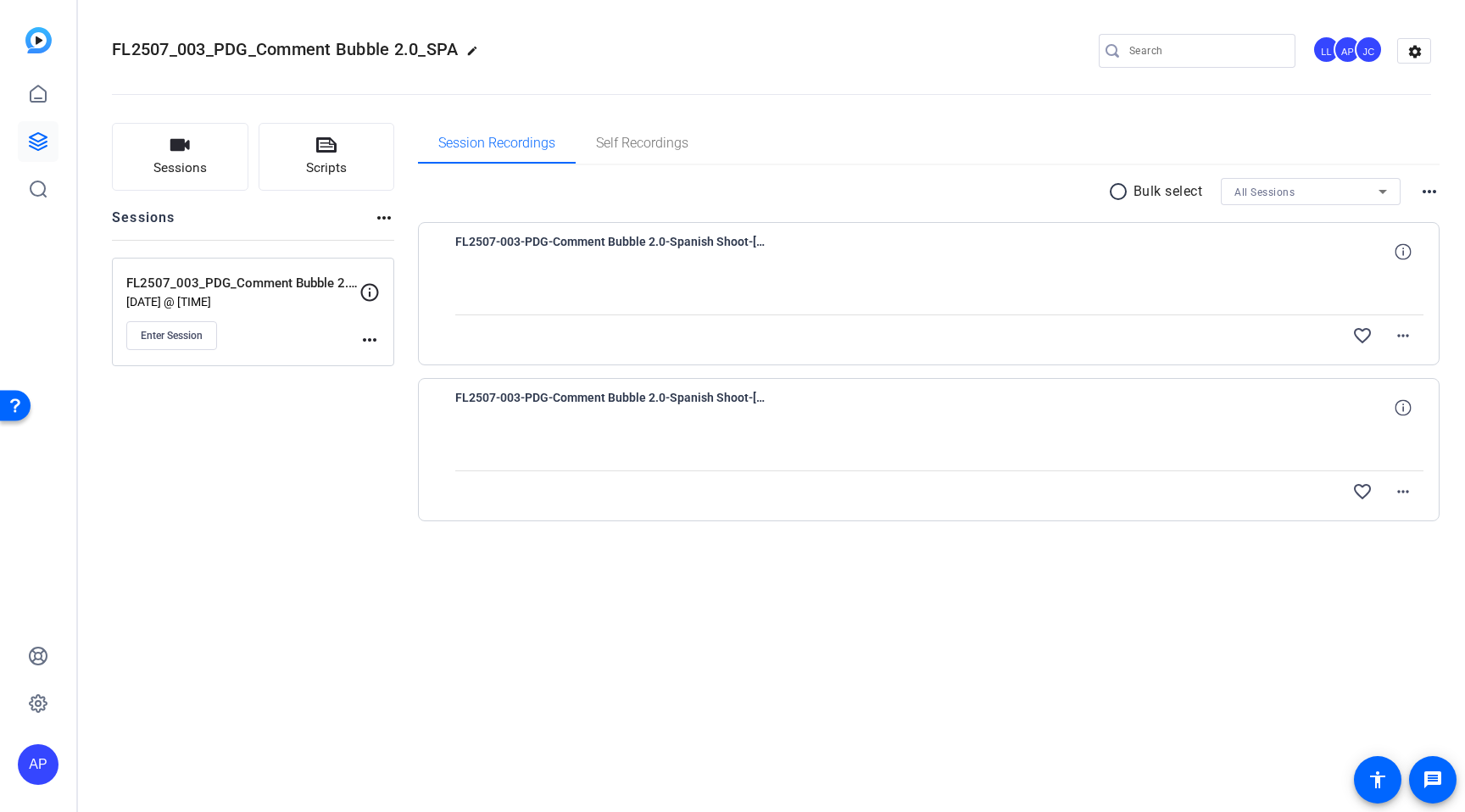 click on "Sessions
Scripts  Sessions more_horiz  FL2507_003_PDG_Comment Bubble 2.0_Spanish Shoot   [DATE] @ [TIME]  Enter Session
more_horiz" 